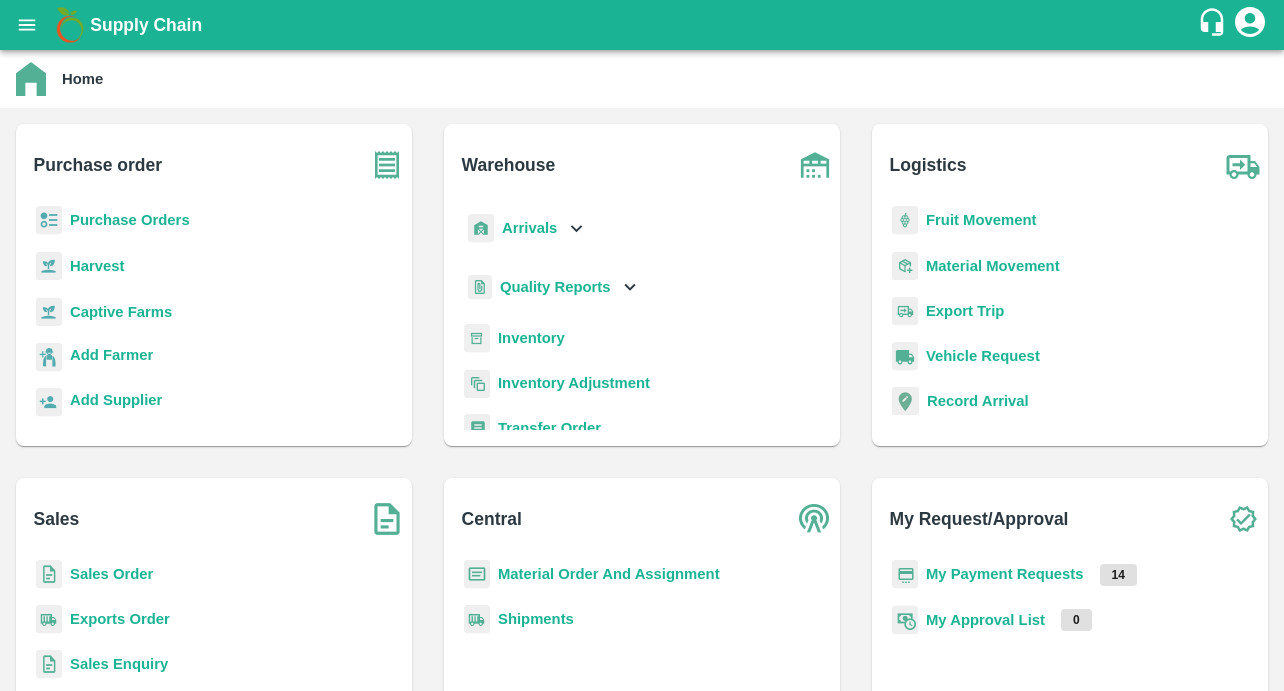 scroll, scrollTop: 0, scrollLeft: 0, axis: both 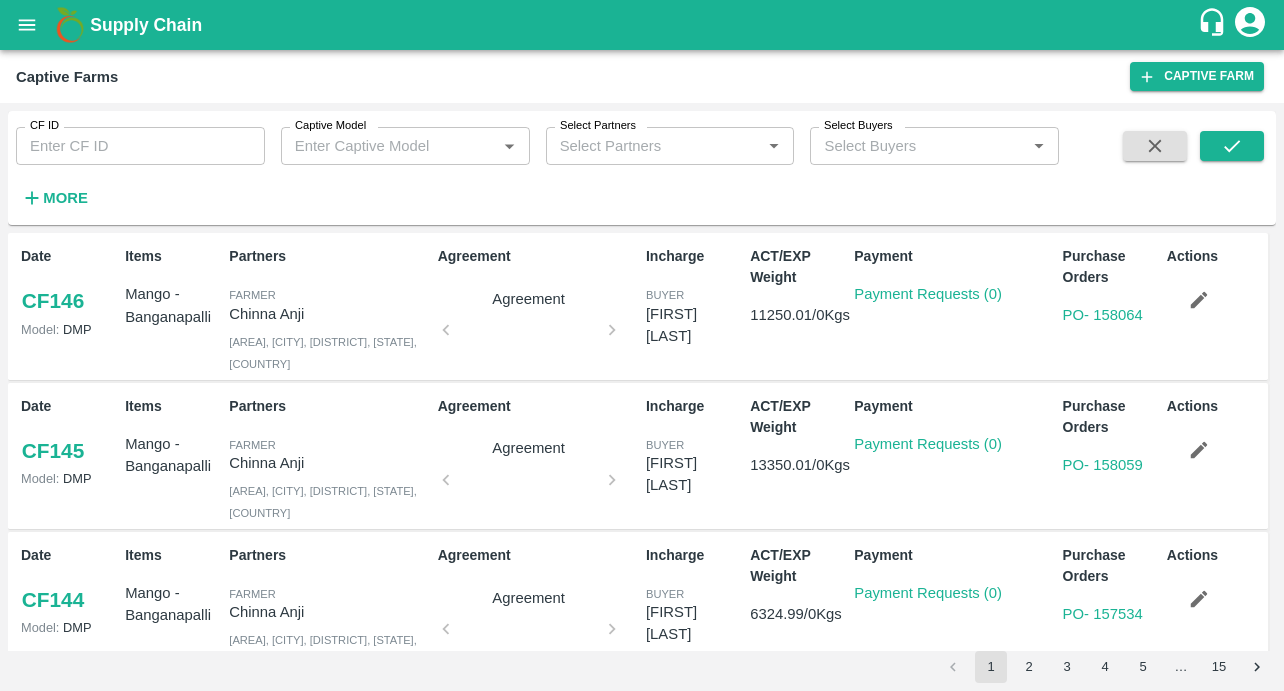 click on "CF ID" at bounding box center [140, 146] 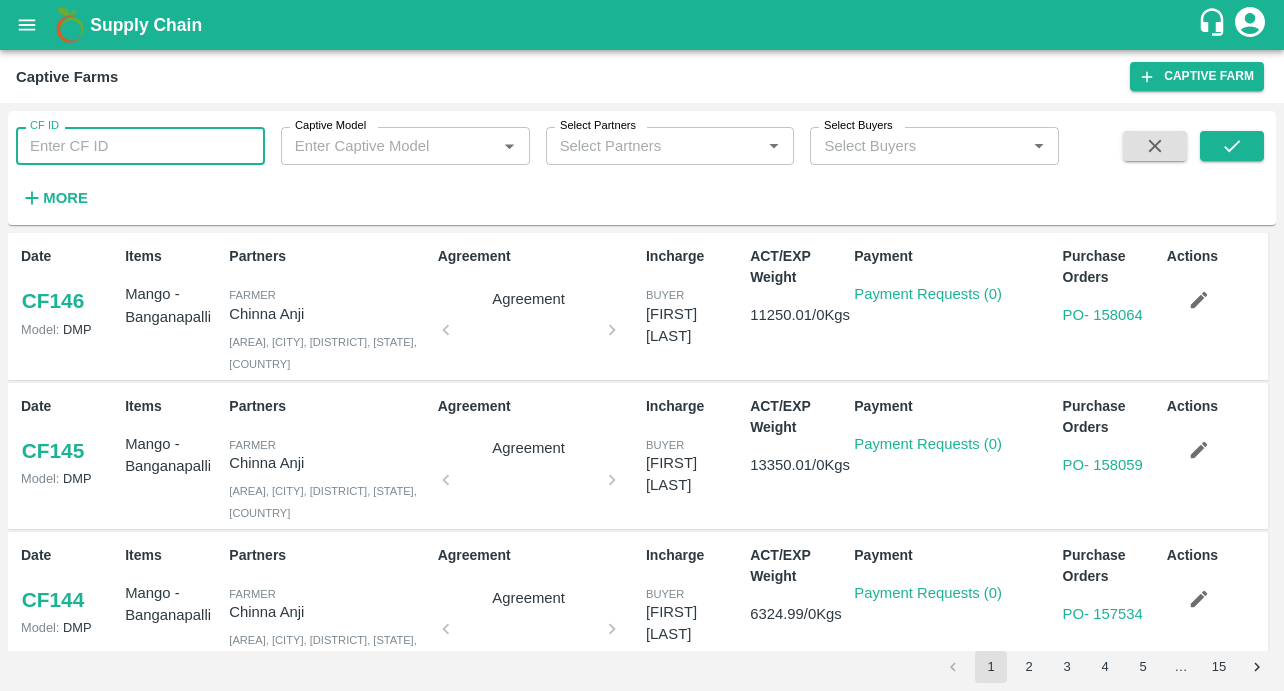 paste on "125" 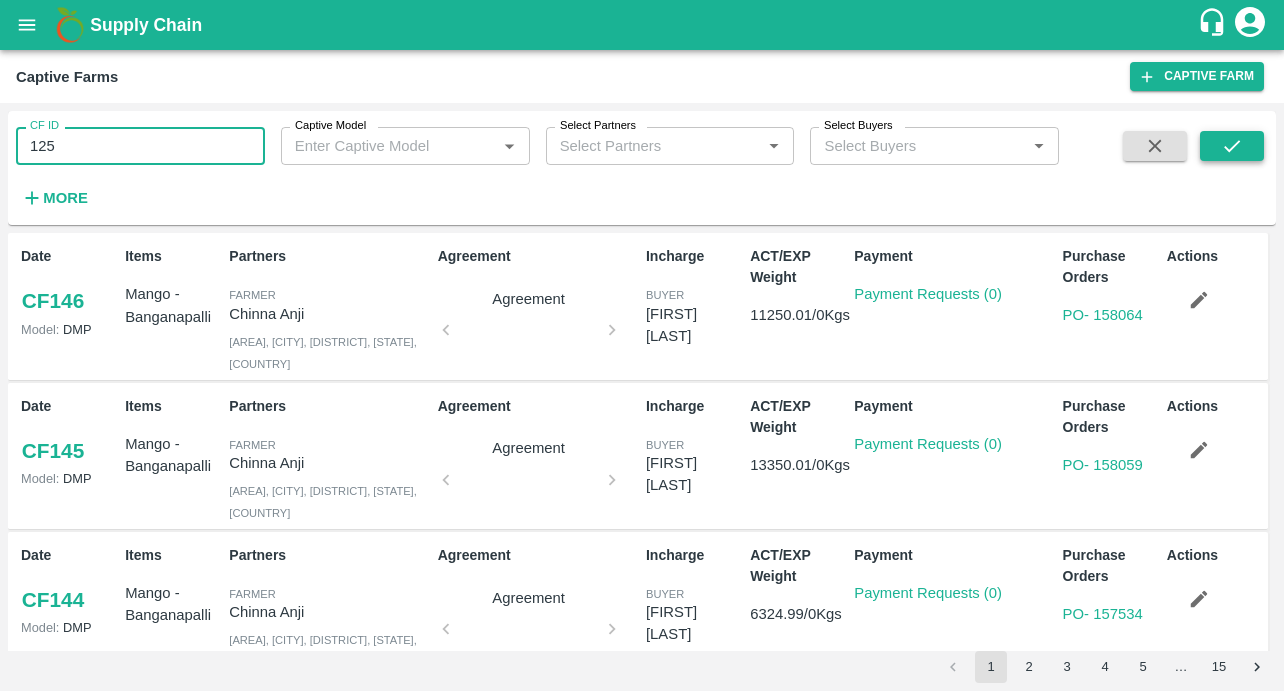 type on "125" 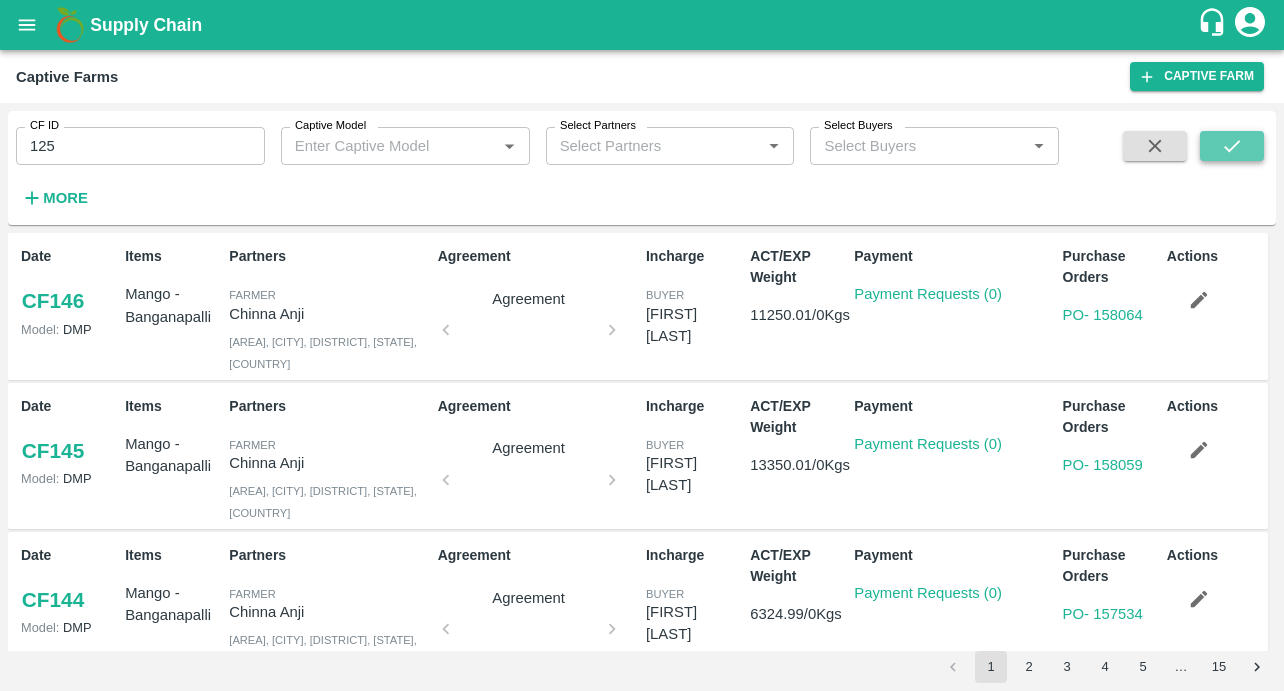 click at bounding box center (1232, 146) 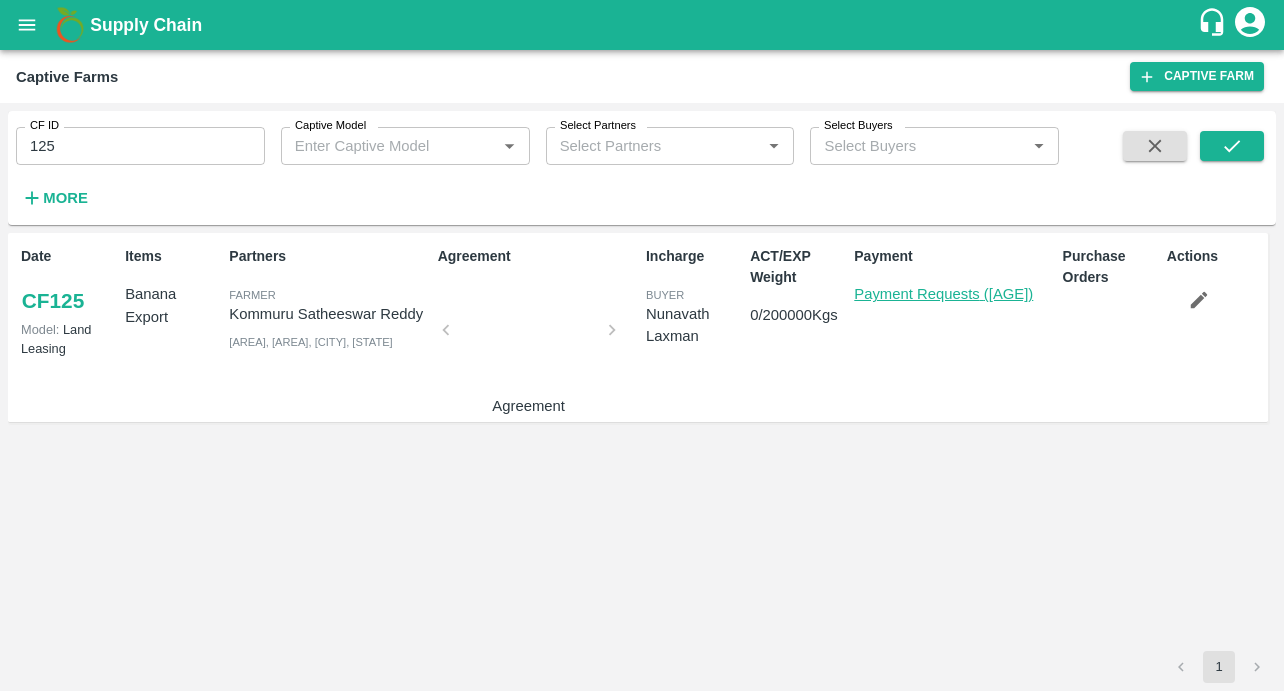 click on "Payment Requests   (63)" at bounding box center (943, 294) 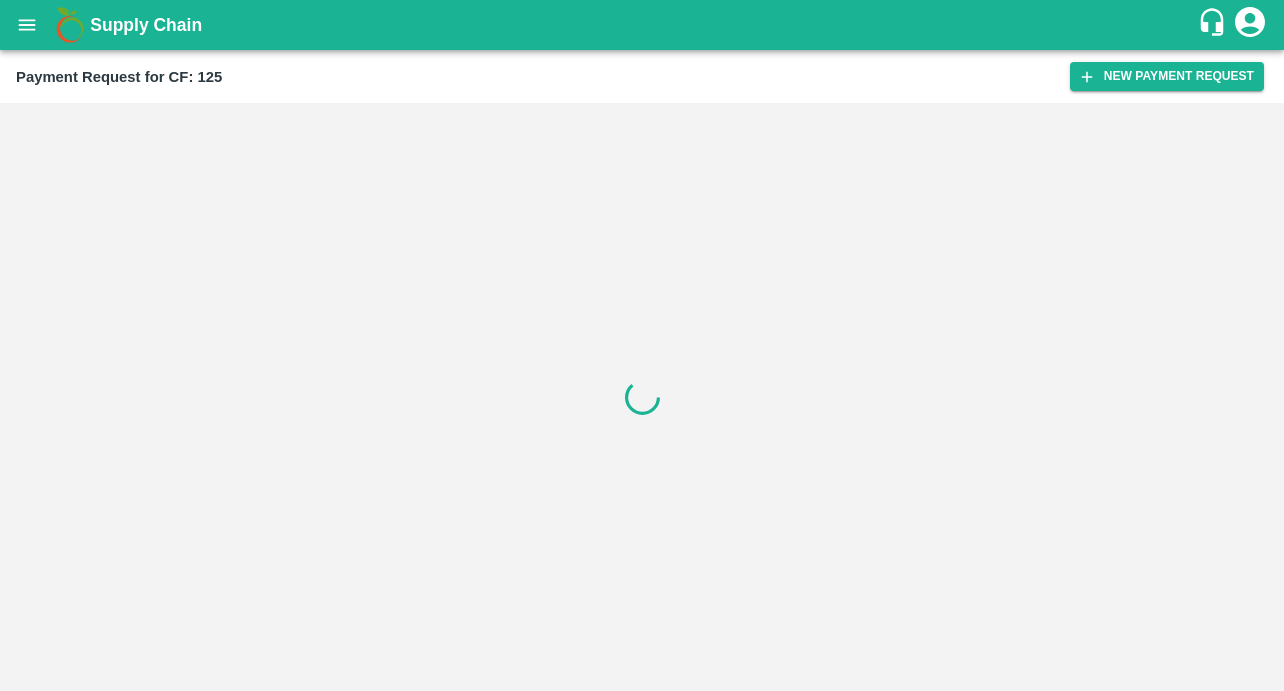 scroll, scrollTop: 0, scrollLeft: 0, axis: both 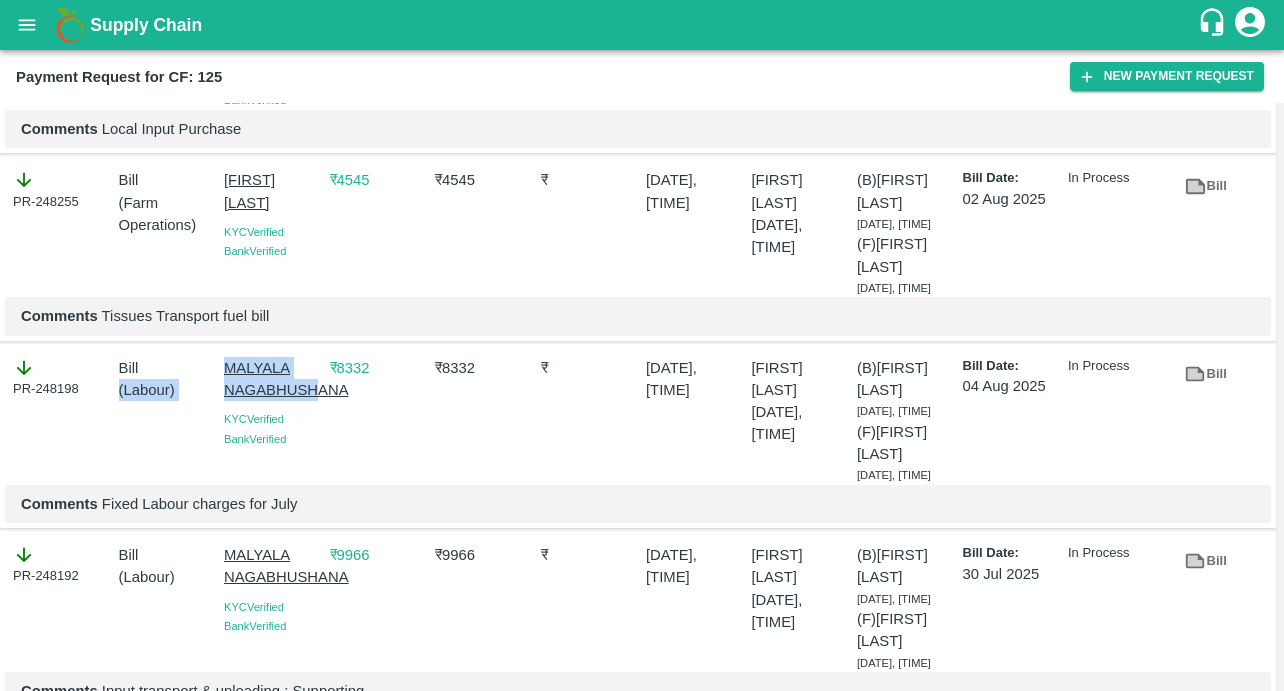 drag, startPoint x: 214, startPoint y: 408, endPoint x: 315, endPoint y: 433, distance: 104.048065 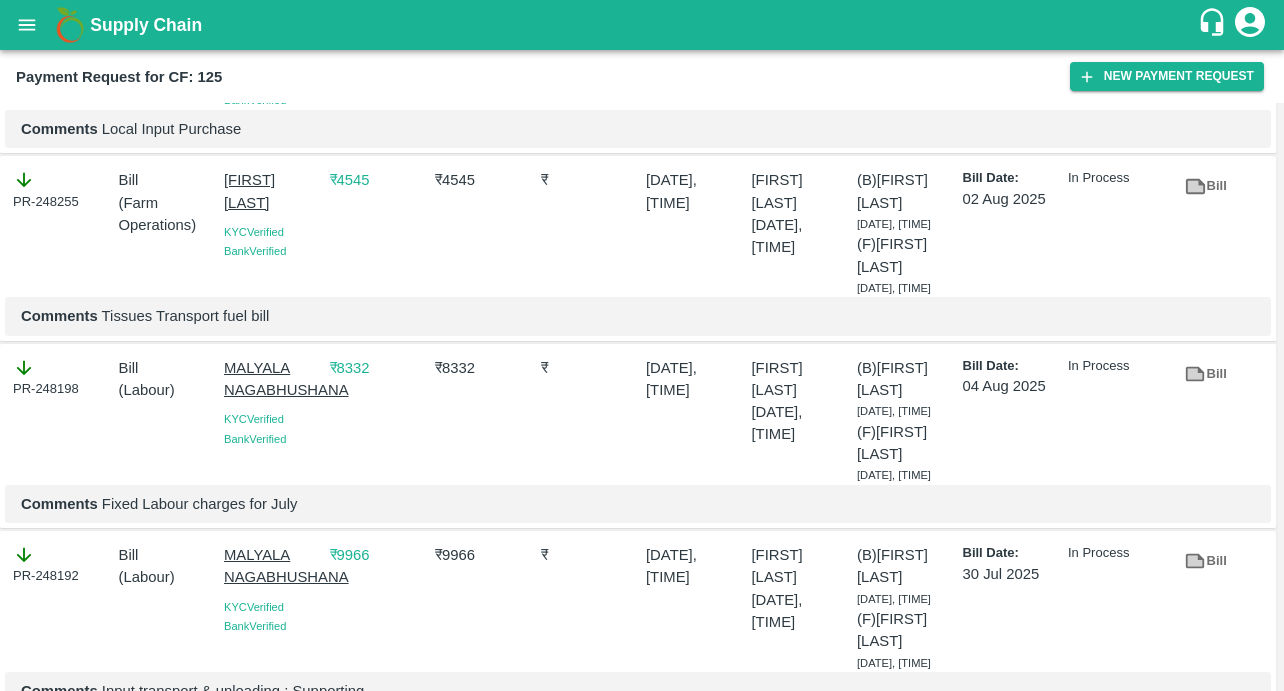 click on "₹  8332" at bounding box center (375, 417) 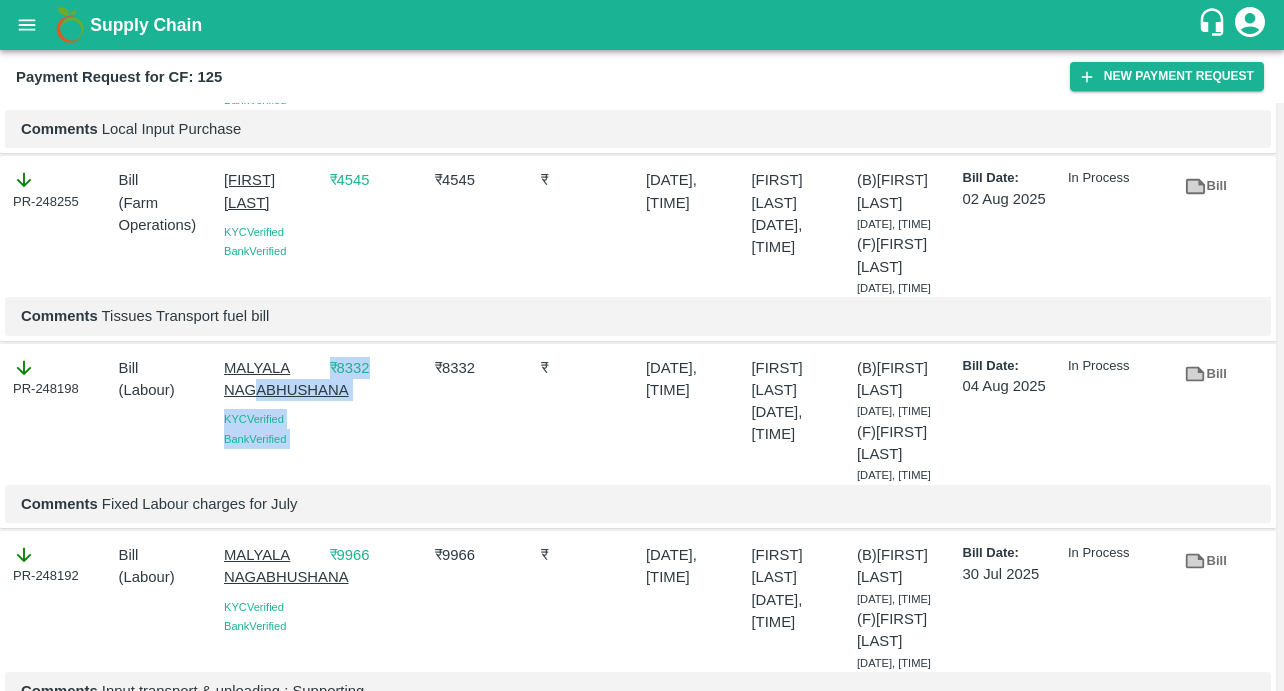 drag, startPoint x: 354, startPoint y: 439, endPoint x: 252, endPoint y: 433, distance: 102.176315 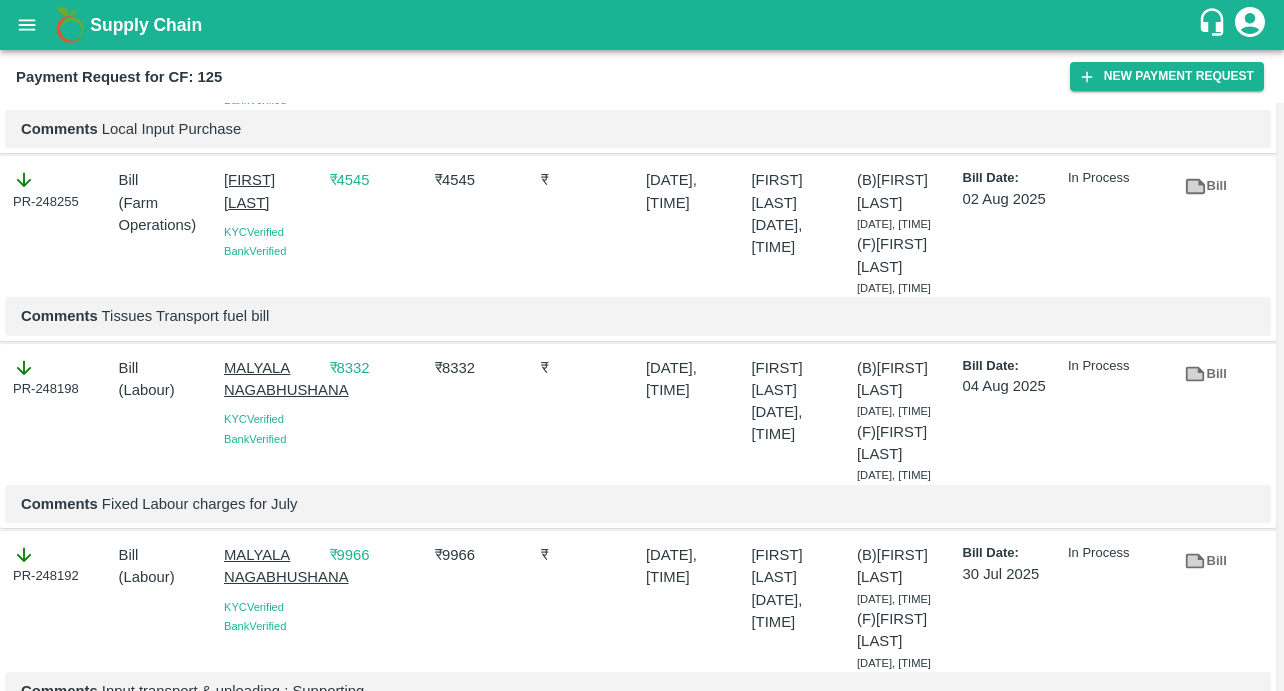 click on "Bill ( Labour )" at bounding box center [164, 417] 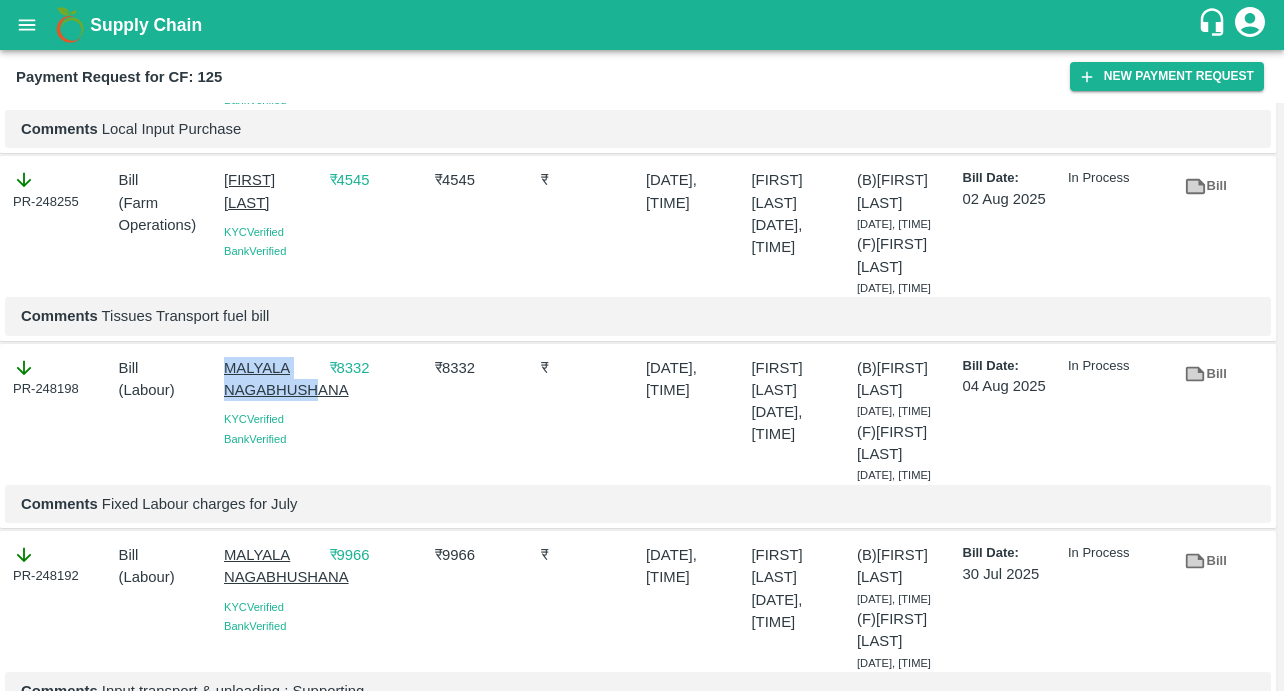 drag, startPoint x: 219, startPoint y: 411, endPoint x: 316, endPoint y: 435, distance: 99.92497 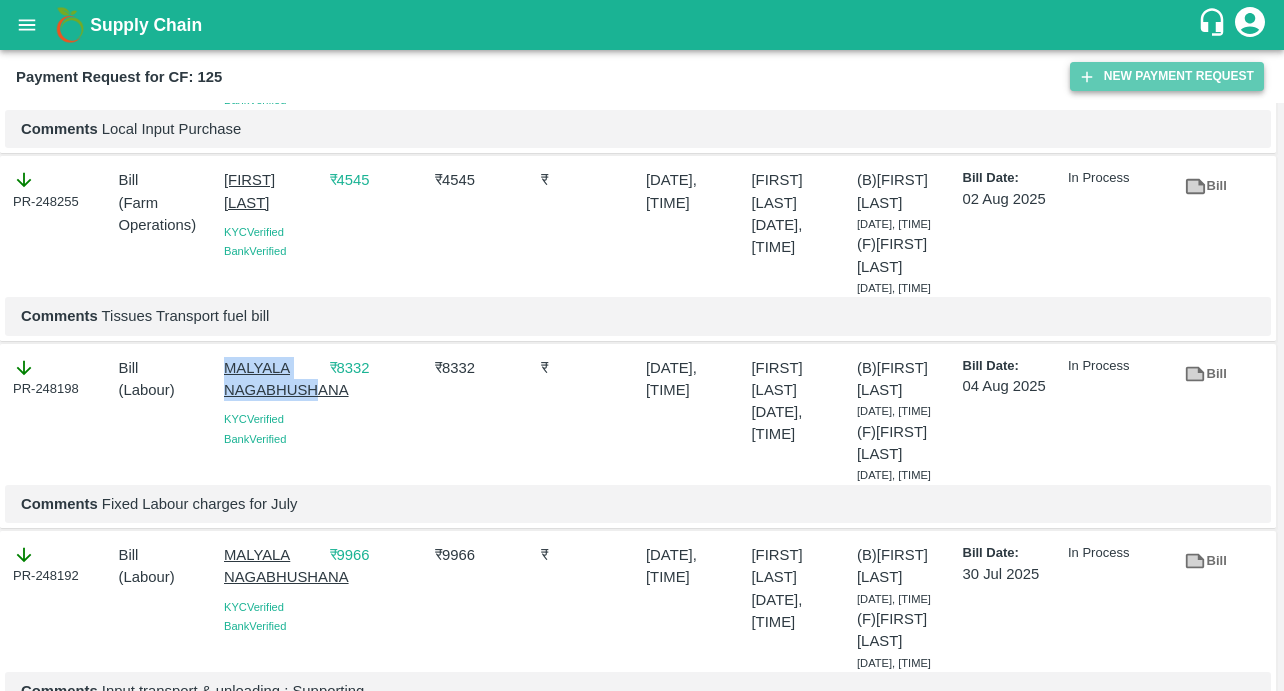 click on "New Payment Request" at bounding box center [1167, 76] 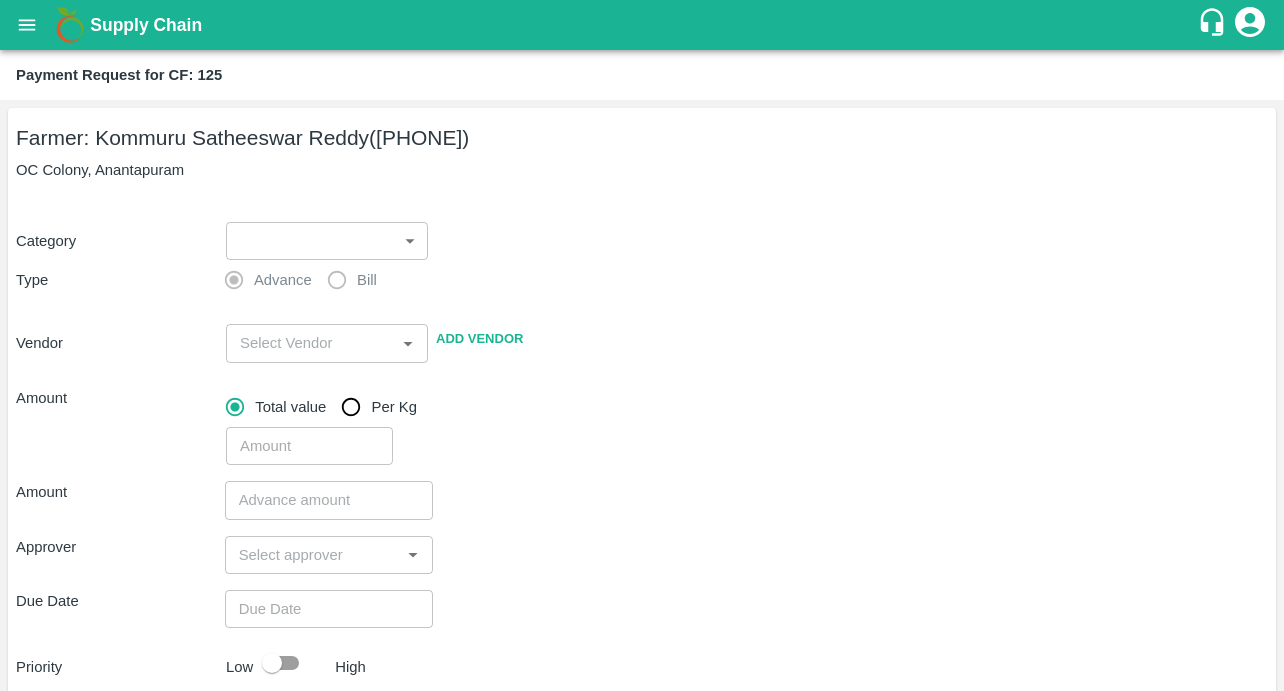 click on "Supply Chain Payment Request for CF: 125 Farmer:    Kommuru Satheeswar Reddy  (9652069388) OC Colony, Anantapuram Category ​ ​ Type Advance Bill Vendor ​ Add Vendor Amount Total value Per Kg ​ Amount ​ Approver ​ Due Date ​  Priority  Low  High Comment x ​ Attach bill Cancel Save Bangalore DC Direct Customer Hyderabad DC B2R Bangalore  Tembhurni Virtual Captive PH Ananthapur Virtual Captive PH Kothakota Virtual Captive PH Chittoor Virtual Captive PH Vavilala Himalekya Logout" at bounding box center (642, 345) 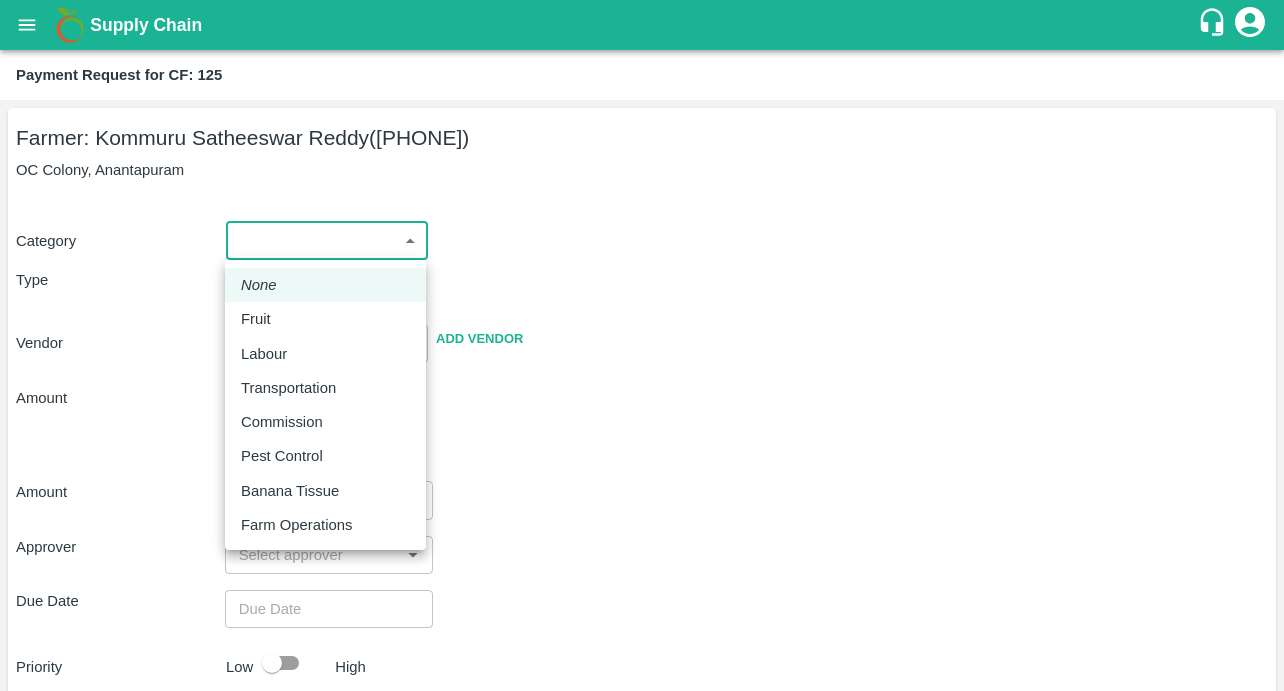 click on "Labour" at bounding box center [264, 354] 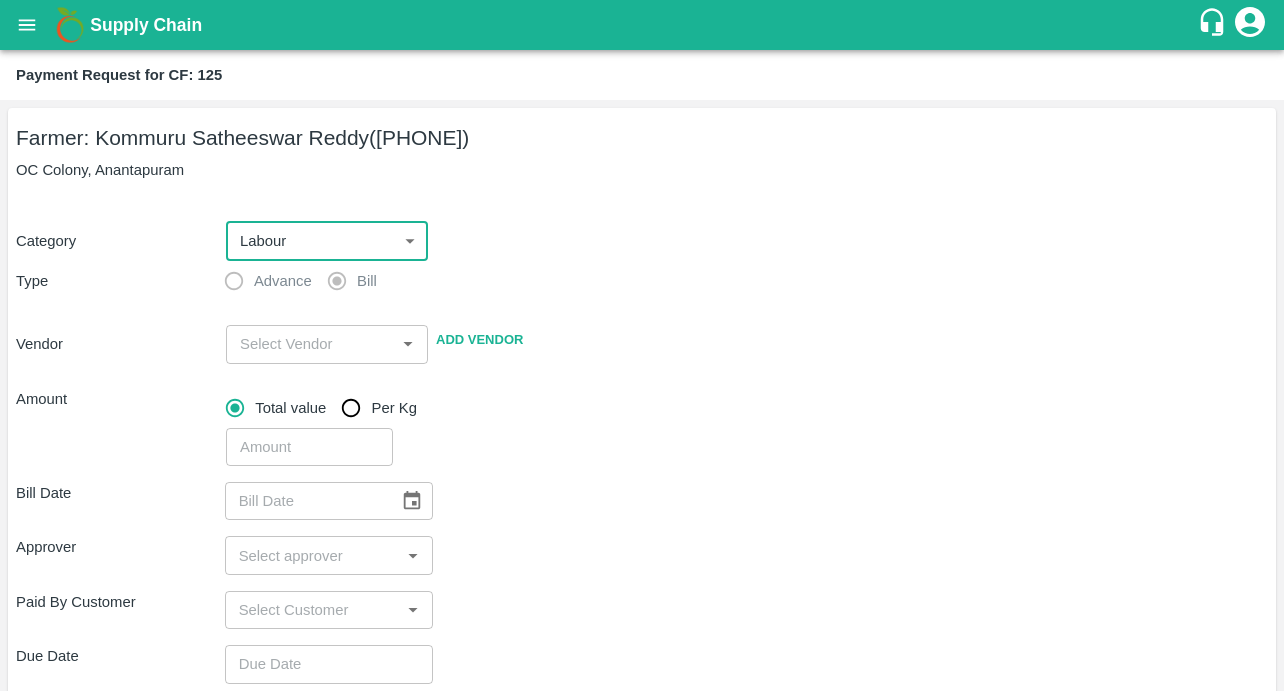 click at bounding box center (310, 344) 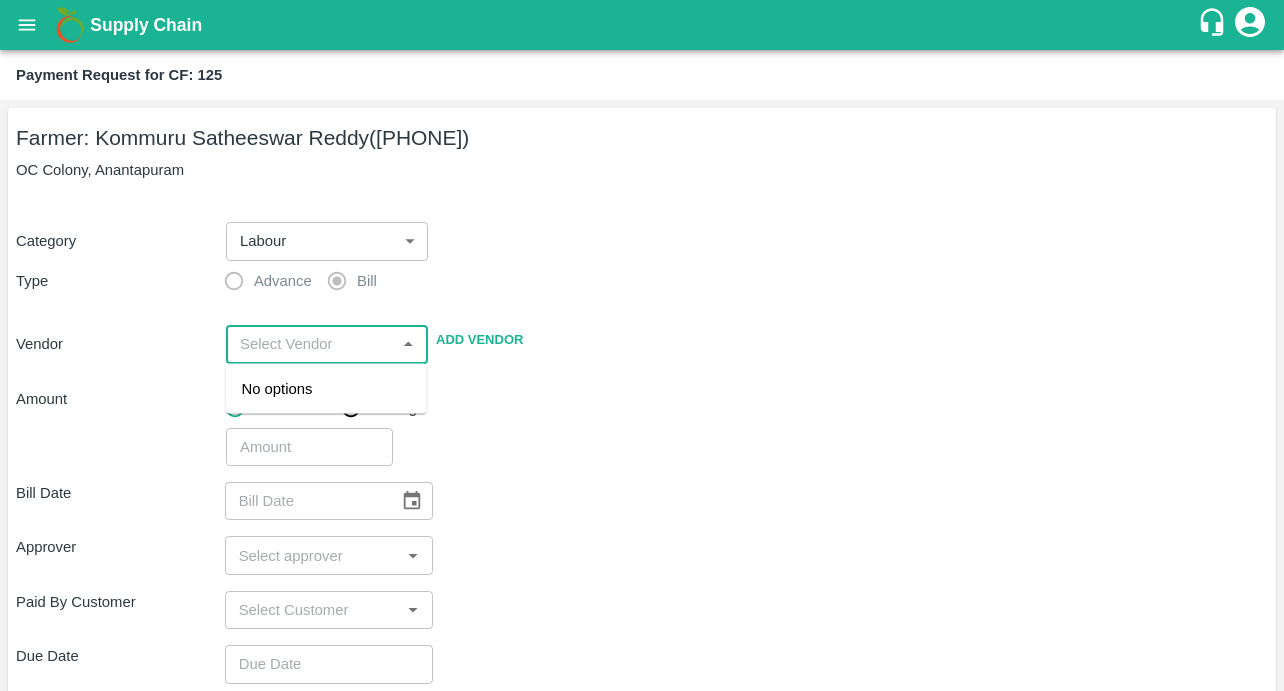 paste on "MALYALA NAGABHUSH" 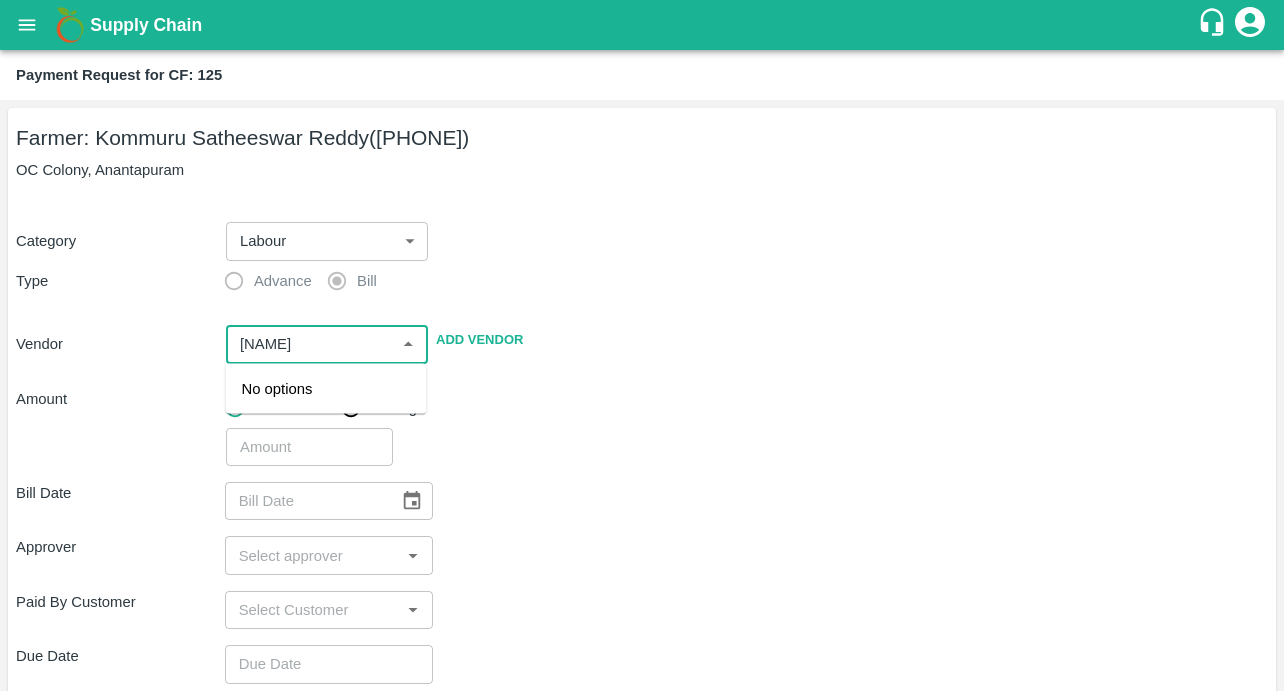 scroll, scrollTop: 0, scrollLeft: 19, axis: horizontal 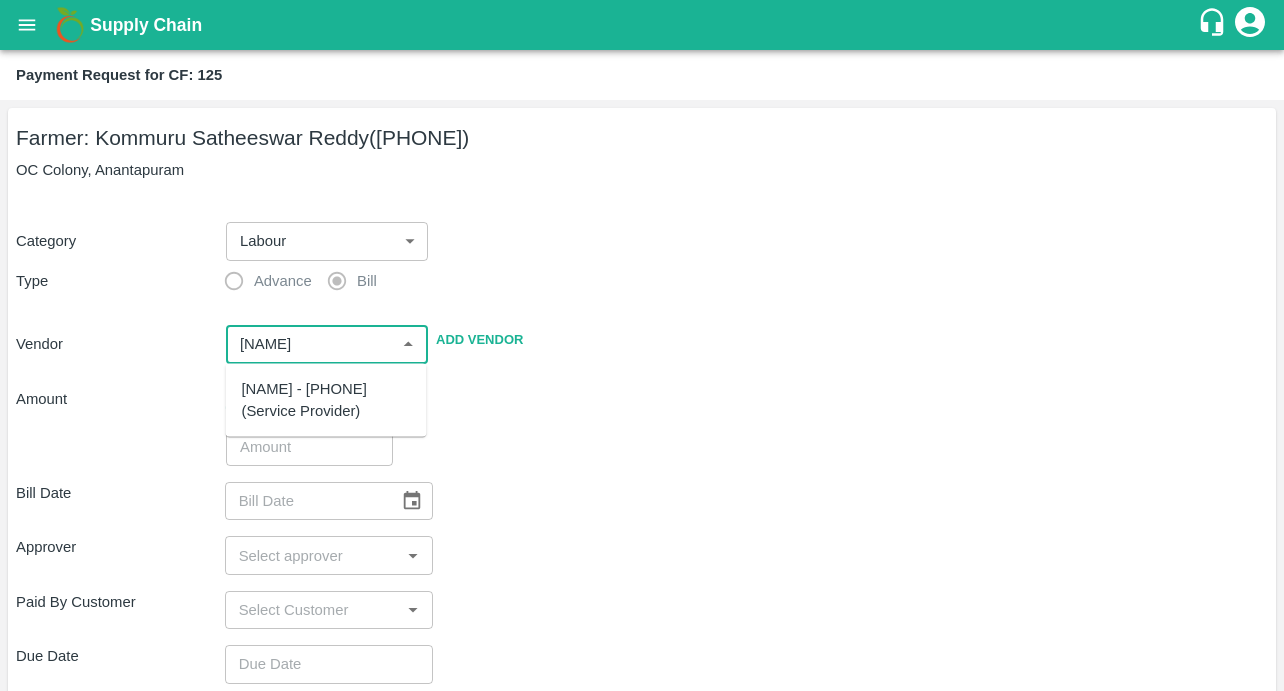 click on "MALYALA NAGABHUSHANA - 9912197696(Service Provider)" at bounding box center [326, 400] 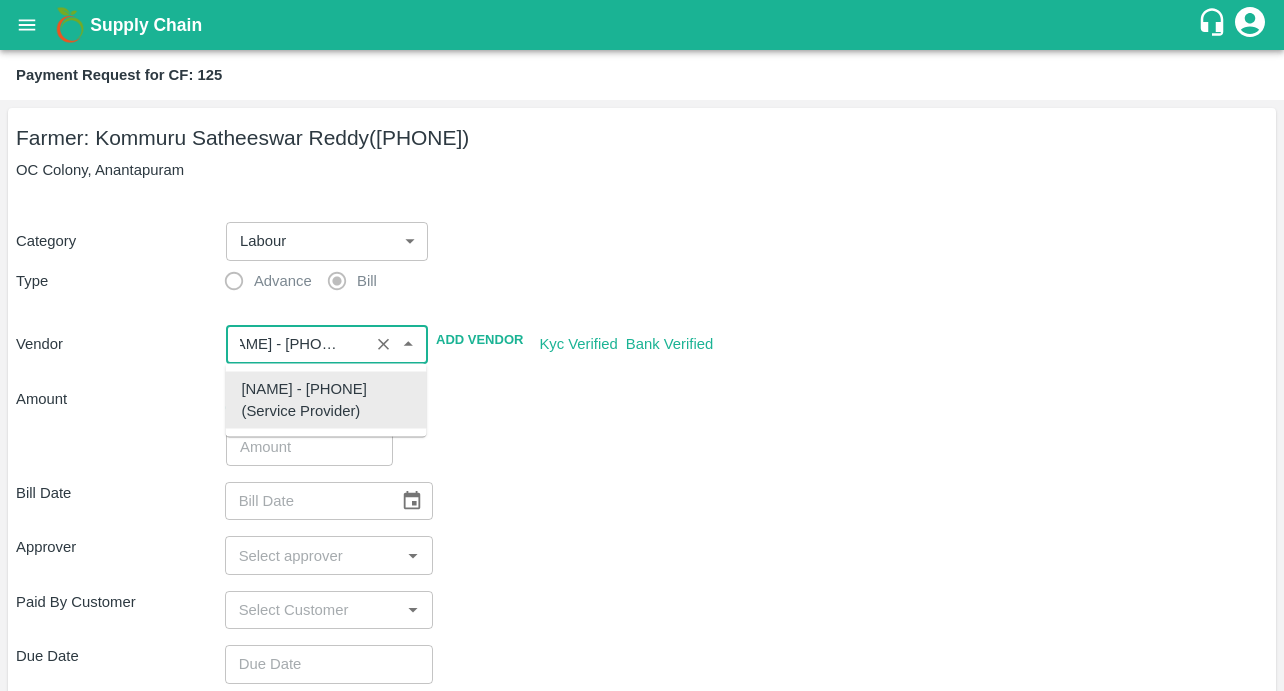 type on "MALYALA NAGABHUSHANA - 9912197696(Service Provider)" 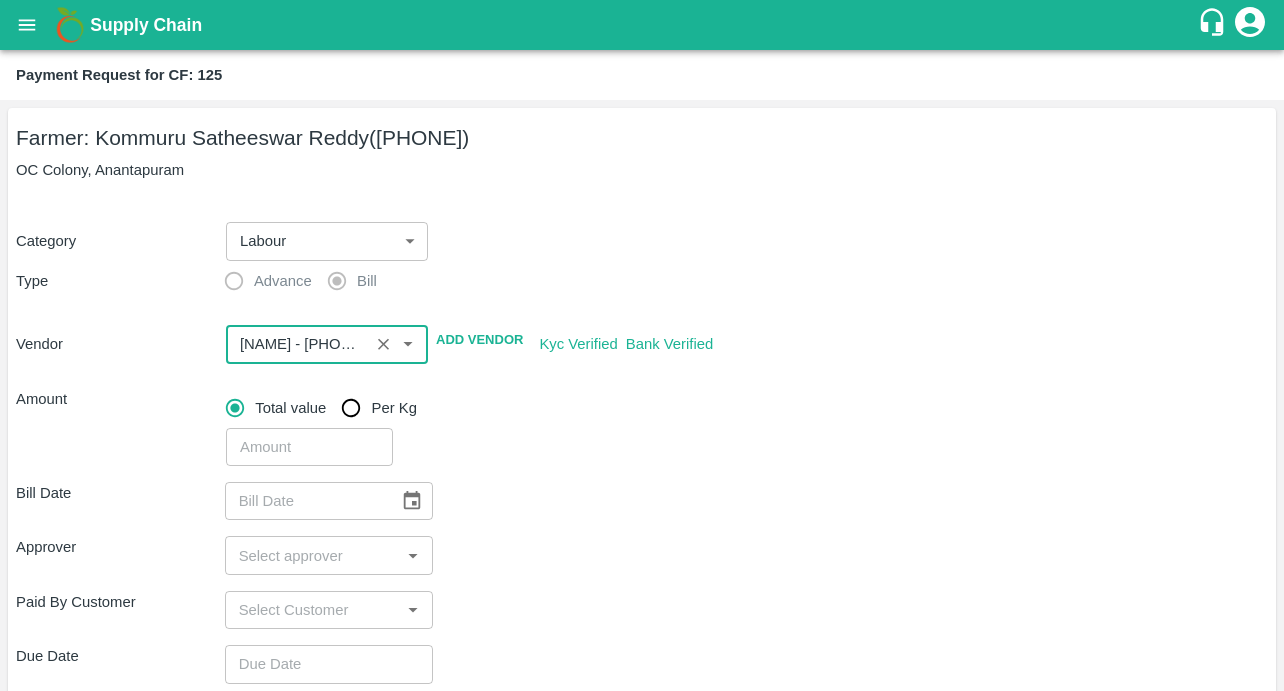 click at bounding box center [297, 344] 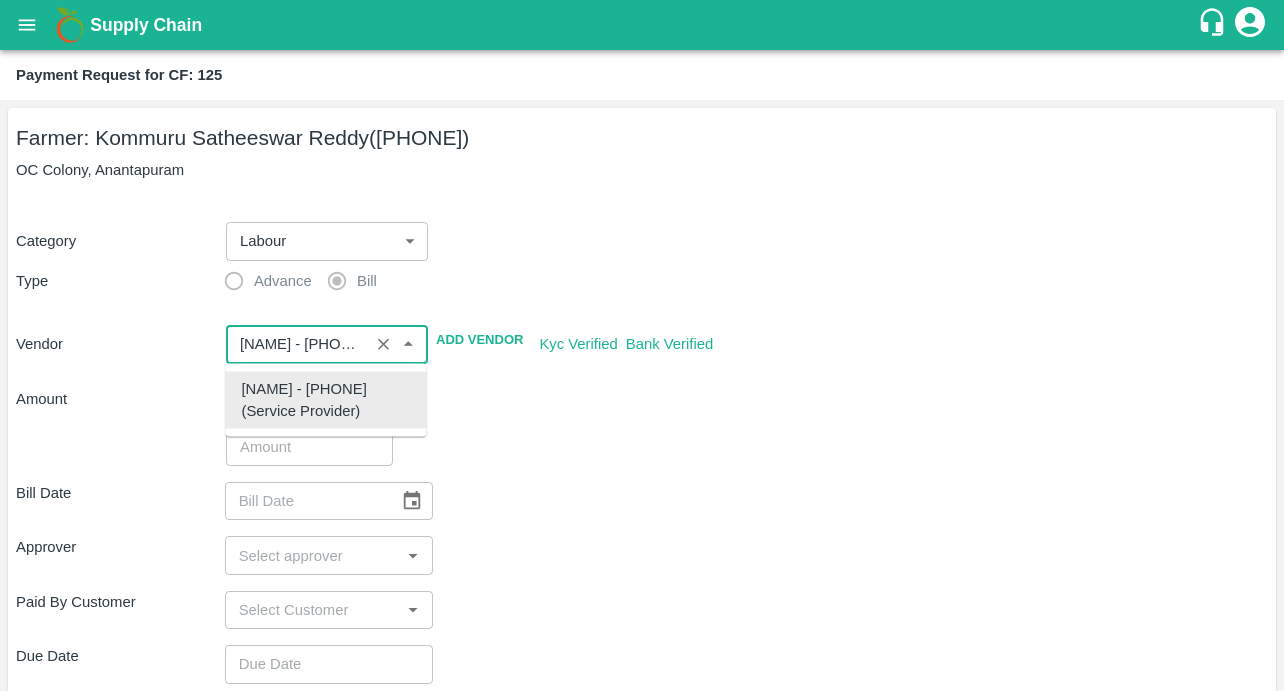 click on "MALYALA NAGABHUSHANA - 9912197696(Service Provider)" at bounding box center [326, 400] 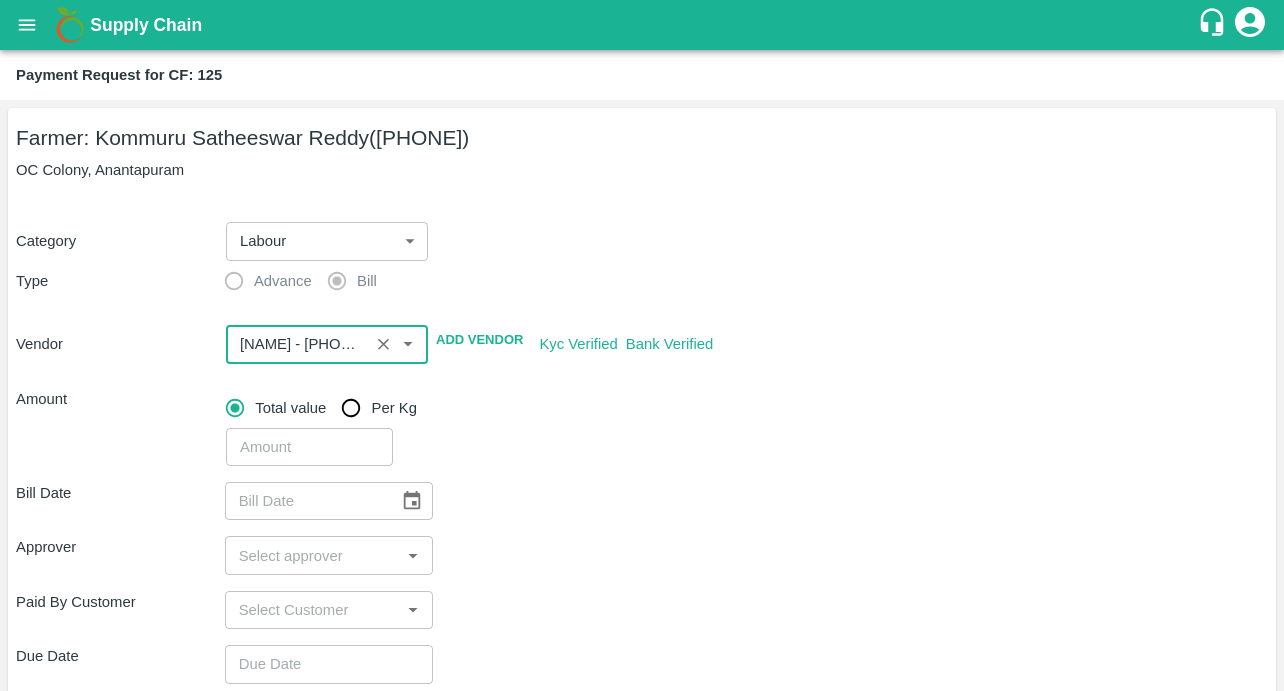 click on "Bill Date ​" at bounding box center [642, 501] 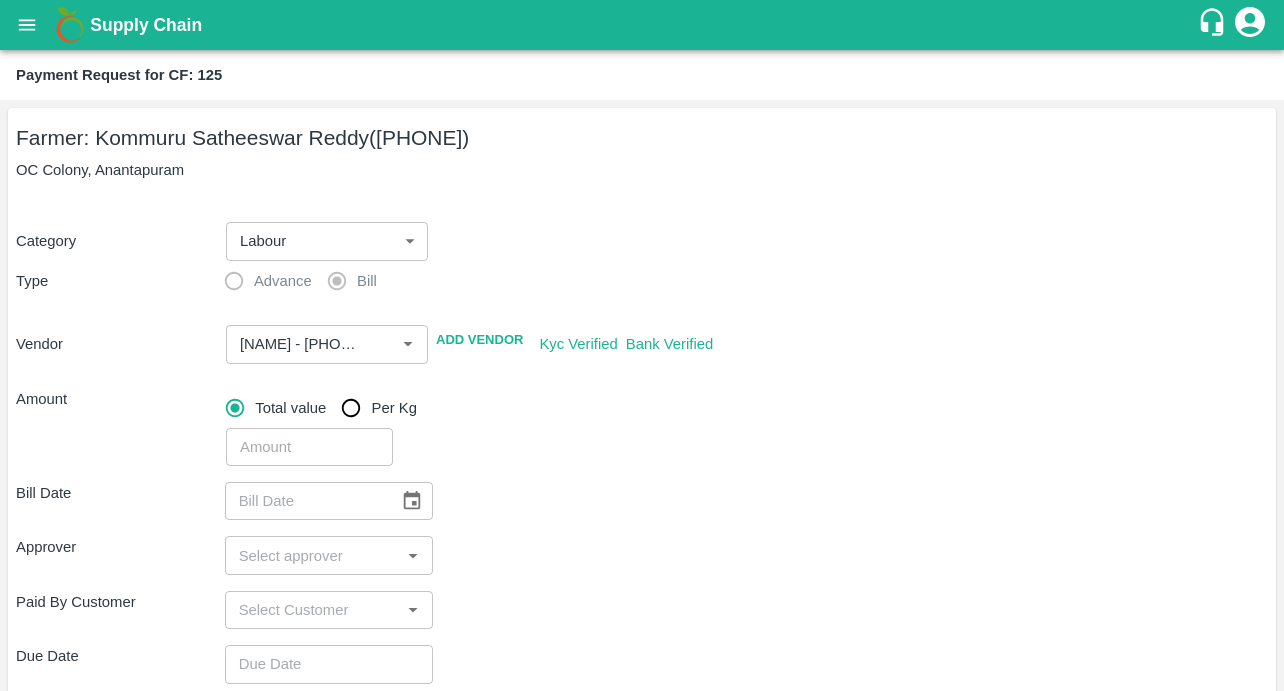 click at bounding box center (309, 447) 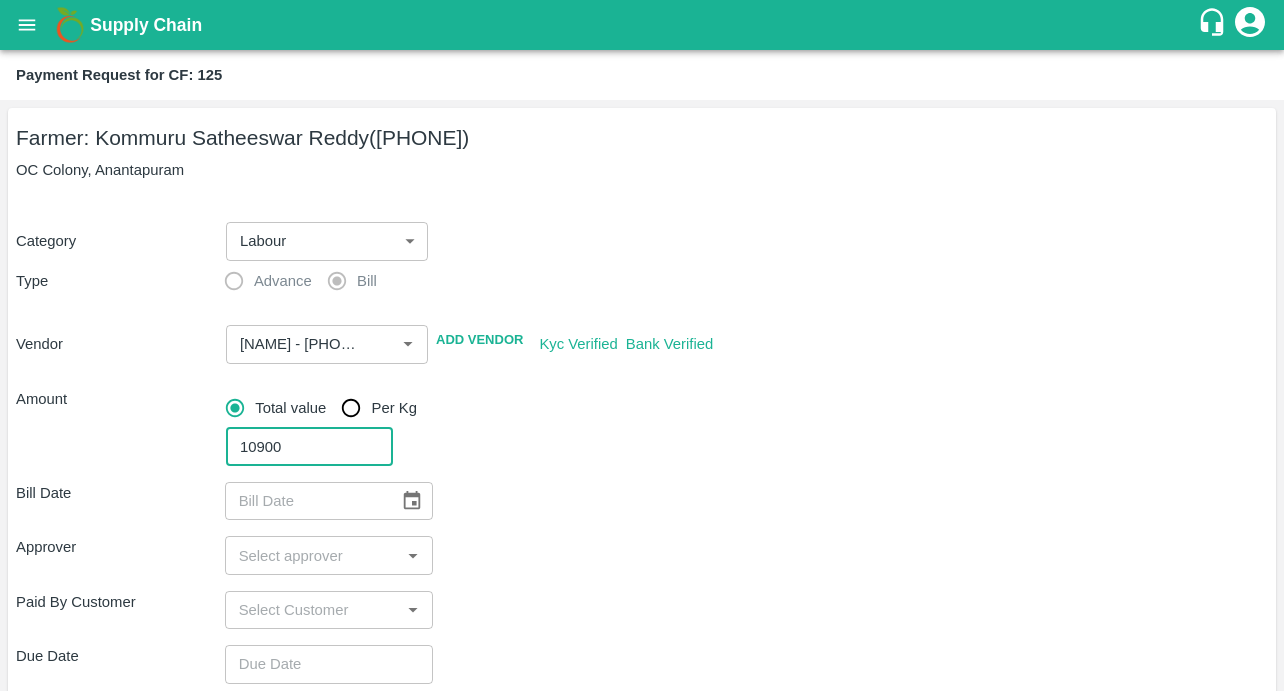 type on "10900" 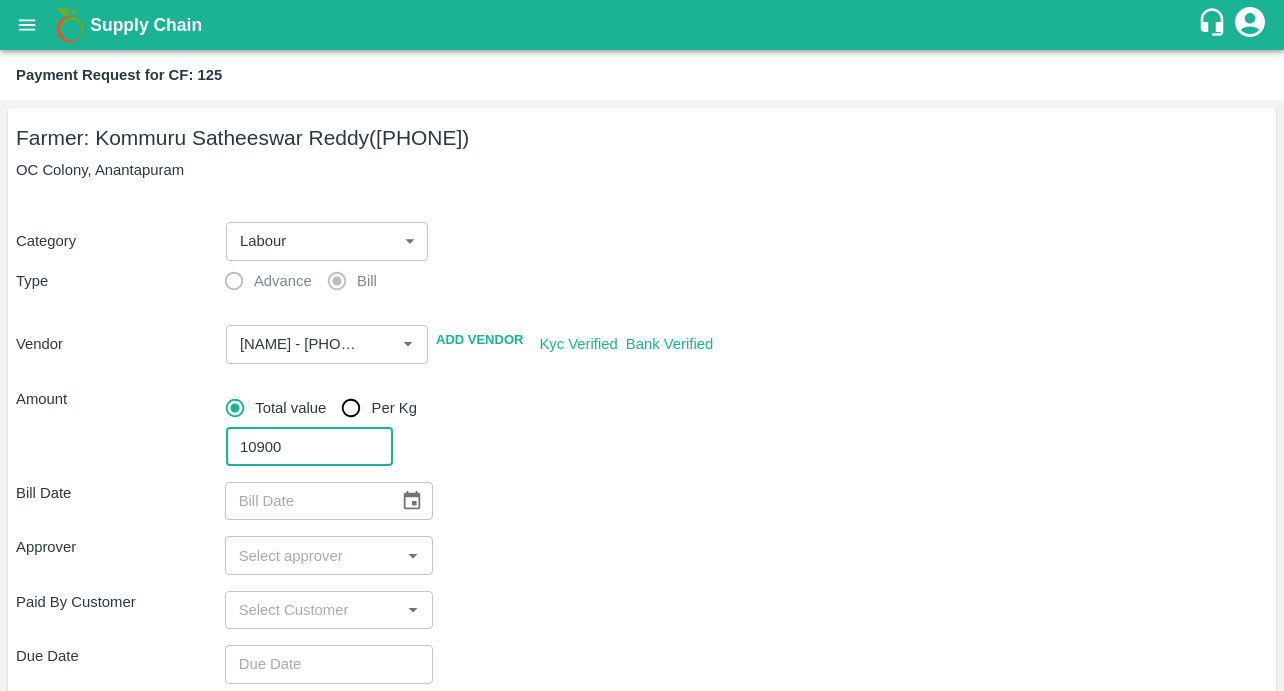 click 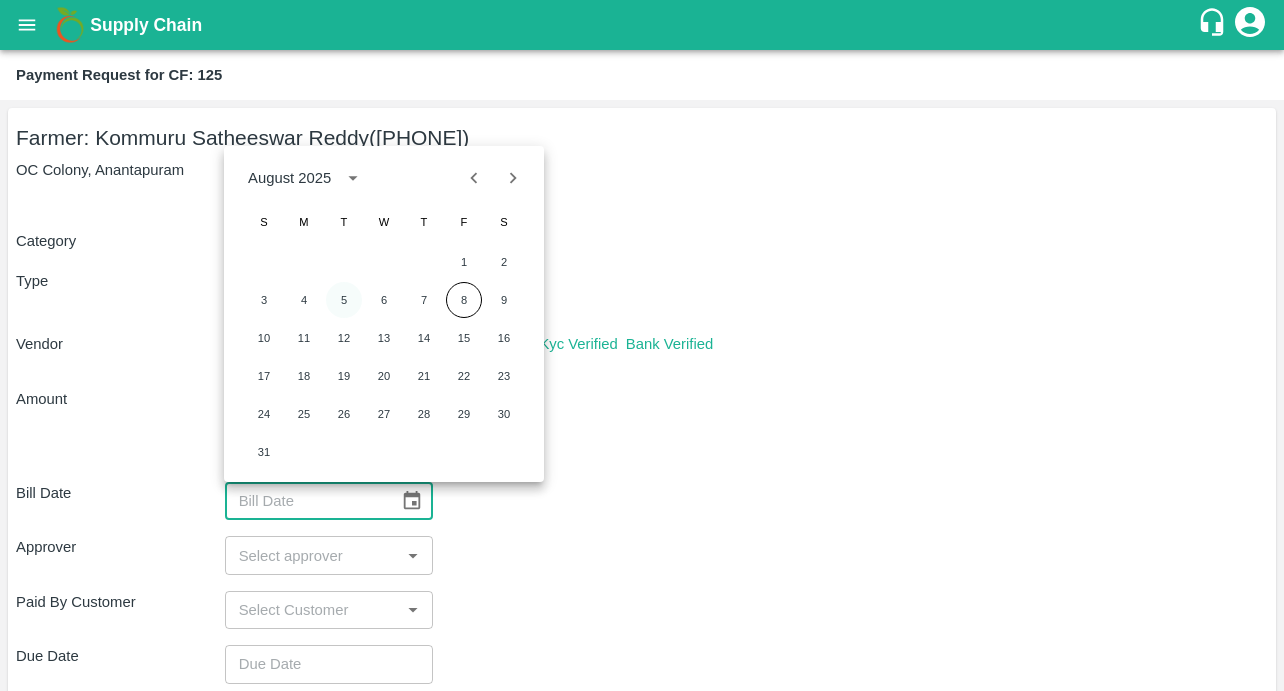 click on "5" at bounding box center (344, 300) 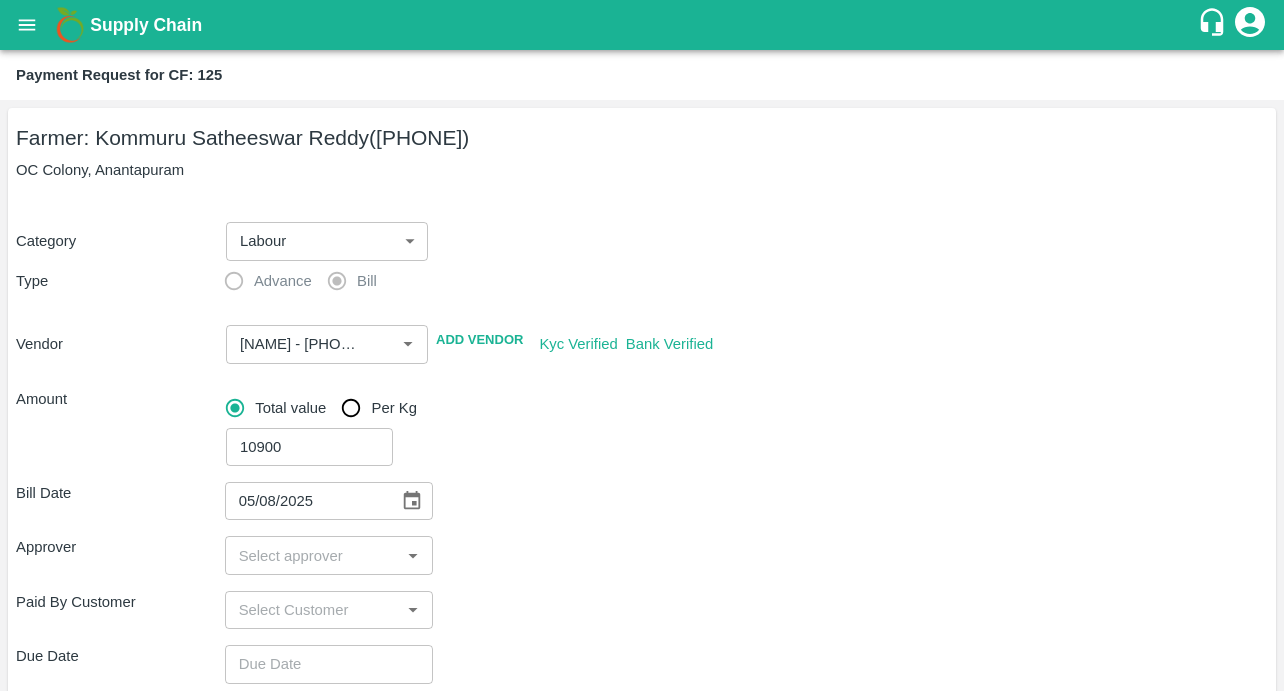 click on "Bill Date 05/08/2025 ​ Approver ​ Paid By Customer ​ Due Date ​  Priority  Low  High comments x ​ Attach bill Cancel Save" at bounding box center (642, 698) 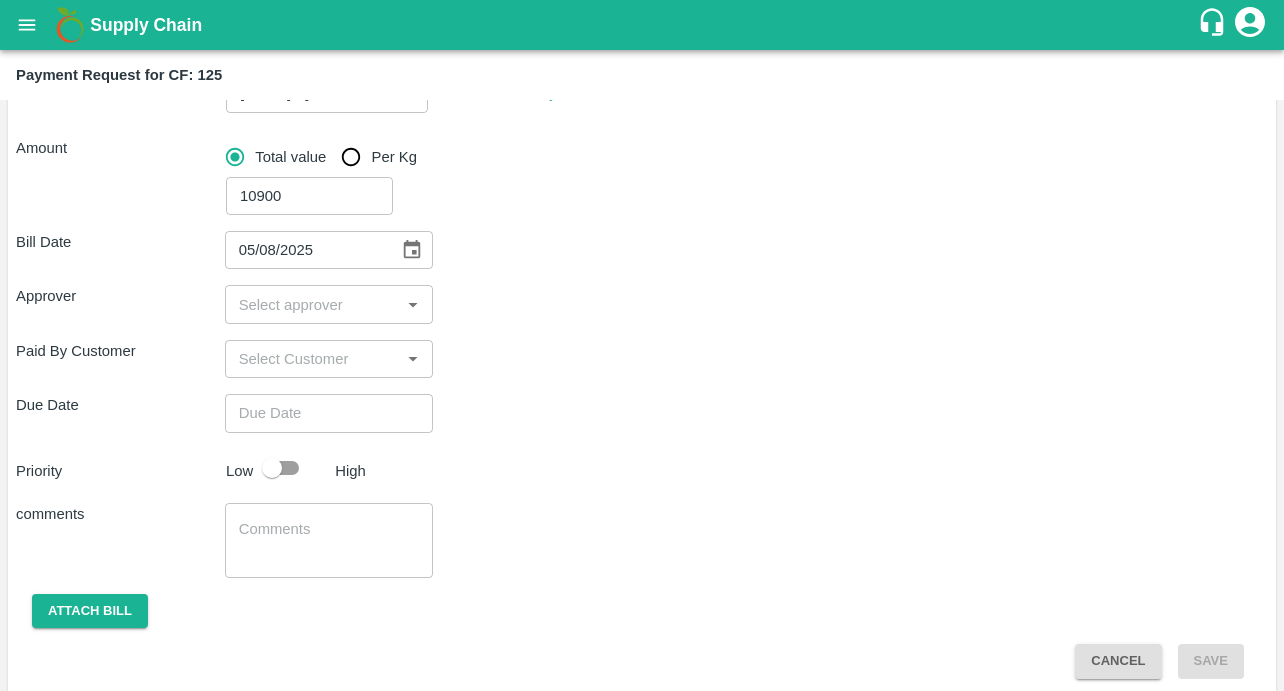 scroll, scrollTop: 263, scrollLeft: 0, axis: vertical 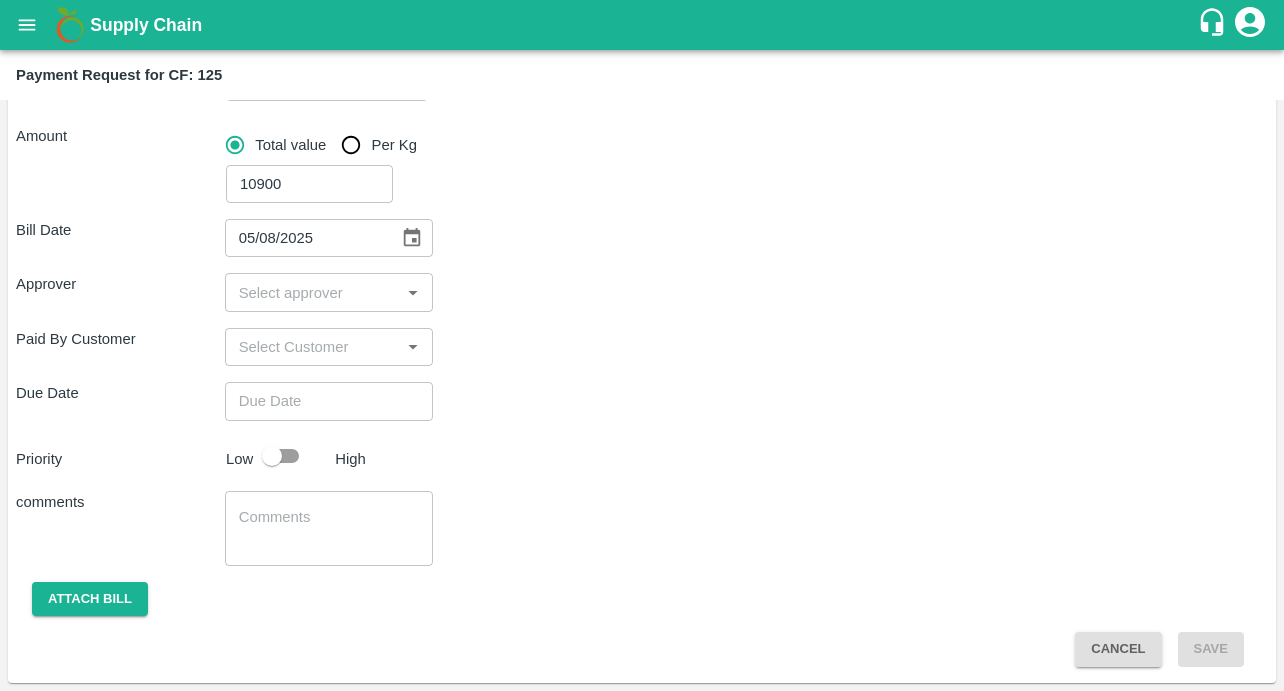 click at bounding box center (313, 292) 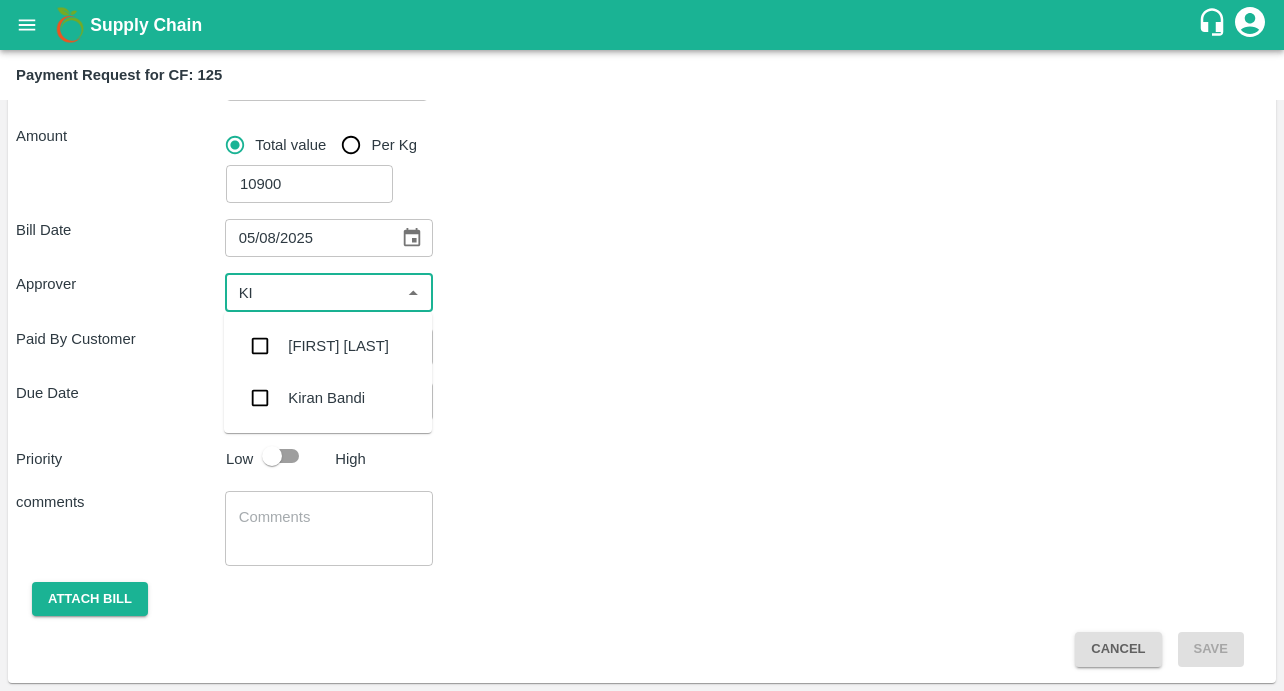 type on "KIR" 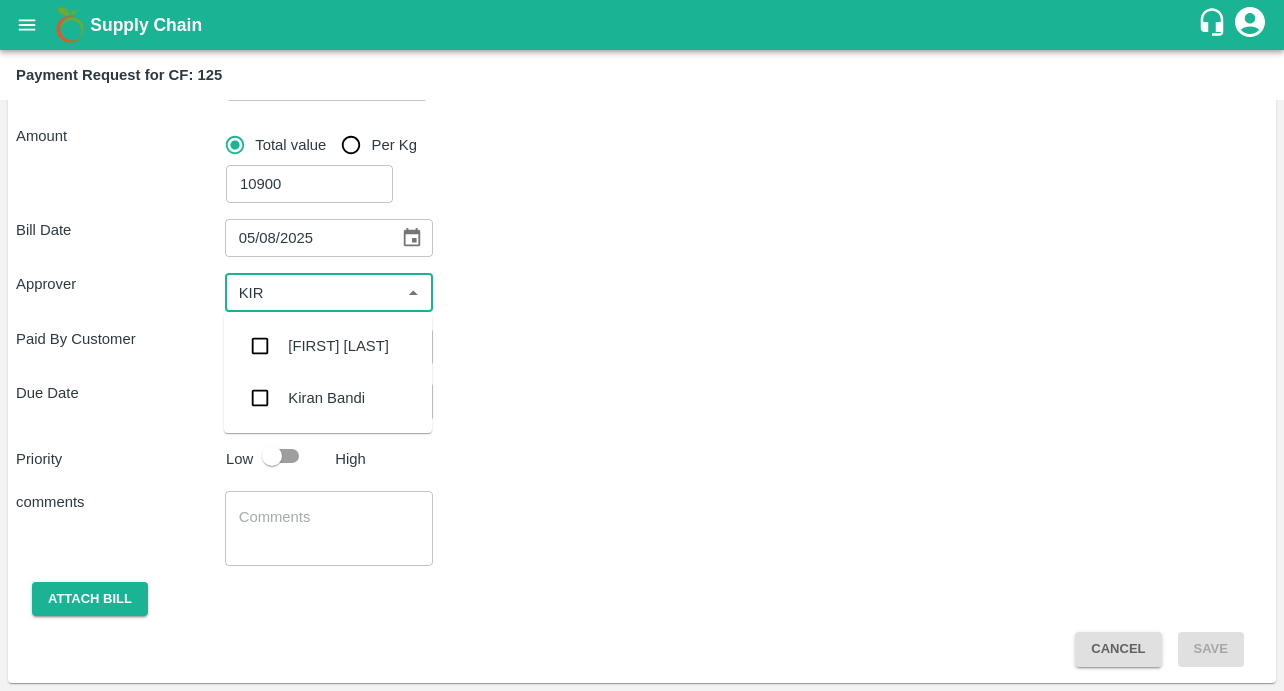 click at bounding box center (260, 346) 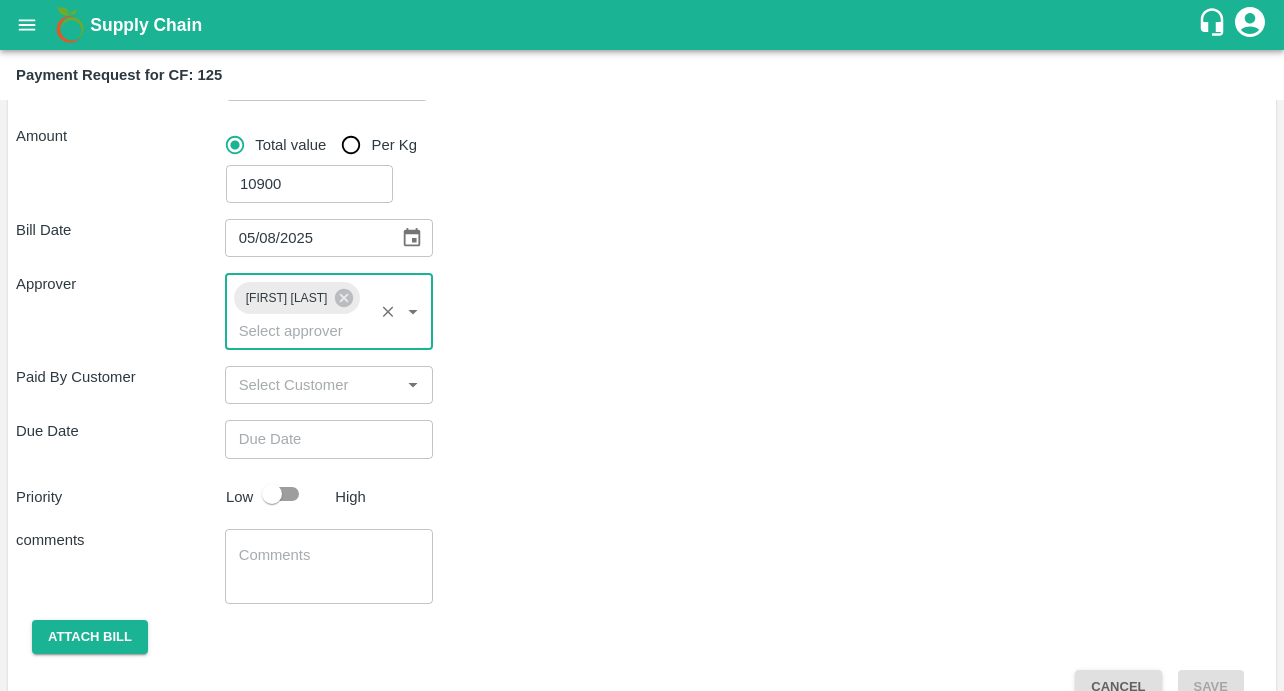 type on "DD/MM/YYYY hh:mm aa" 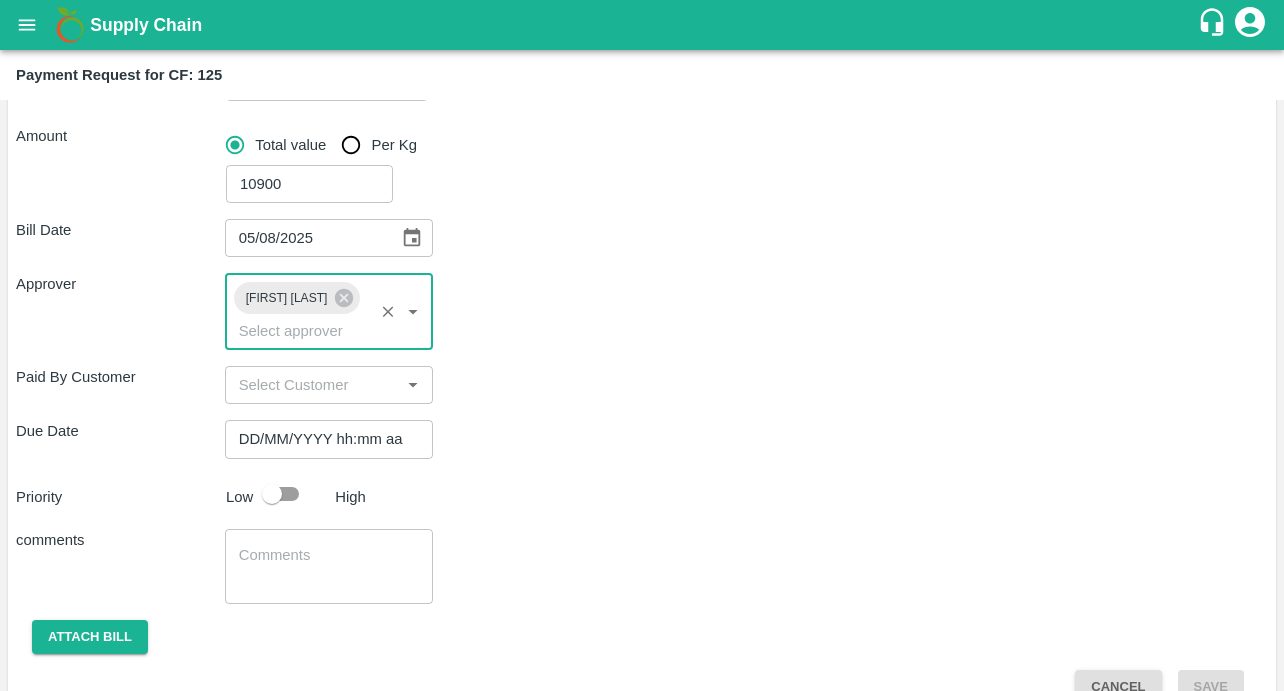 click on "DD/MM/YYYY hh:mm aa" at bounding box center (322, 439) 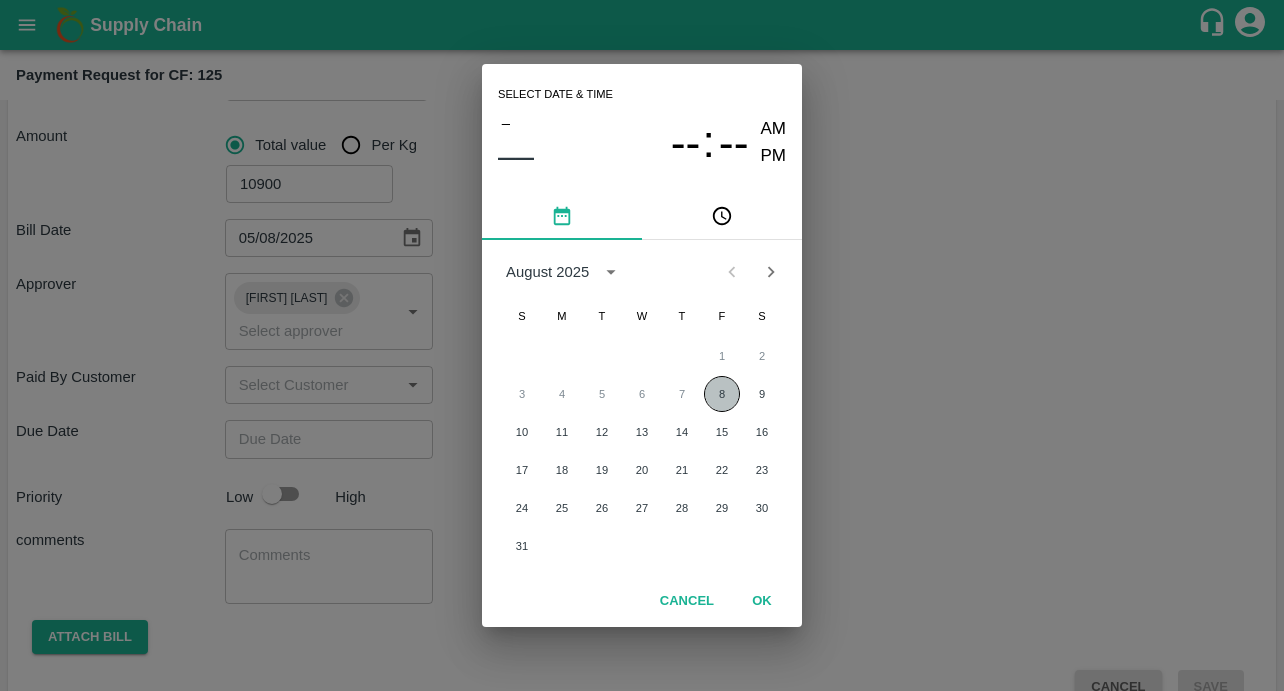click on "8" at bounding box center [722, 394] 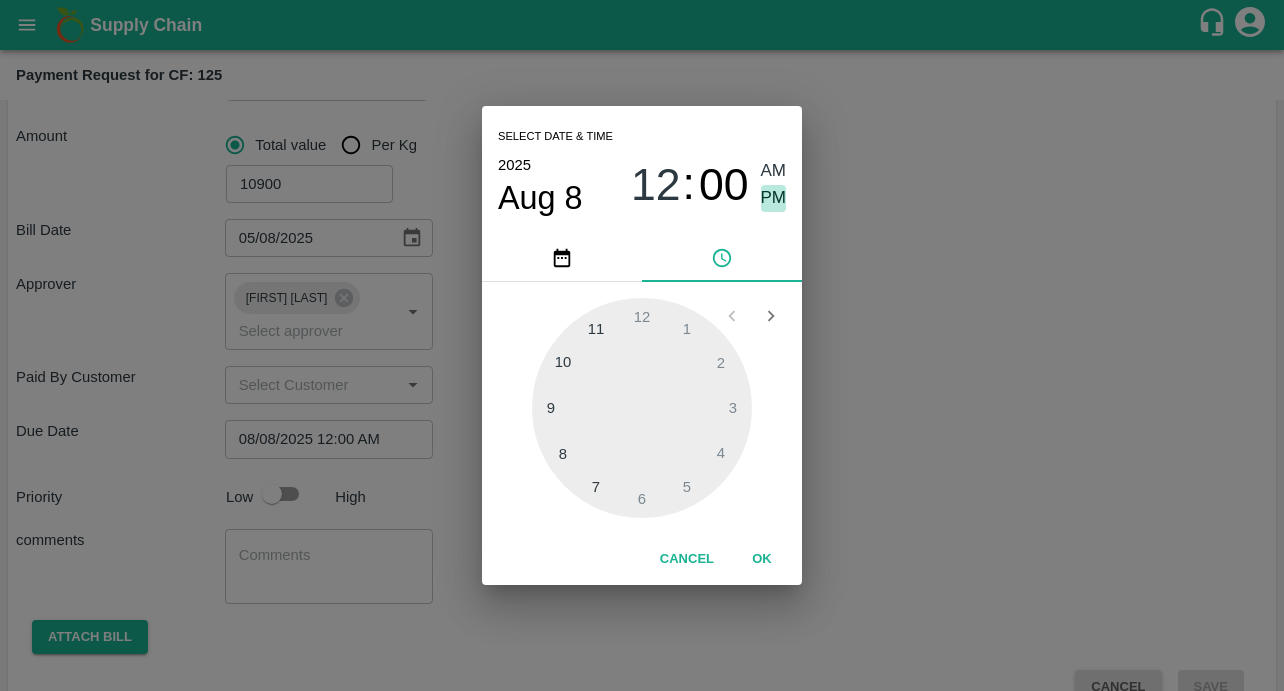 click on "PM" at bounding box center [774, 198] 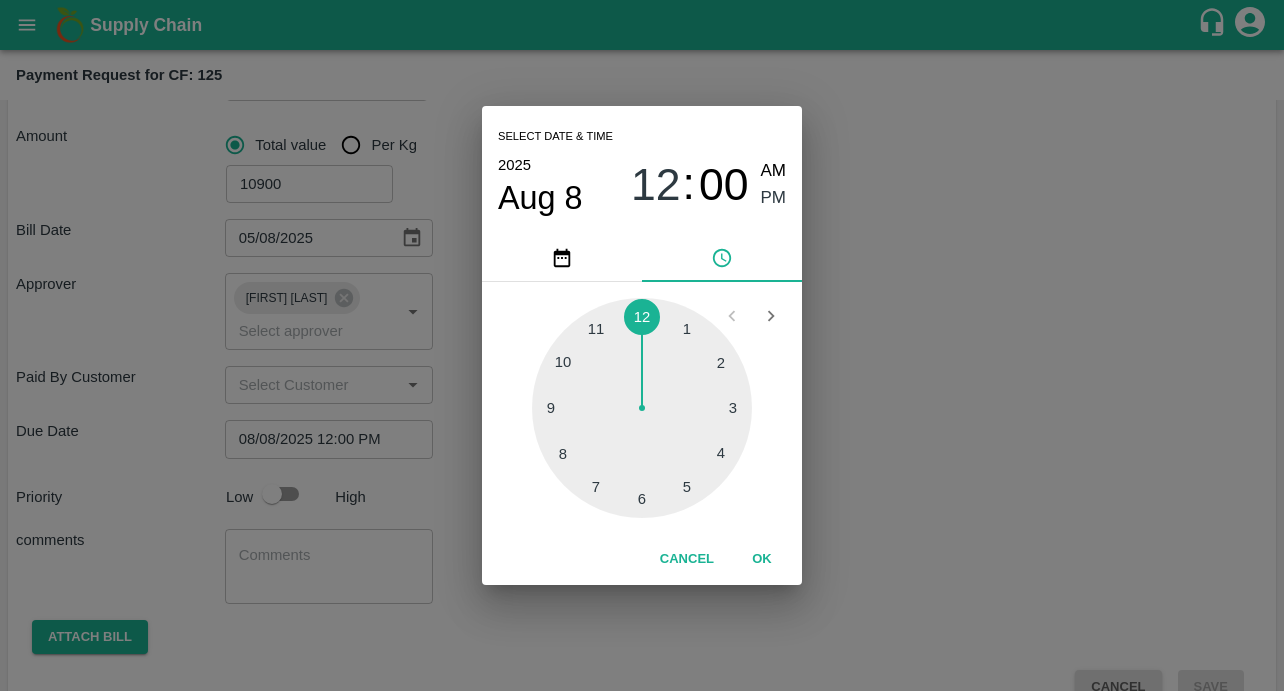 click on "OK" at bounding box center (762, 559) 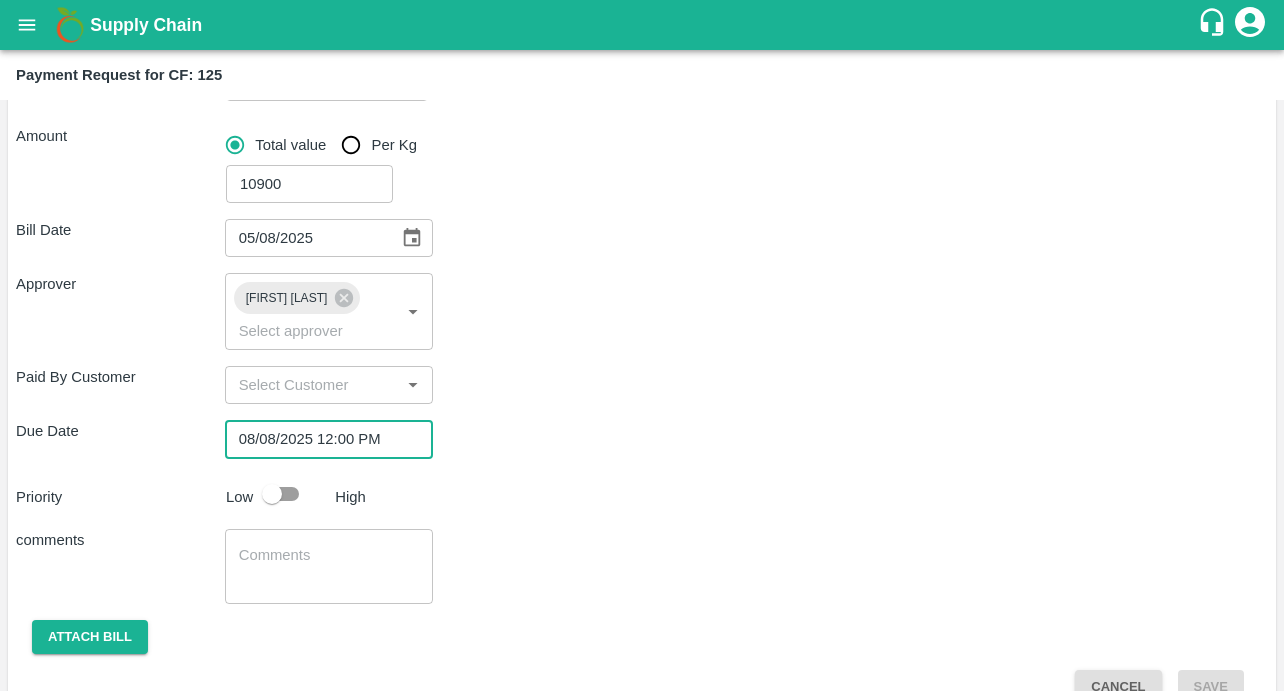 click on "comments x ​" at bounding box center (642, 566) 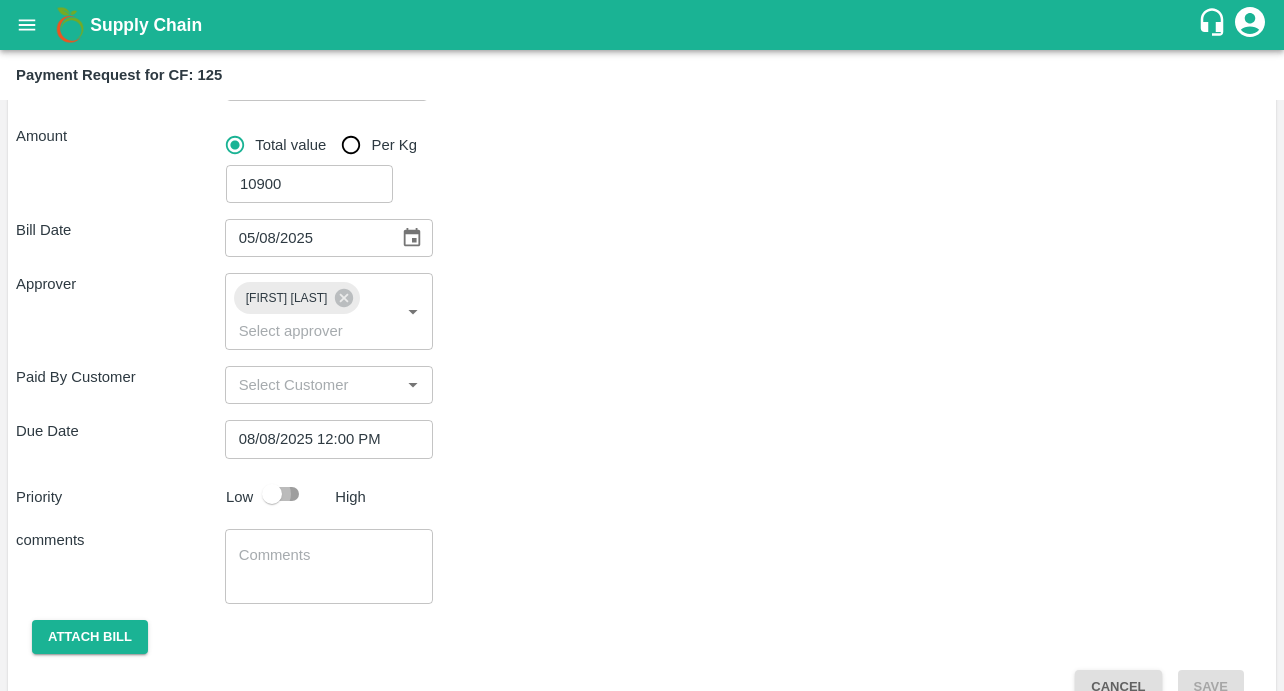 click at bounding box center [272, 494] 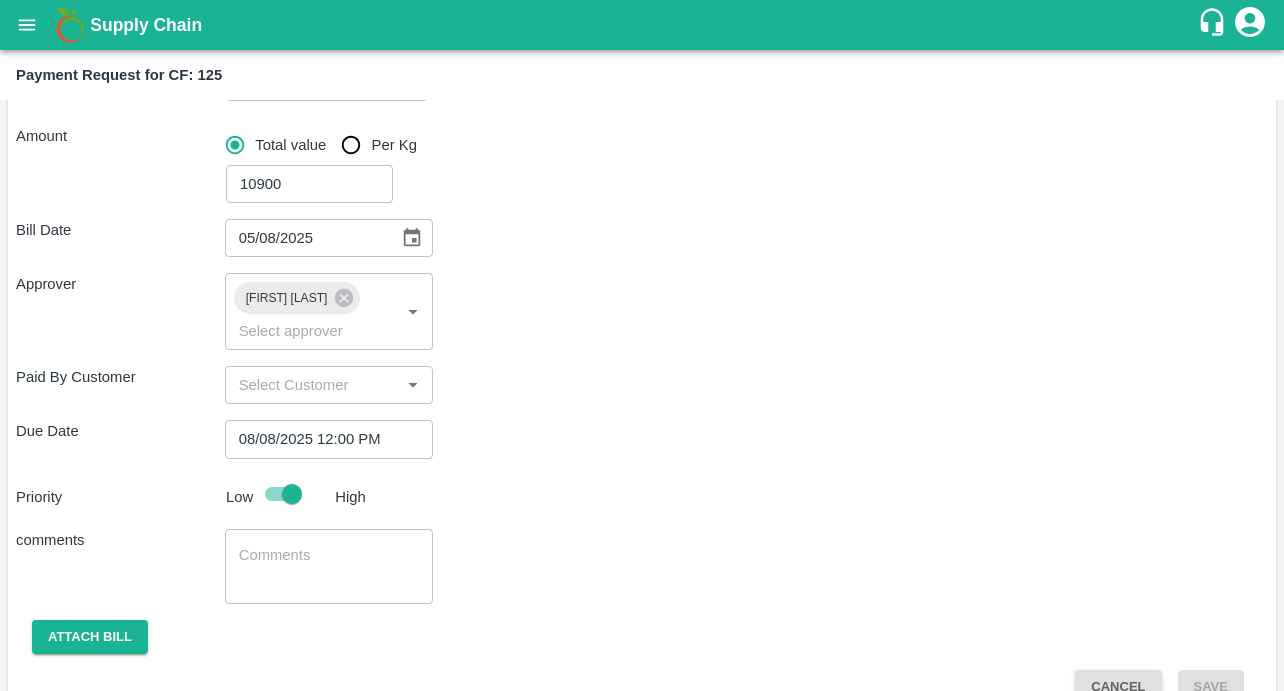 click at bounding box center [329, 566] 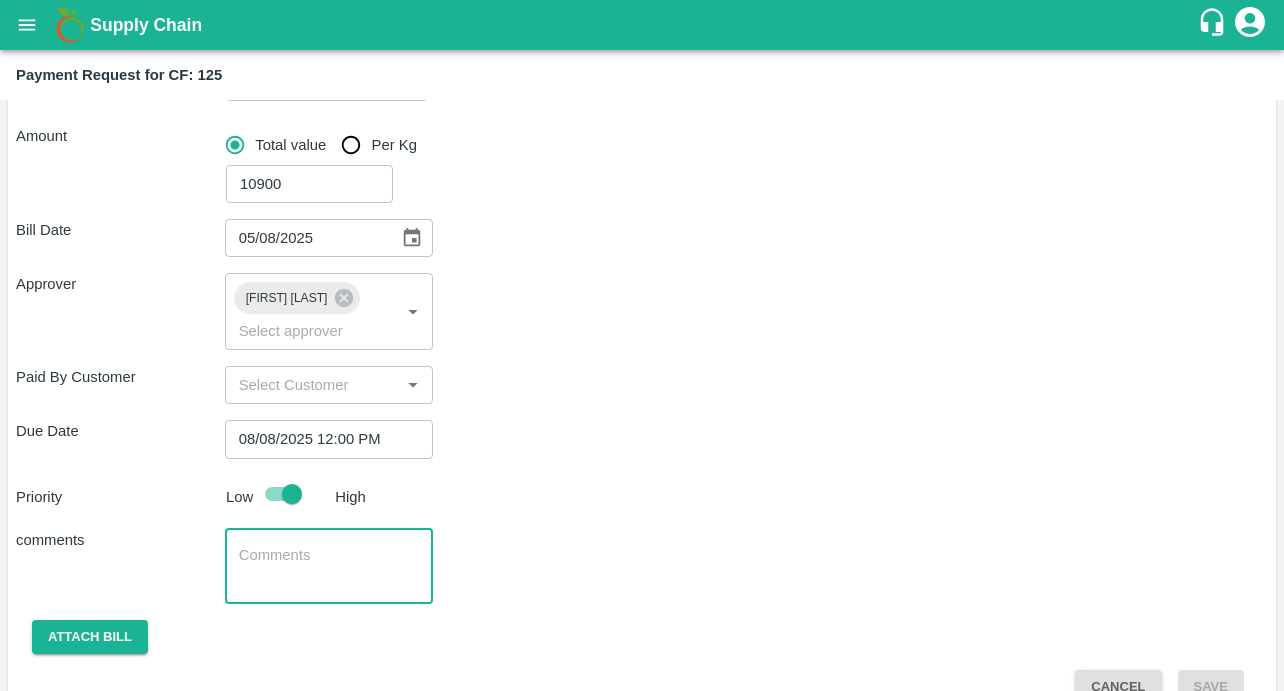 scroll, scrollTop: 301, scrollLeft: 0, axis: vertical 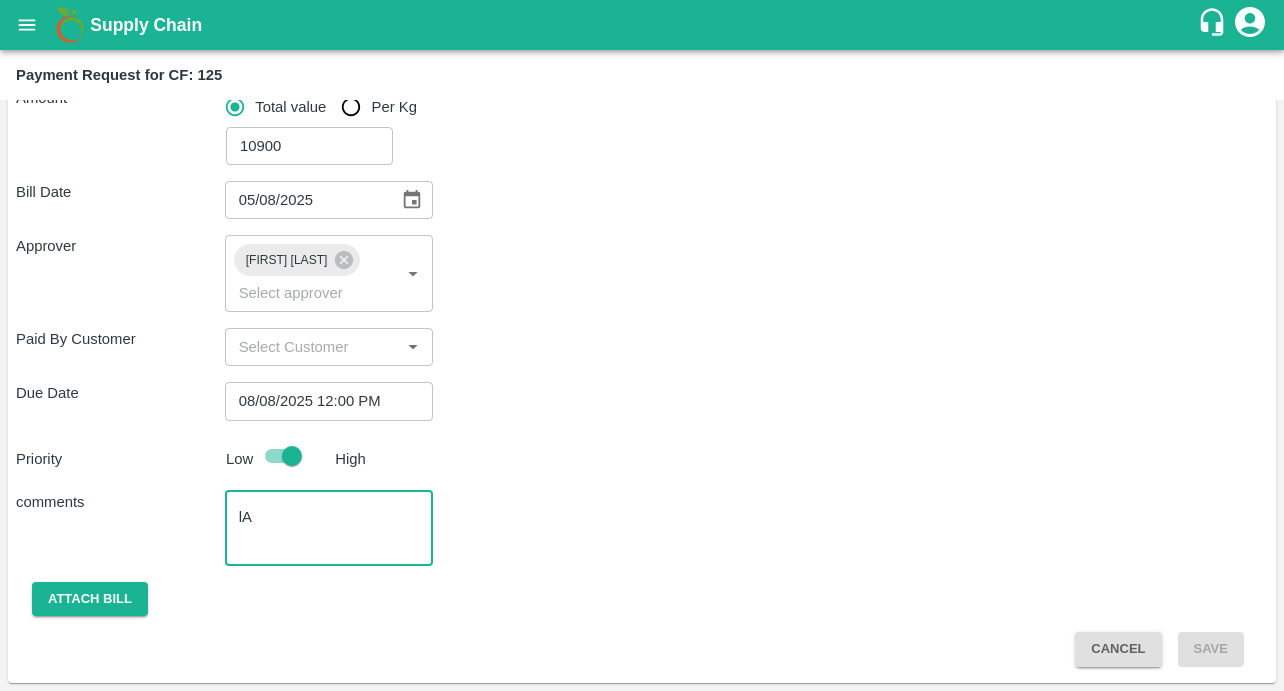 type on "l" 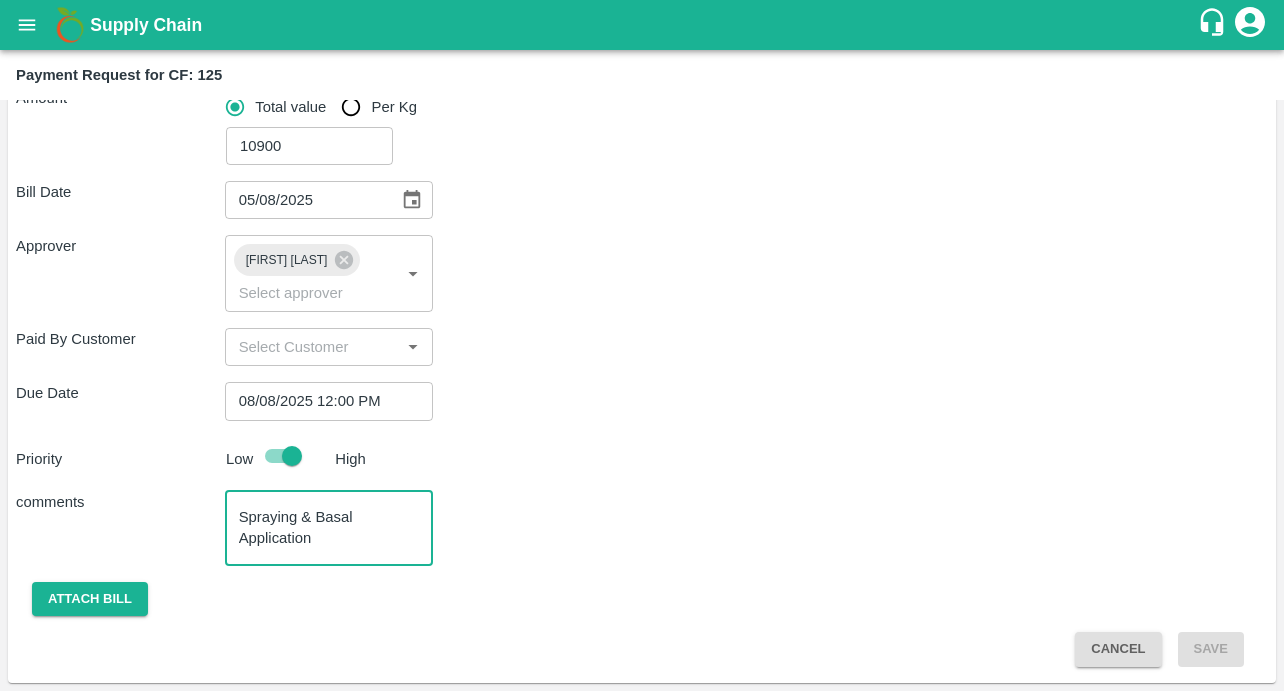 click on "Spraying & Basal Application" at bounding box center (329, 528) 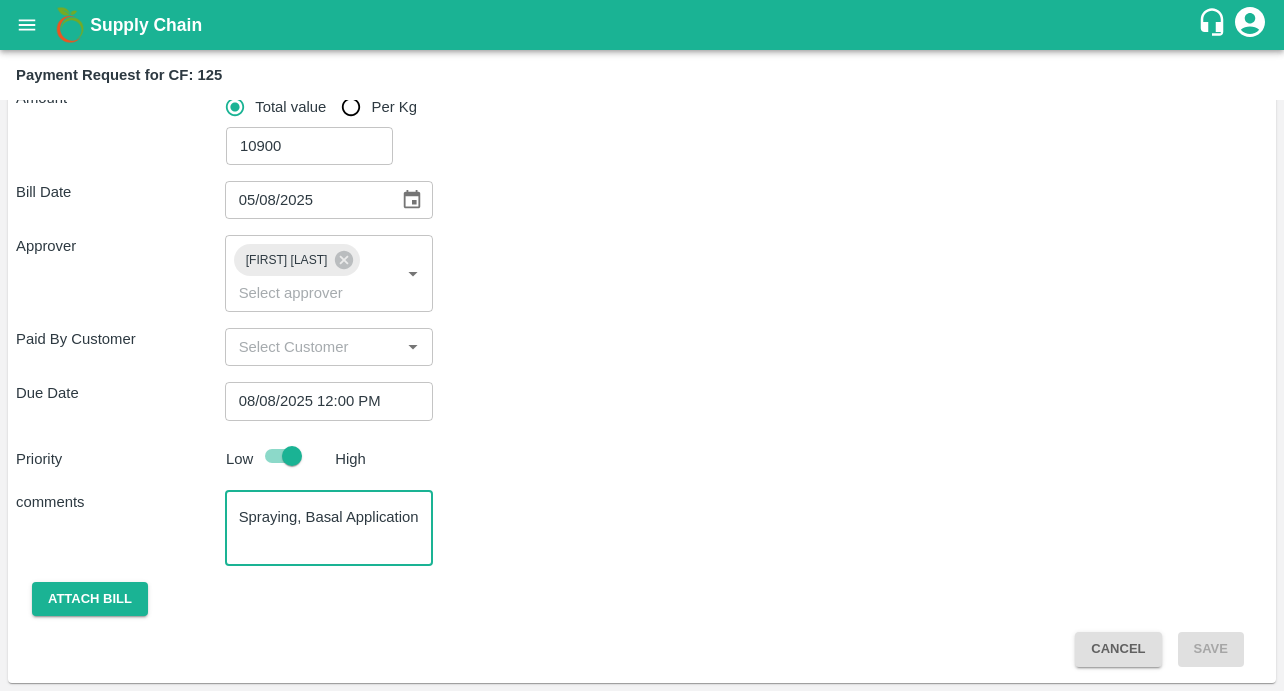 click on "Spraying, Basal Application" at bounding box center [329, 528] 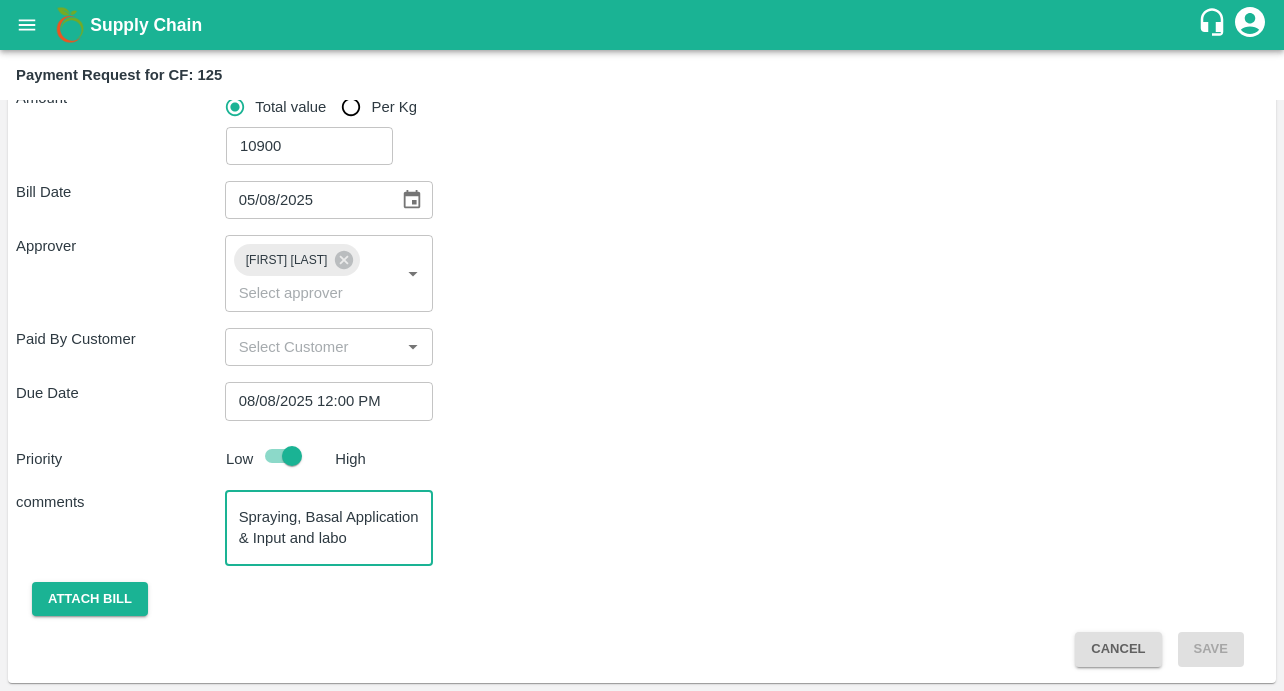 scroll, scrollTop: 20, scrollLeft: 0, axis: vertical 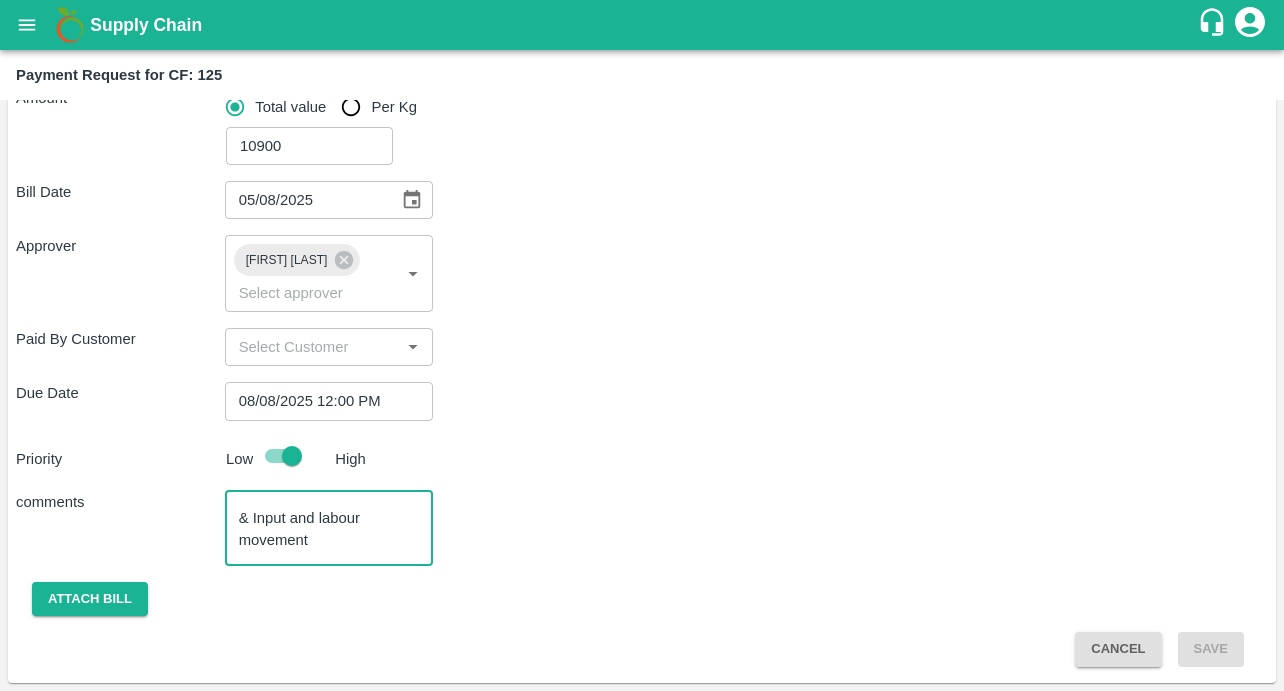 type on "Spraying, Basal Application & Input and labour movement" 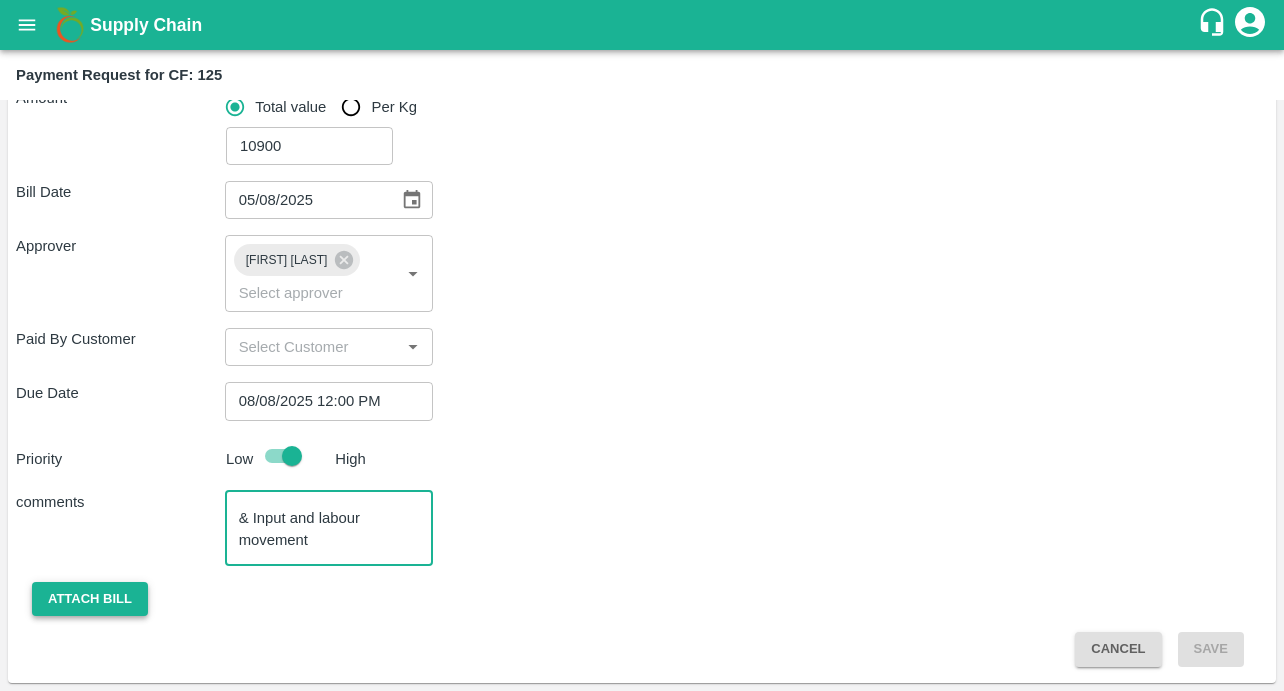 click on "Attach bill" at bounding box center (90, 599) 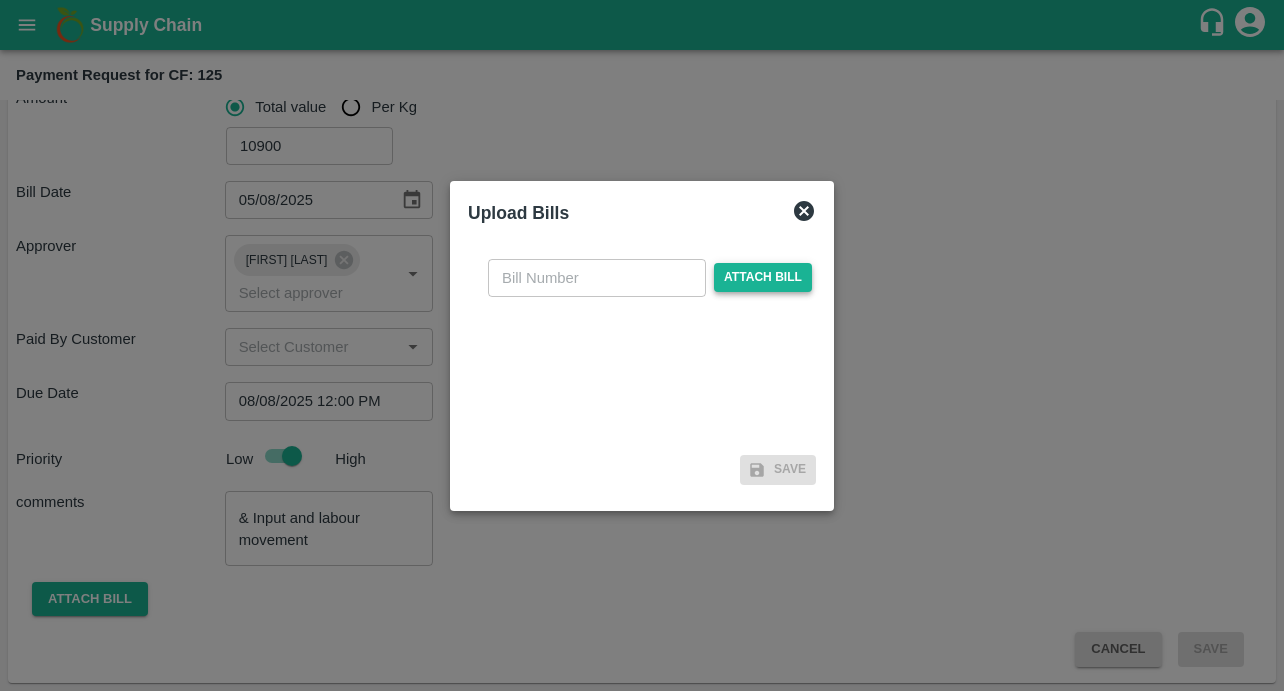 click on "Attach bill" at bounding box center [763, 277] 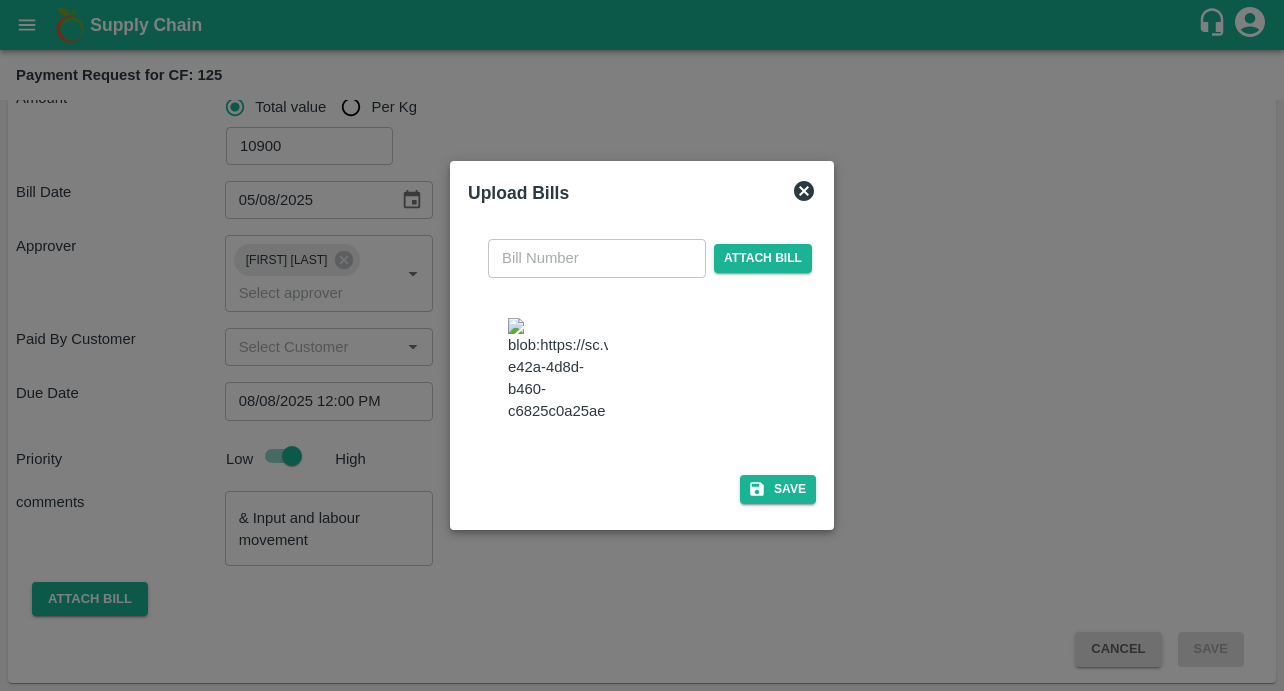 click at bounding box center (558, 370) 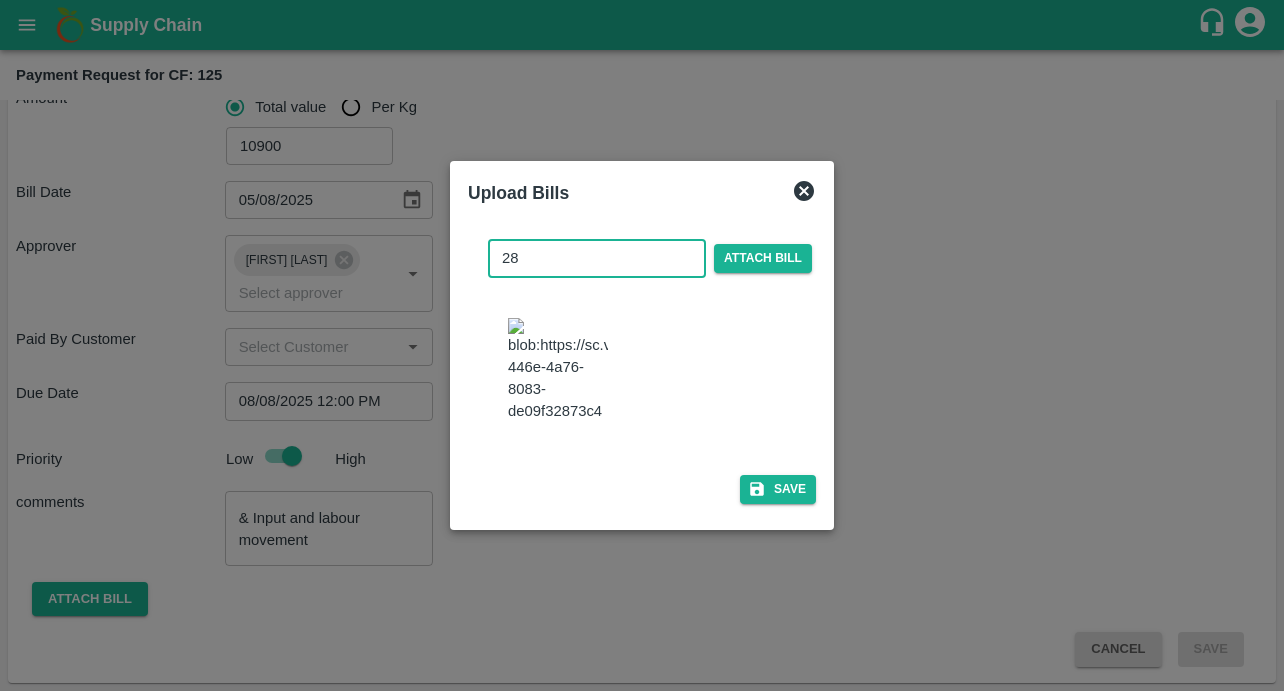 type on "28" 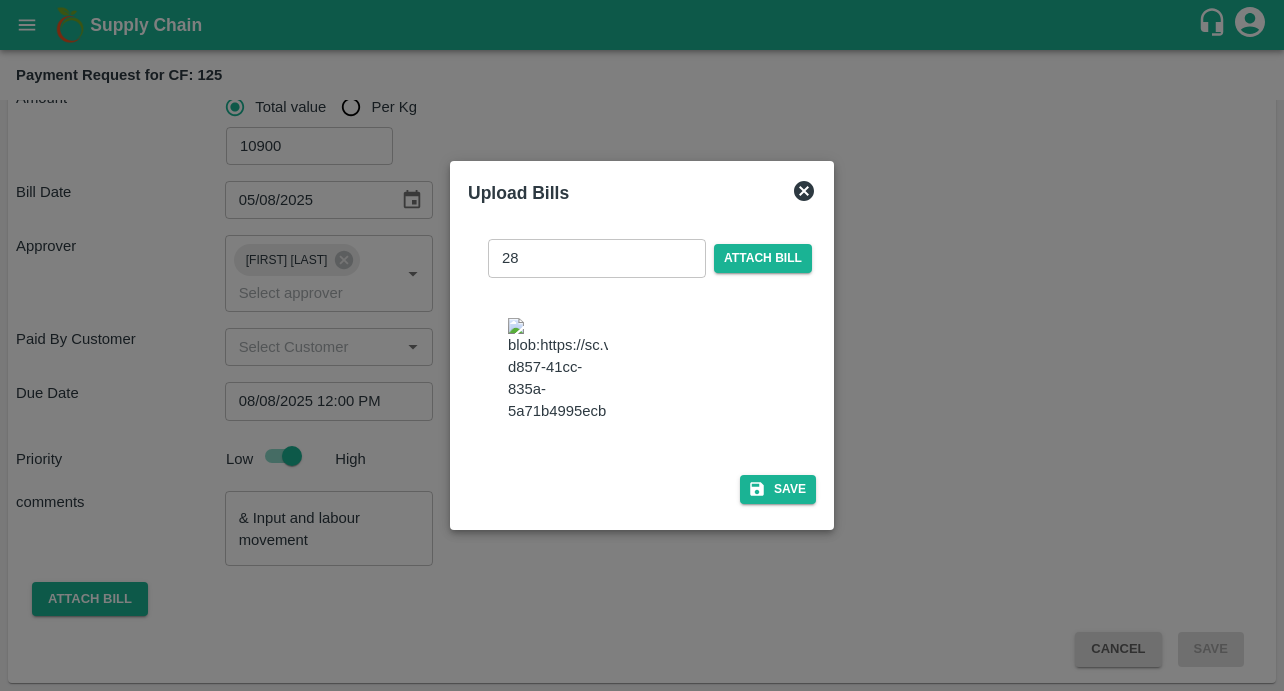 click at bounding box center (650, 372) 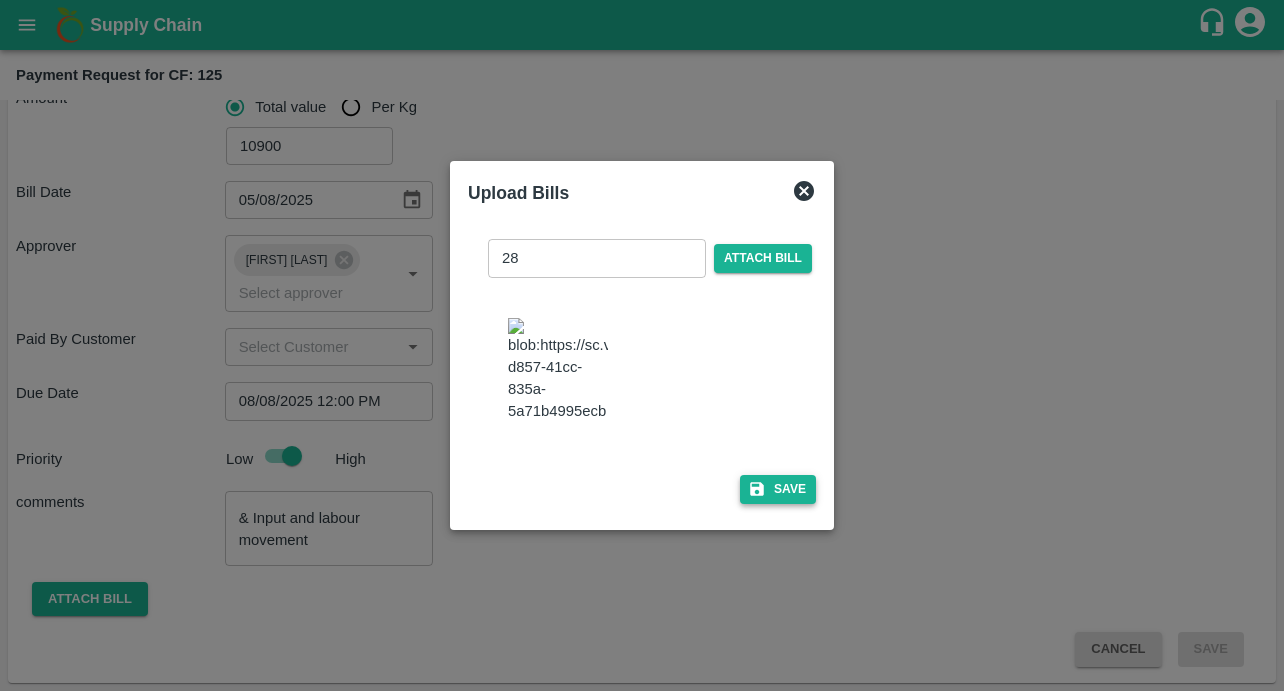 click on "Save" at bounding box center (778, 489) 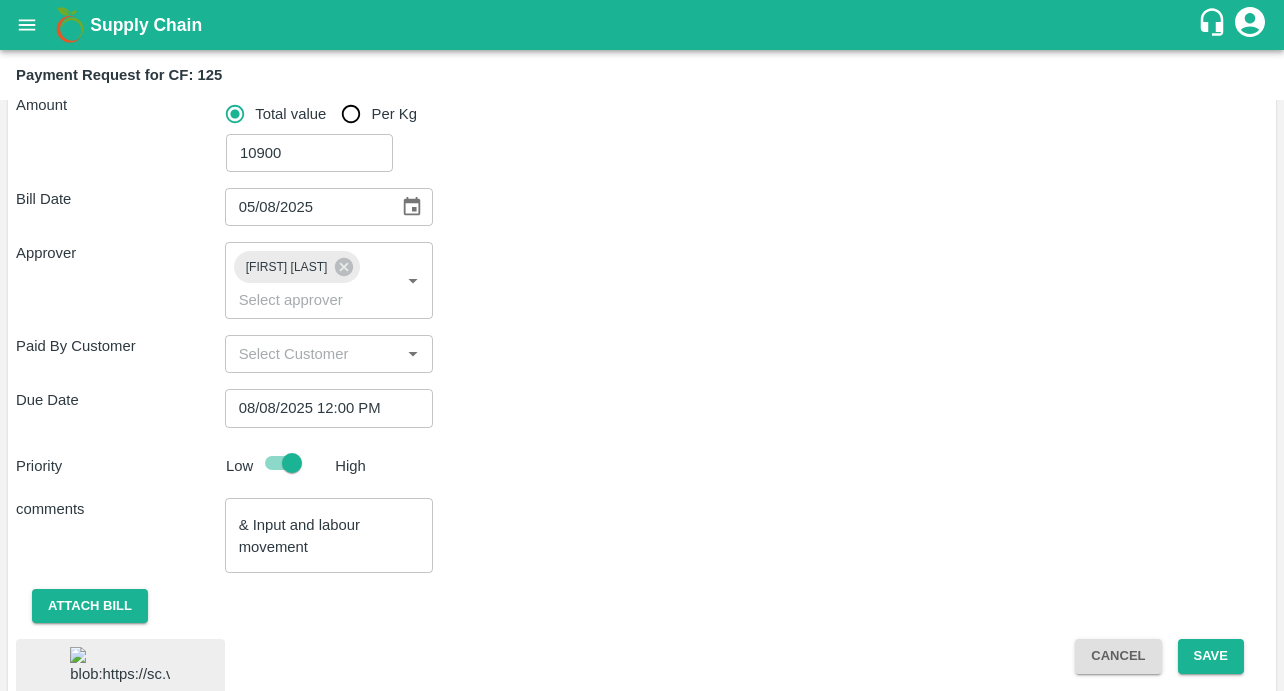 scroll, scrollTop: 296, scrollLeft: 0, axis: vertical 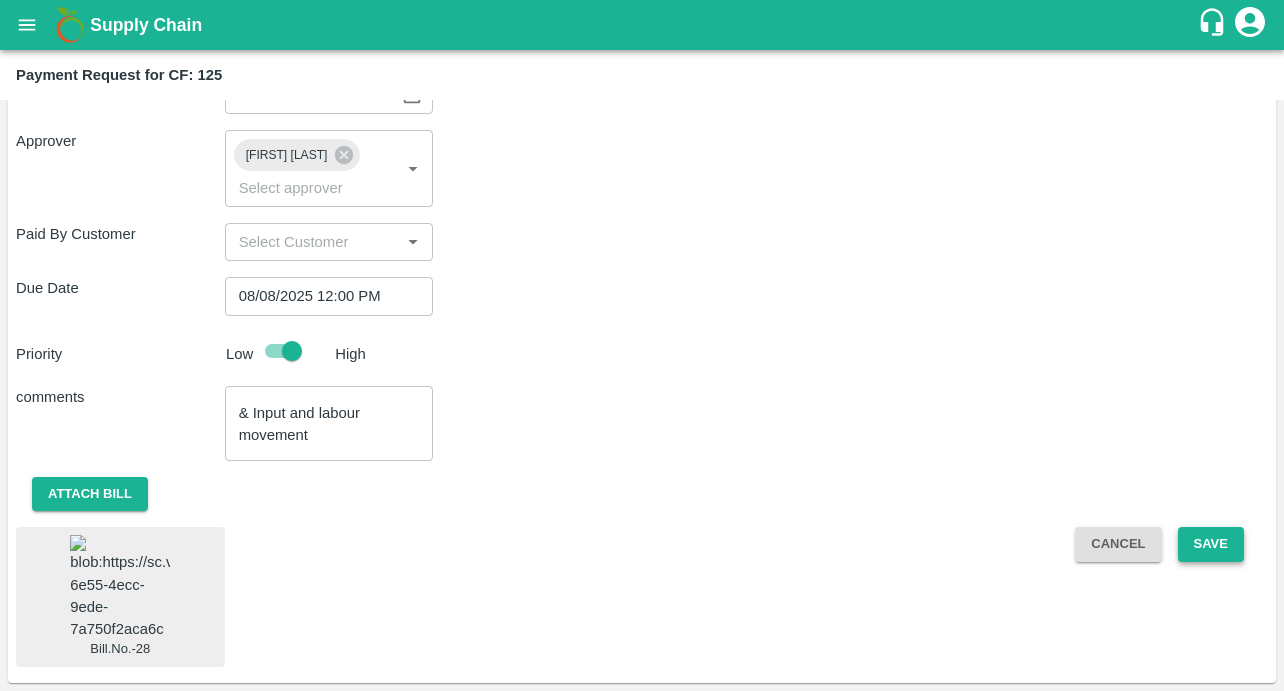 click on "Save" at bounding box center [1211, 544] 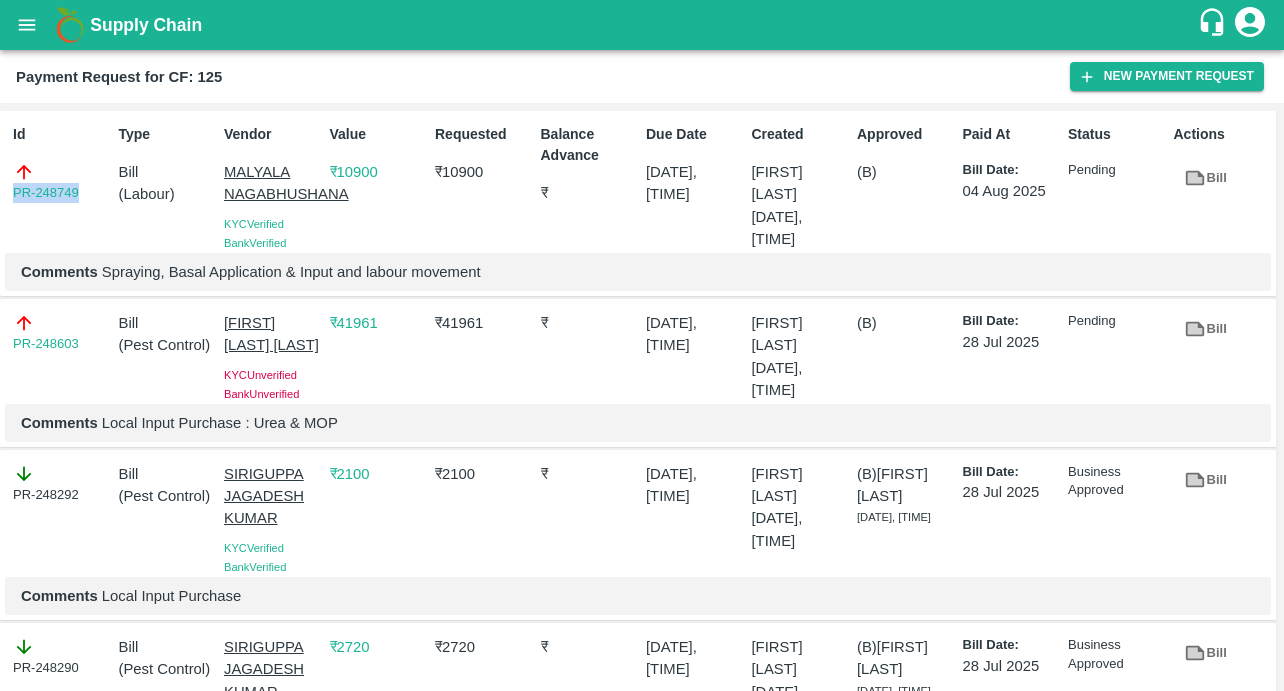 drag, startPoint x: 86, startPoint y: 199, endPoint x: -17, endPoint y: 199, distance: 103 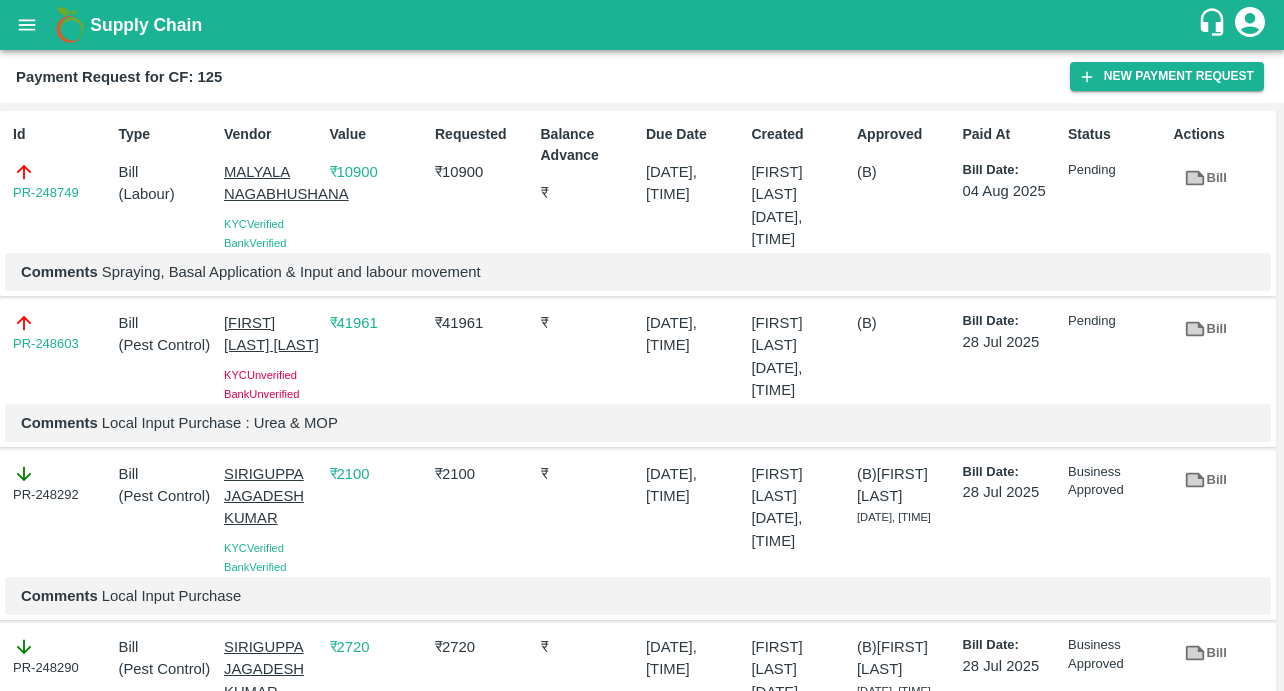 click on "Comments   Spraying, Basal Application & Input and labour movement" at bounding box center [638, 272] 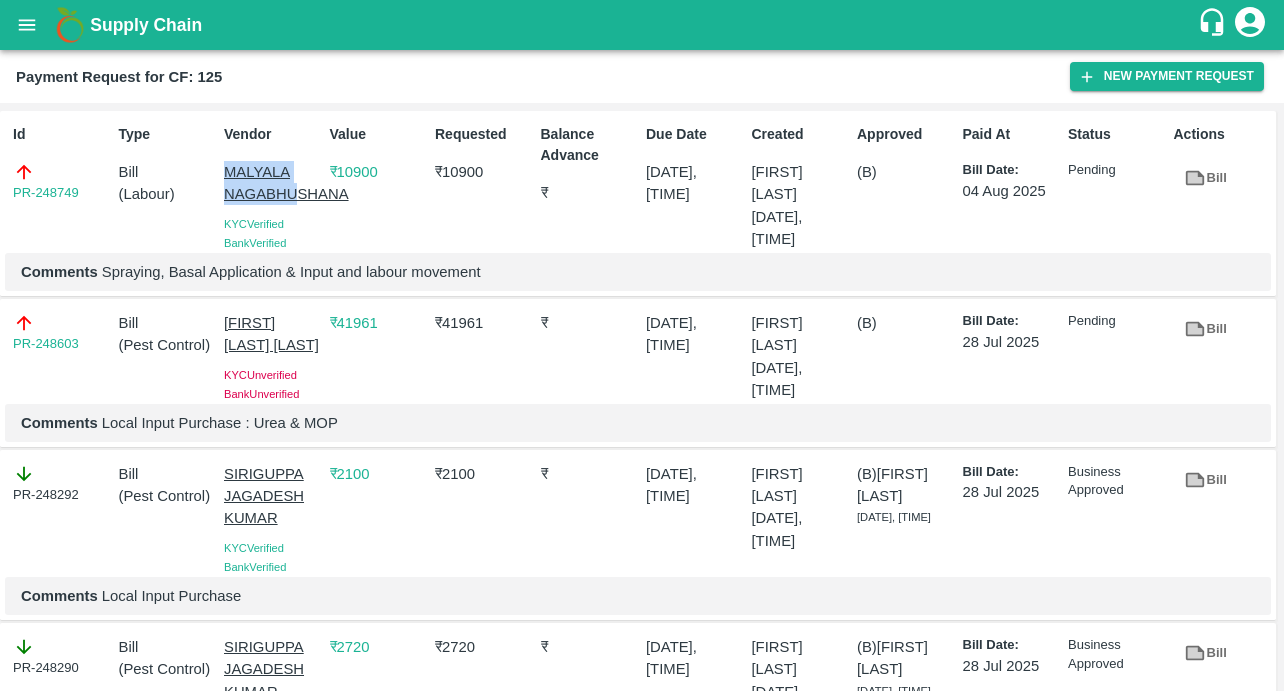 drag, startPoint x: 219, startPoint y: 172, endPoint x: 301, endPoint y: 195, distance: 85.16454 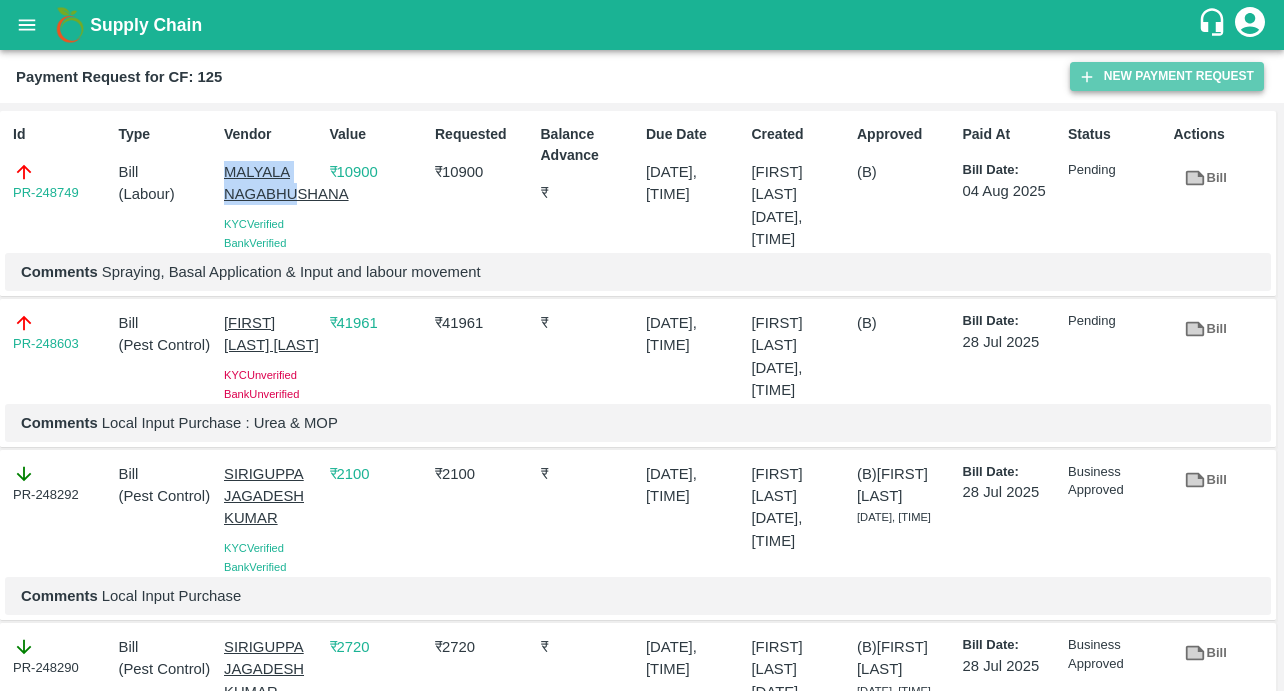 click on "New Payment Request" at bounding box center [1167, 76] 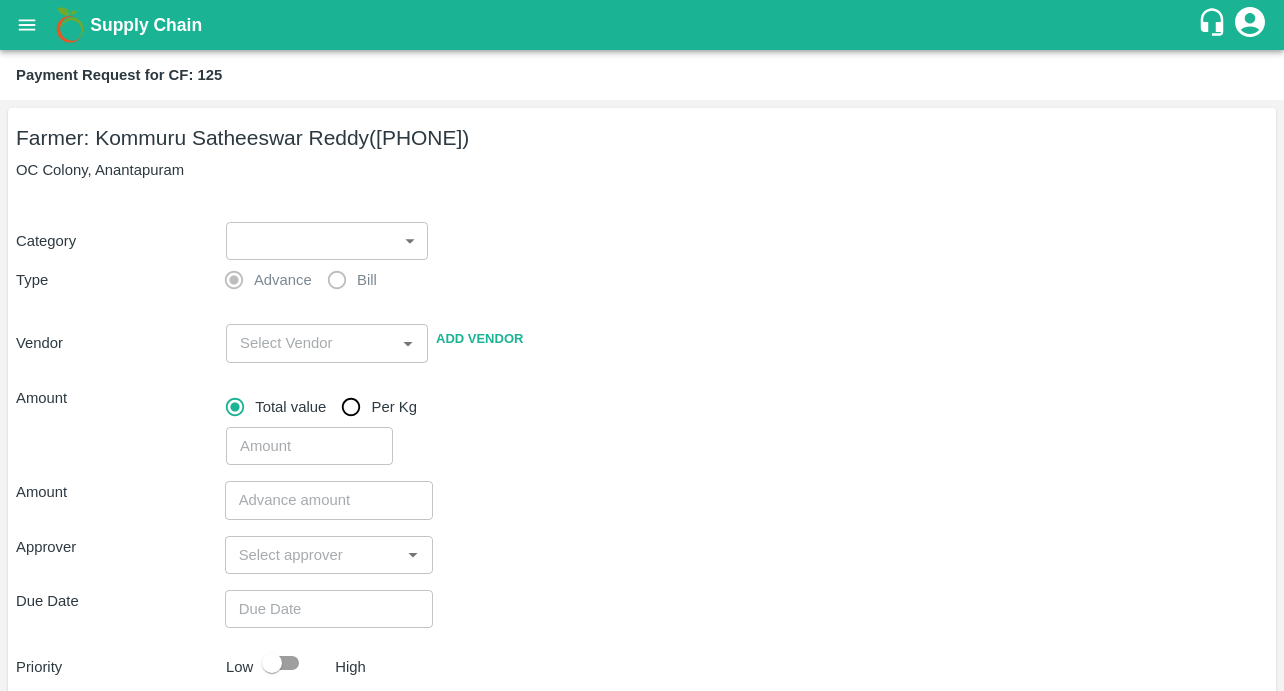 click on "Supply Chain Payment Request for CF: [NUMBER] Farmer: [FIRST] [LAST] ([PHONE]) [CITY], [CITY] , [STATE], [COUNTRY] Category ​ ​ Type Advance Bill Vendor ​ Add Vendor Amount Total value Per Kg ​ Amount ​ Approver ​ Due Date ​  Priority  Low  High Comment x ​ Attach bill Cancel Save Bangalore DC Direct Customer Hyderabad DC B2R Bangalore  Tembhurni Virtual Captive PH Ananthapur Virtual Captive PH Kothakota Virtual Captive PH Chittoor Virtual Captive PH Vavilala Himalekya Logout" at bounding box center [642, 345] 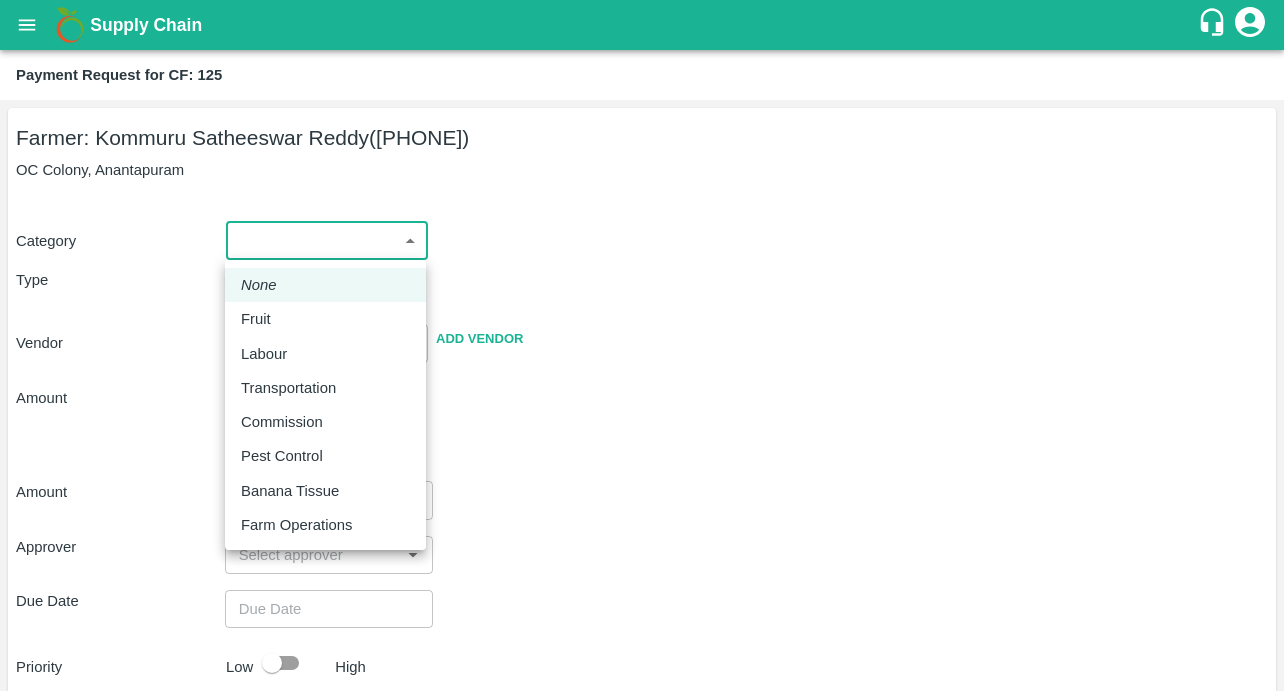 click on "Labour" at bounding box center (264, 354) 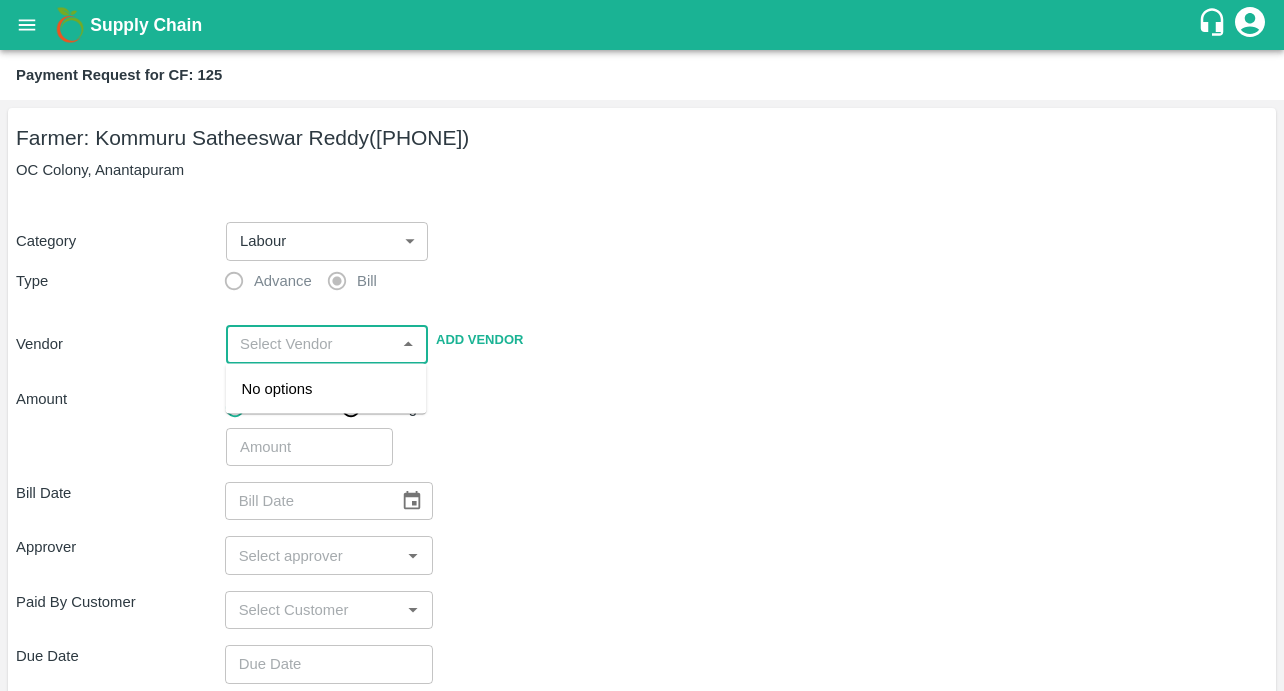 click at bounding box center [310, 344] 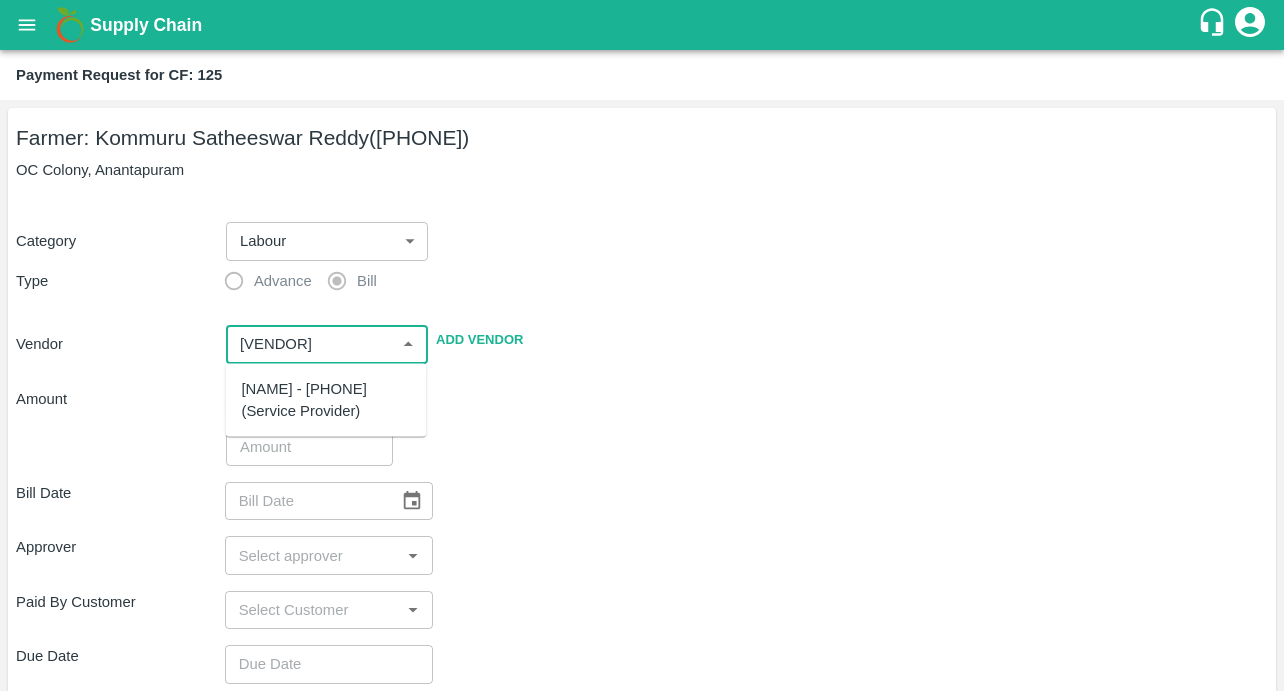 click on "MALYALA NAGABHUSHANA - 9912197696(Service Provider)" at bounding box center [326, 400] 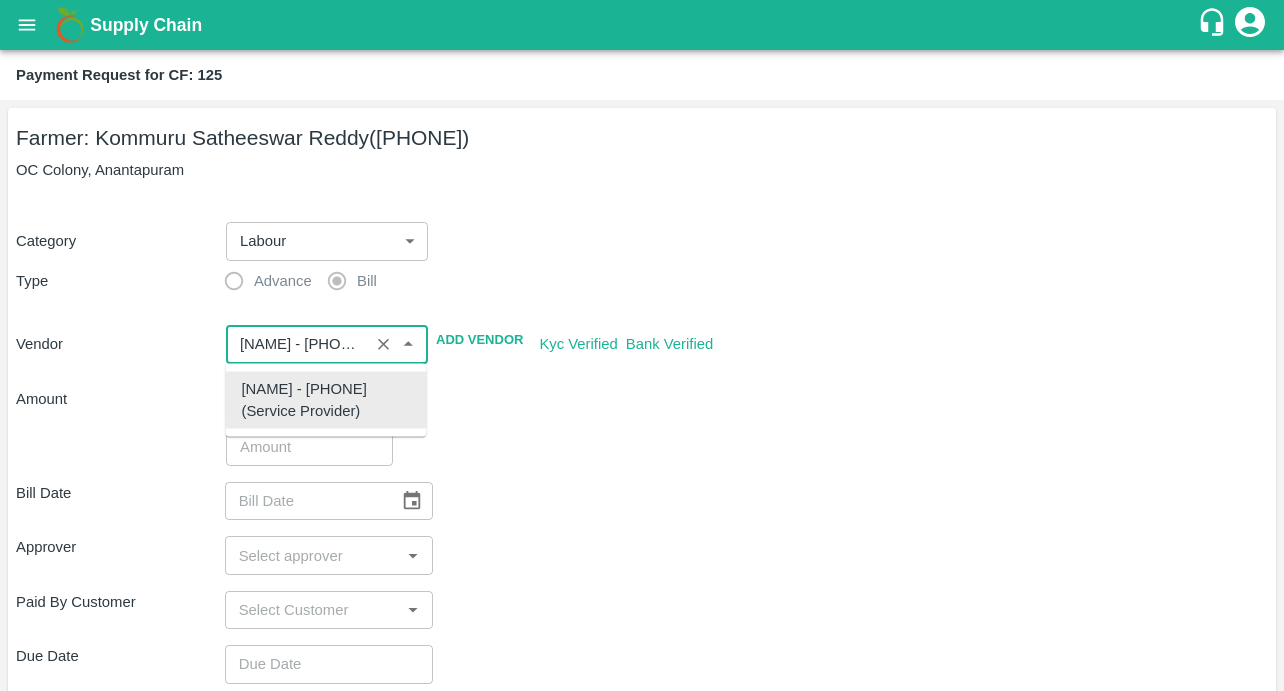 type on "MALYALA NAGABHUSHANA - 9912197696(Service Provider)" 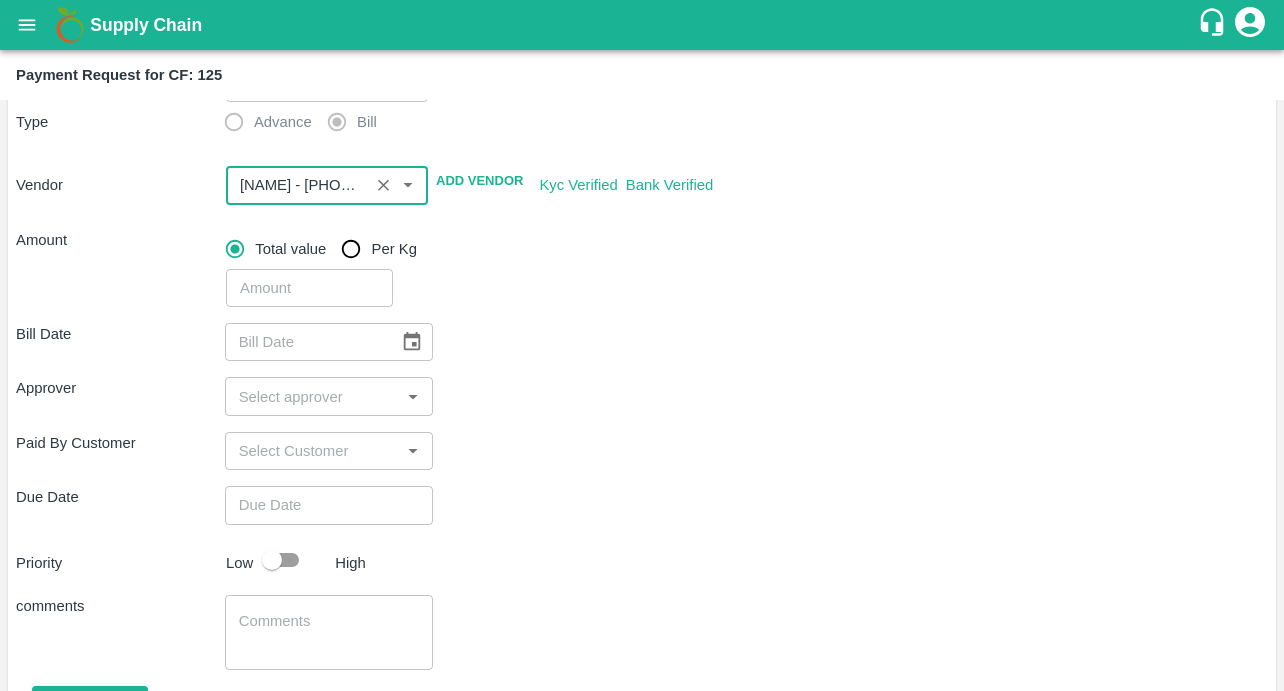scroll, scrollTop: 244, scrollLeft: 0, axis: vertical 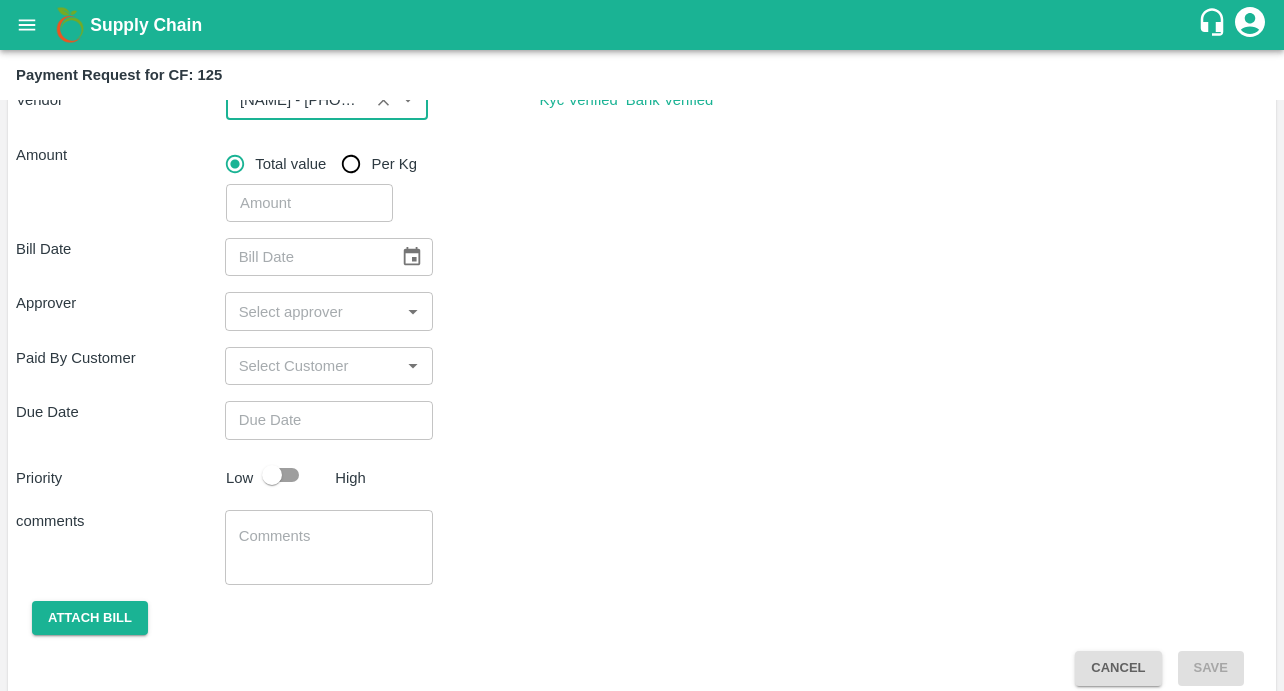 click at bounding box center (309, 203) 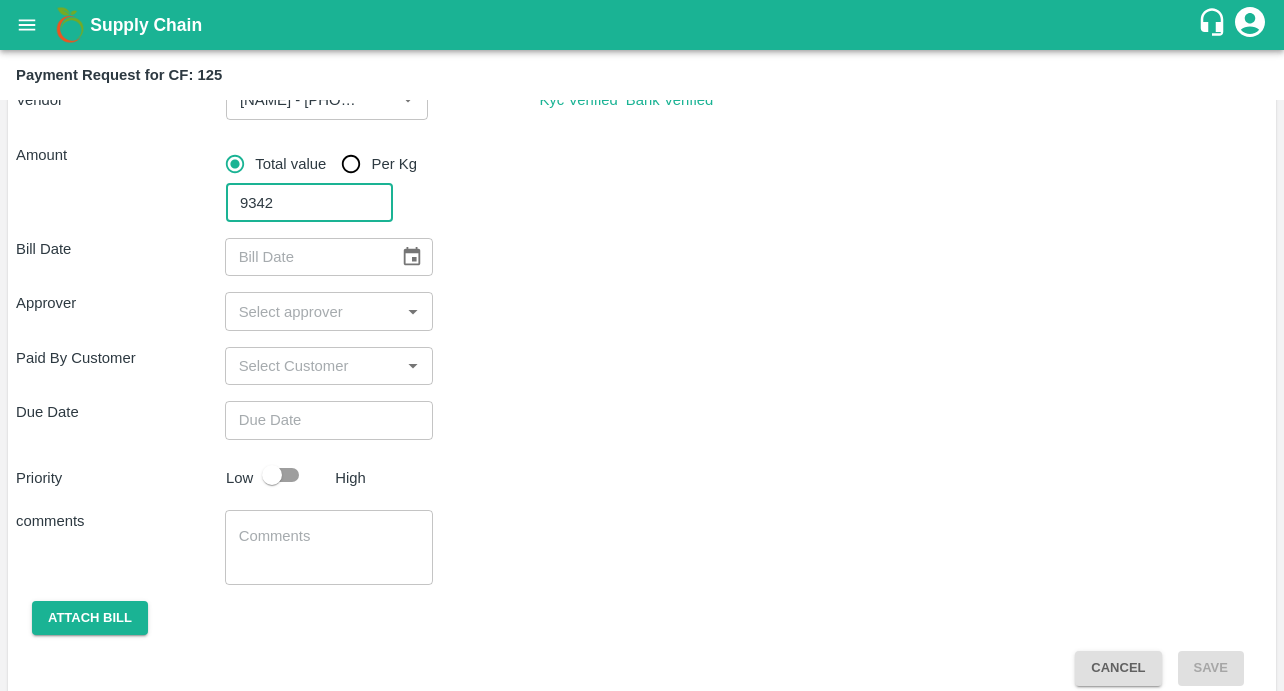 type on "9342" 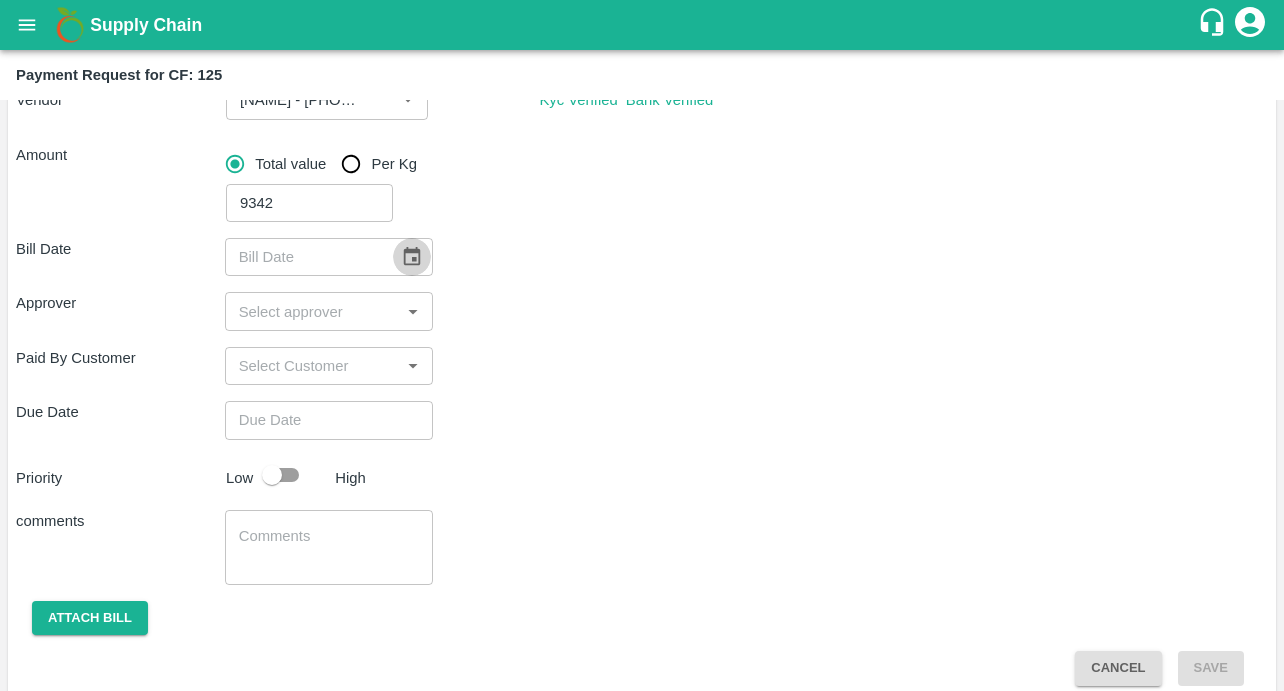 click 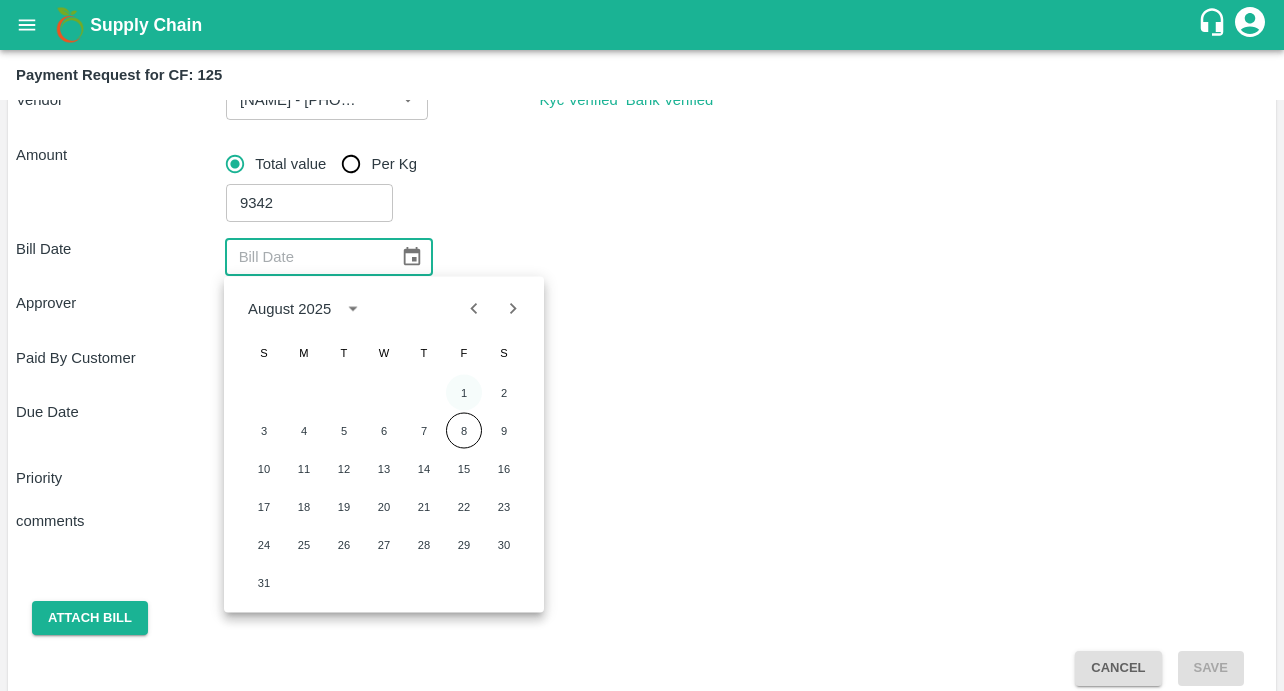 click on "1" at bounding box center [464, 393] 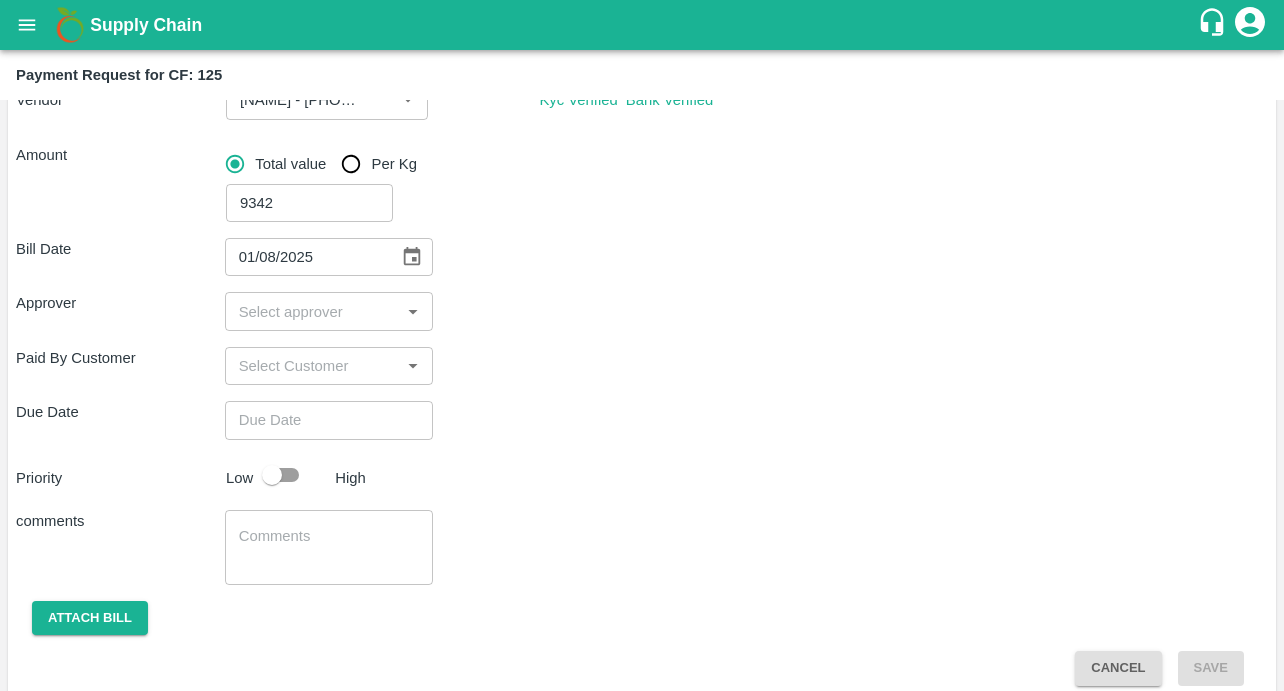 click at bounding box center (313, 311) 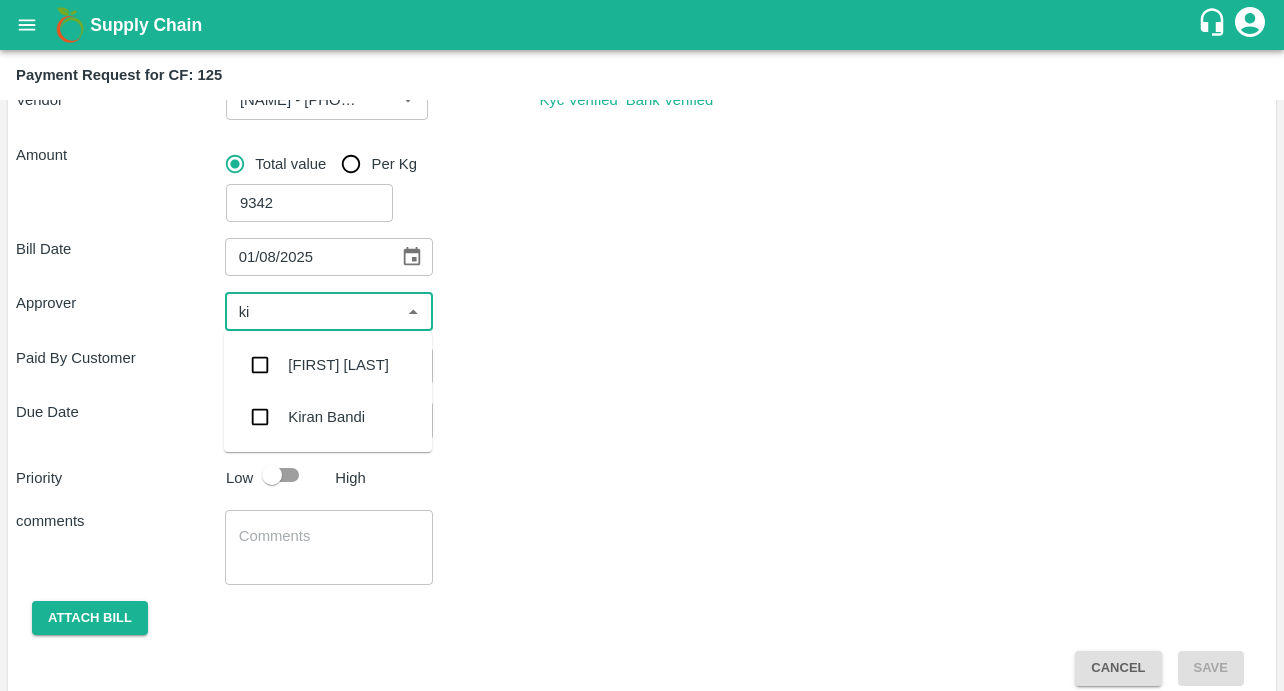 type on "kir" 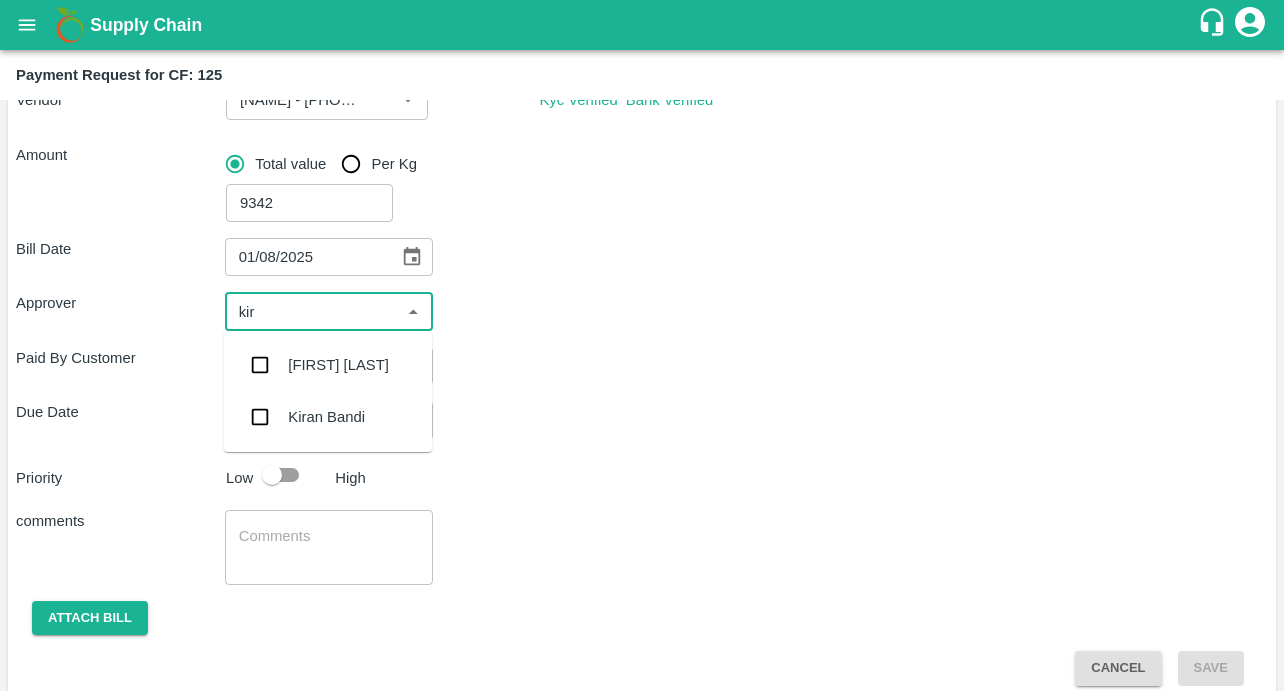 click at bounding box center [260, 365] 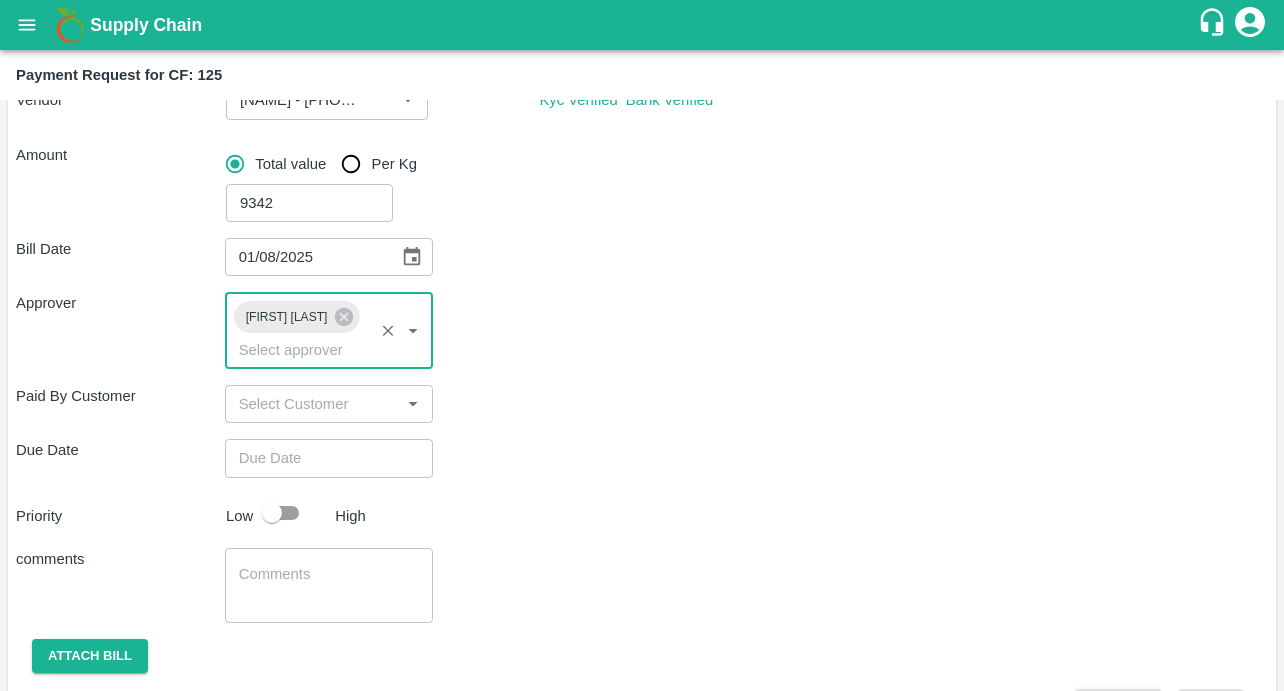 scroll, scrollTop: 301, scrollLeft: 0, axis: vertical 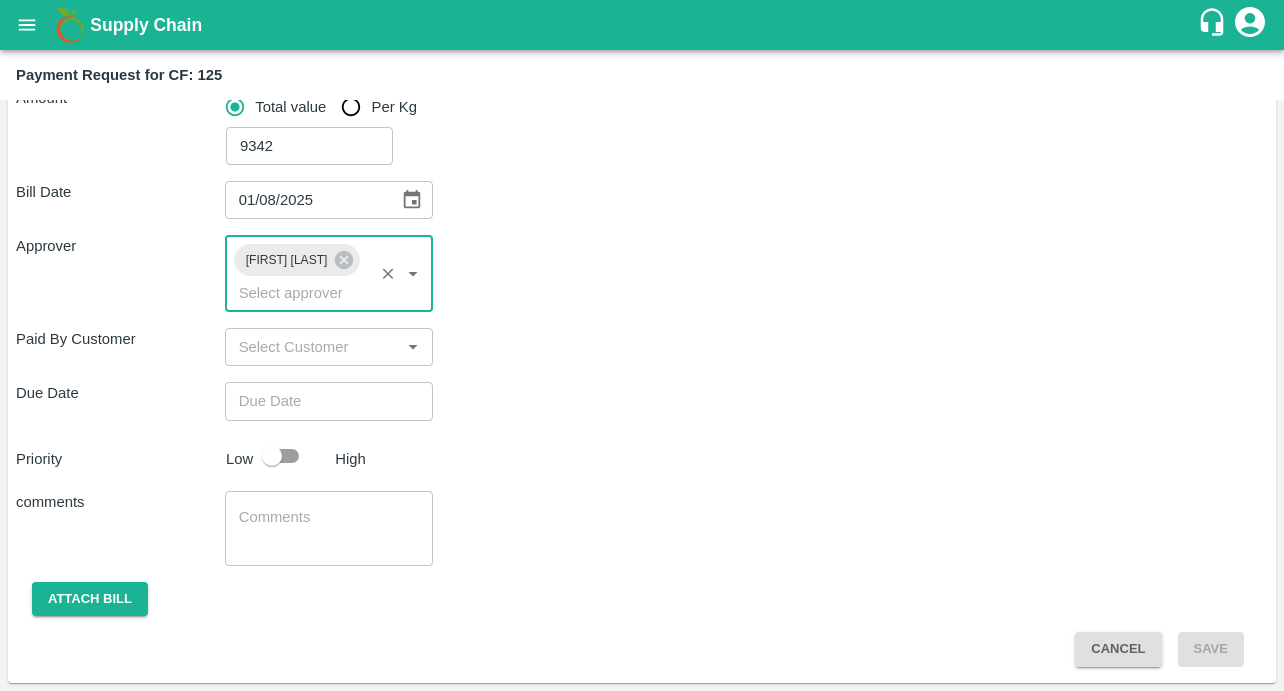 type on "DD/MM/YYYY hh:mm aa" 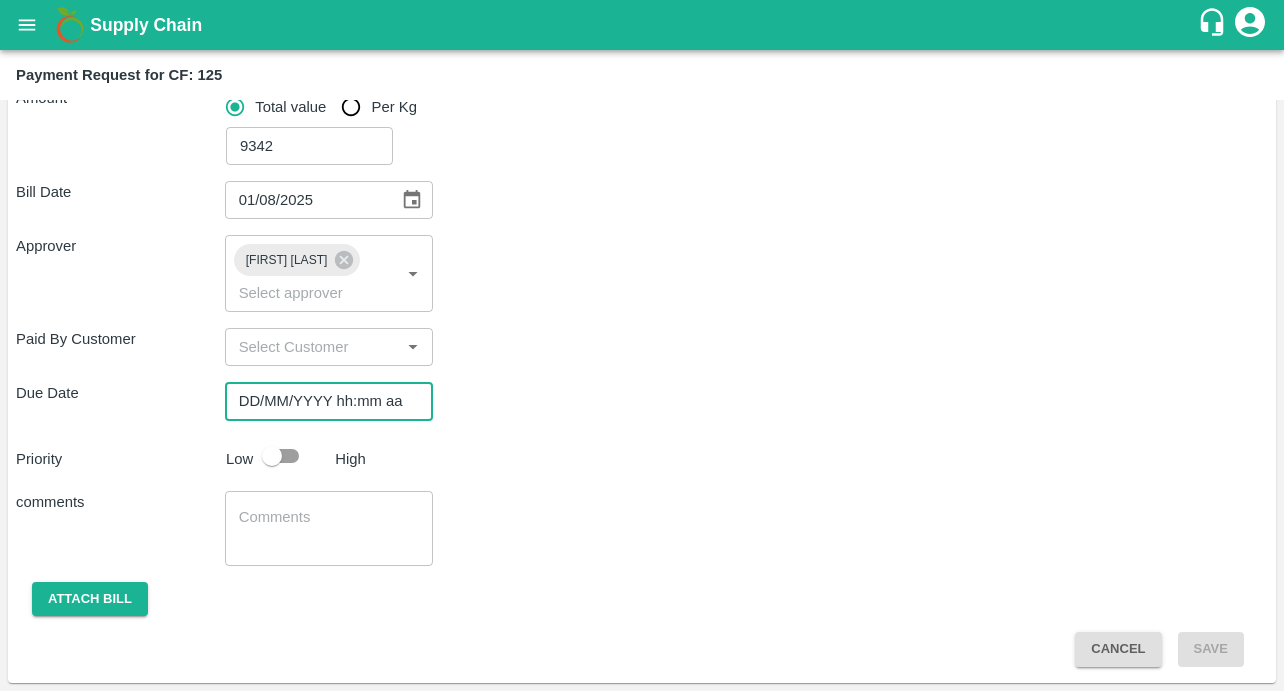 click on "DD/MM/YYYY hh:mm aa" at bounding box center (322, 401) 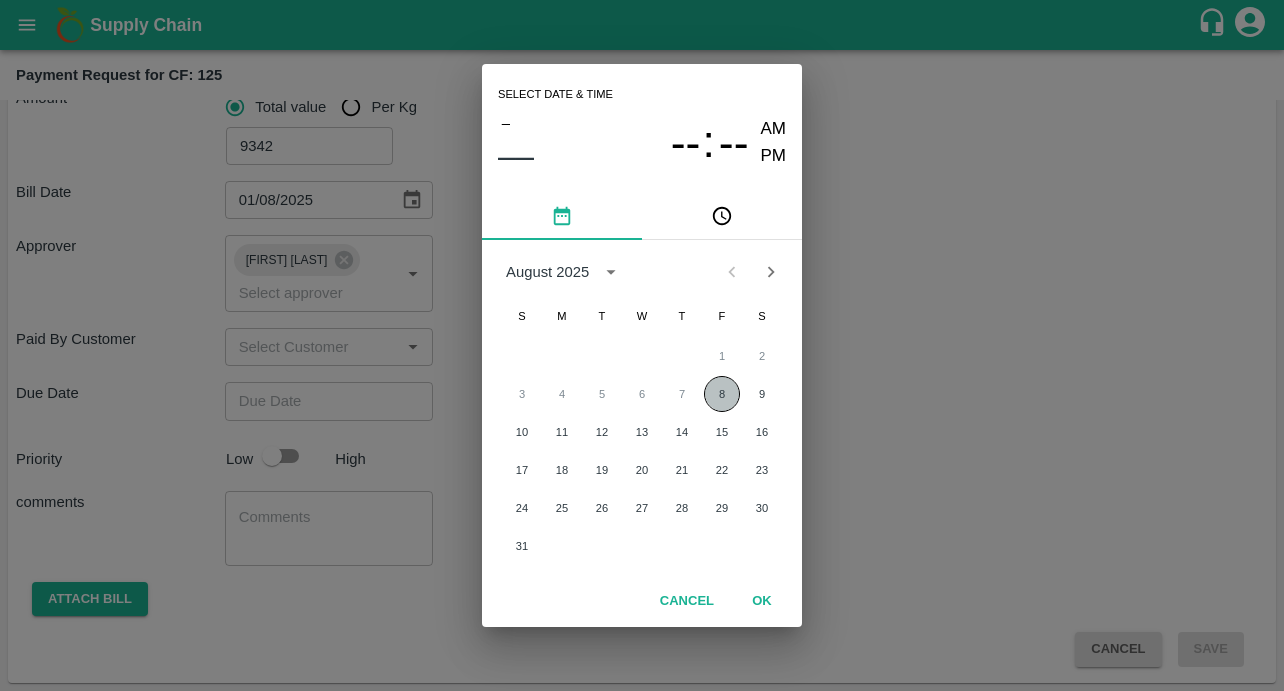 click on "8" at bounding box center [722, 394] 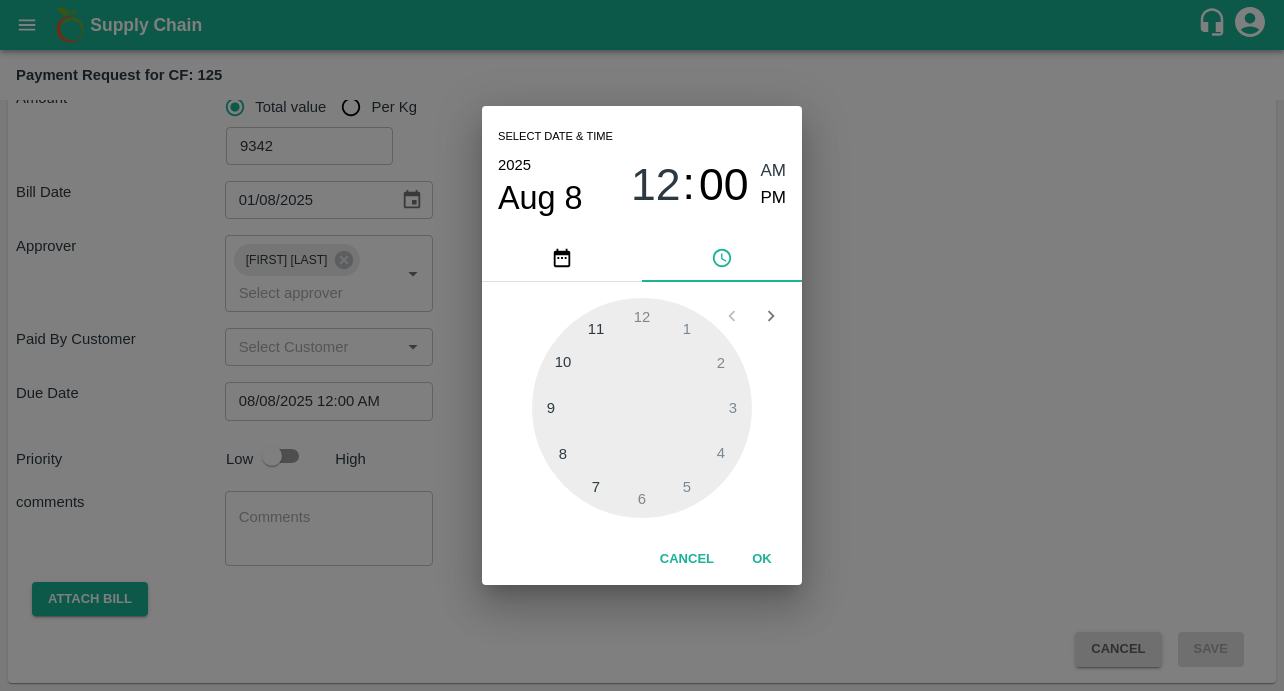 click on "PM" at bounding box center (774, 198) 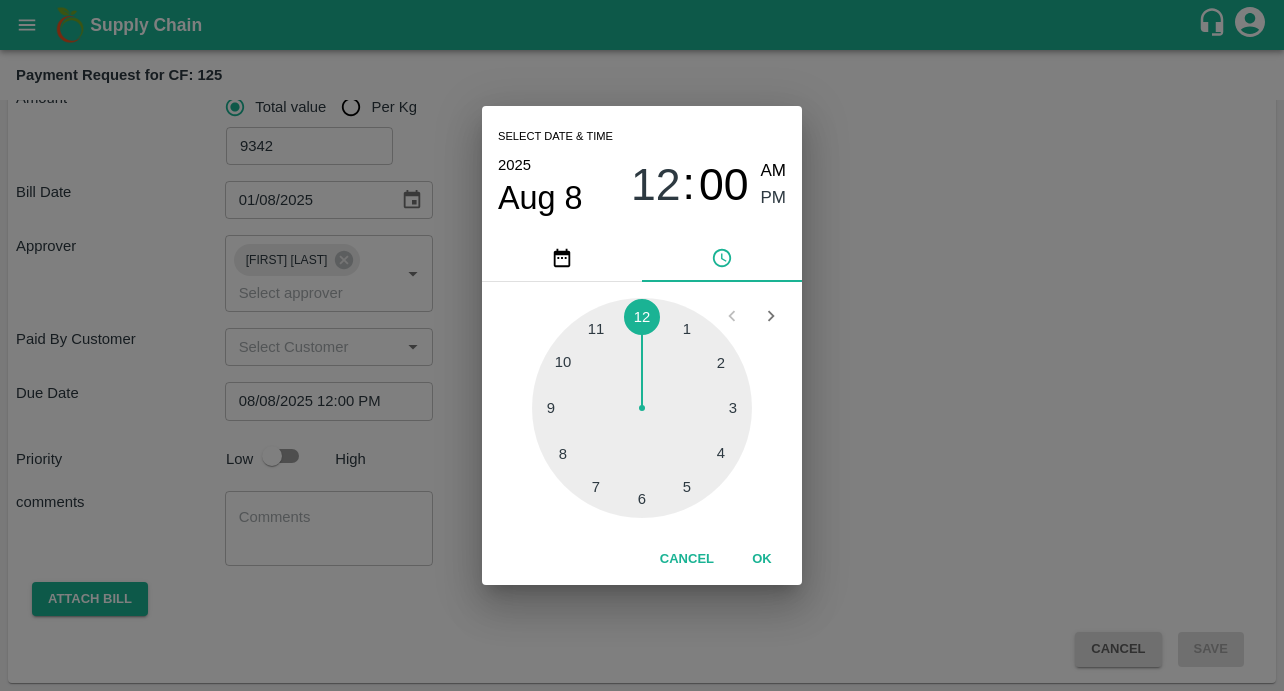 click on "OK" at bounding box center [762, 559] 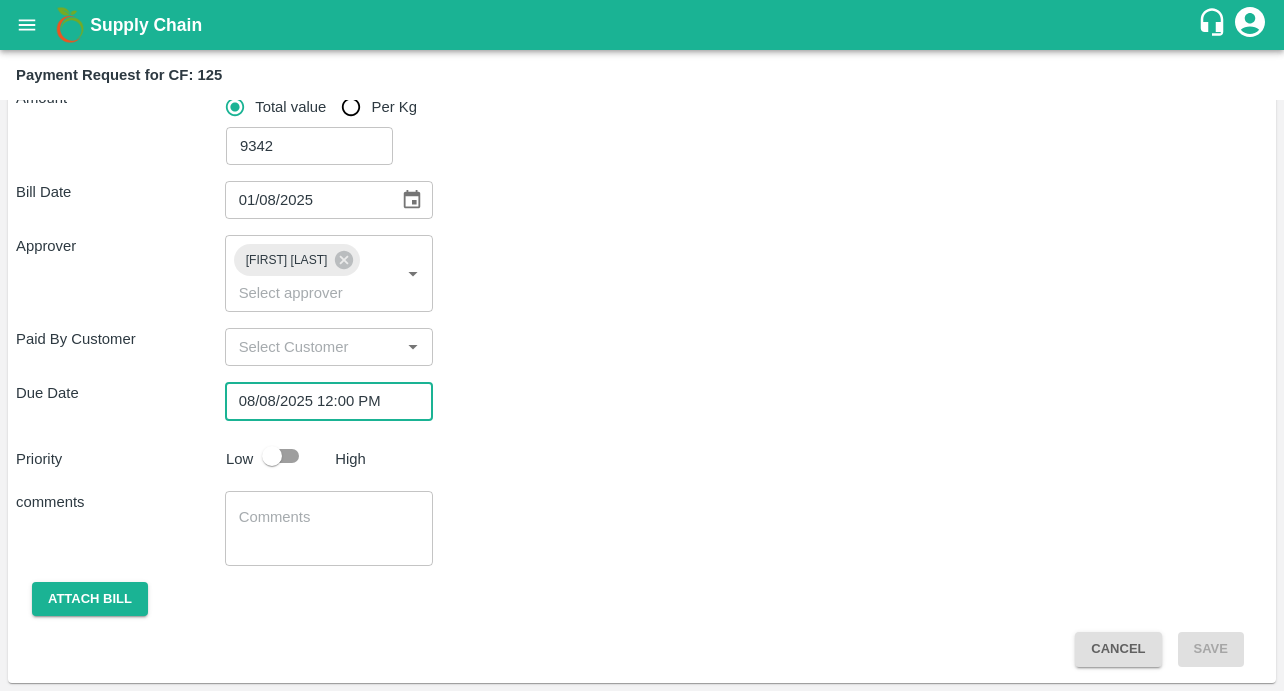 click at bounding box center (272, 456) 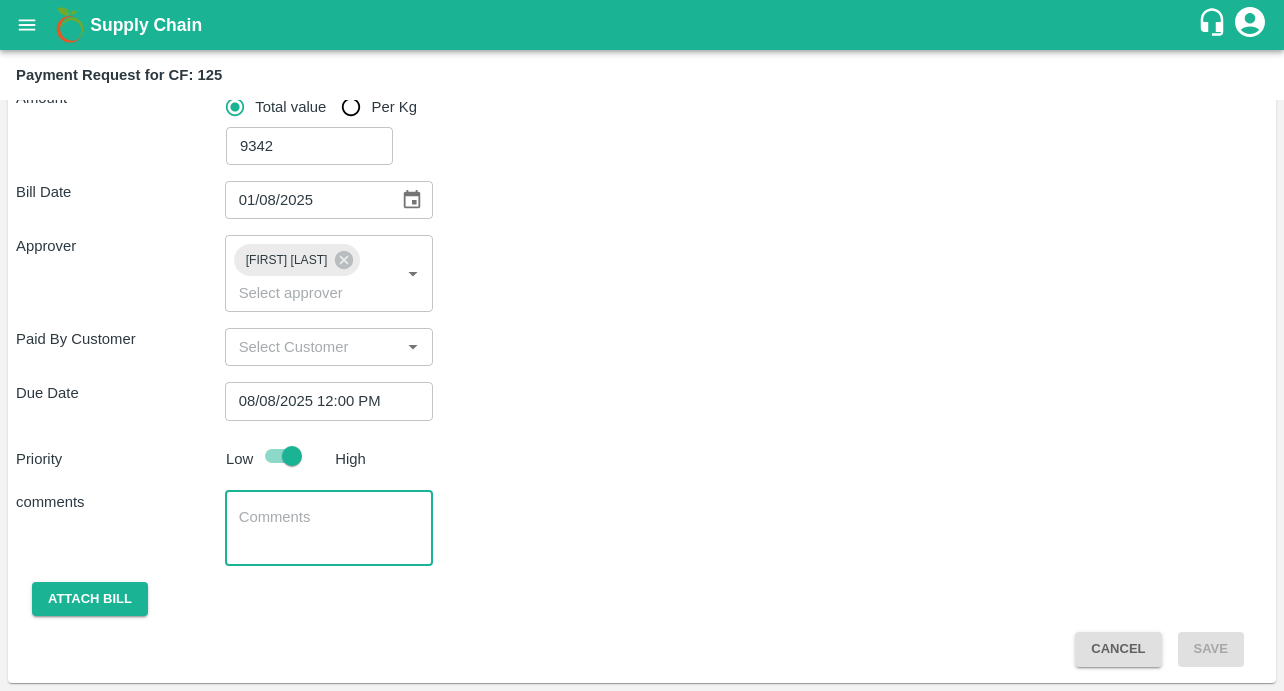 click at bounding box center [329, 528] 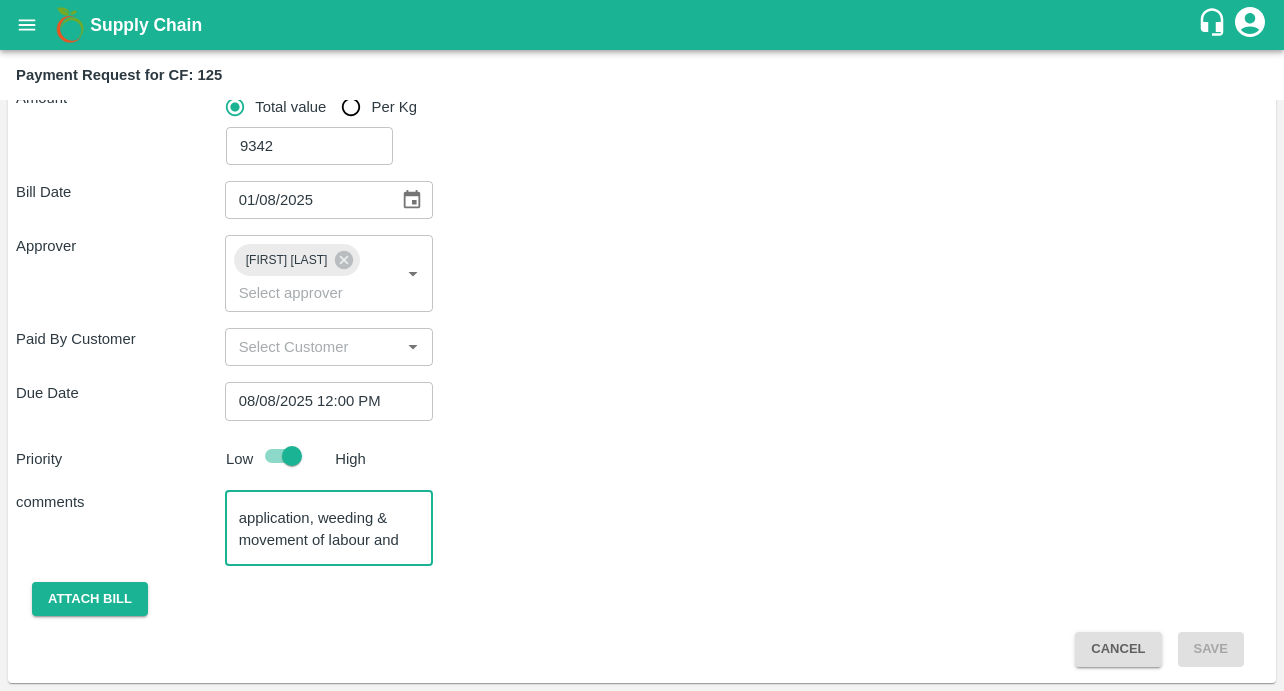 scroll, scrollTop: 41, scrollLeft: 0, axis: vertical 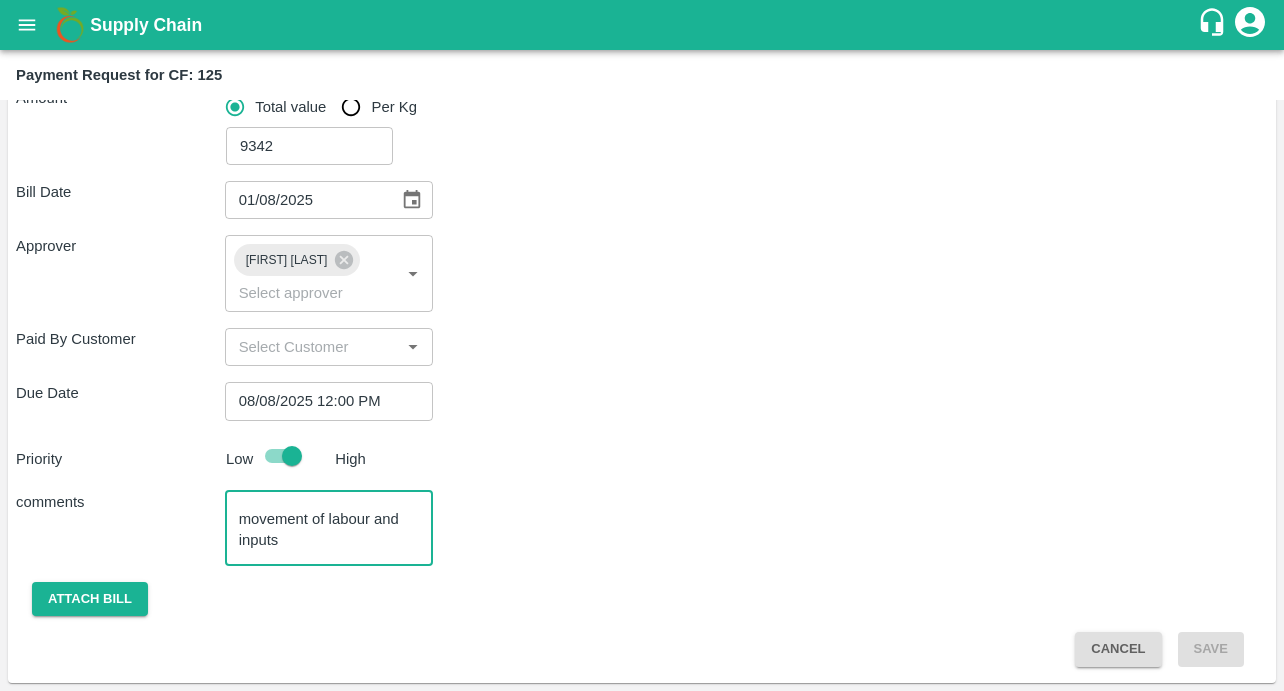 type on "Desuckering, Basal application, weeding & movement of labour and inputs" 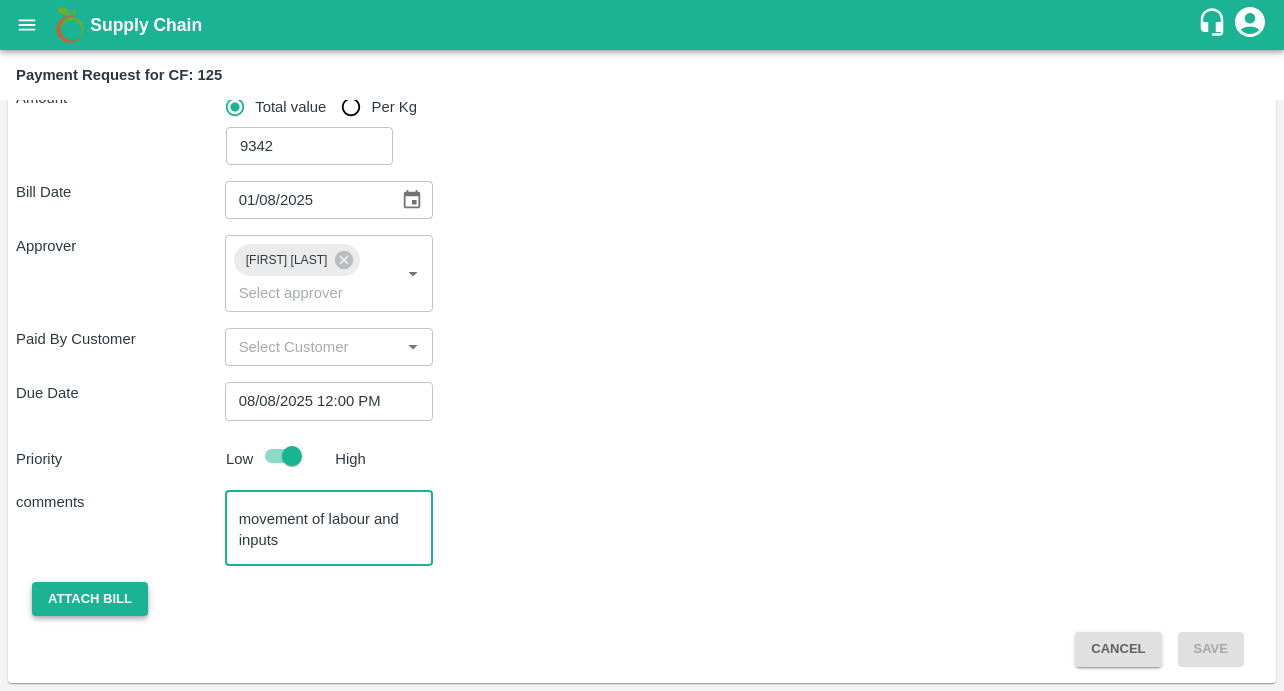 click on "Attach bill" at bounding box center [90, 599] 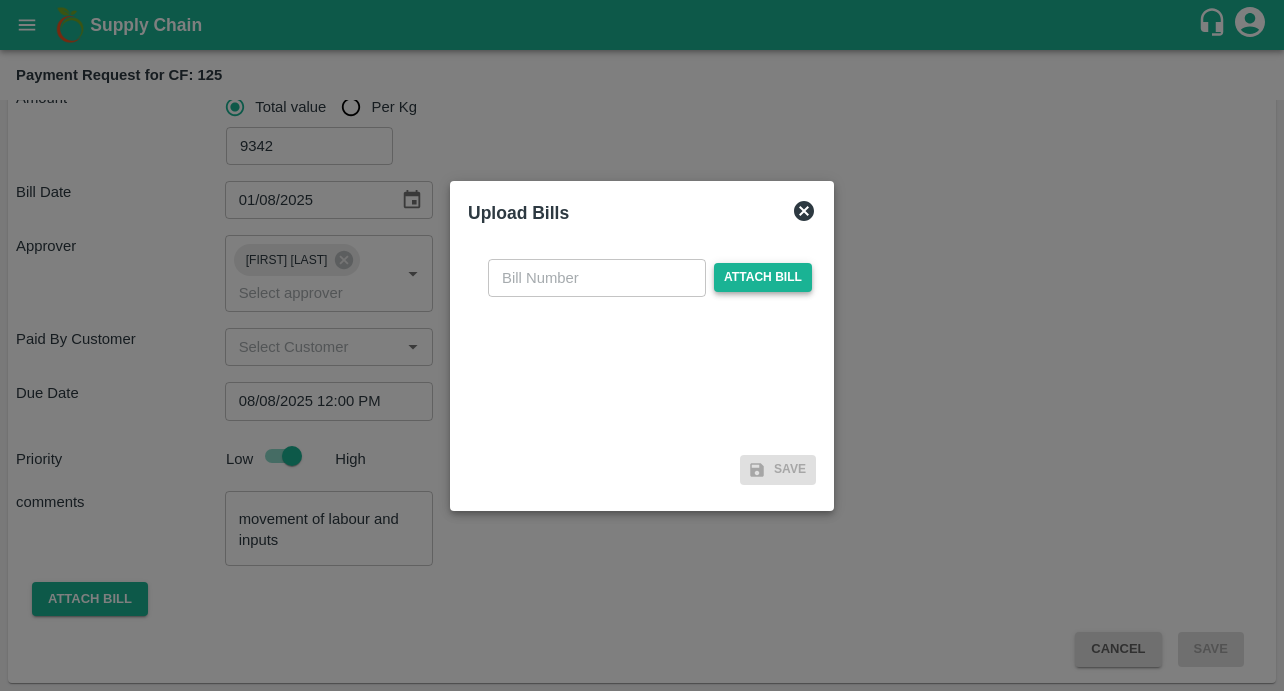 click on "Attach bill" at bounding box center (763, 277) 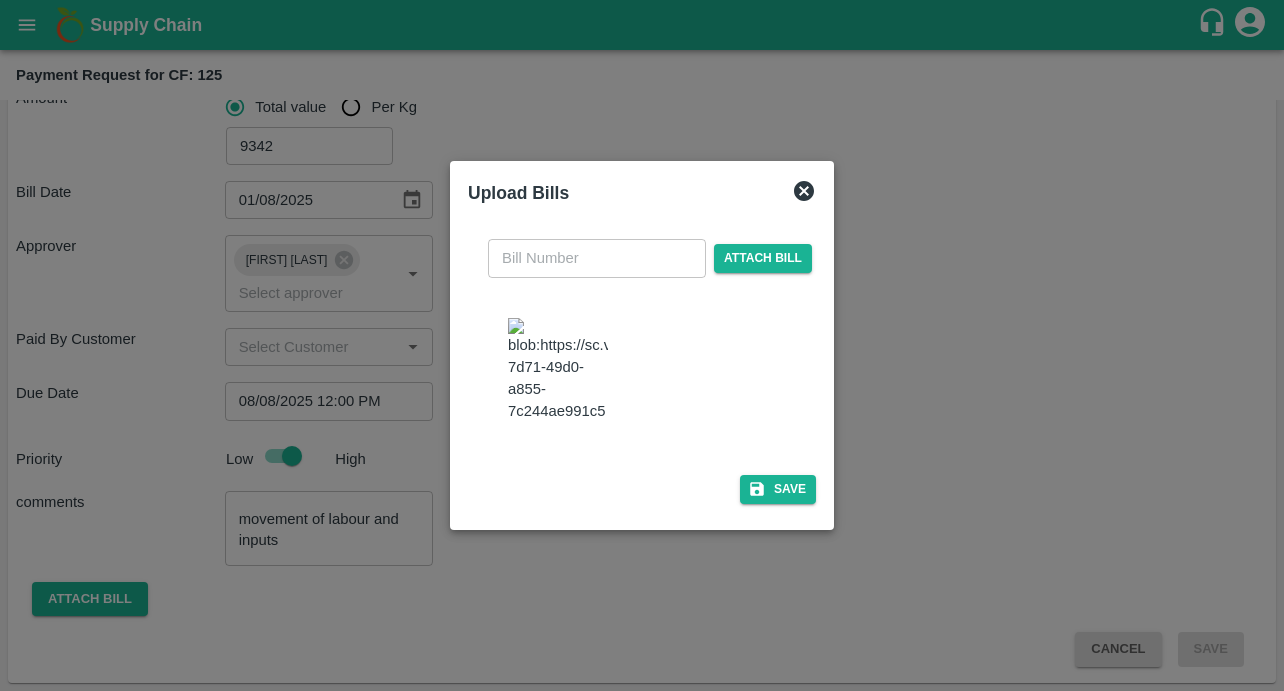 click at bounding box center (558, 370) 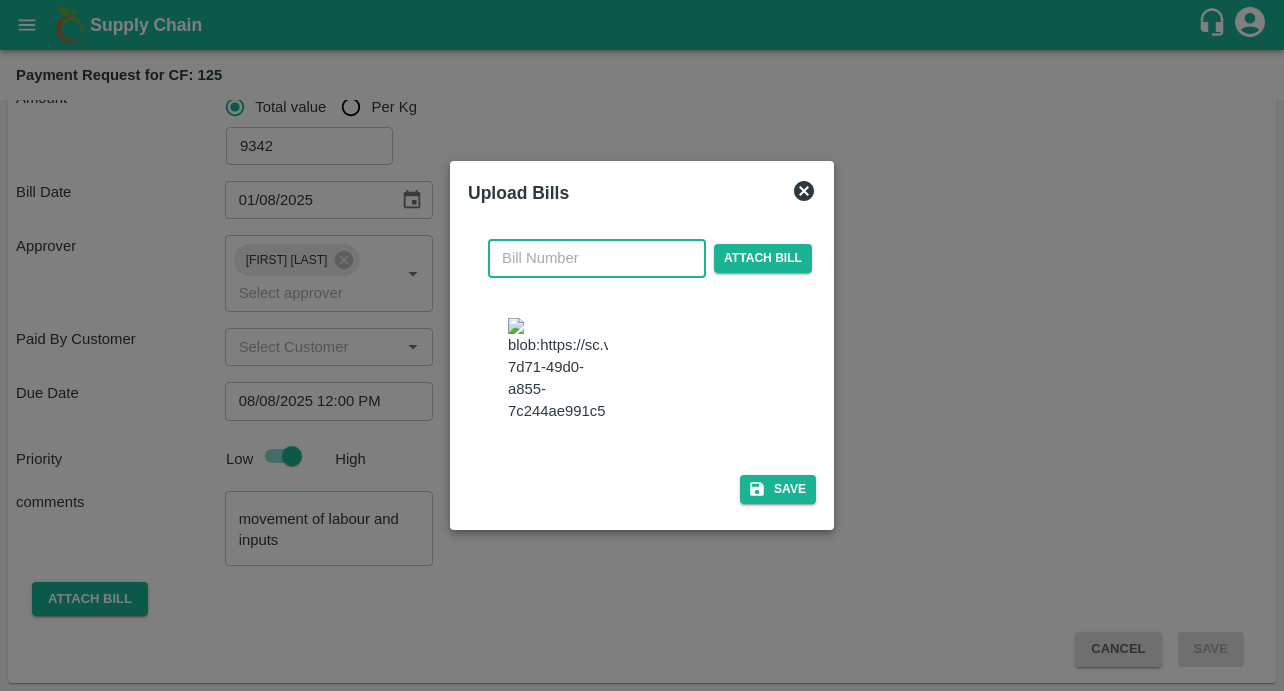 click at bounding box center (597, 258) 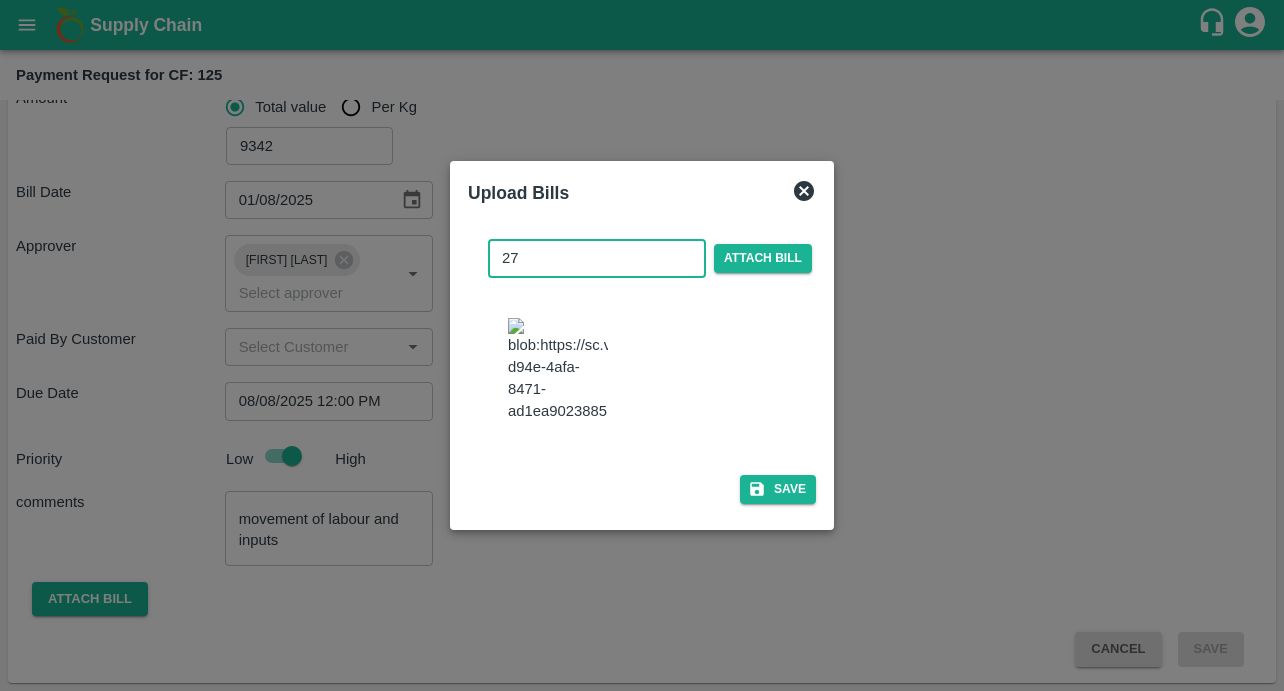 type on "27" 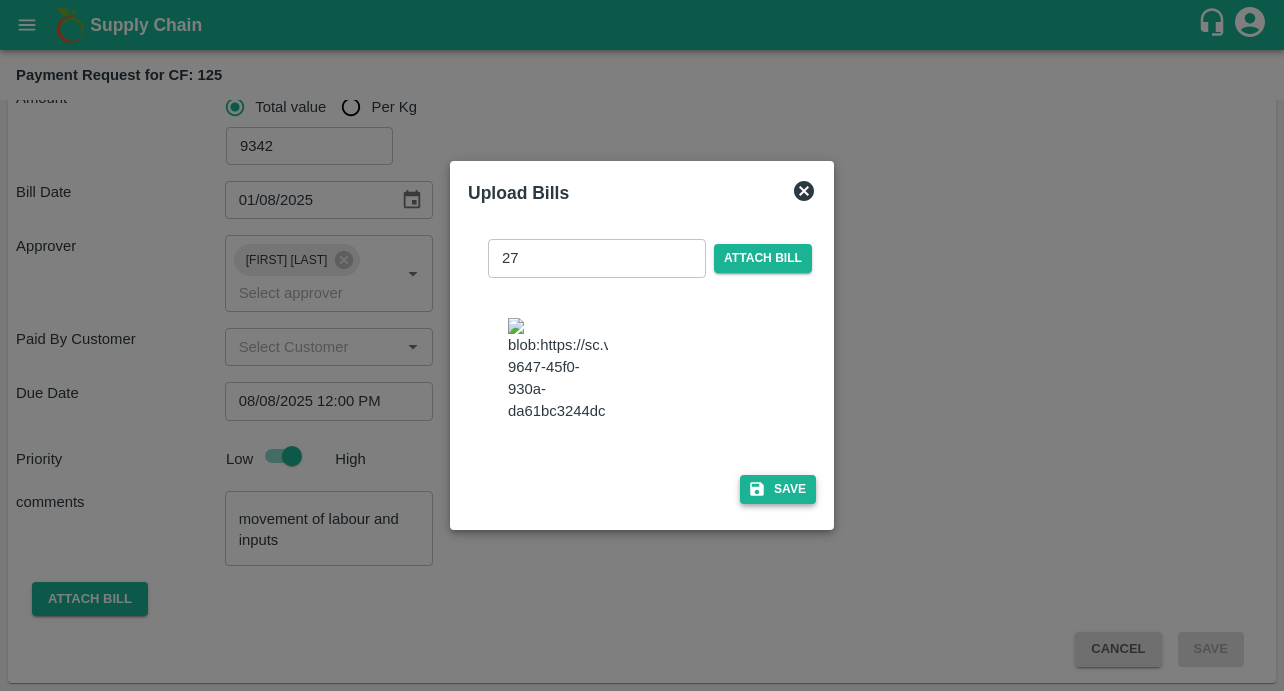 click 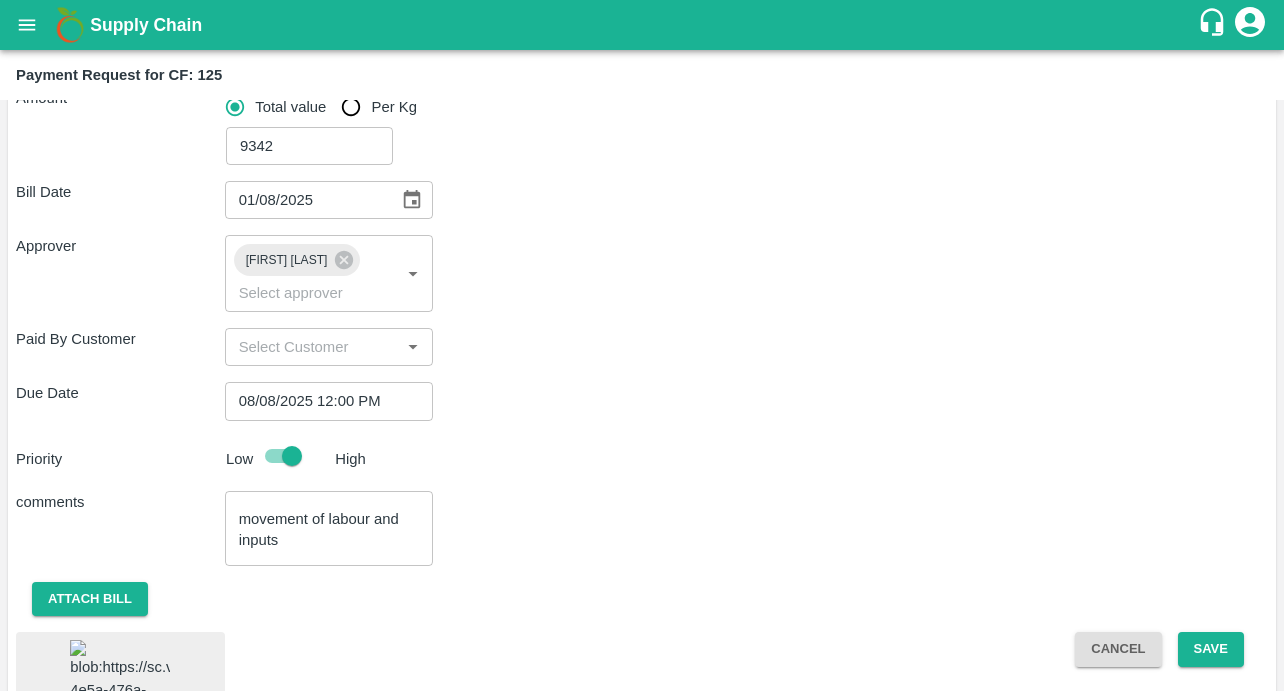 scroll, scrollTop: 523, scrollLeft: 0, axis: vertical 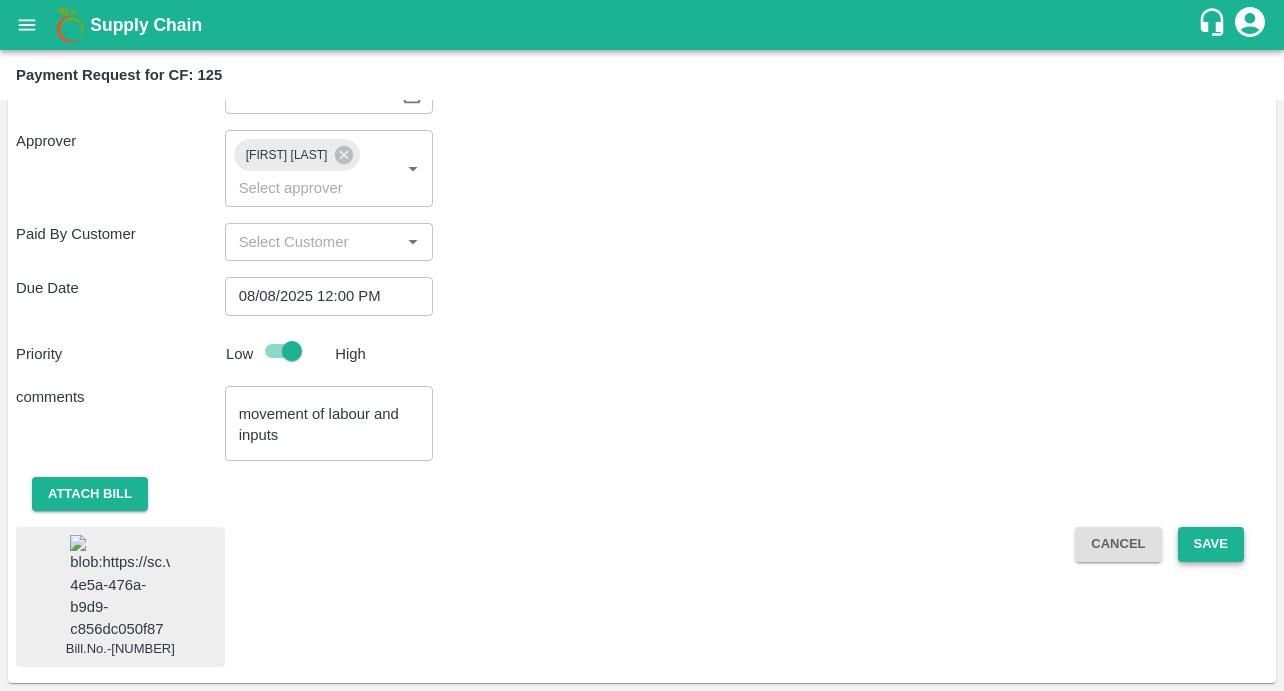 click on "Save" at bounding box center [1211, 544] 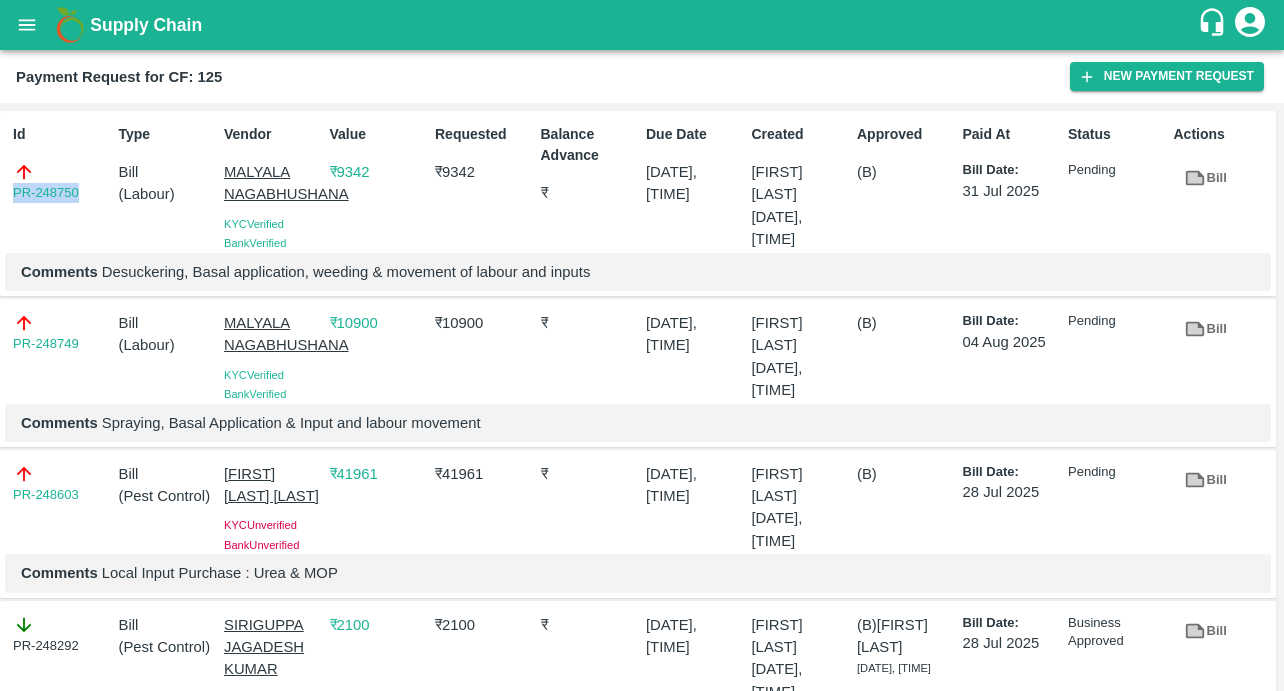 drag, startPoint x: 85, startPoint y: 192, endPoint x: -35, endPoint y: 191, distance: 120.004166 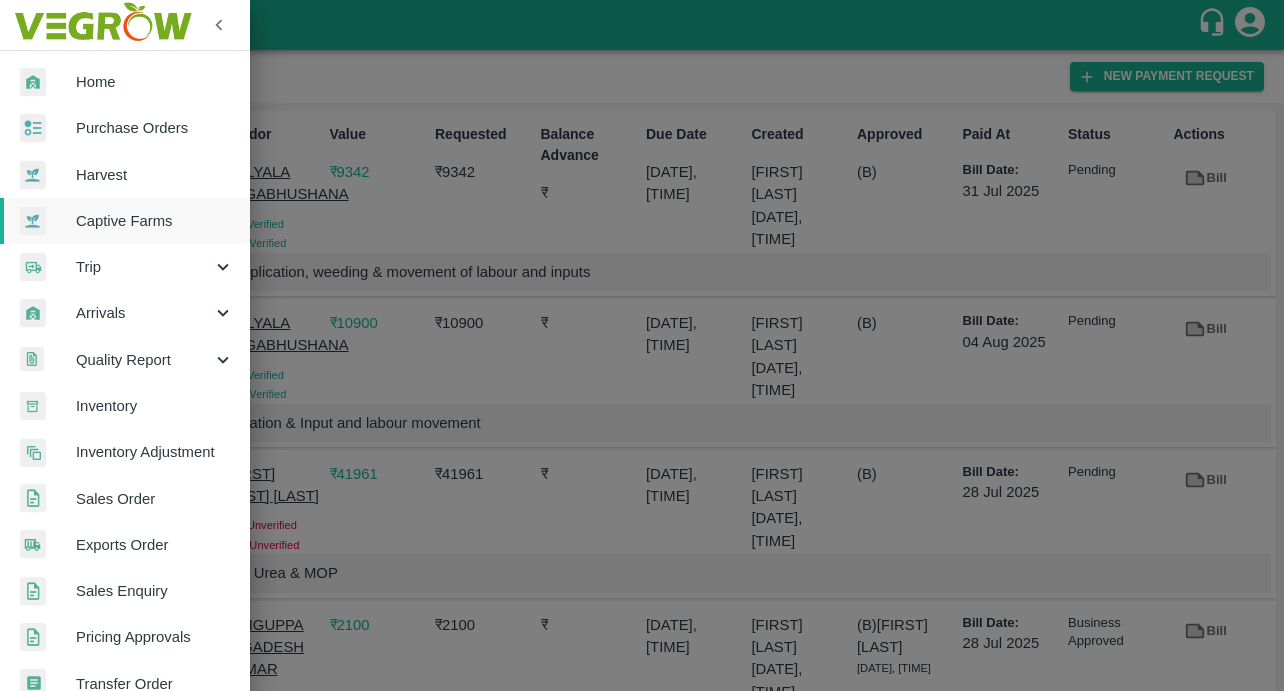 click on "Captive Farms" at bounding box center (125, 221) 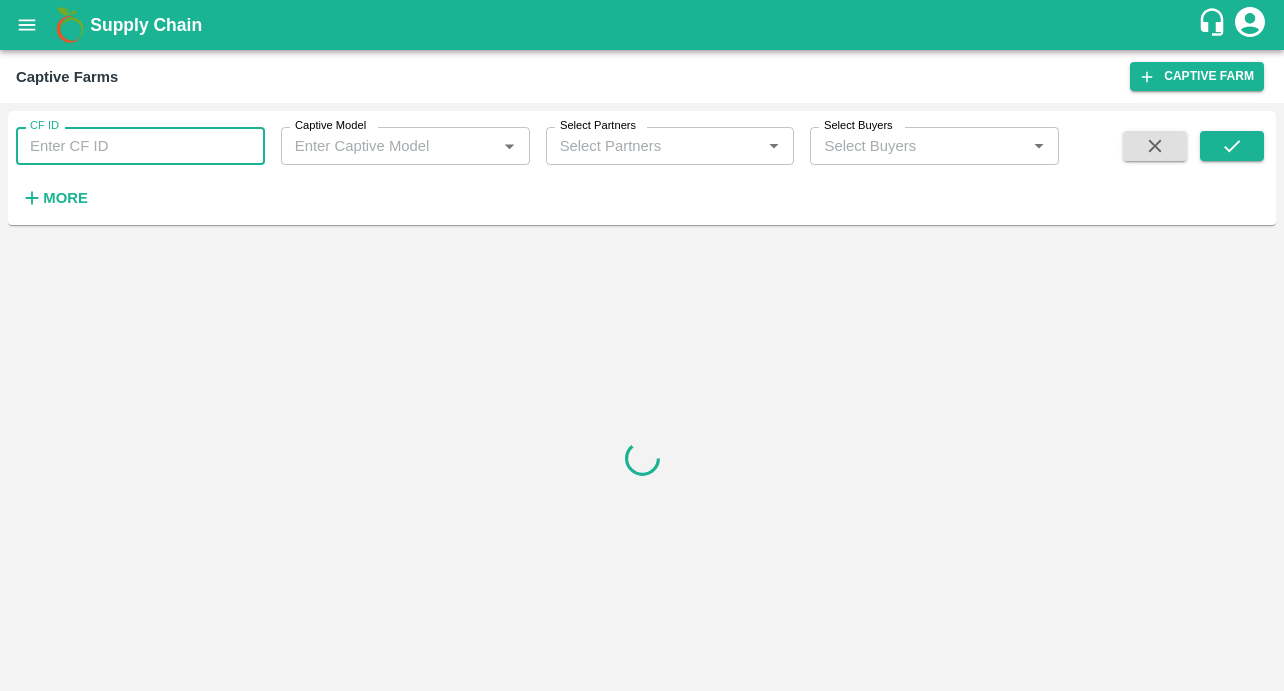 click on "CF ID" at bounding box center (140, 146) 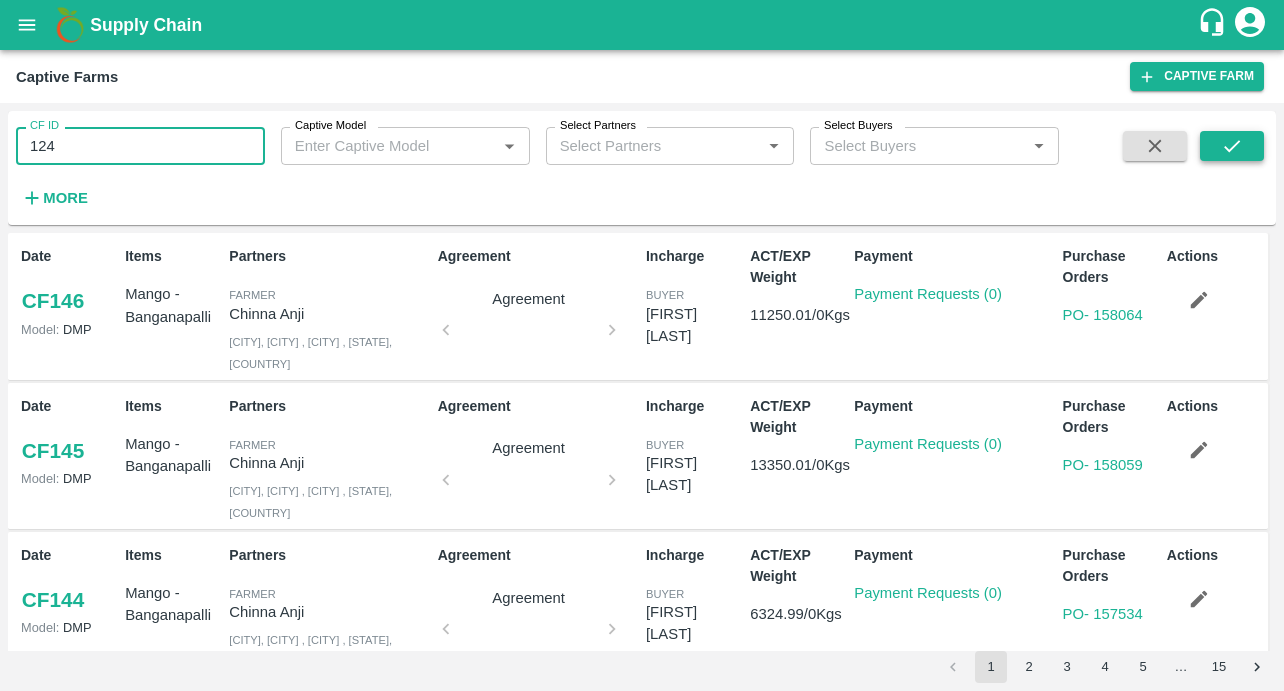 type on "124" 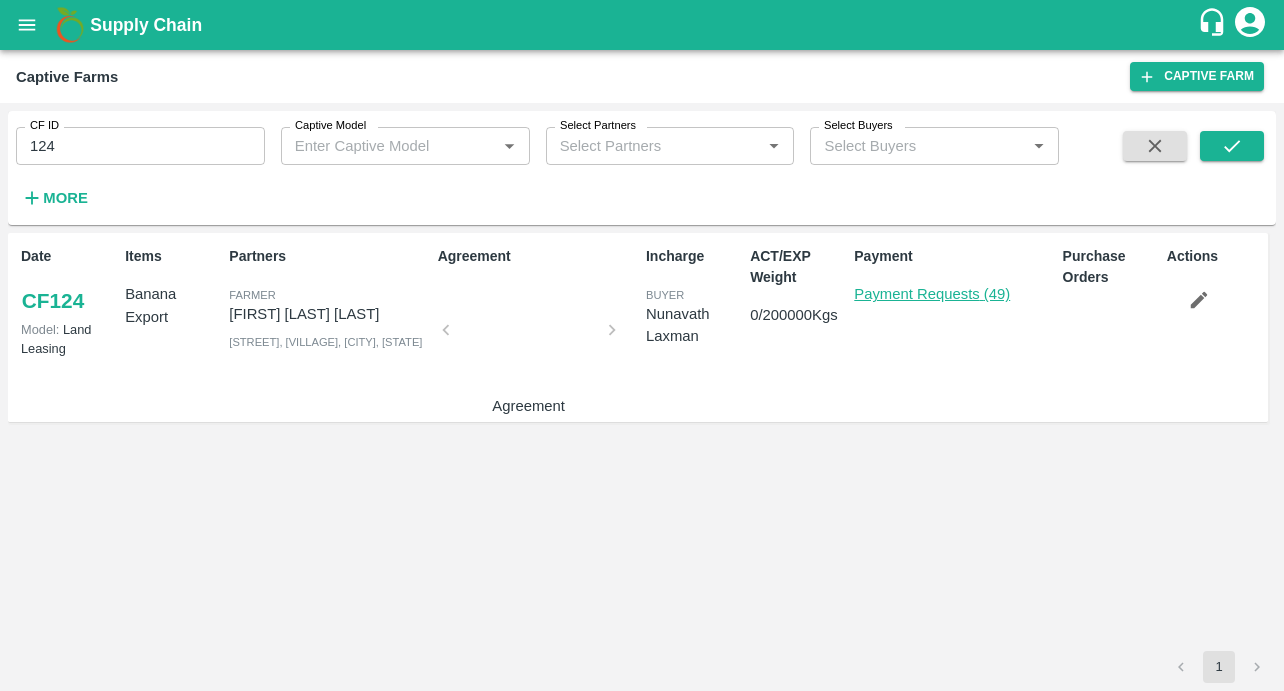 click on "Payment Requests   (49)" at bounding box center (932, 294) 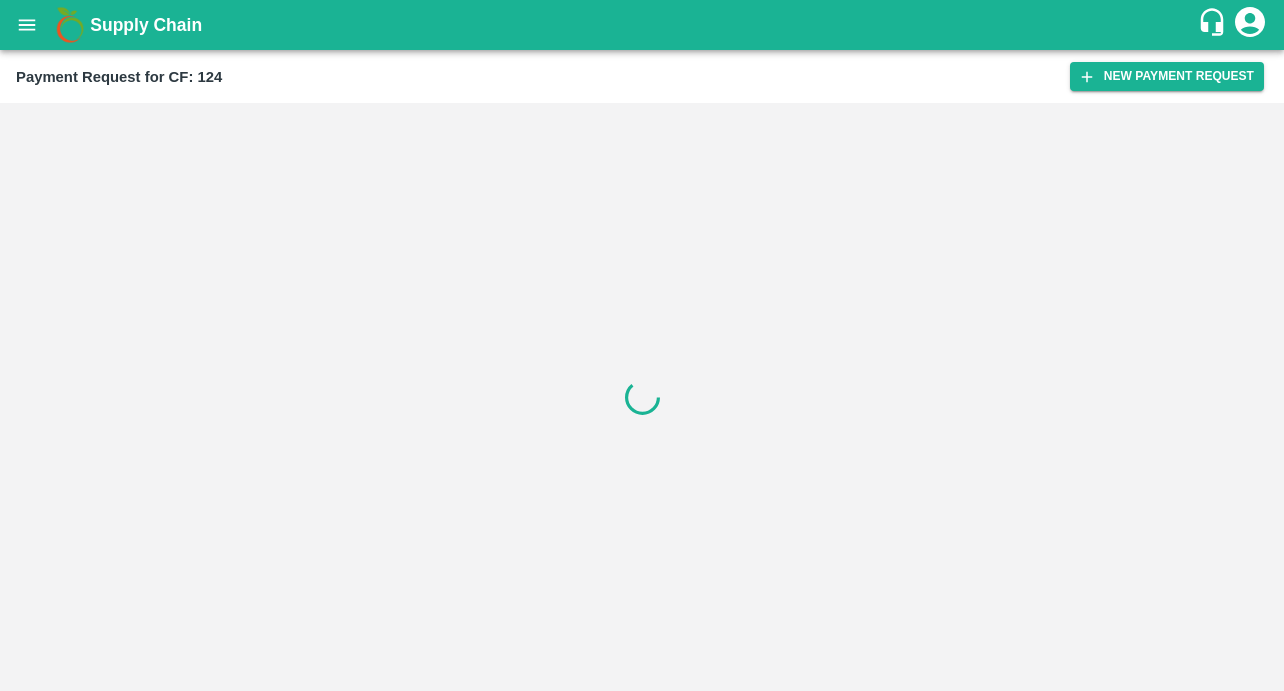 scroll, scrollTop: 0, scrollLeft: 0, axis: both 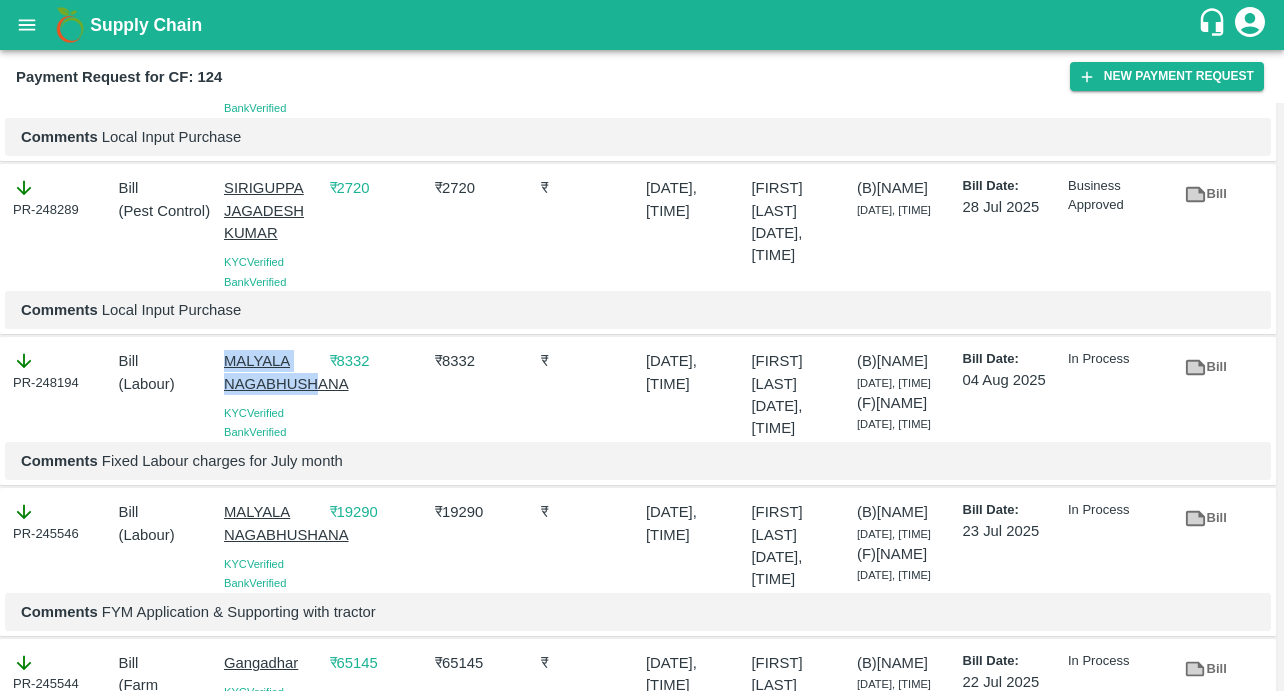 drag, startPoint x: 219, startPoint y: 364, endPoint x: 314, endPoint y: 383, distance: 96.88137 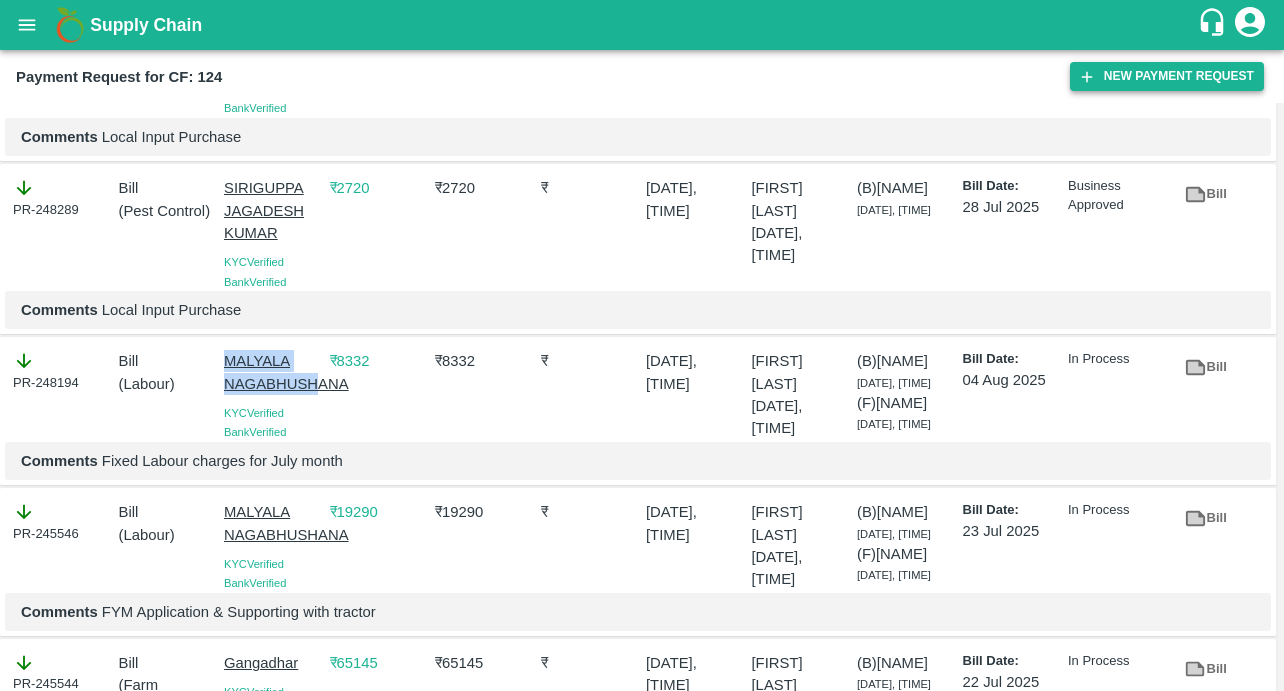 click on "New Payment Request" at bounding box center (1167, 76) 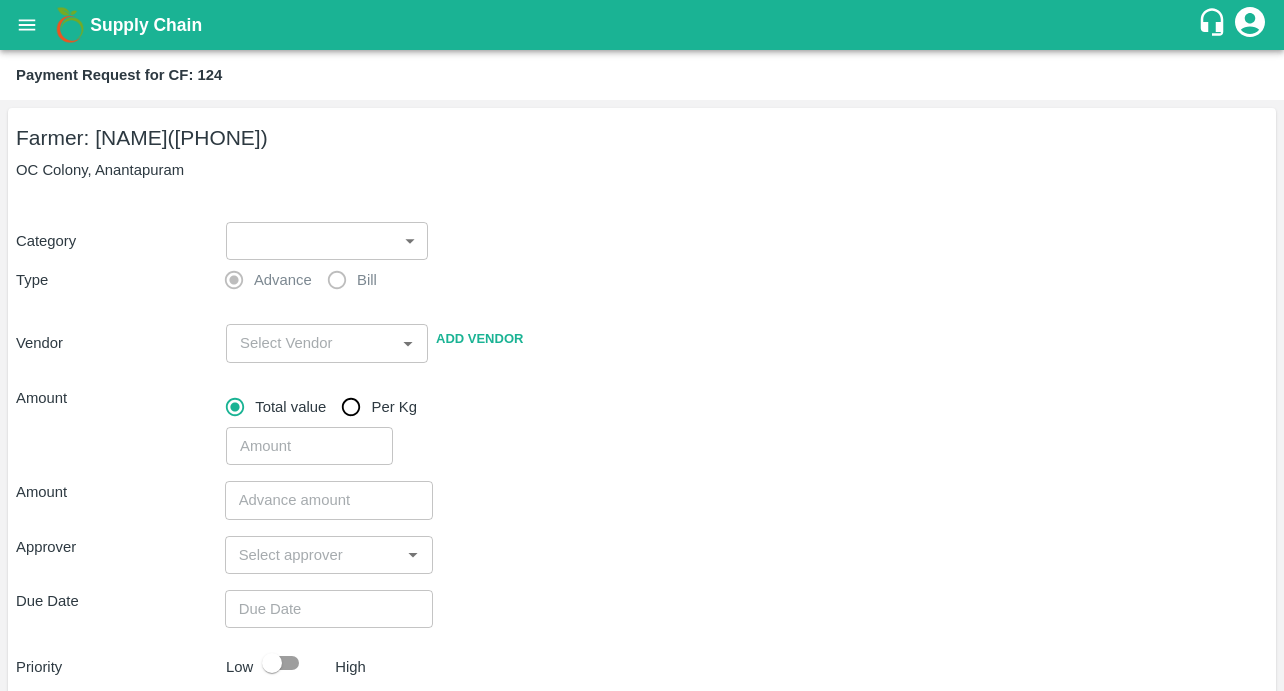 click on "Supply Chain Payment Request for CF: 124 Farmer:    Kommuru Amarnath Reddy  (9701438789) OC Colony, Anantapuram Category ​ ​ Type Advance Bill Vendor ​ Add Vendor Amount Total value Per Kg ​ Amount ​ Approver ​ Due Date ​  Priority  Low  High Comment x ​ Attach bill Cancel Save Bangalore DC Direct Customer Hyderabad DC B2R Bangalore  Tembhurni Virtual Captive PH Ananthapur Virtual Captive PH Kothakota Virtual Captive PH Chittoor Virtual Captive PH Vavilala Himalekya Logout" at bounding box center [642, 345] 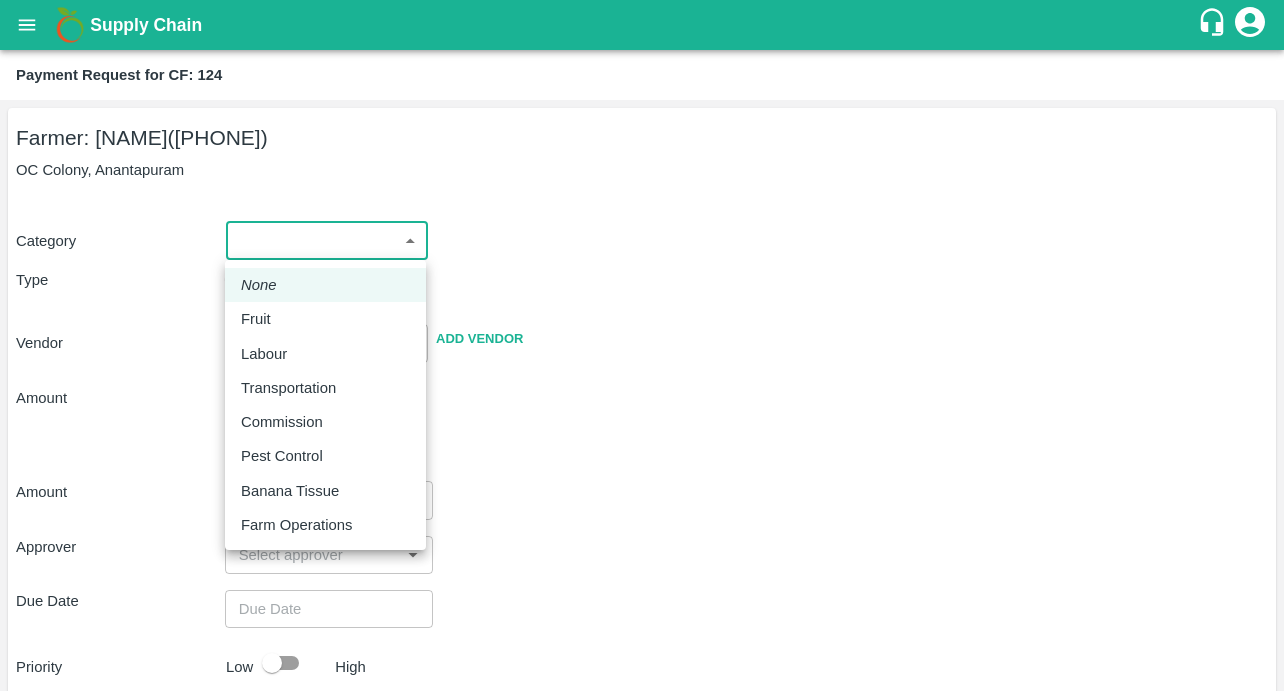 click on "Labour" at bounding box center [264, 354] 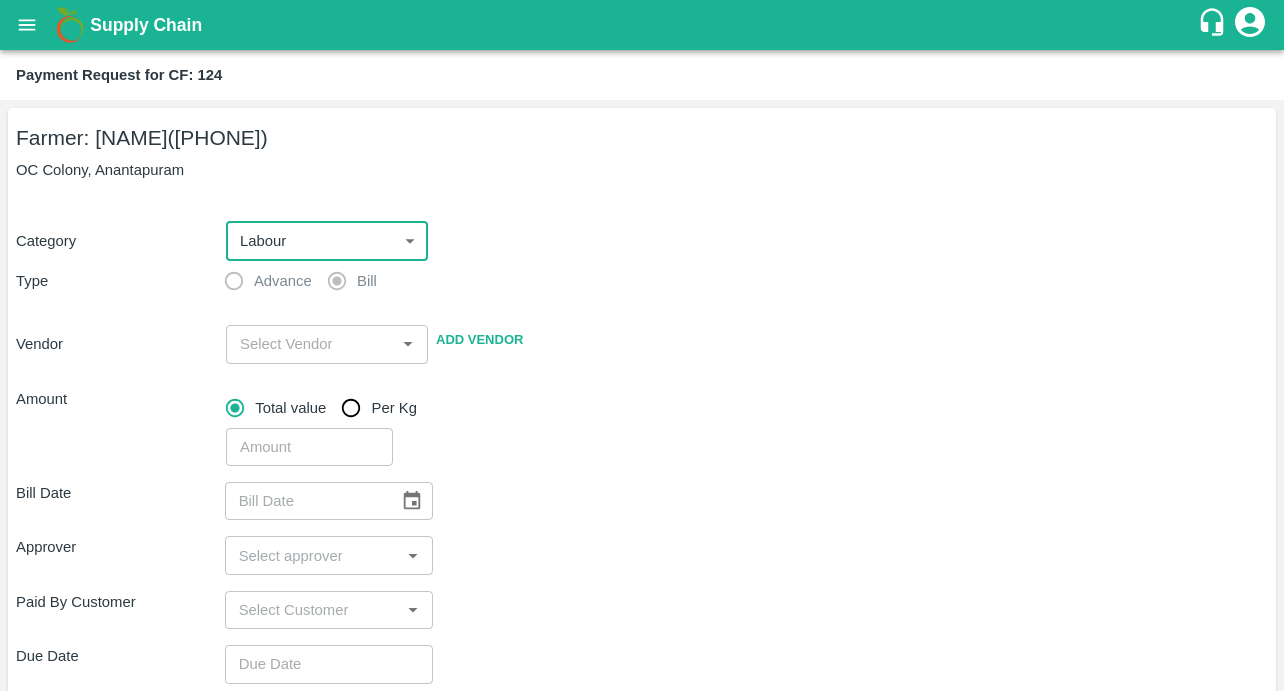 click at bounding box center [310, 344] 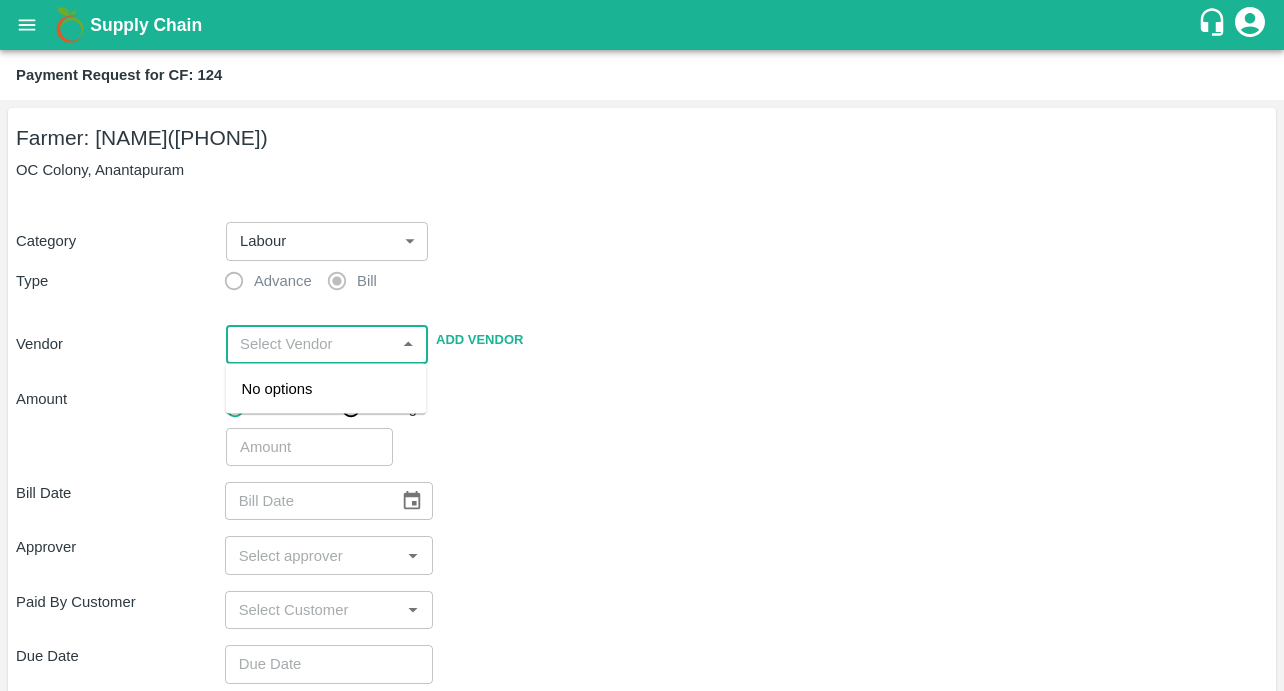 paste on "MALYALA NAGABHUSH" 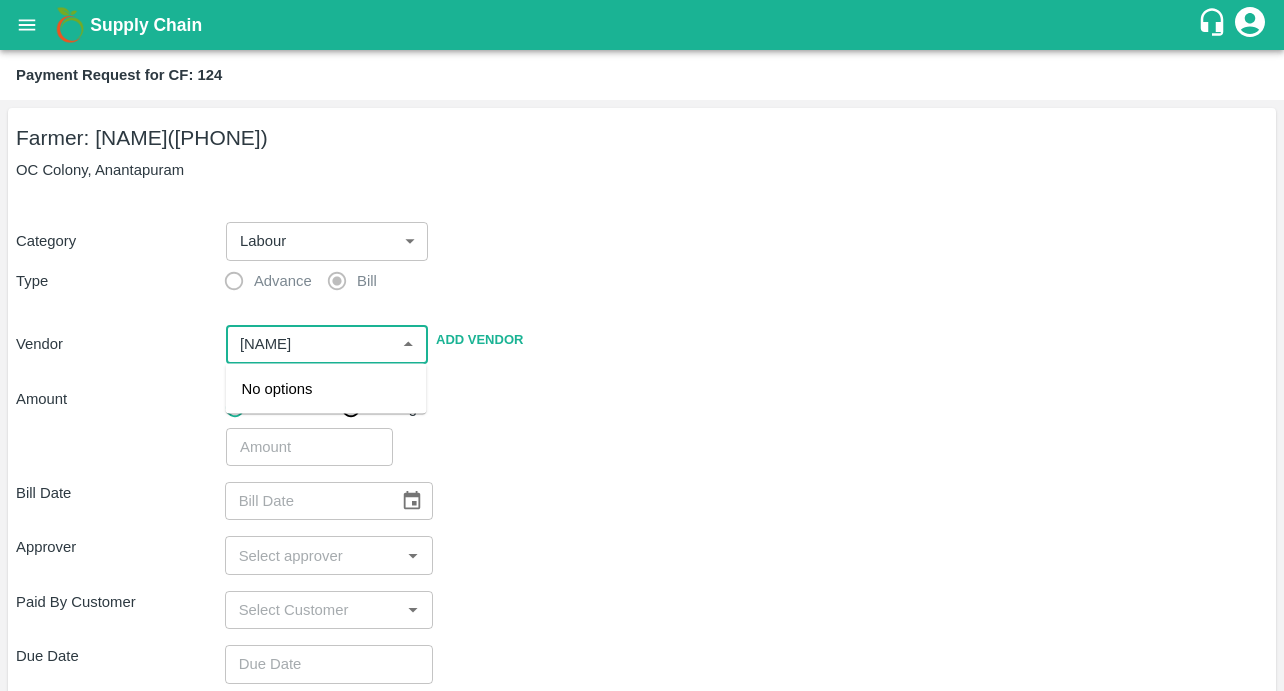 scroll, scrollTop: 0, scrollLeft: 19, axis: horizontal 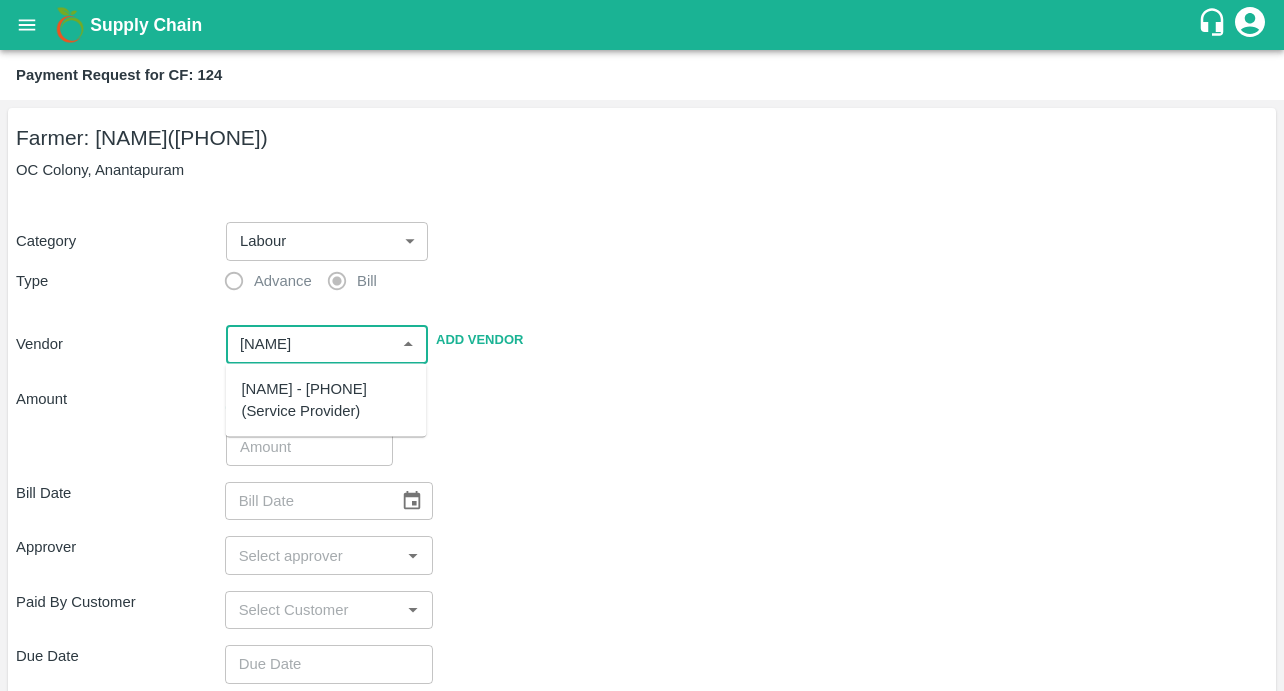 click on "MALYALA NAGABHUSHANA - 9912197696(Service Provider)" at bounding box center (326, 400) 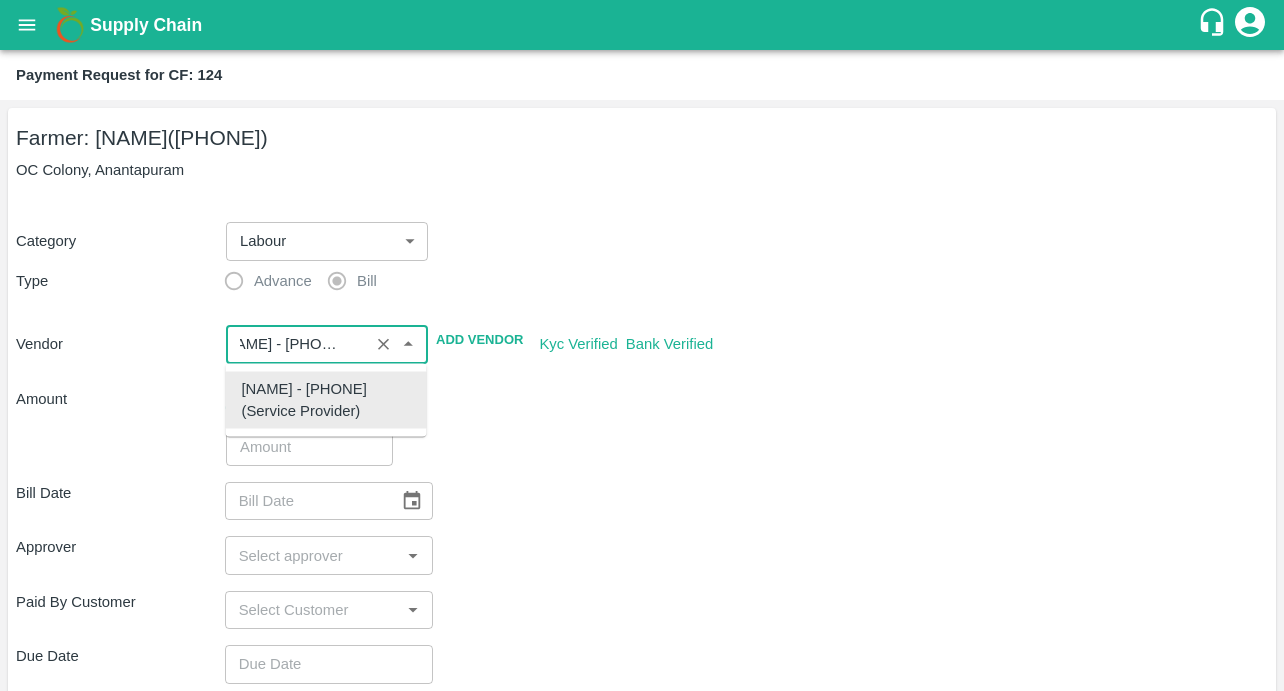 type on "MALYALA NAGABHUSHANA - 9912197696(Service Provider)" 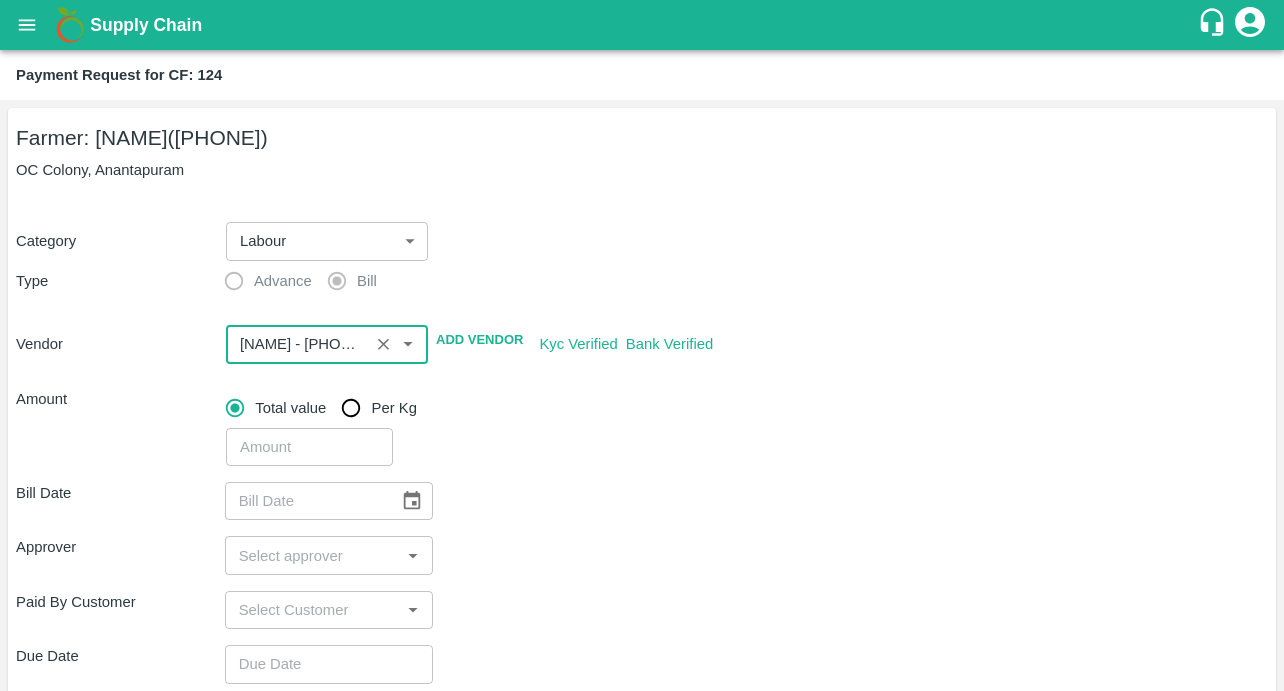 click at bounding box center [297, 344] 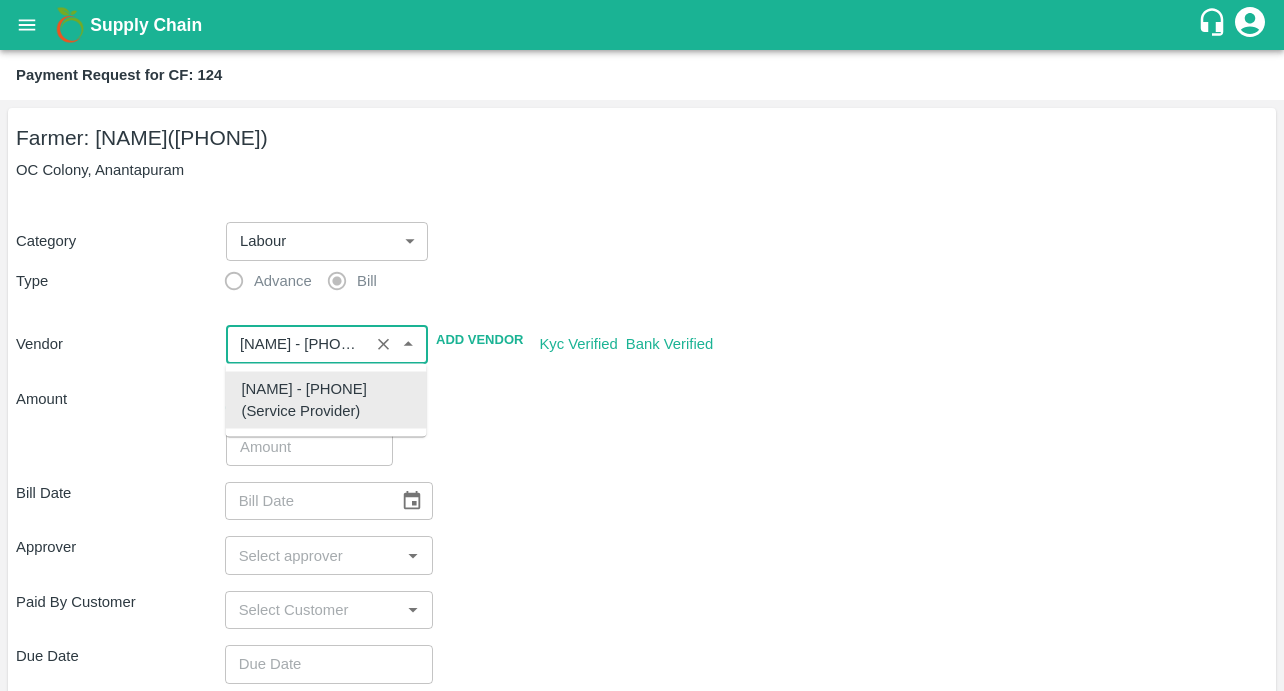 click on "MALYALA NAGABHUSHANA - 9912197696(Service Provider)" at bounding box center [326, 400] 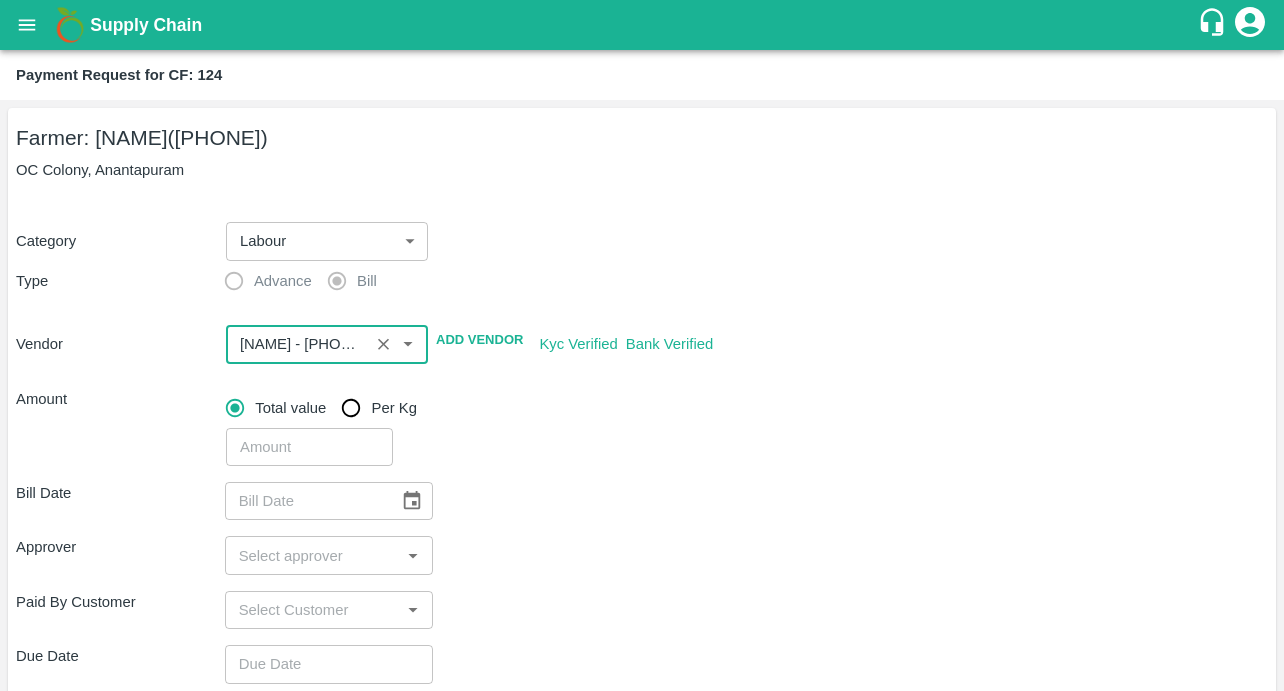 click on "​" at bounding box center (743, 443) 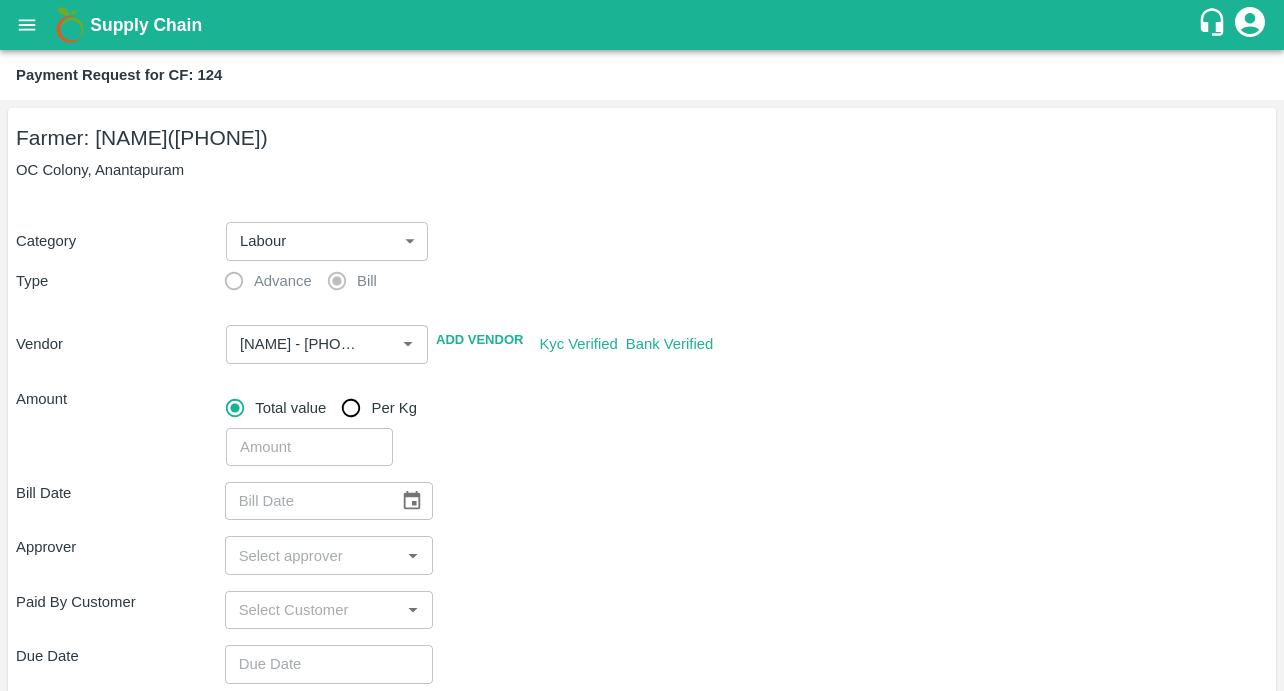 click at bounding box center (309, 447) 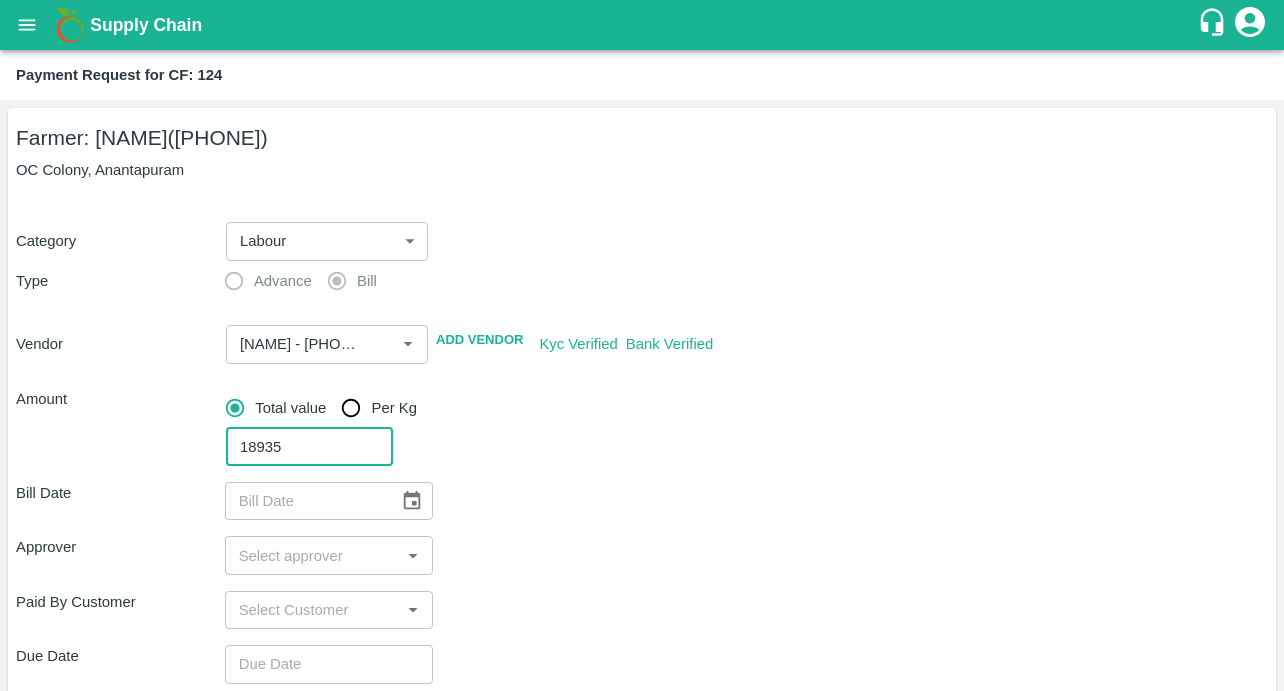 type on "18935" 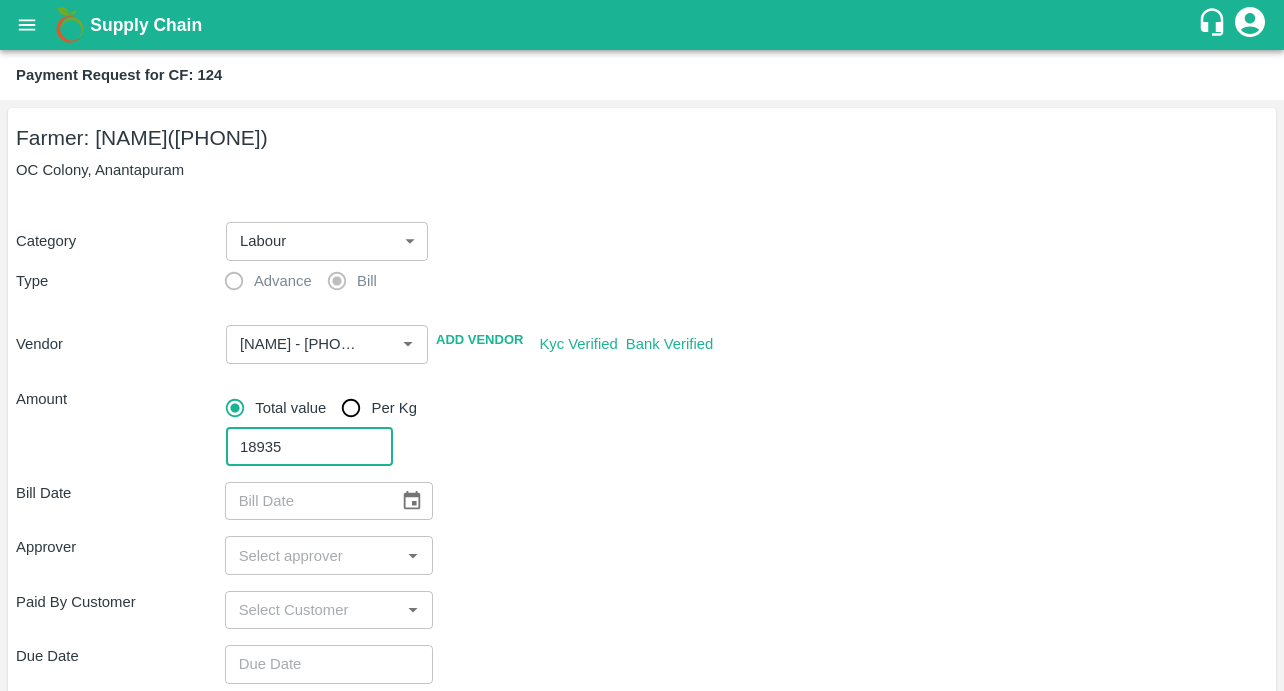 scroll, scrollTop: 162, scrollLeft: 0, axis: vertical 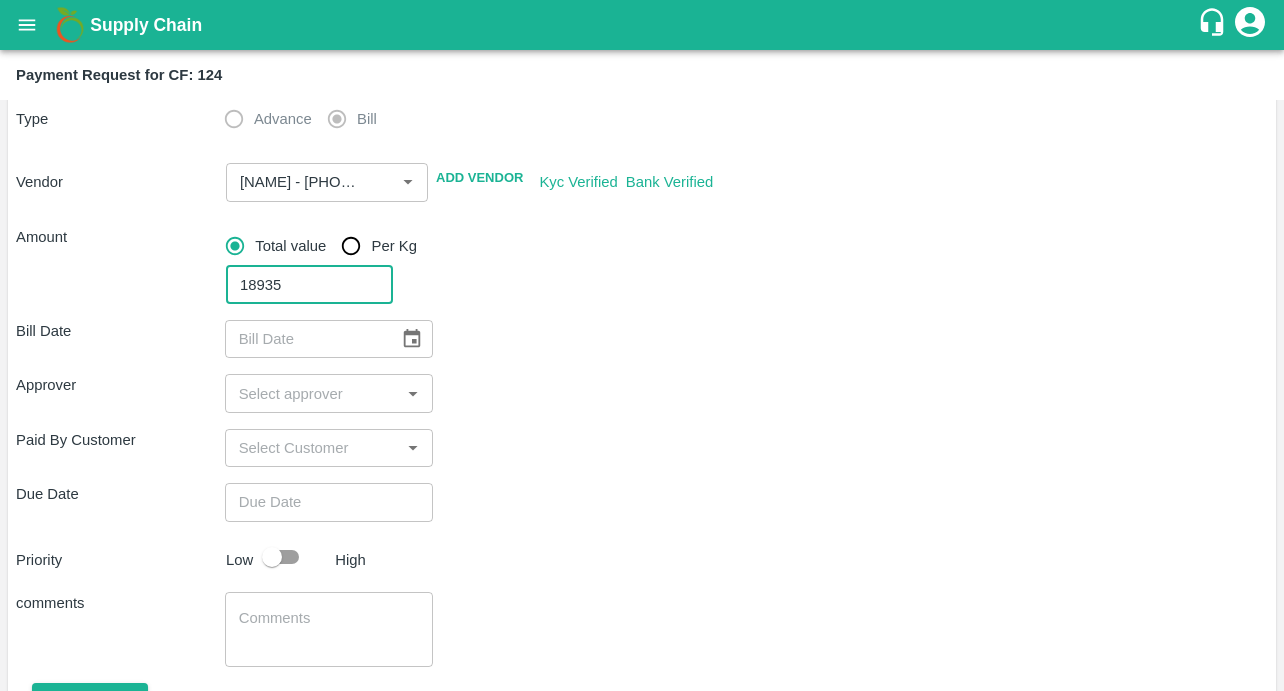 click 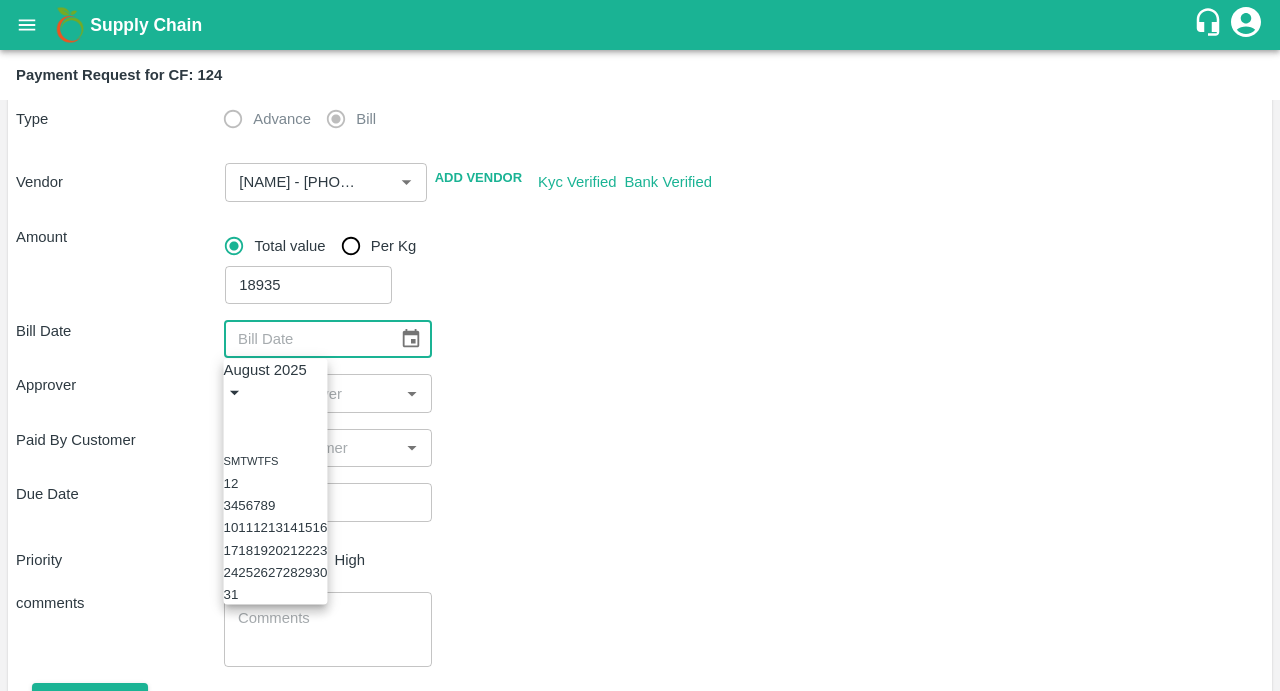 click on "5" at bounding box center [241, 505] 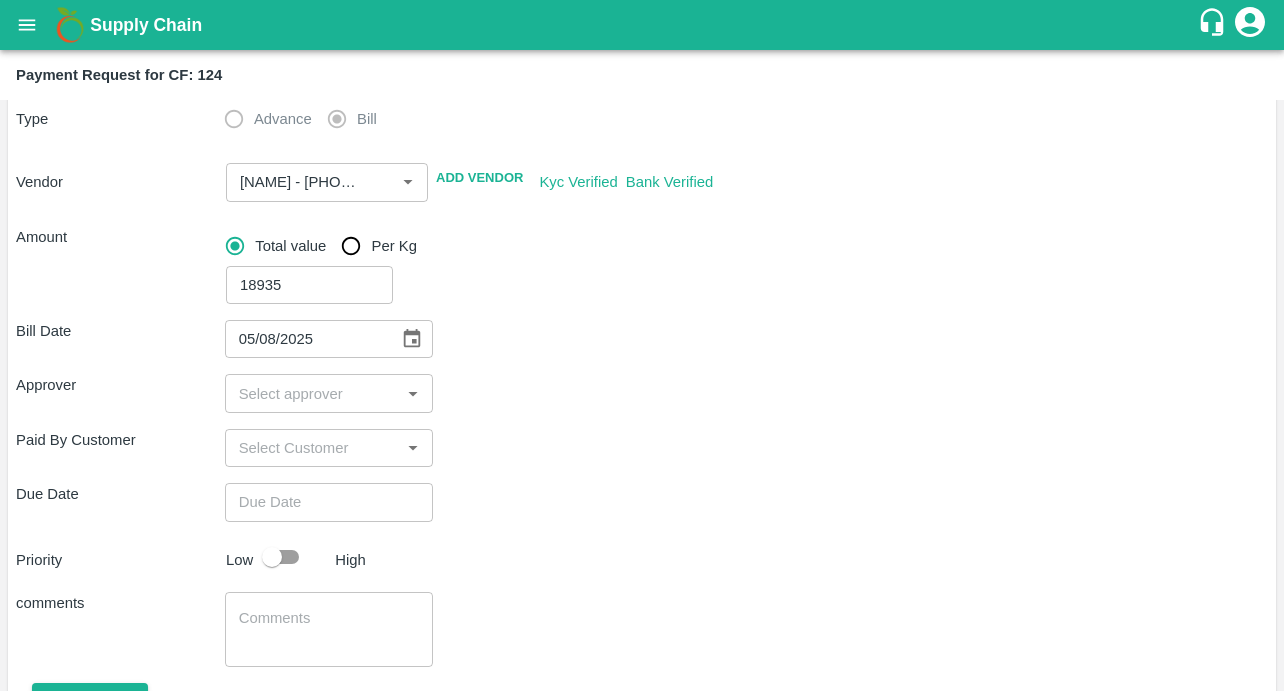 click at bounding box center [313, 393] 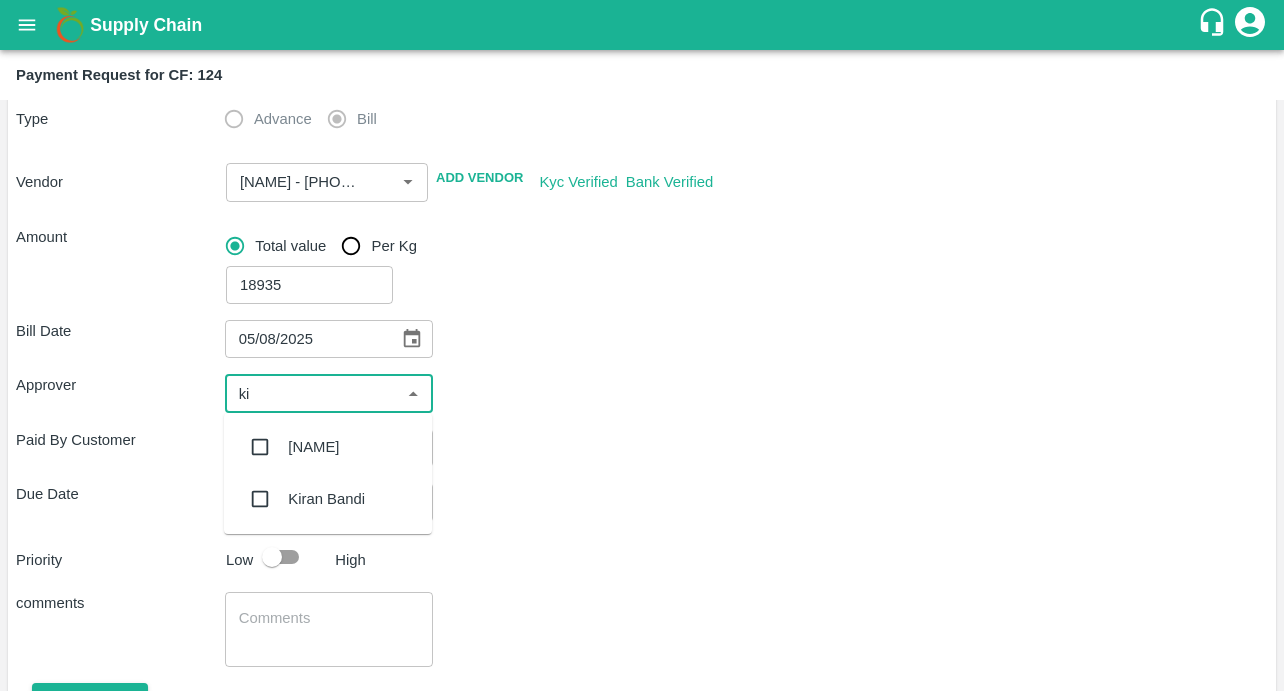 type on "kir" 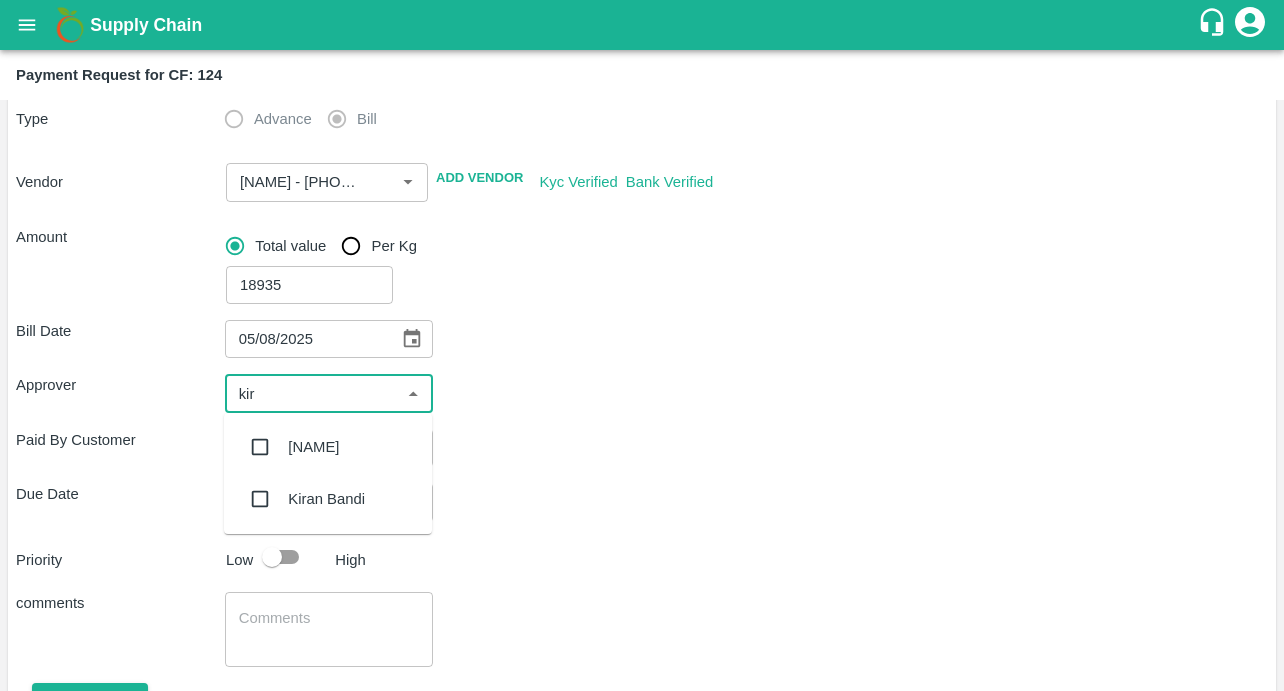 click at bounding box center (260, 447) 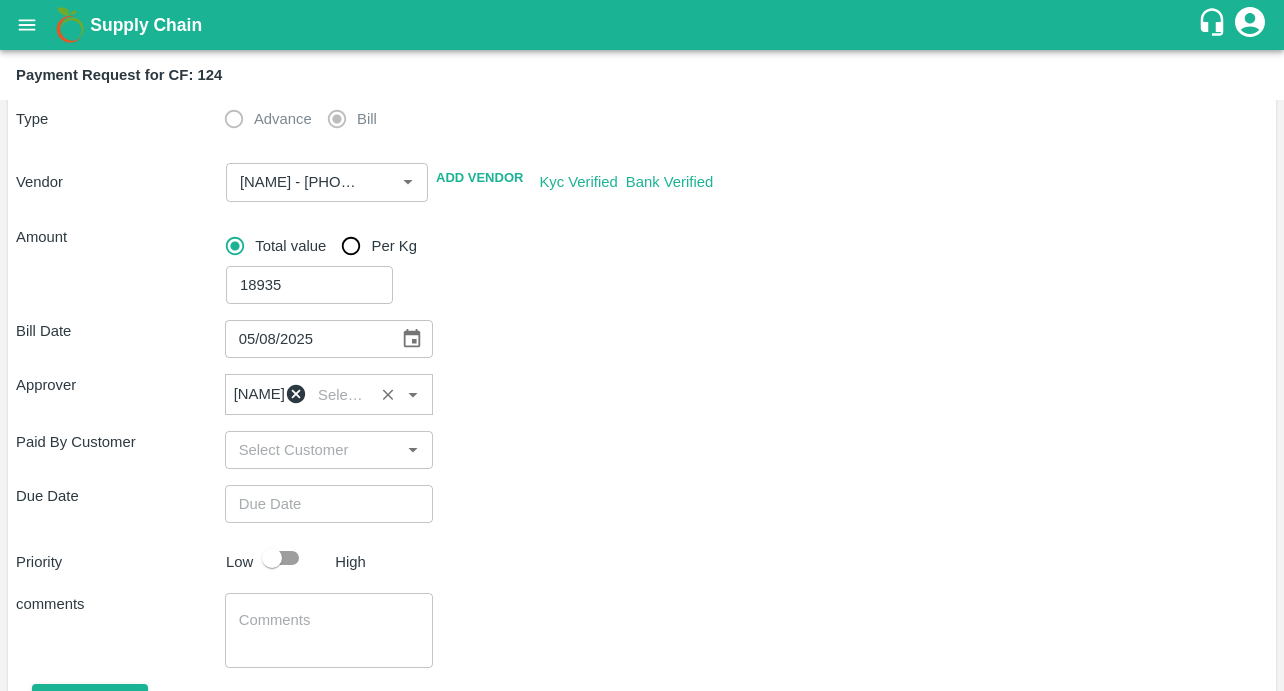 type on "DD/MM/YYYY hh:mm aa" 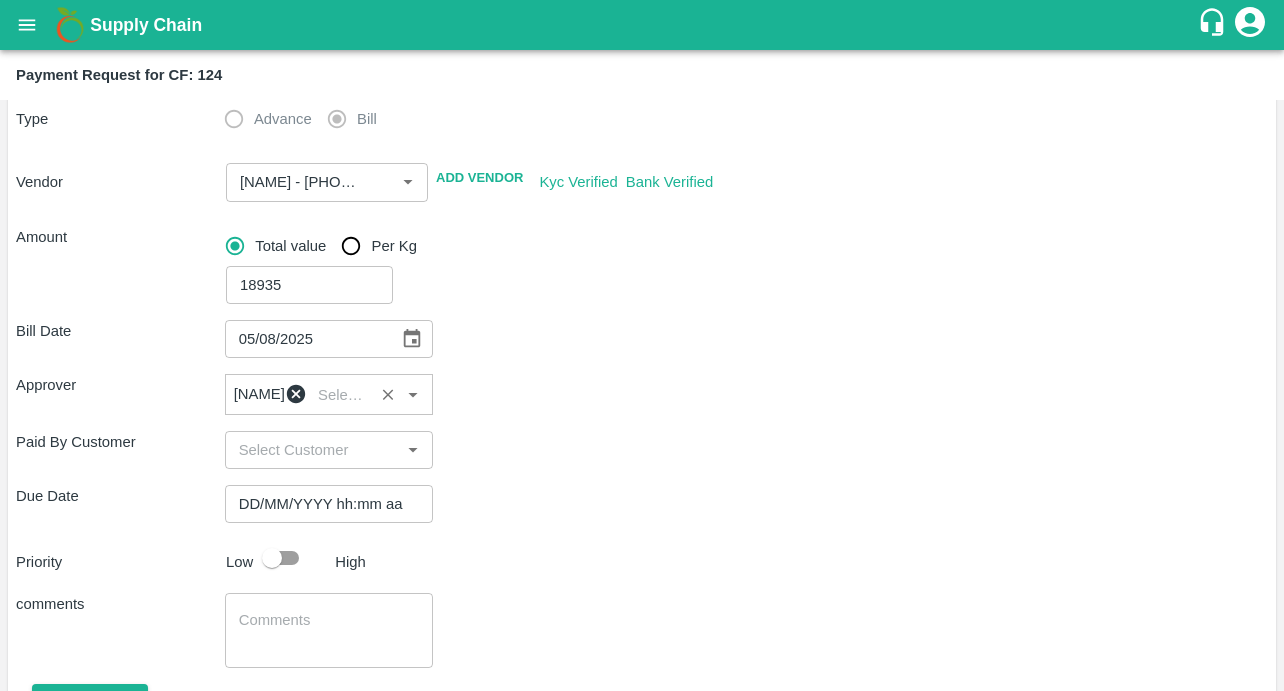 click on "DD/MM/YYYY hh:mm aa" at bounding box center (322, 504) 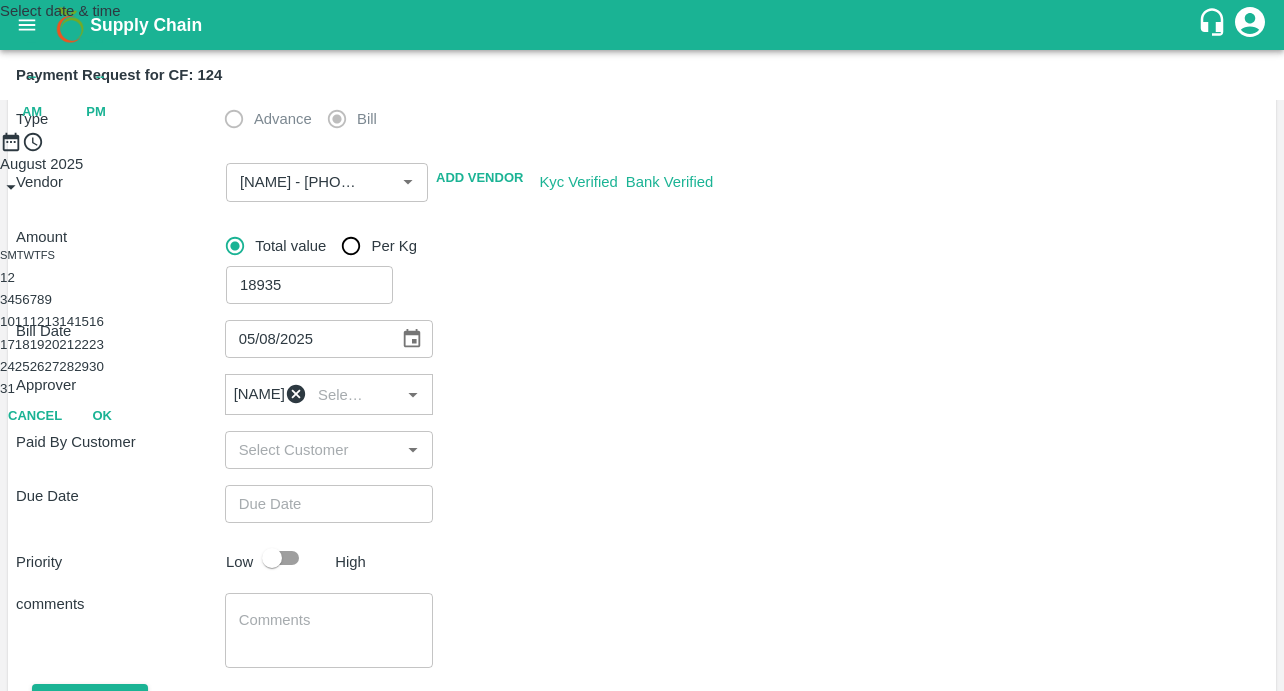 click on "8" at bounding box center (40, 299) 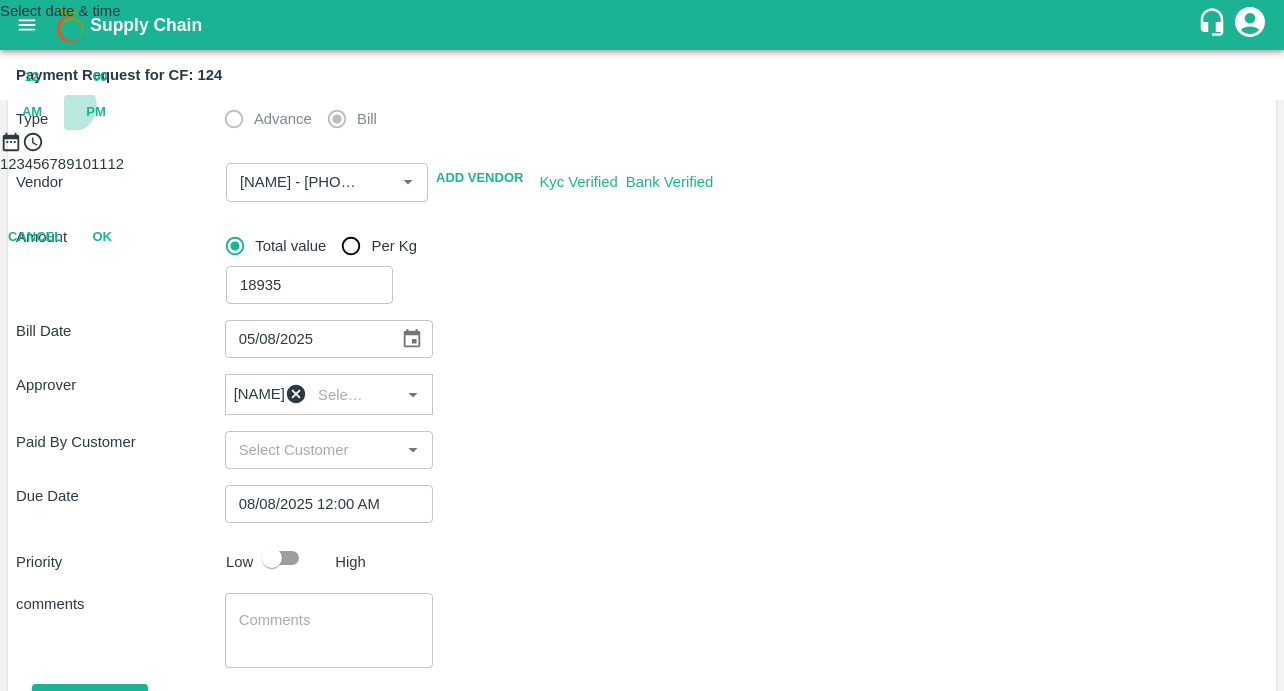 click on "PM" at bounding box center [96, 112] 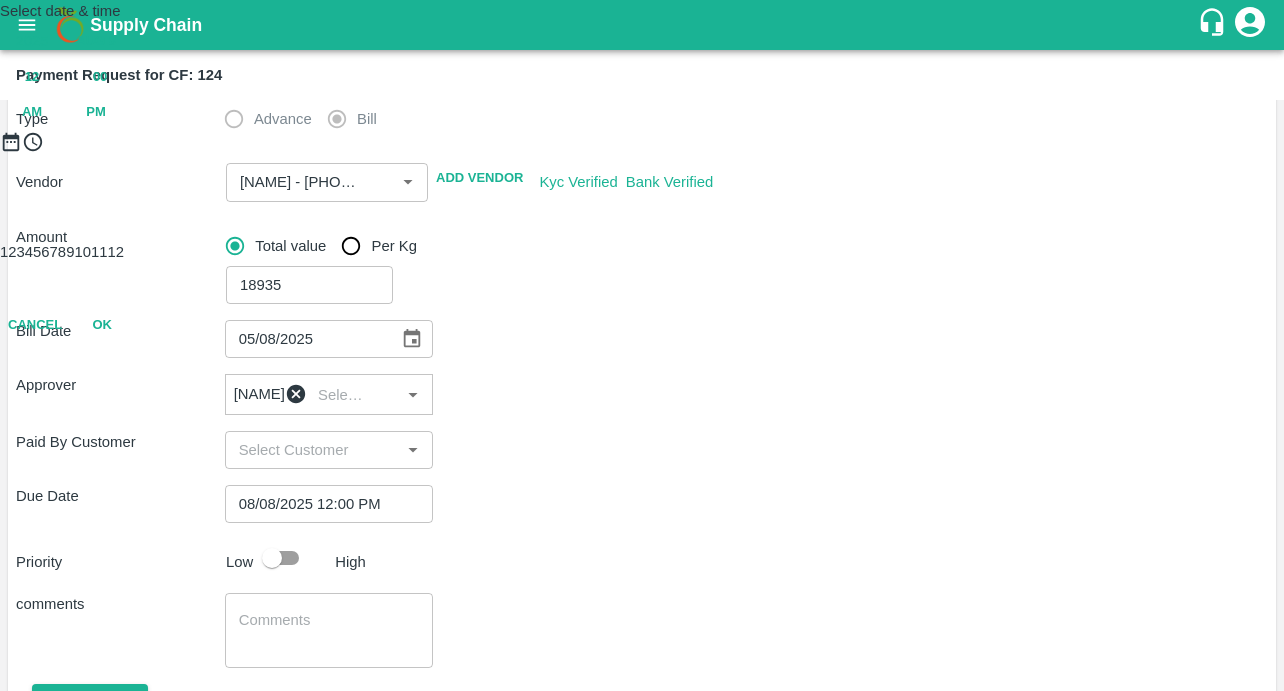 click on "OK" at bounding box center [102, 325] 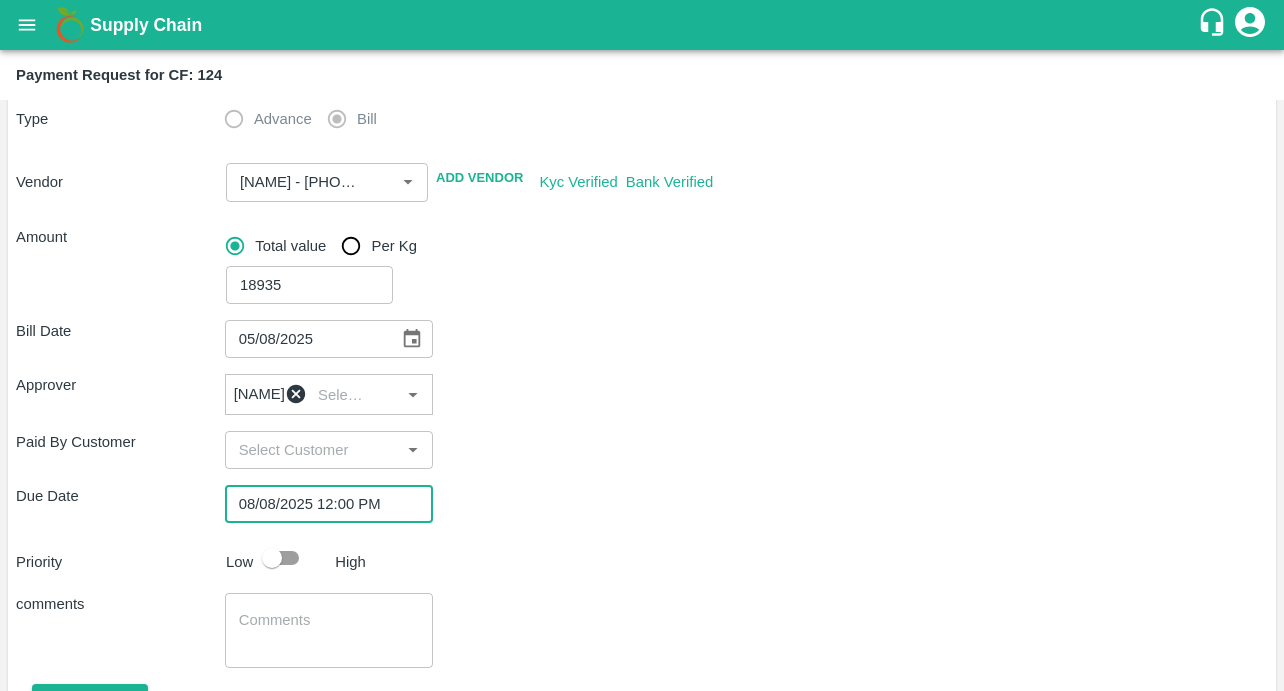 scroll, scrollTop: 301, scrollLeft: 0, axis: vertical 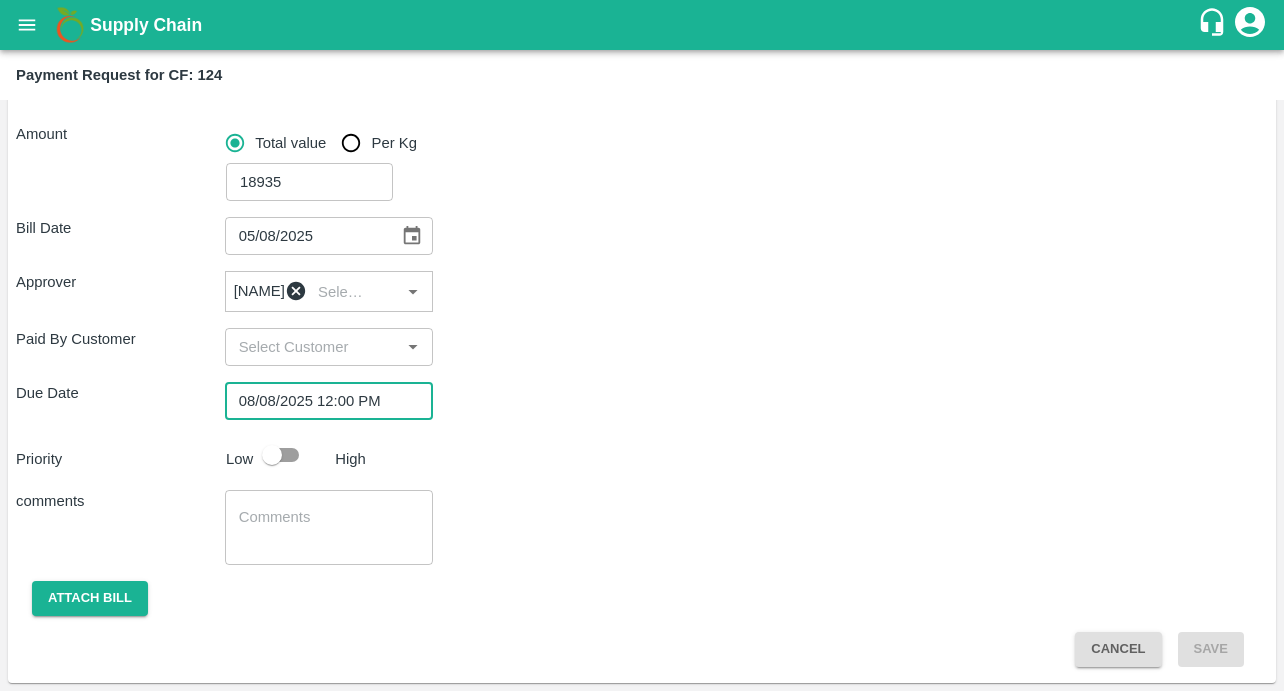 click at bounding box center (272, 455) 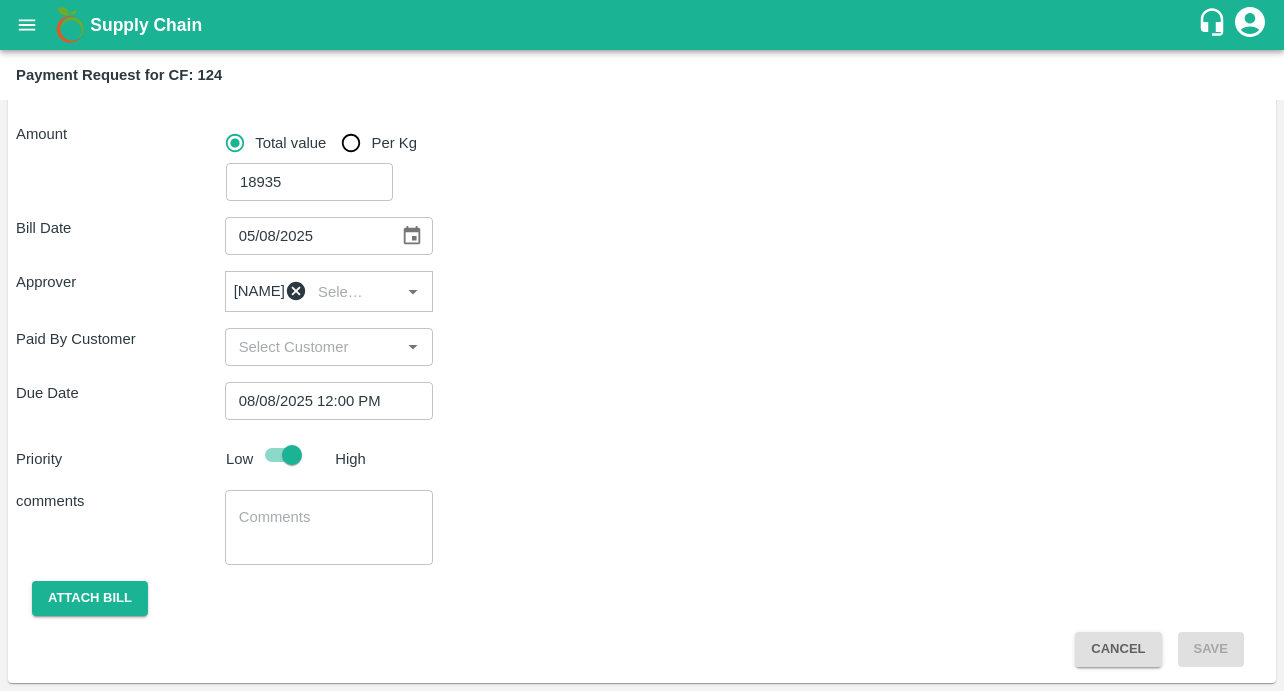 click at bounding box center [329, 528] 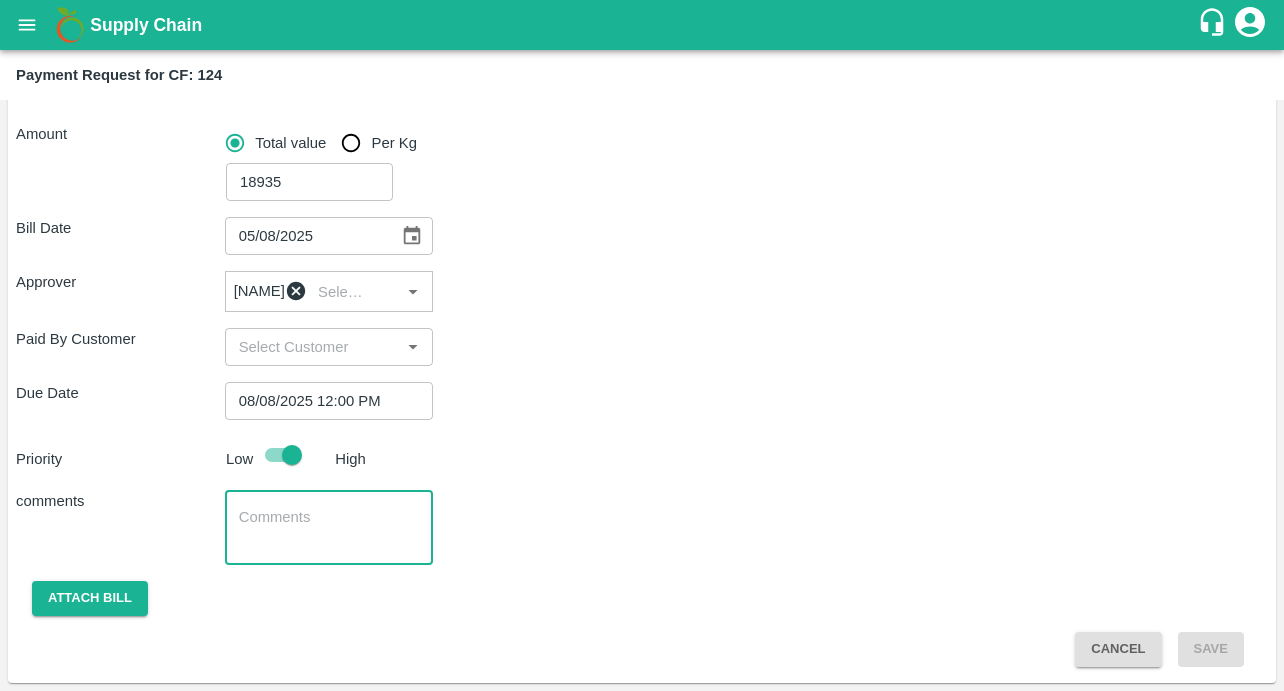 type on "s" 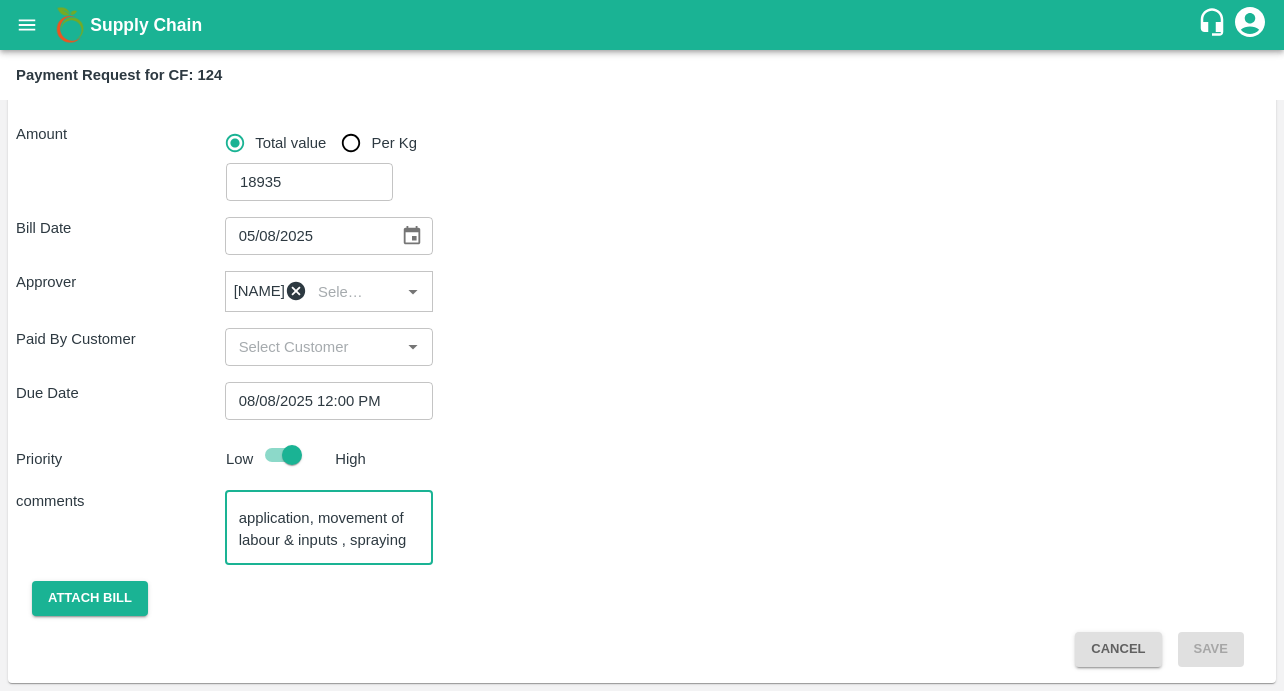 scroll, scrollTop: 41, scrollLeft: 0, axis: vertical 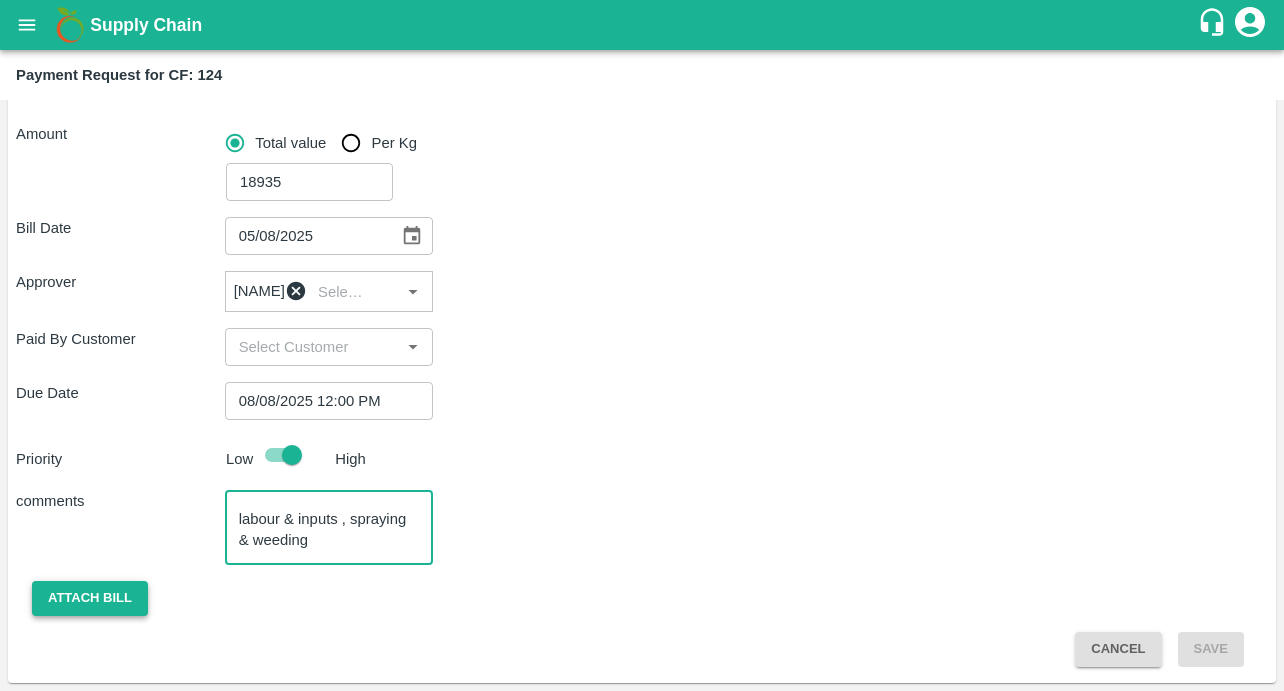 type on "Supporting, Basal application, movement of labour & inputs , spraying & weeding" 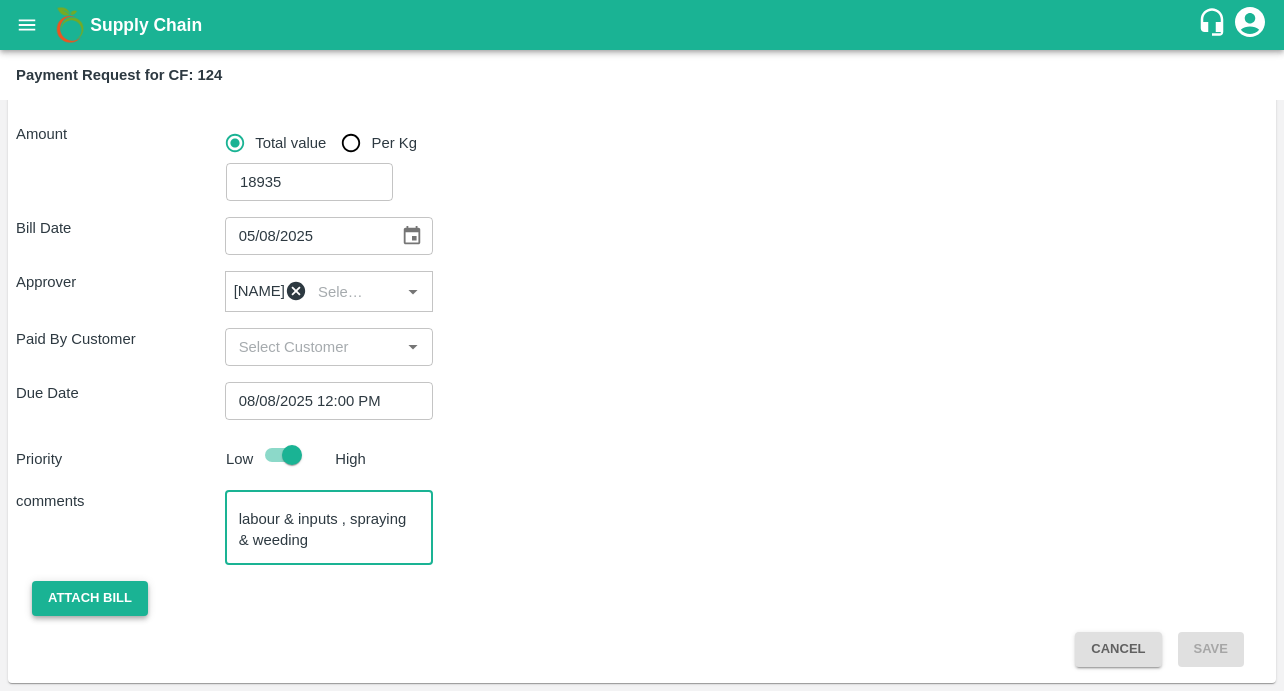 click on "Attach bill" at bounding box center (90, 598) 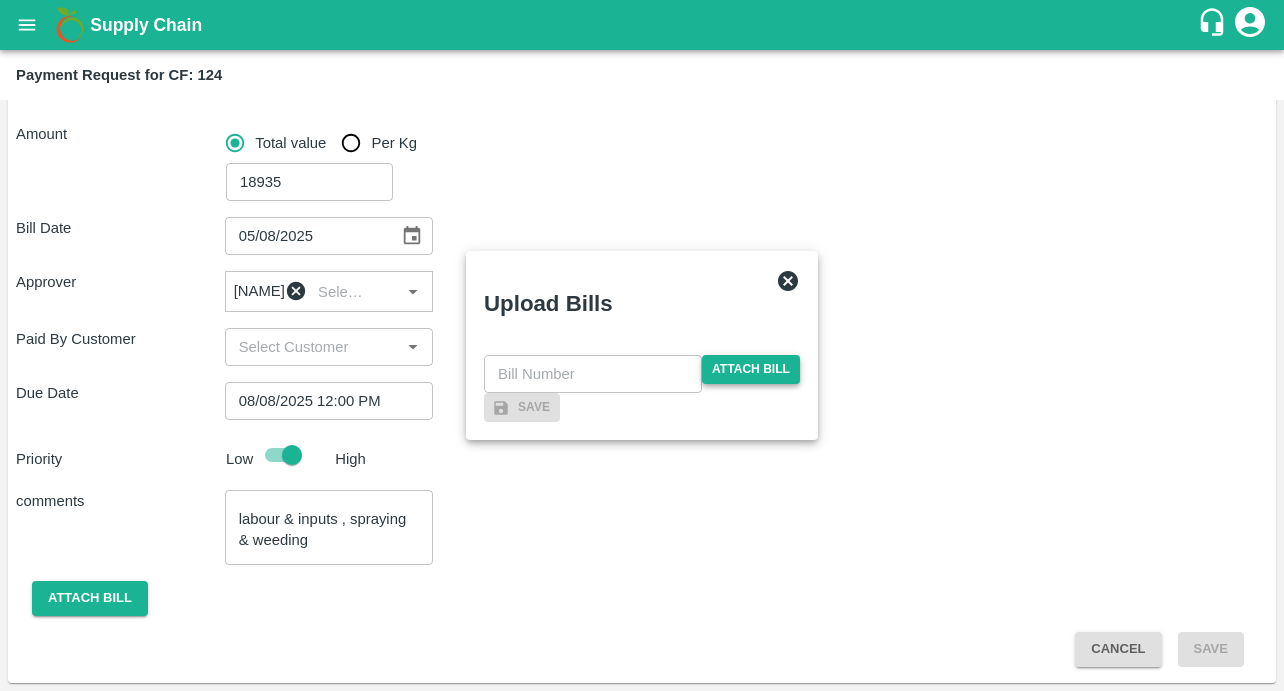 click on "Attach bill" at bounding box center [751, 369] 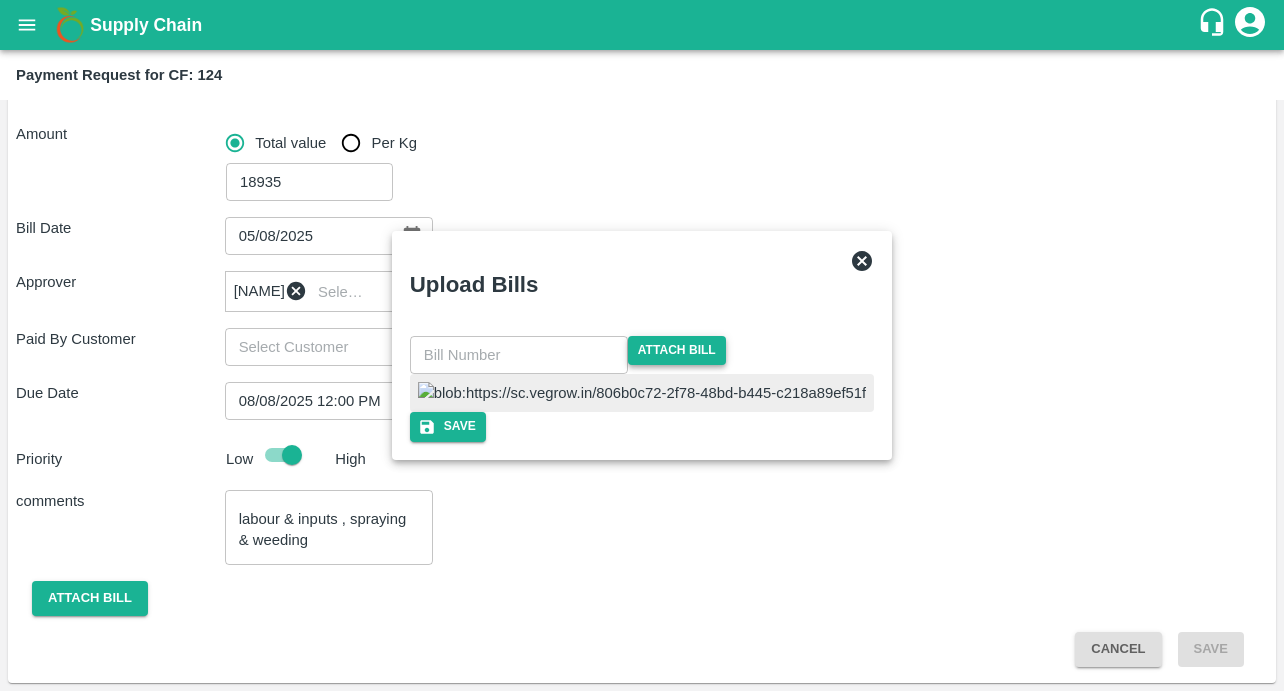 click at bounding box center (642, 393) 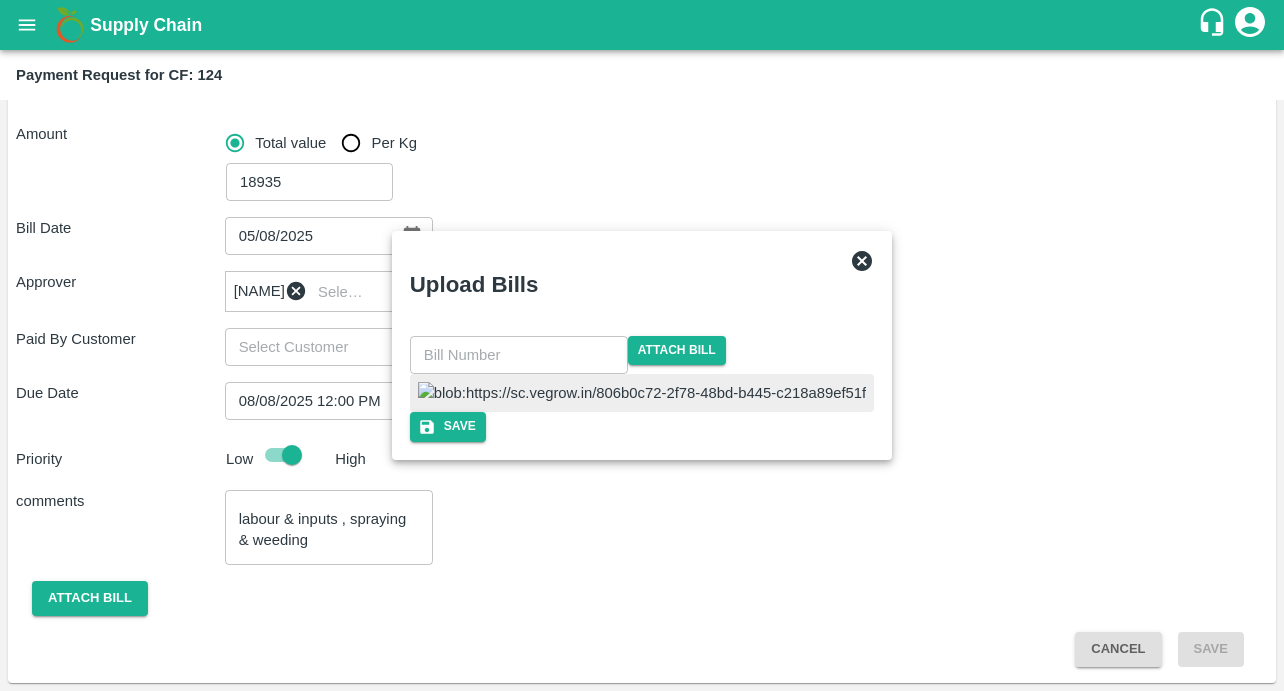 click at bounding box center (519, 355) 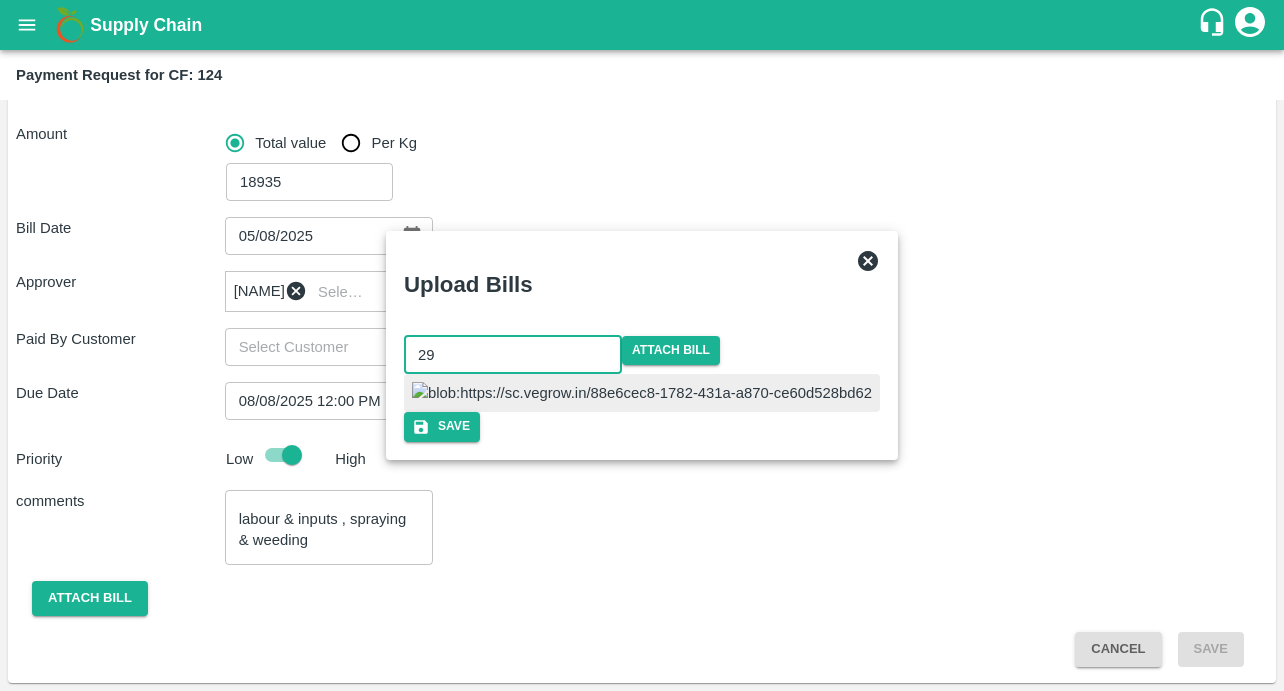 type on "29" 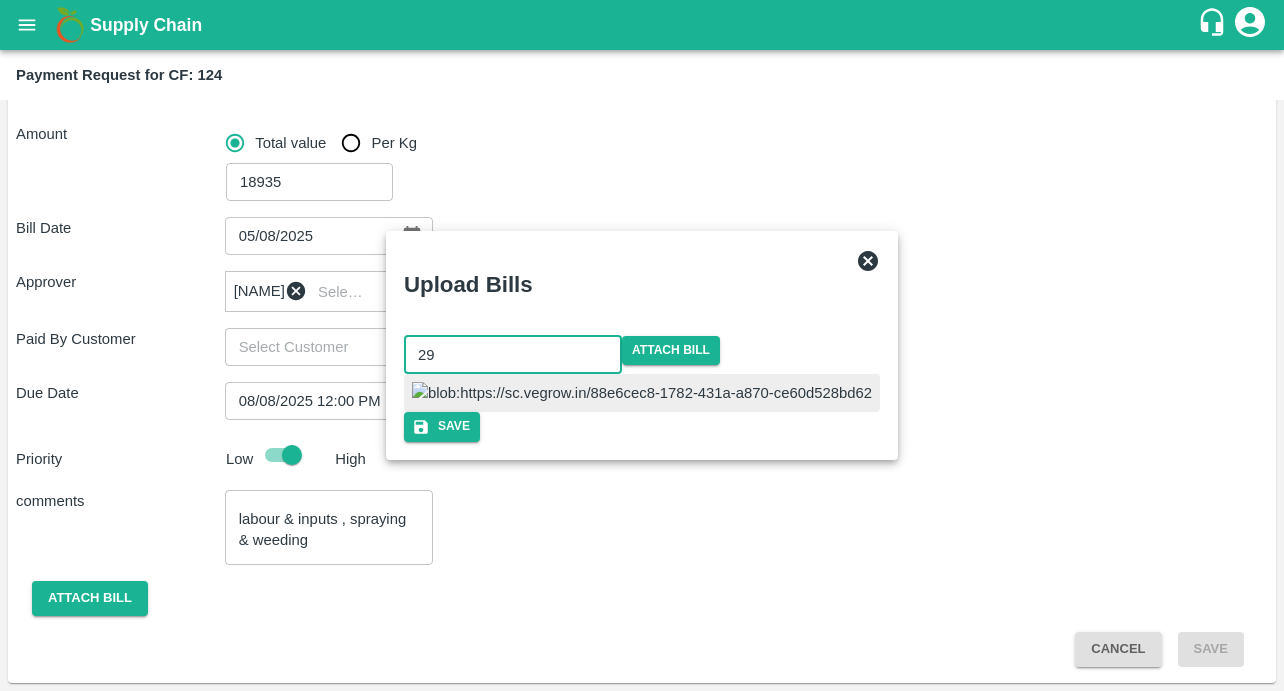click at bounding box center (642, 393) 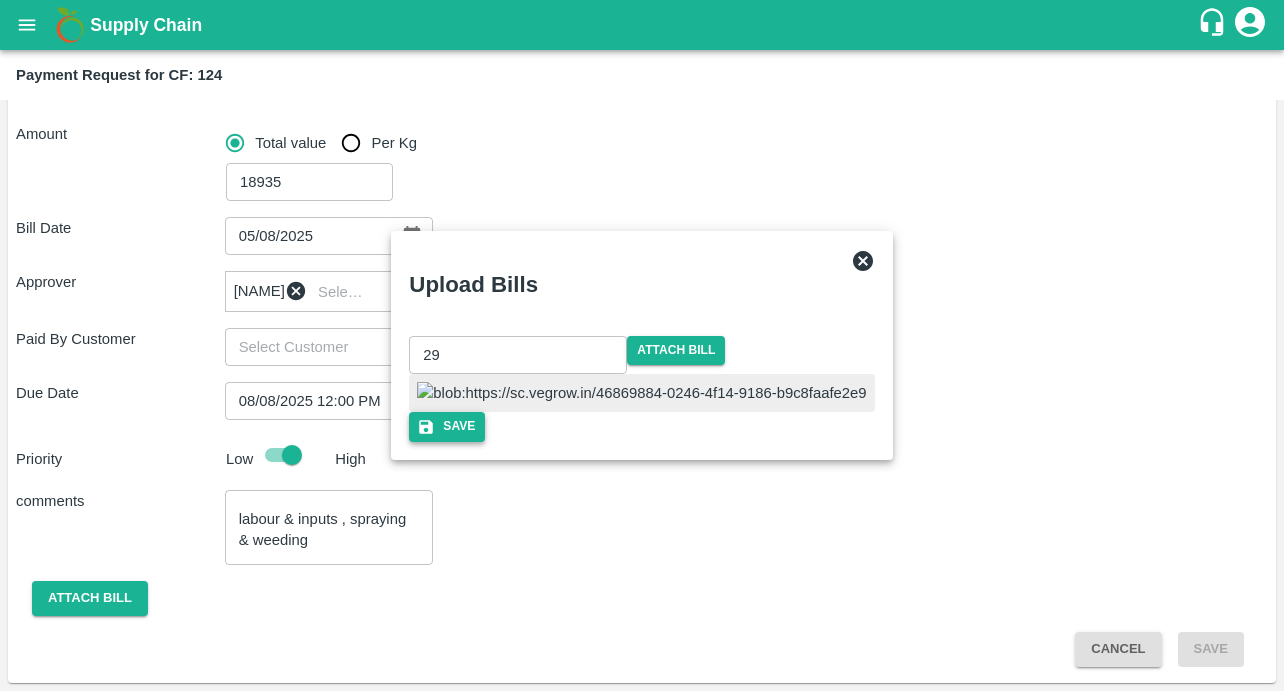 click on "Save" at bounding box center (447, 426) 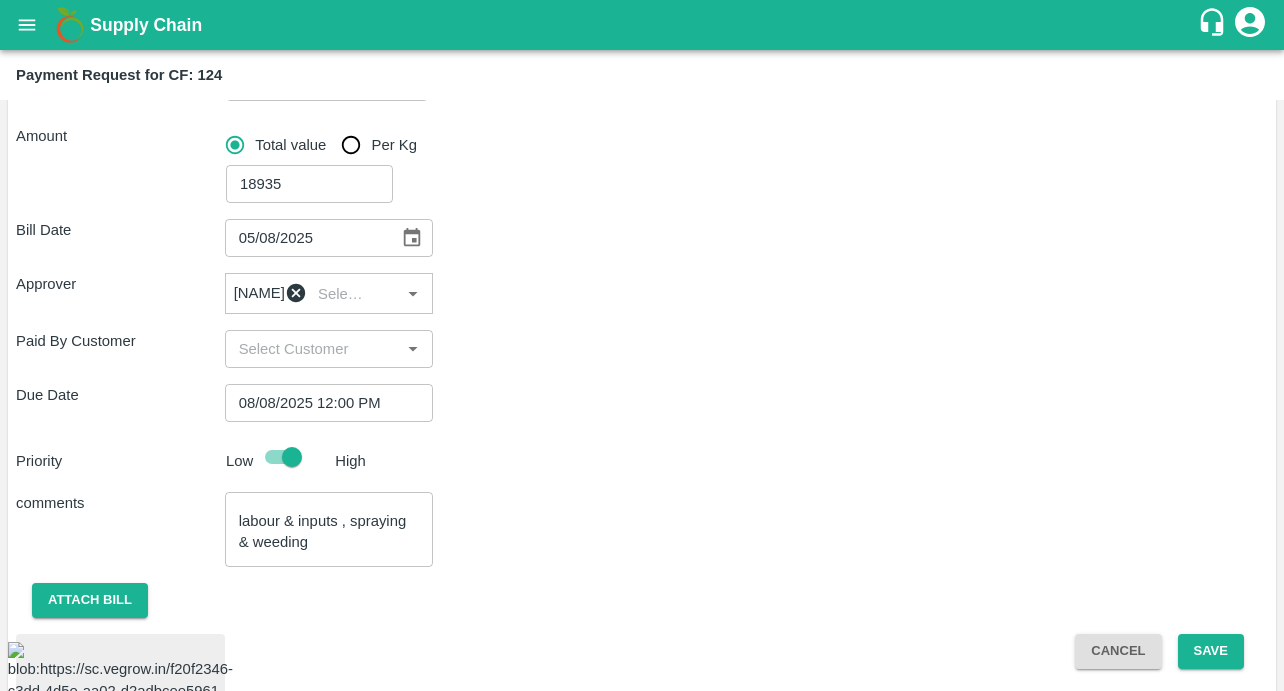 scroll, scrollTop: 268, scrollLeft: 0, axis: vertical 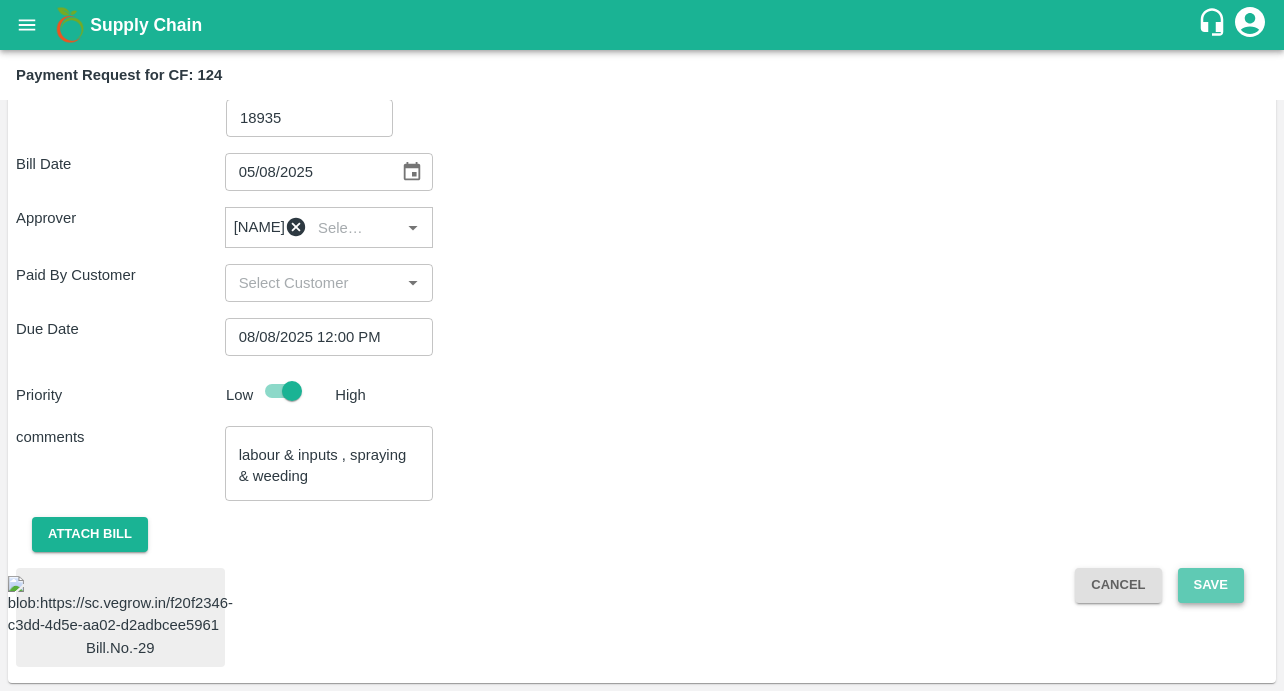 click on "Save" at bounding box center [1211, 585] 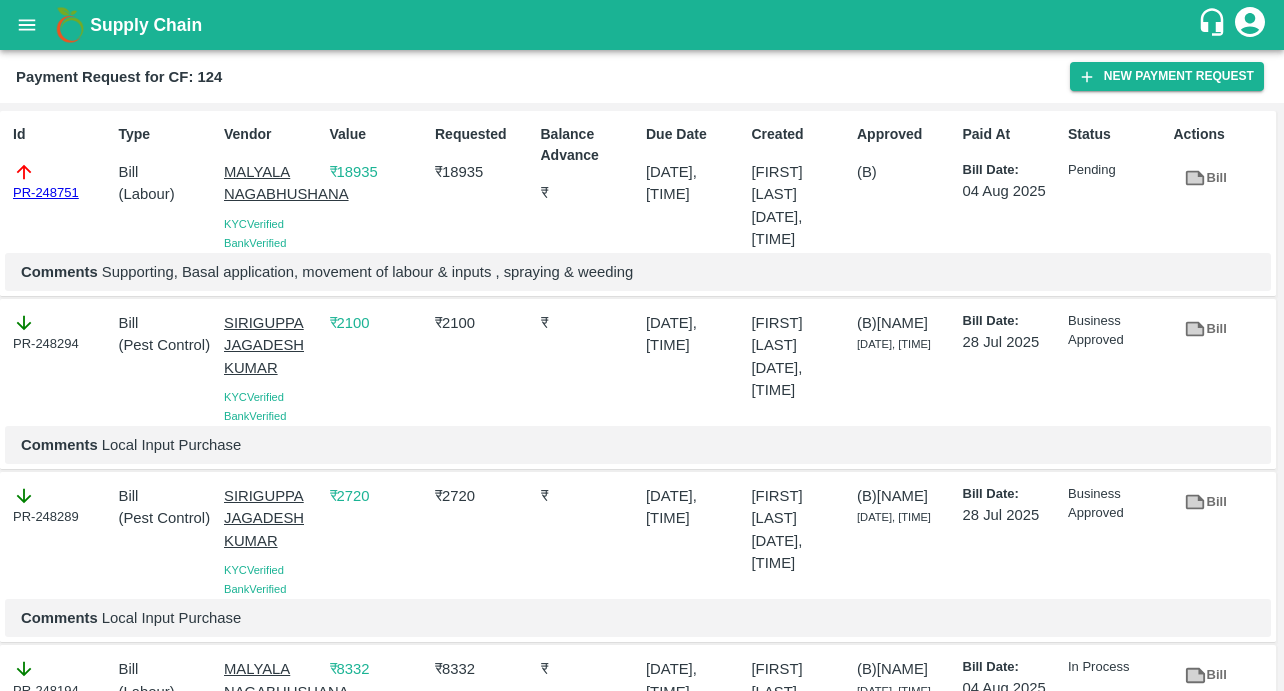 click on "Id PR-248751" at bounding box center (58, 184) 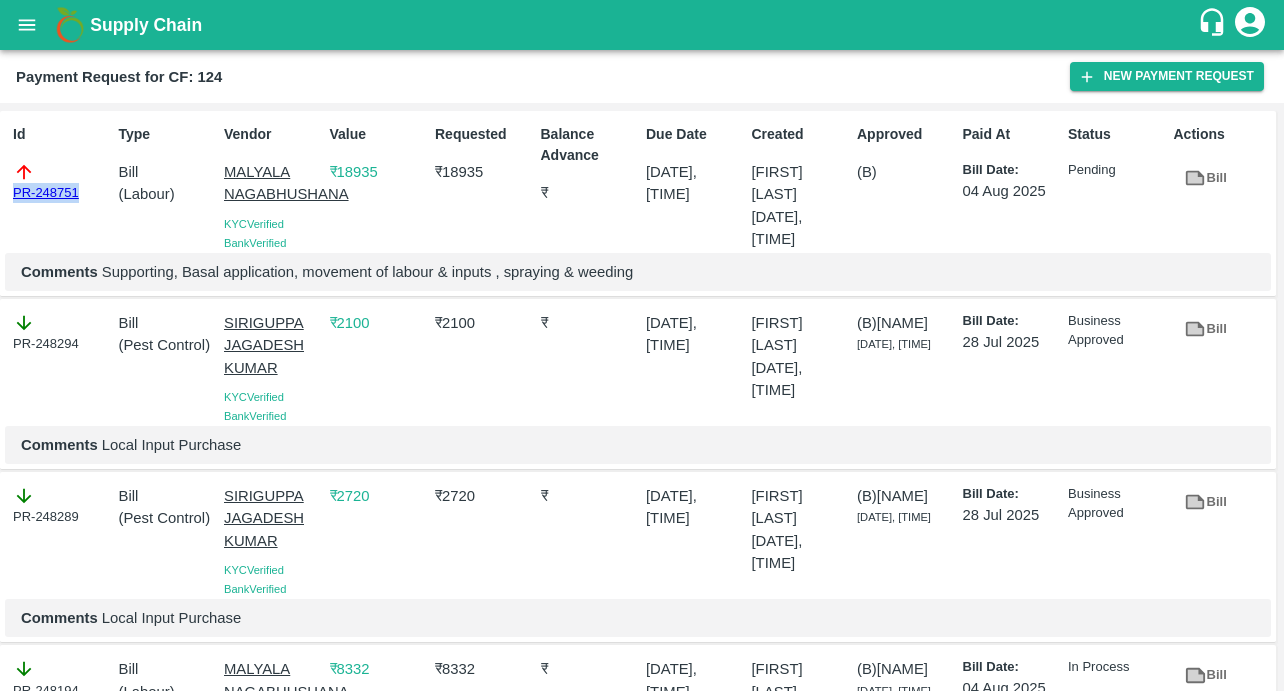 drag, startPoint x: 86, startPoint y: 191, endPoint x: -22, endPoint y: 191, distance: 108 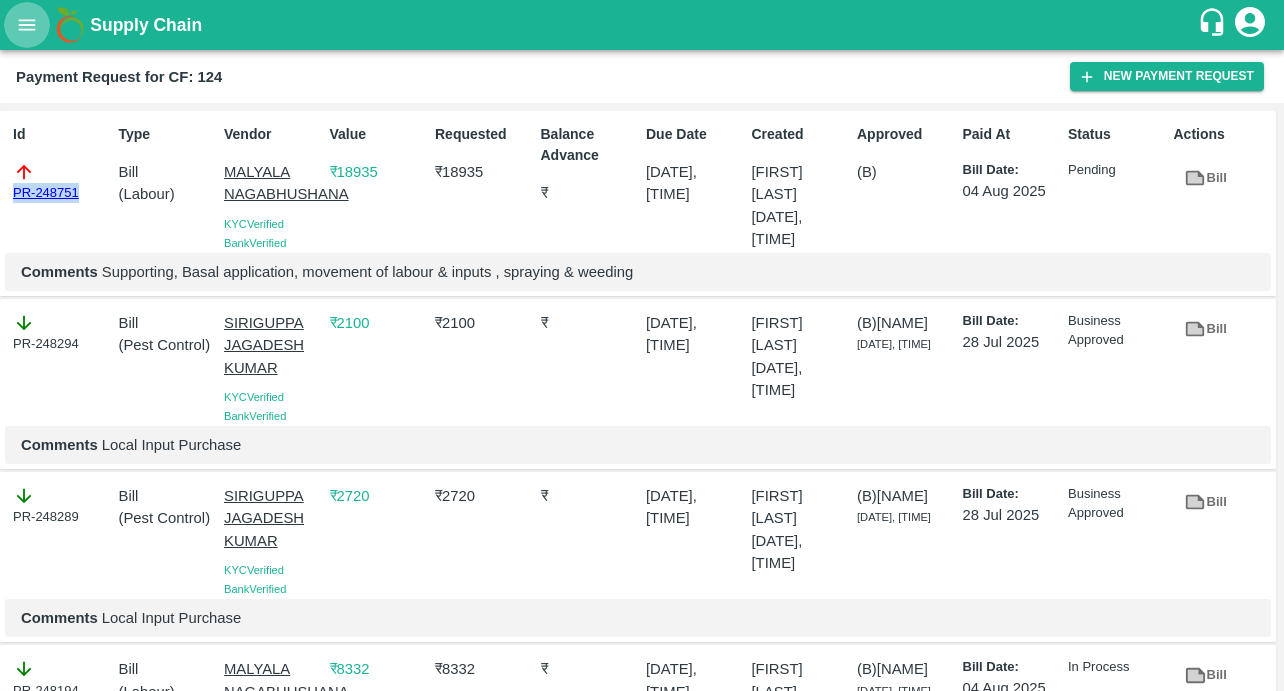 click 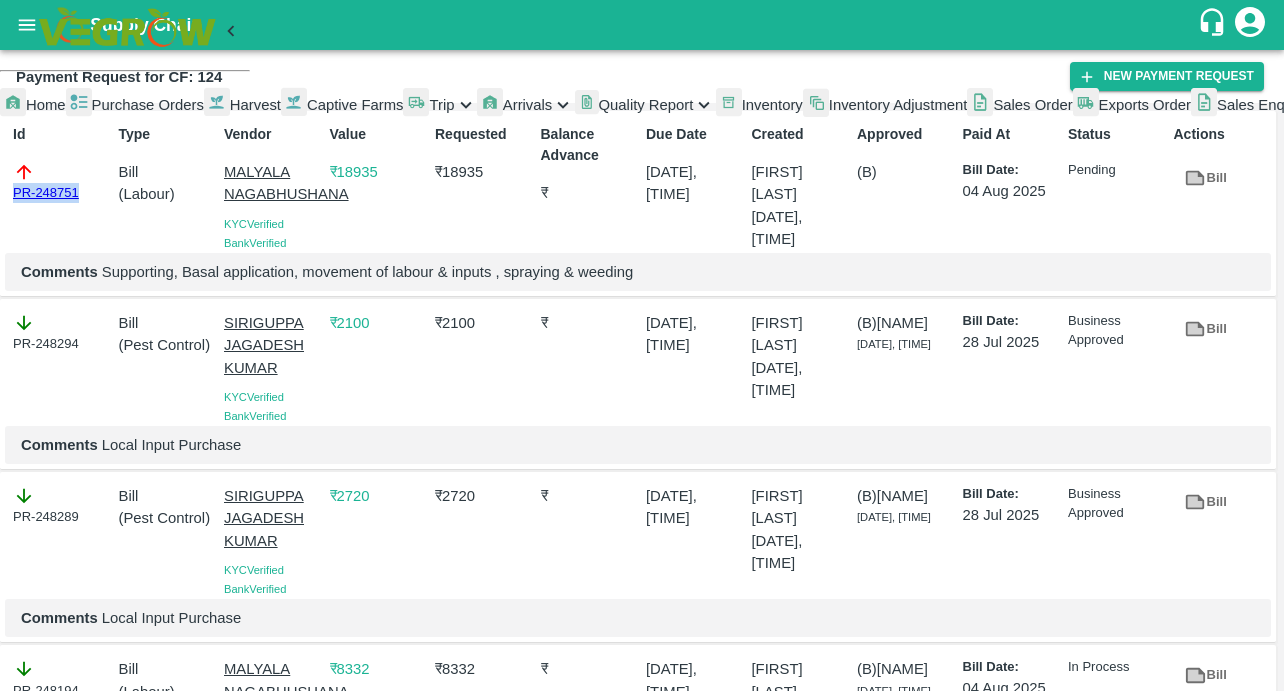 click on "Captive Farms" at bounding box center [355, 105] 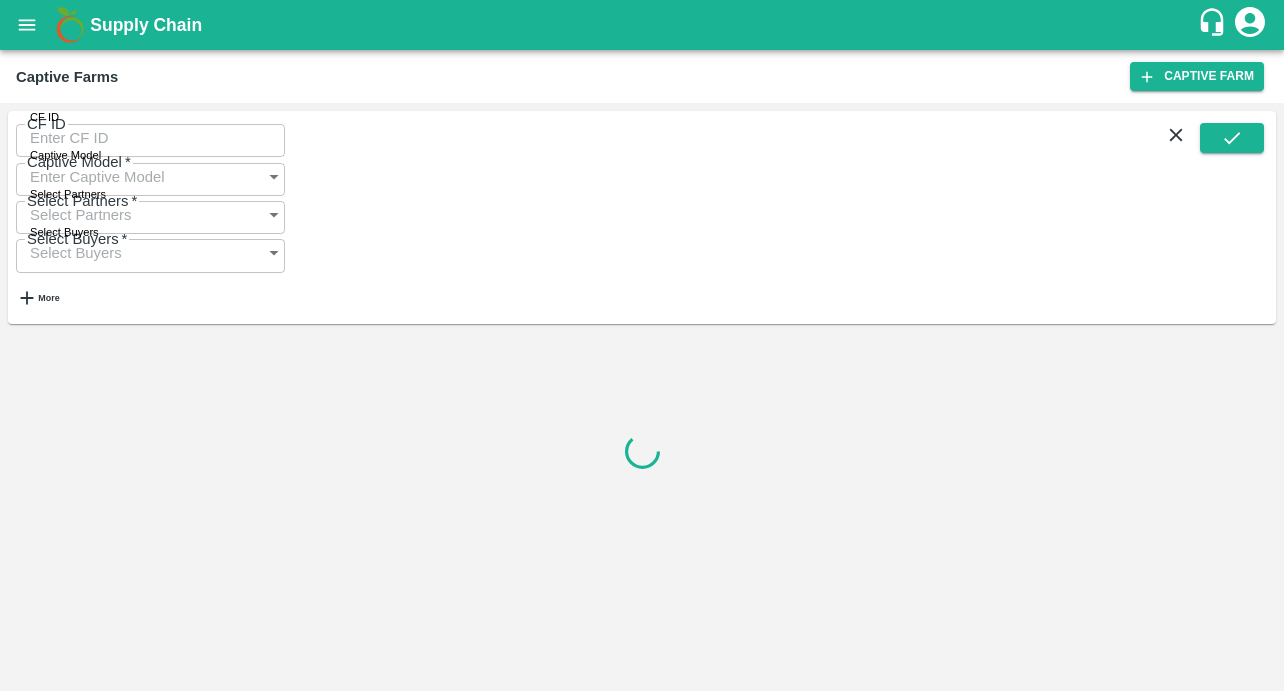 click on "CF ID" at bounding box center (150, 138) 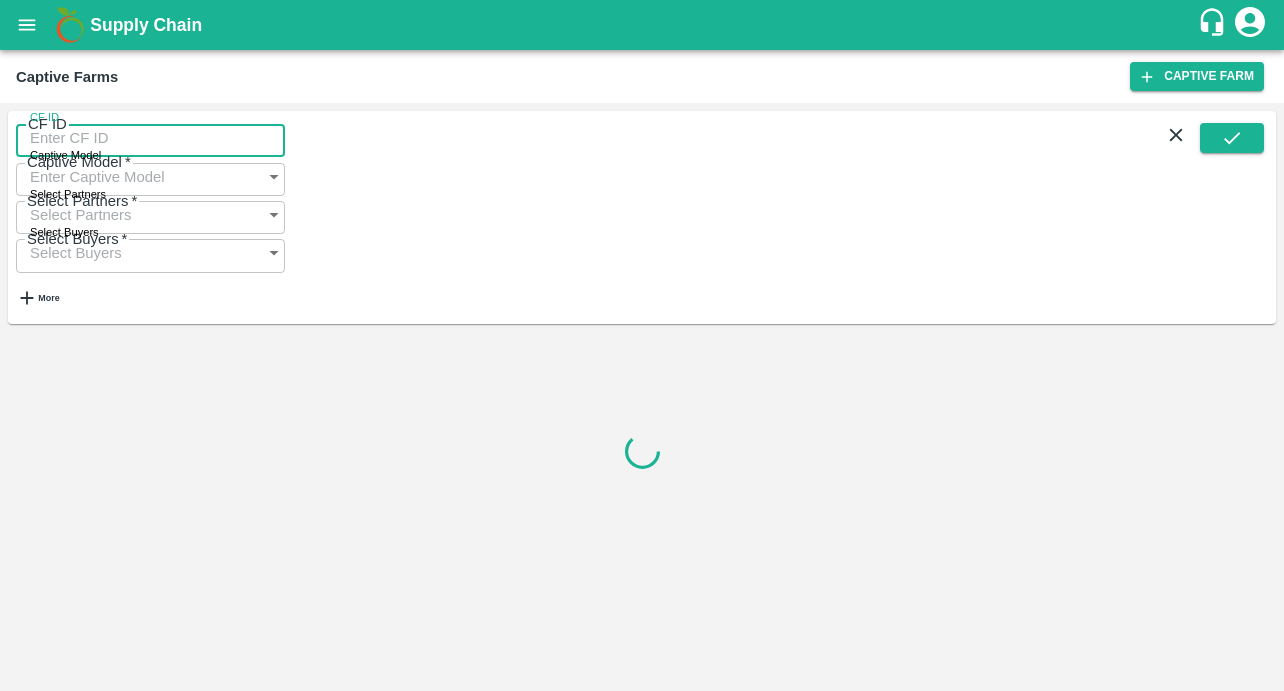 paste on "124" 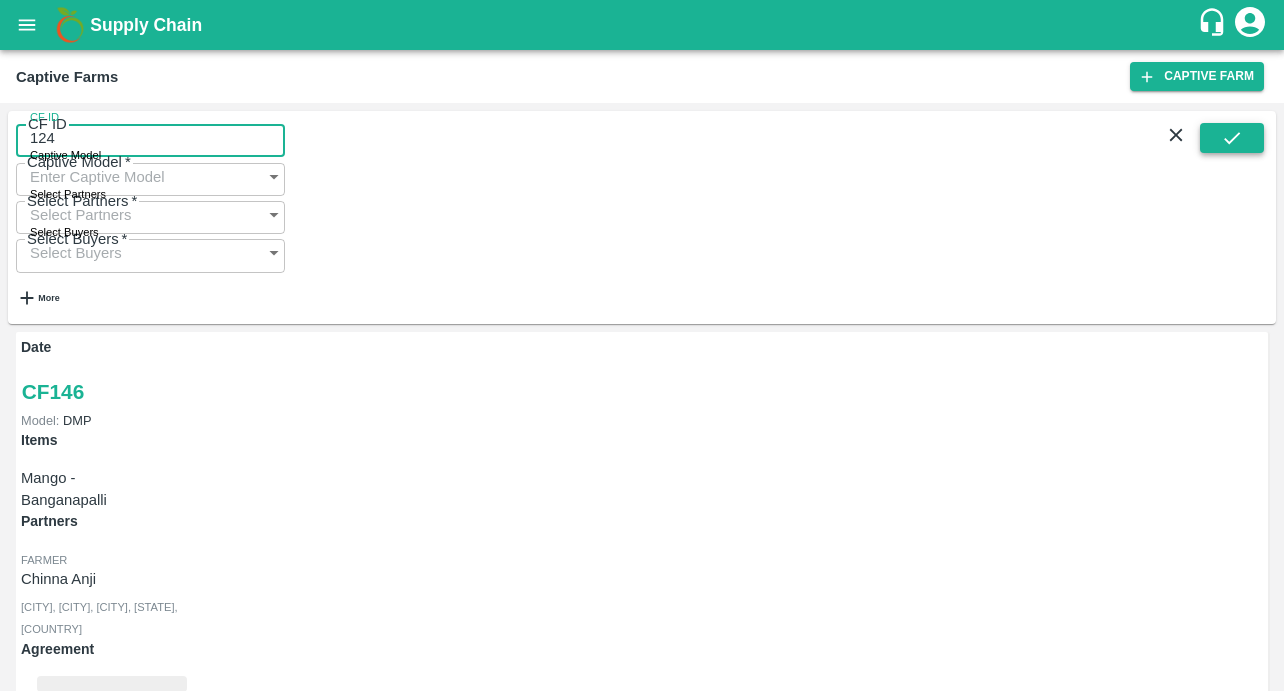 type on "124" 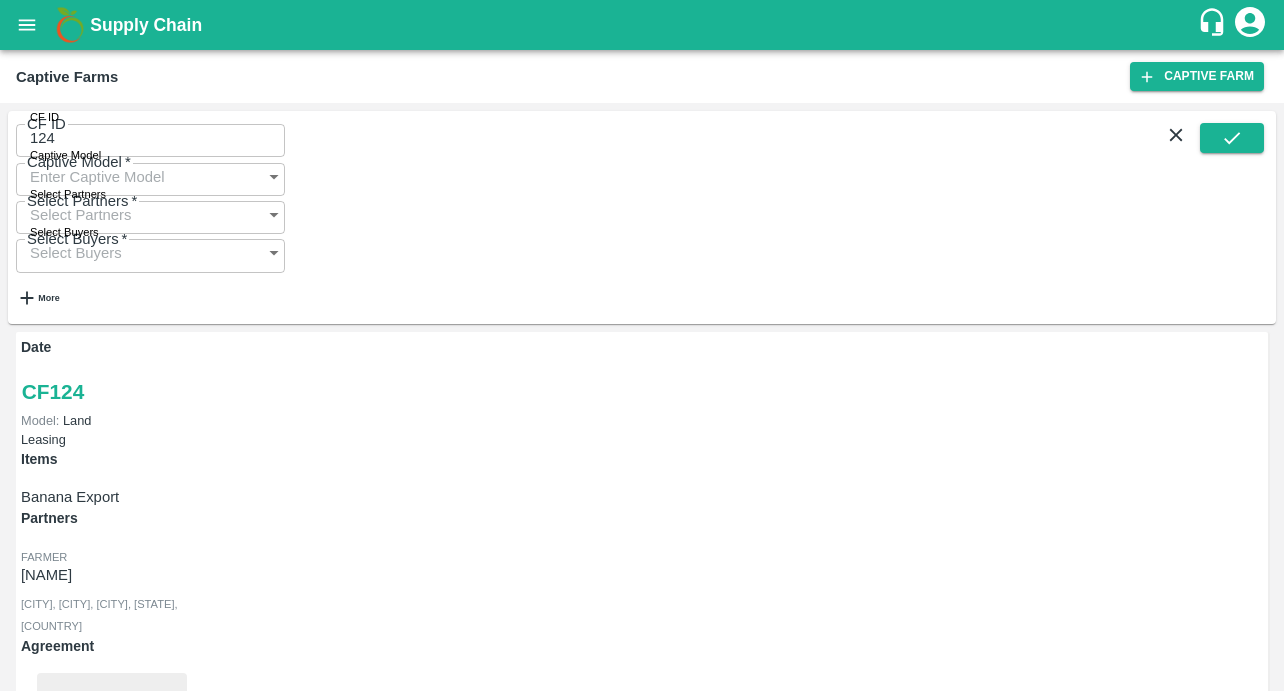 click on "Payment Requests   (50)" at bounding box center (99, 1057) 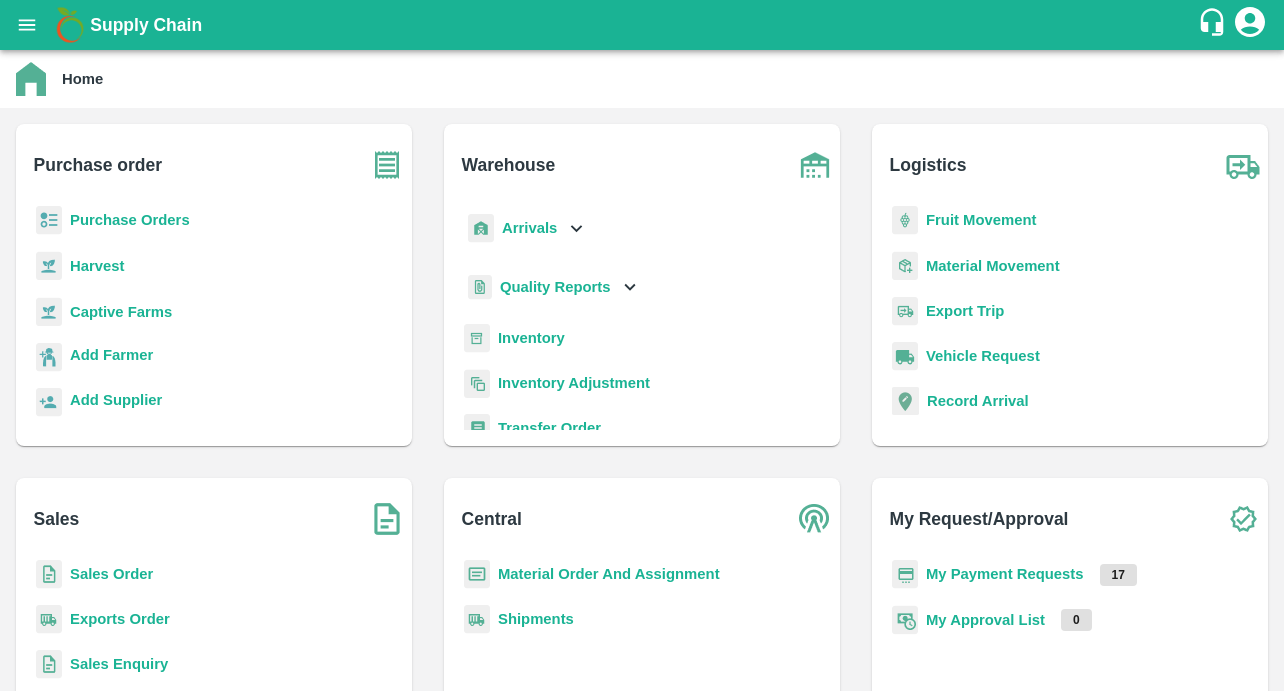 scroll, scrollTop: 0, scrollLeft: 0, axis: both 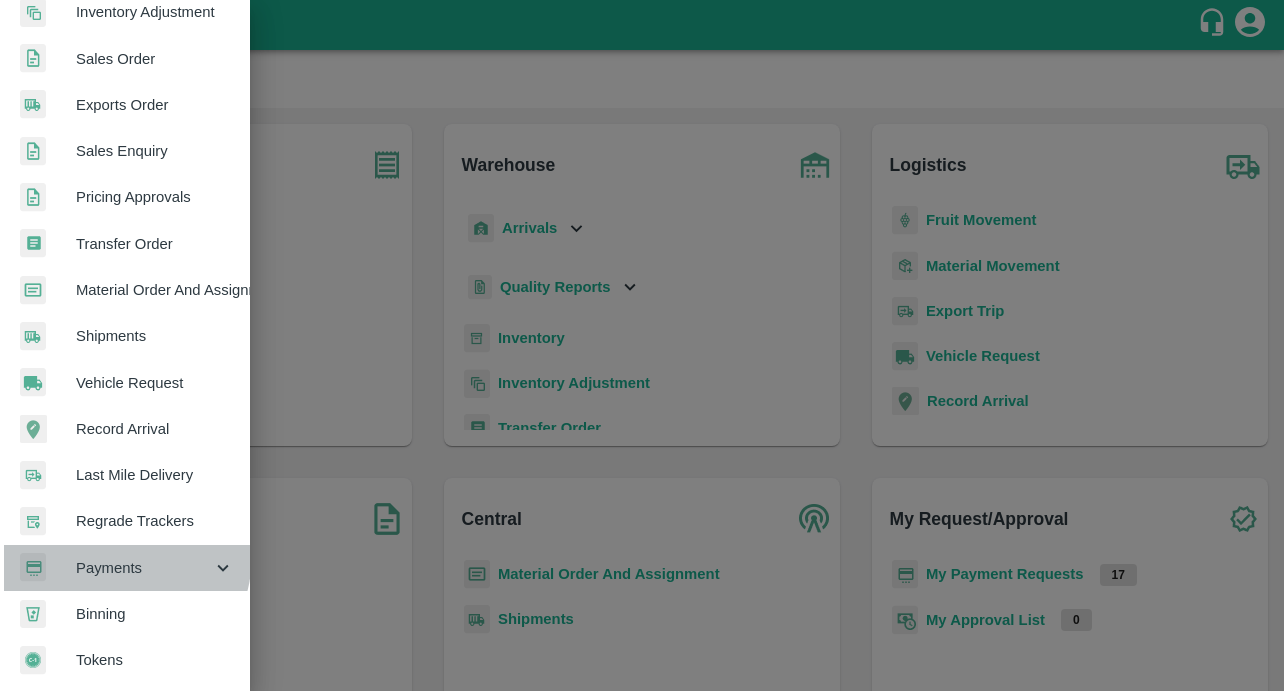 click on "Payments" at bounding box center [125, 568] 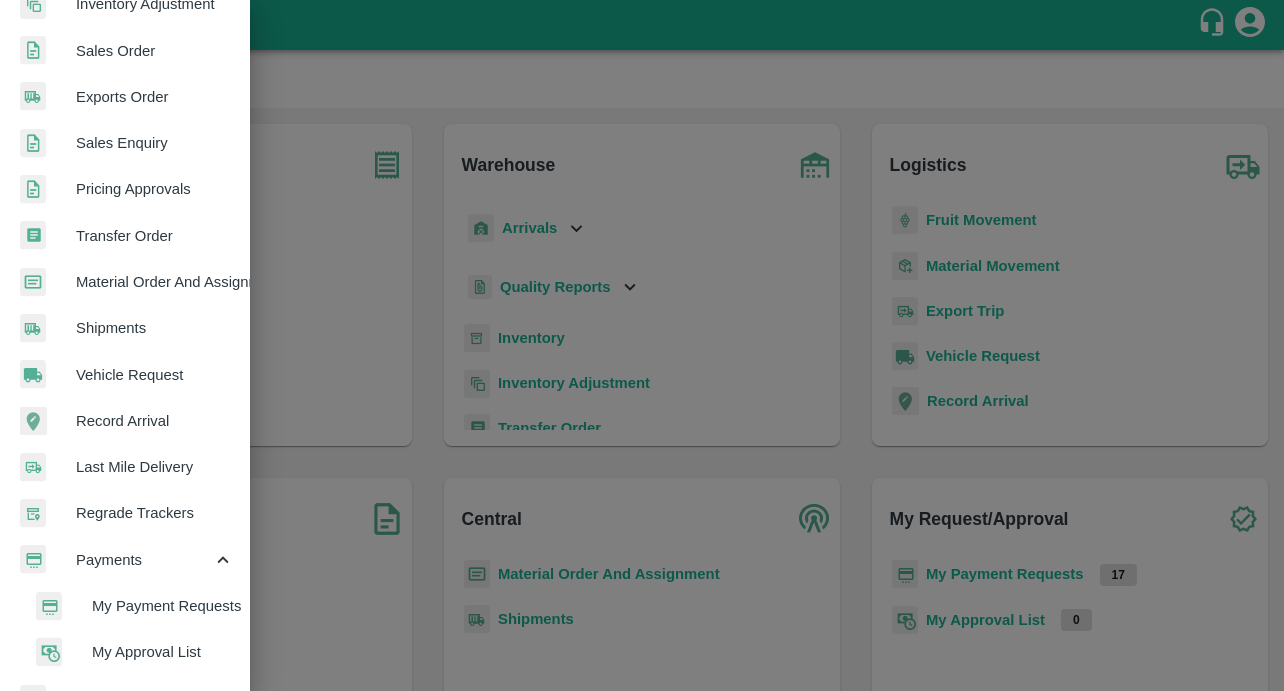 click on "My Payment Requests" at bounding box center [163, 606] 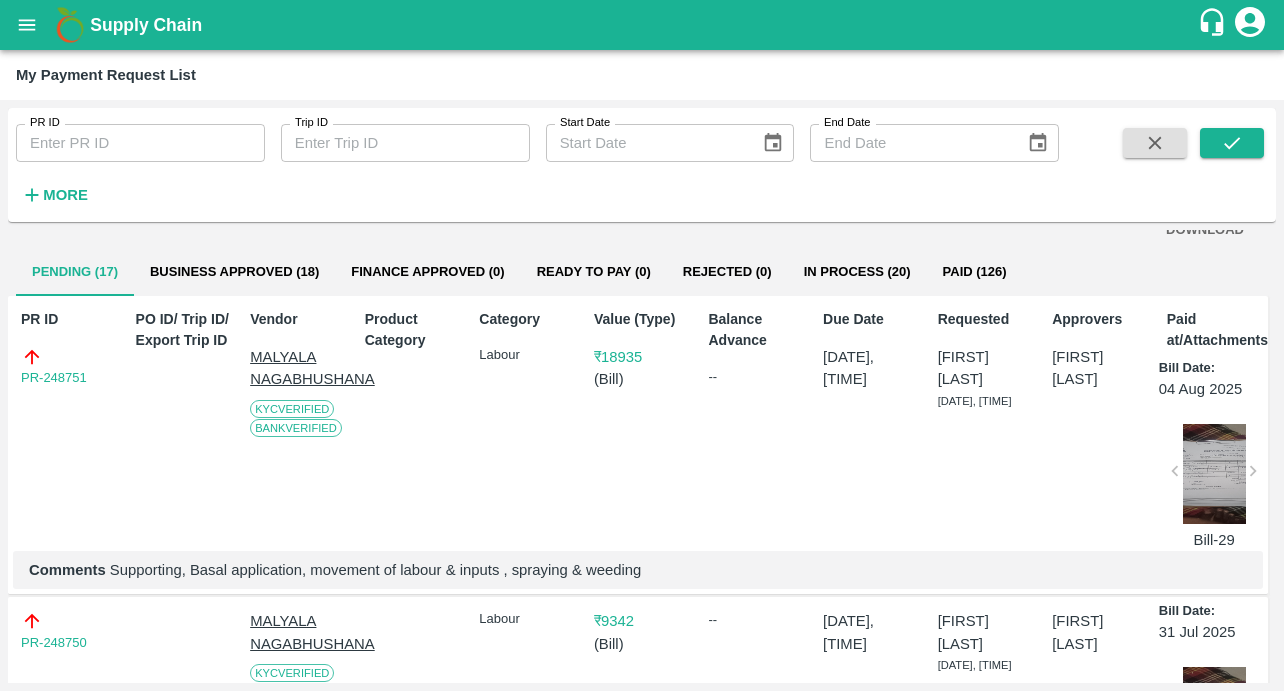 scroll, scrollTop: 0, scrollLeft: 0, axis: both 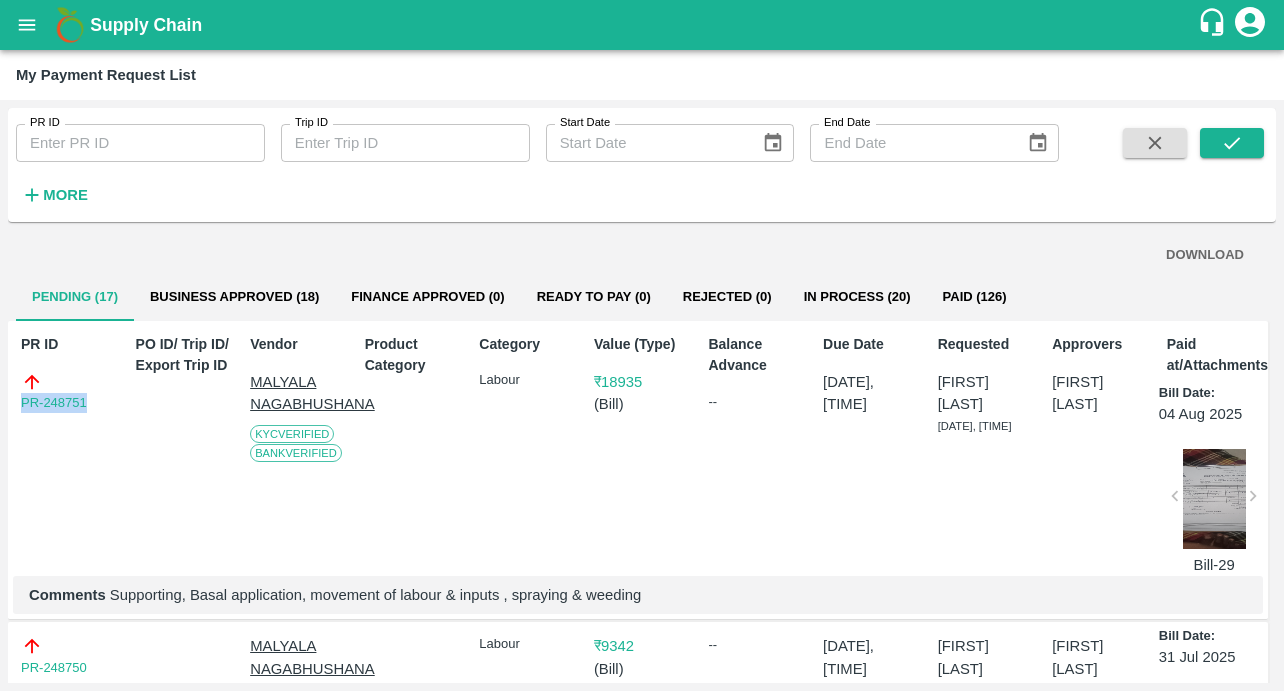 drag, startPoint x: 90, startPoint y: 400, endPoint x: -23, endPoint y: 400, distance: 113 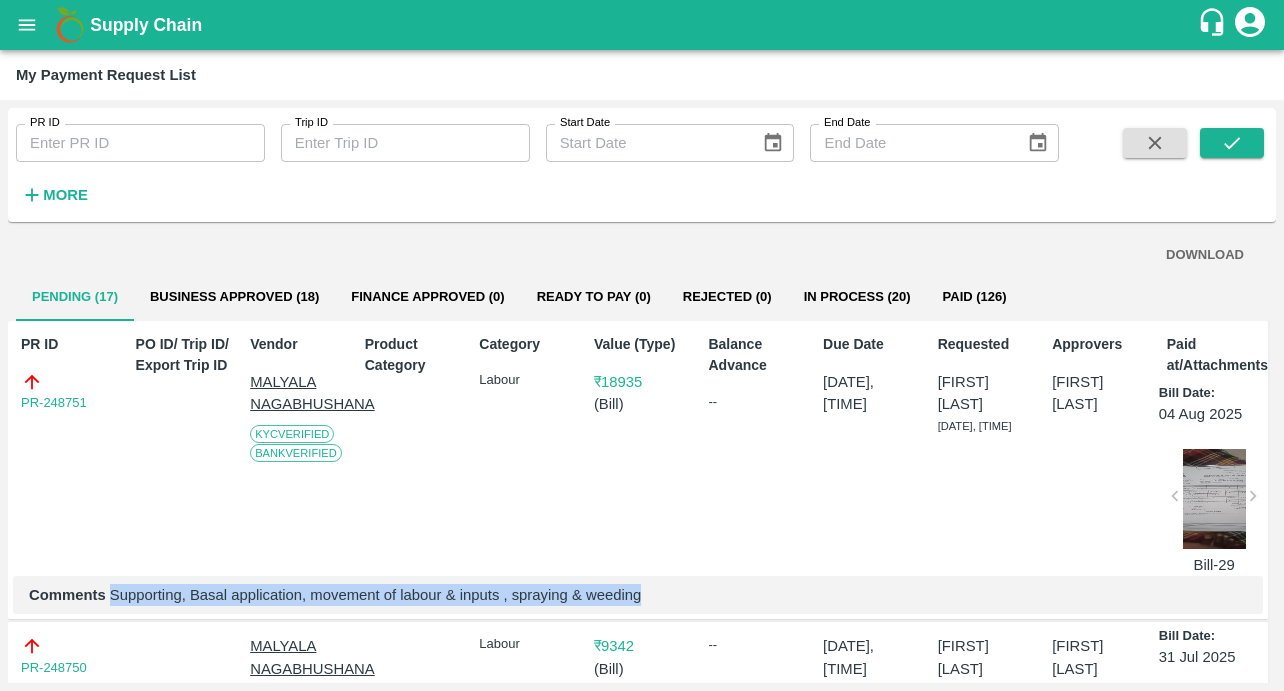 drag, startPoint x: 110, startPoint y: 603, endPoint x: 762, endPoint y: 603, distance: 652 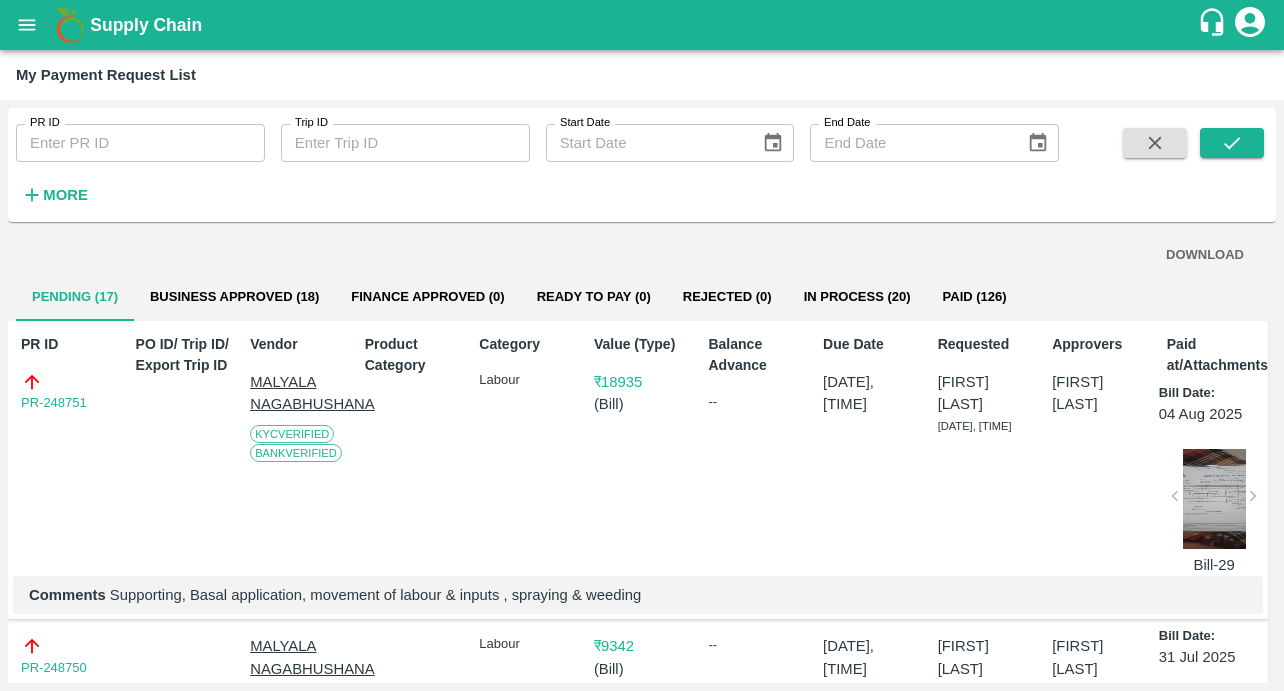 click at bounding box center (1214, 499) 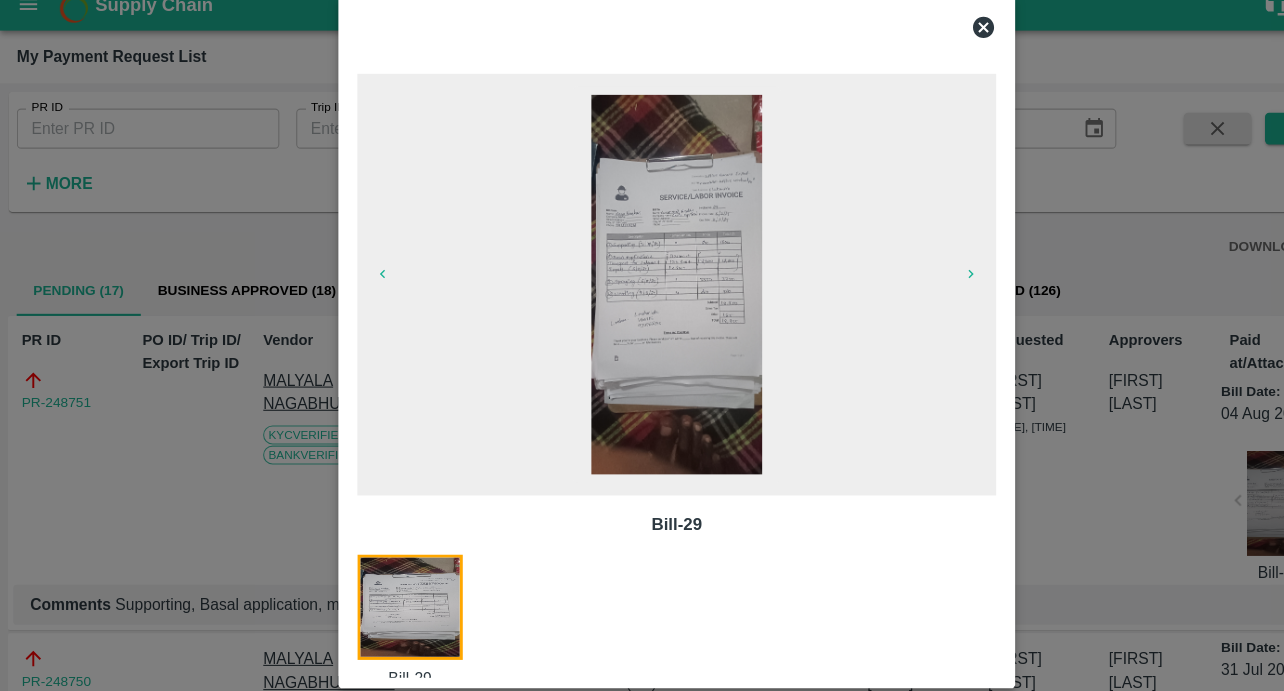 click 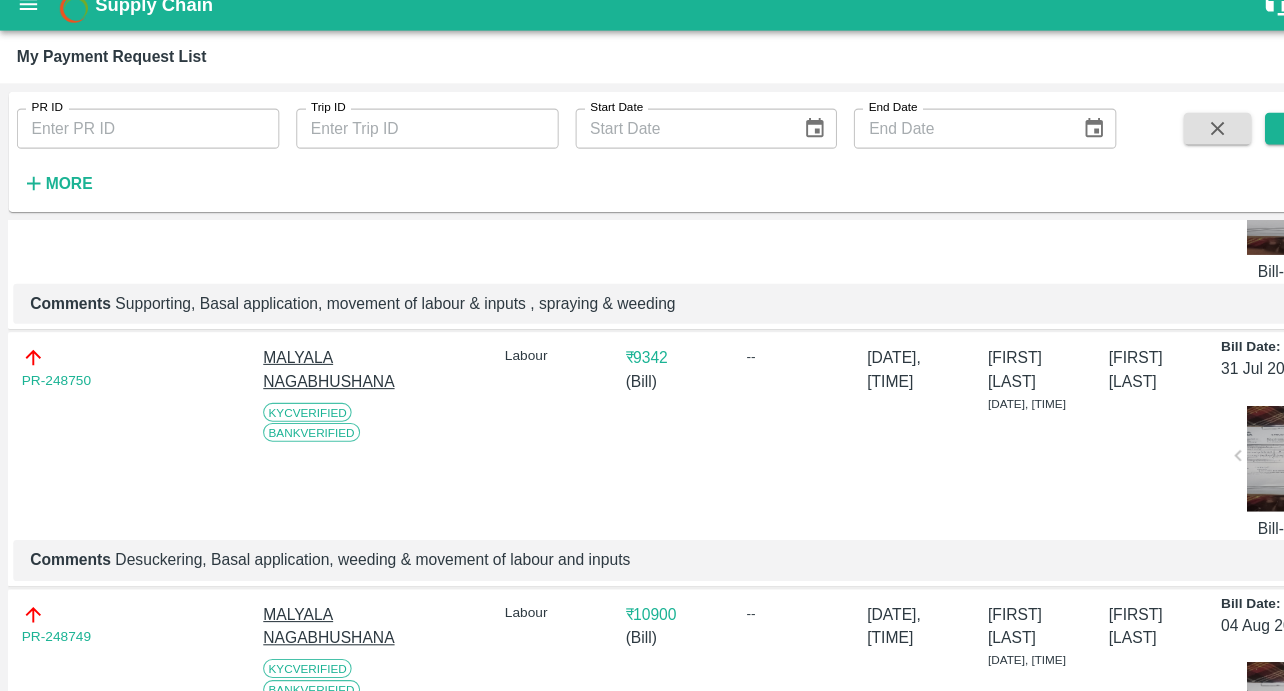 scroll, scrollTop: 0, scrollLeft: 0, axis: both 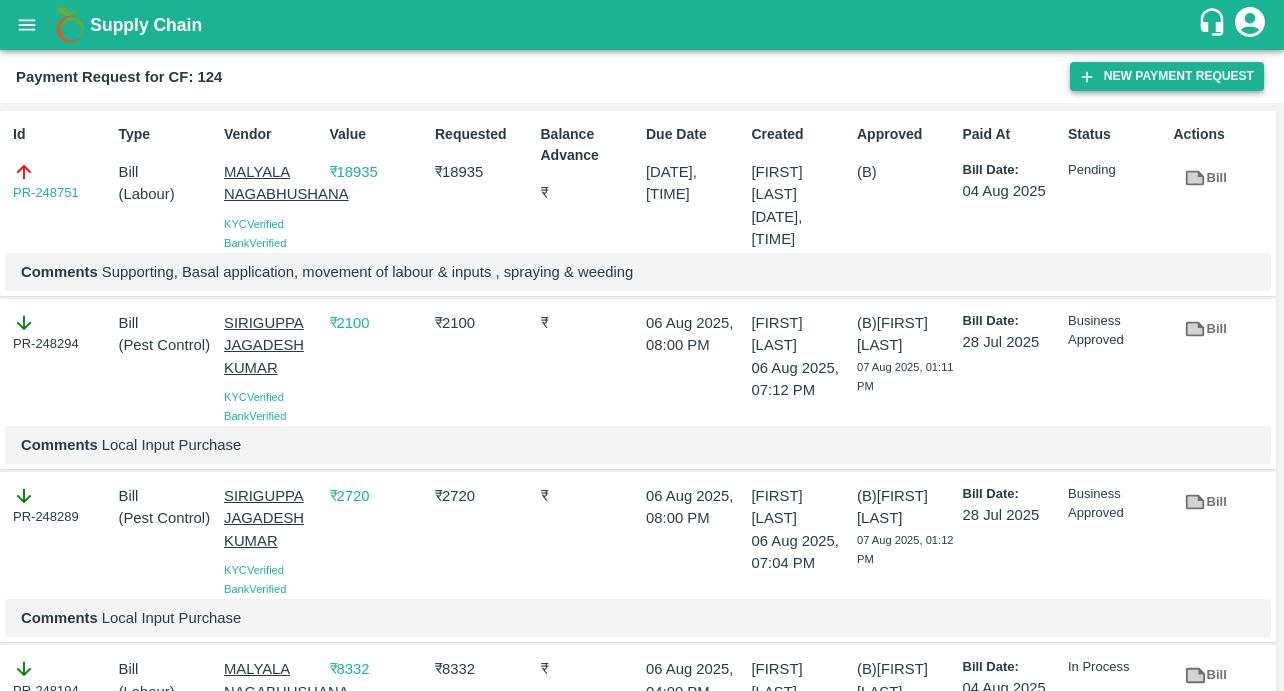 click 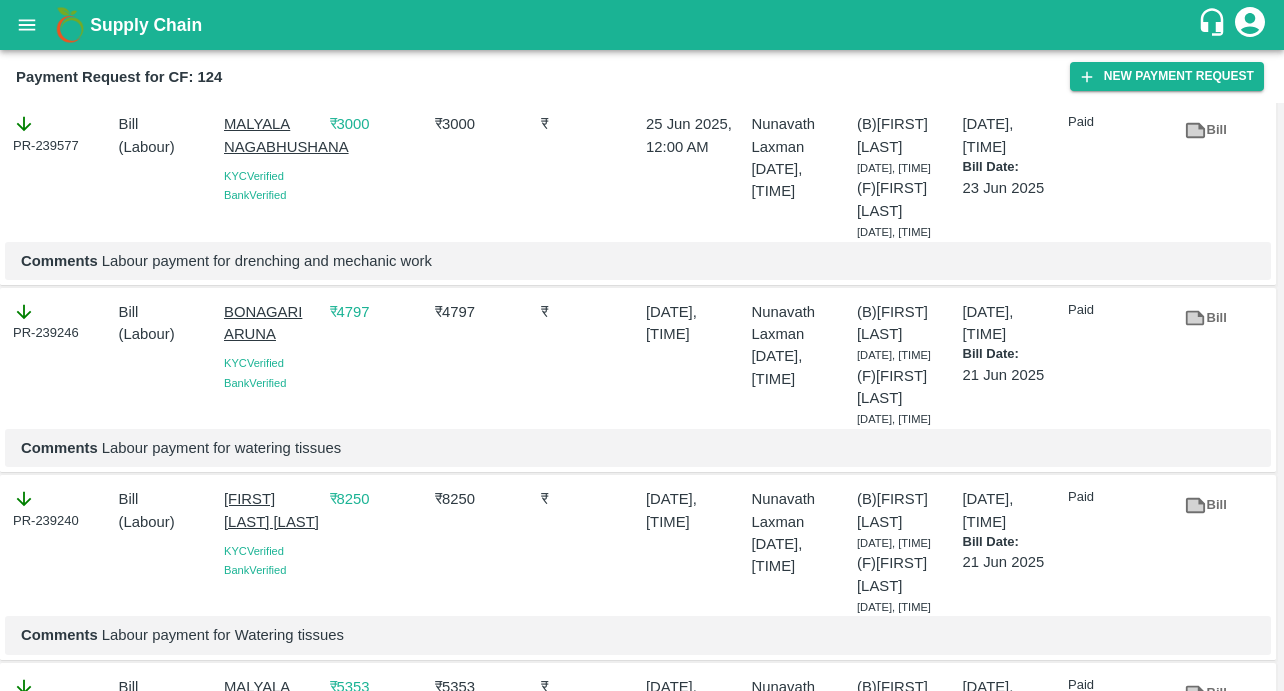 scroll, scrollTop: 3208, scrollLeft: 0, axis: vertical 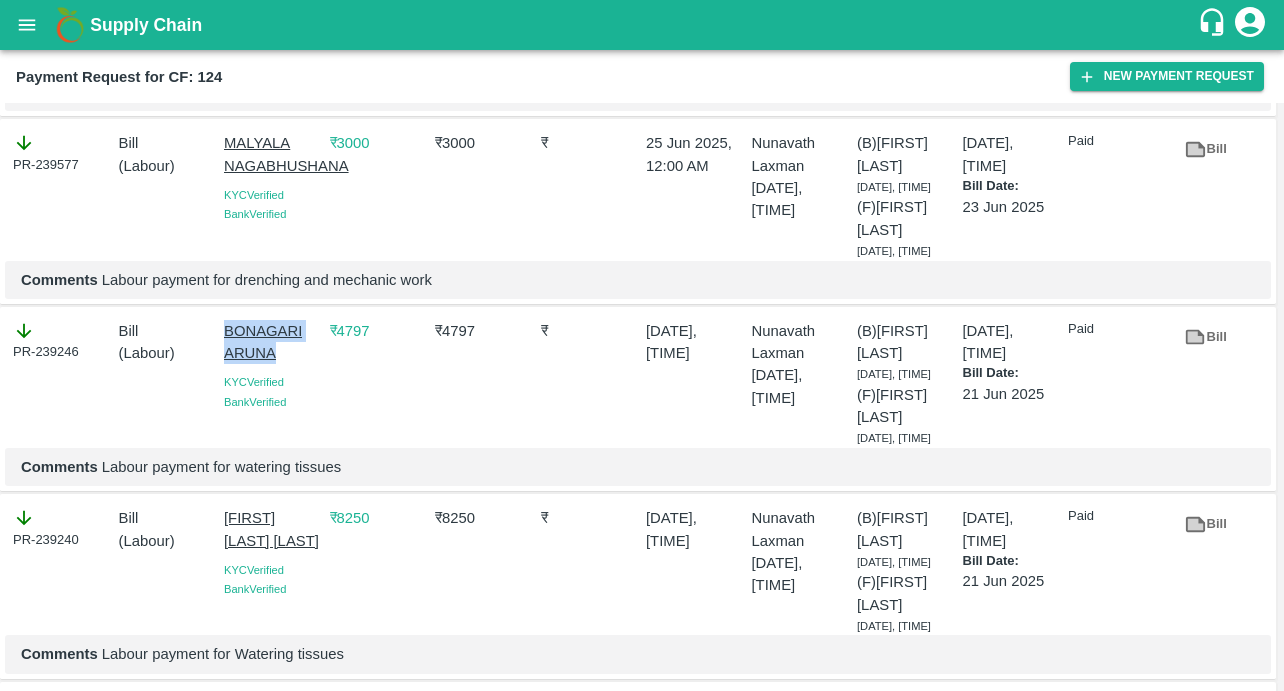 drag, startPoint x: 217, startPoint y: 220, endPoint x: 290, endPoint y: 241, distance: 75.96052 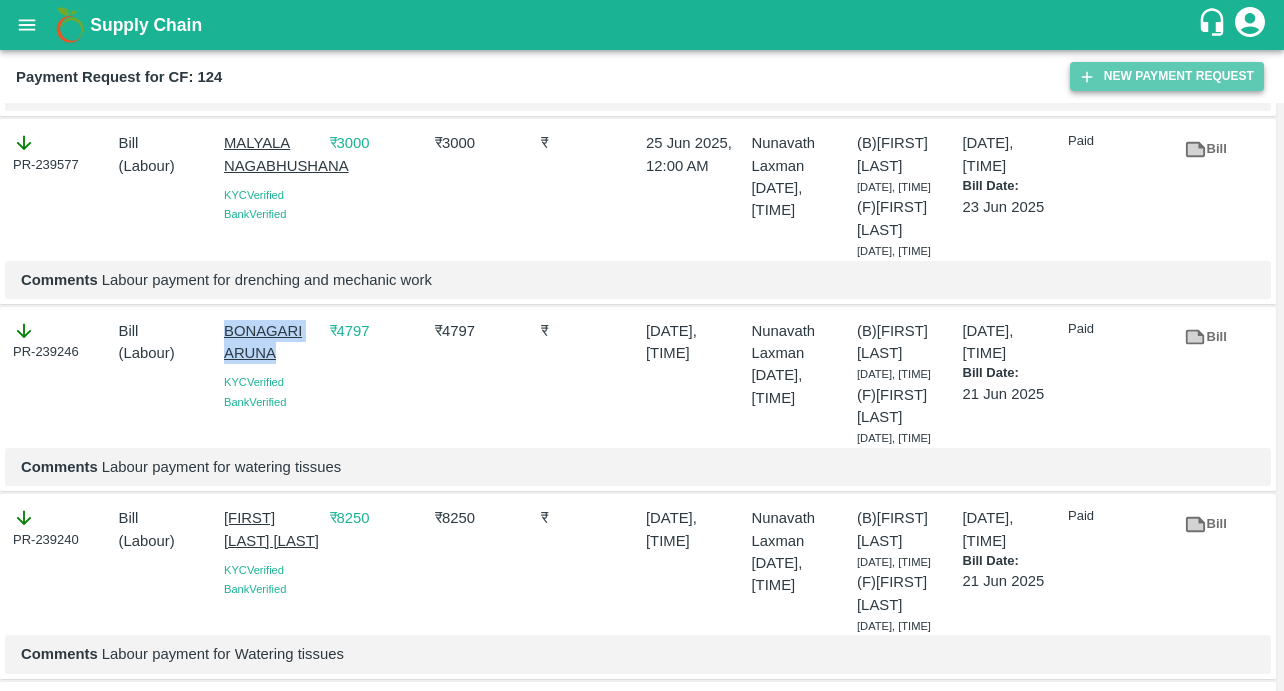 click on "New Payment Request" at bounding box center [1167, 76] 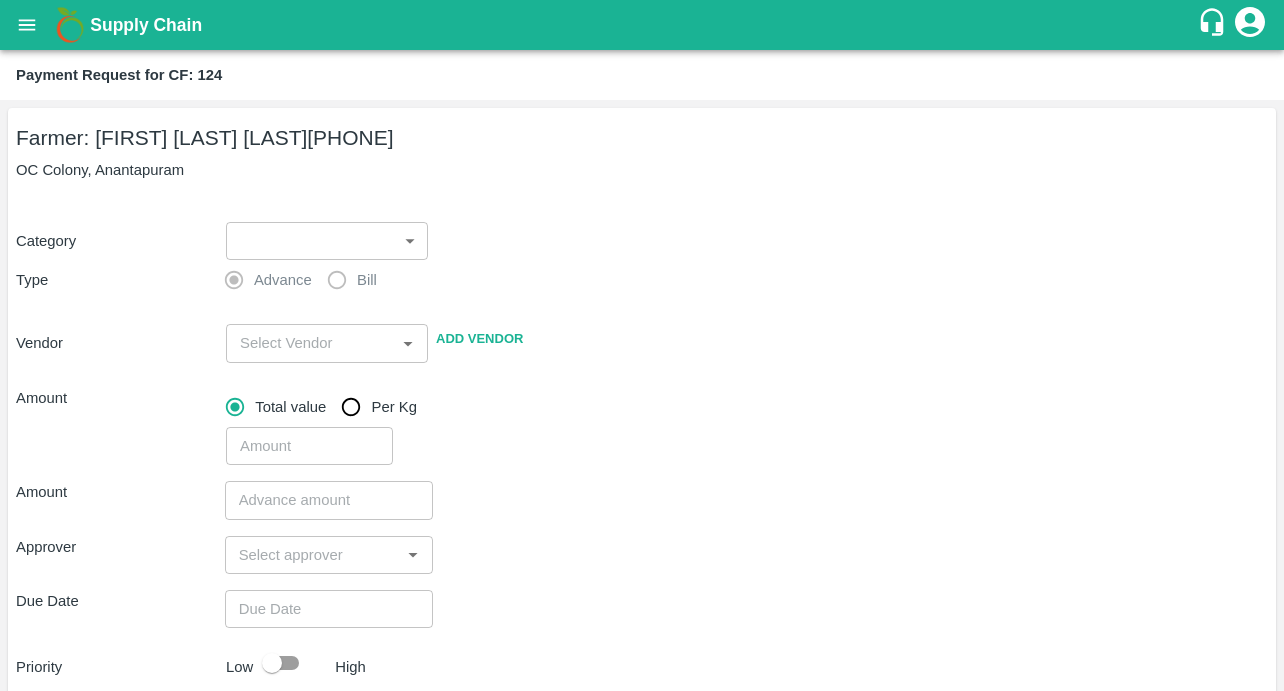 click on "Supply Chain Payment Request for CF: 124 Farmer:    Kommuru Amarnath Reddy  (9701438789) OC Colony, Anantapuram Category ​ ​ Type Advance Bill Vendor ​ Add Vendor Amount Total value Per Kg ​ Amount ​ Approver ​ Due Date ​  Priority  Low  High Comment x ​ Attach bill Cancel Save Bangalore DC Direct Customer Hyderabad DC B2R Bangalore  Tembhurni Virtual Captive PH Ananthapur Virtual Captive PH Kothakota Virtual Captive PH Chittoor Virtual Captive PH Vavilala Himalekya Logout" at bounding box center [642, 345] 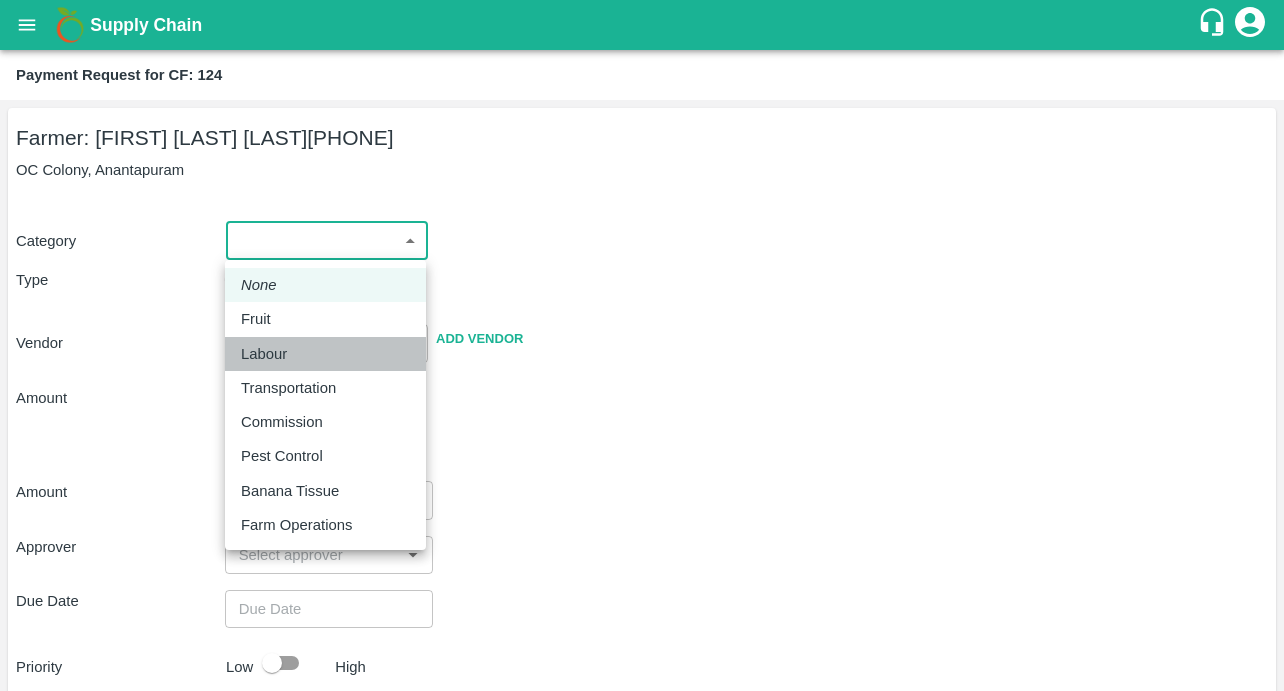 click on "Labour" at bounding box center [264, 354] 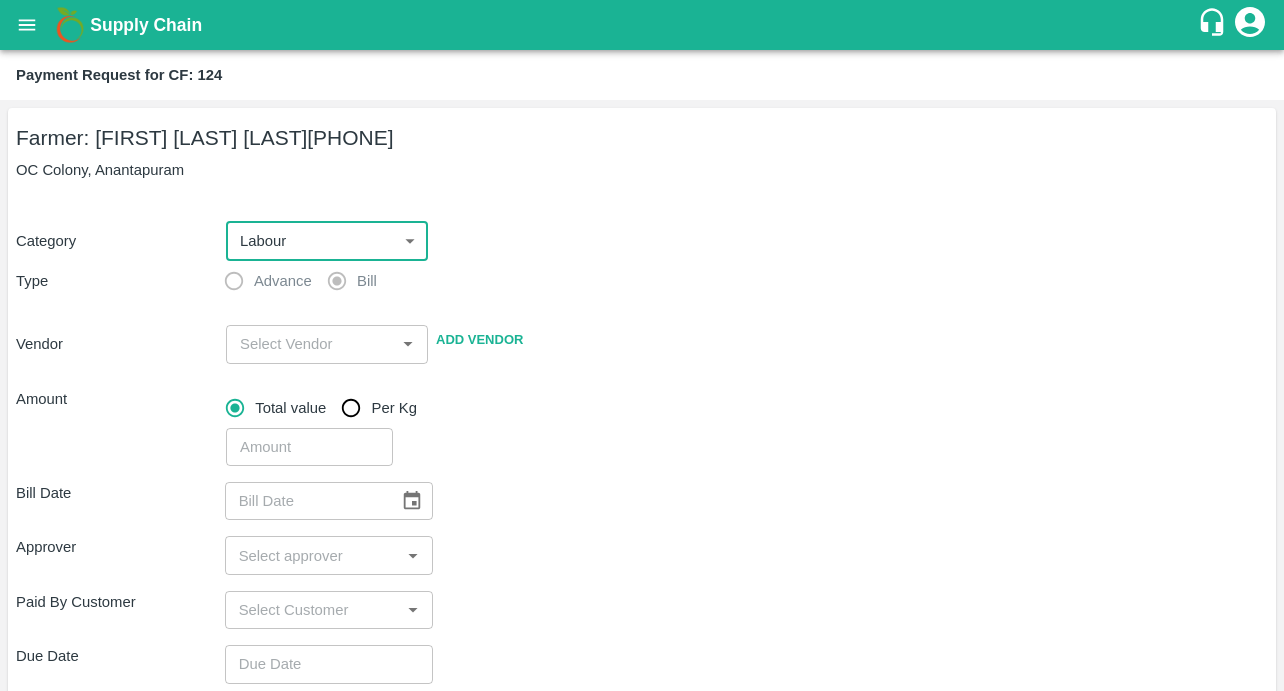 click at bounding box center [310, 344] 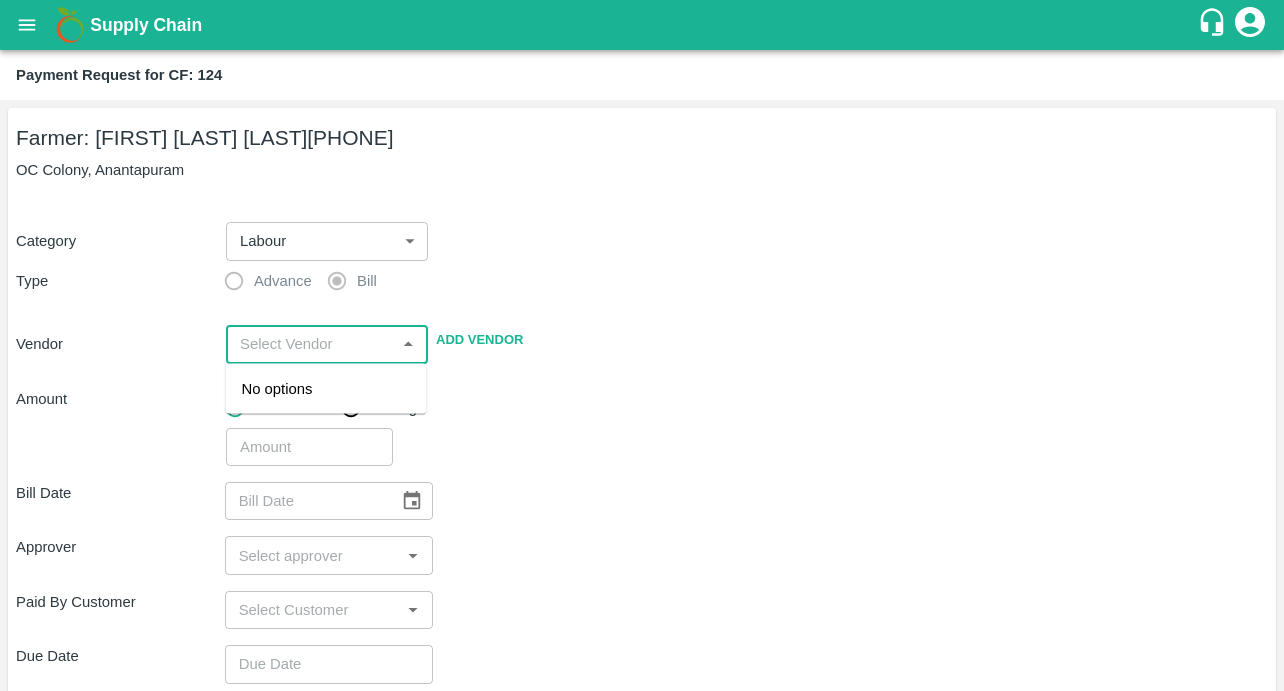 paste on "BONAGARI ARUNA" 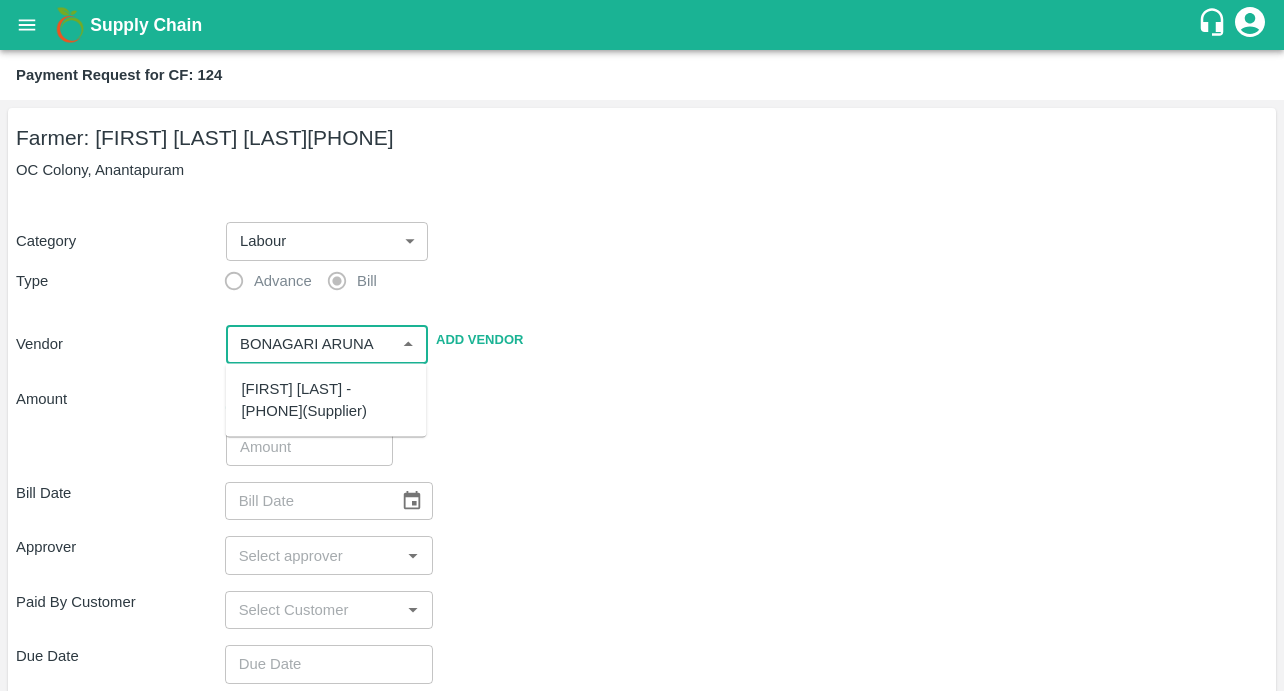 click on "[NAME] - [PHONE](Supplier)" at bounding box center (326, 400) 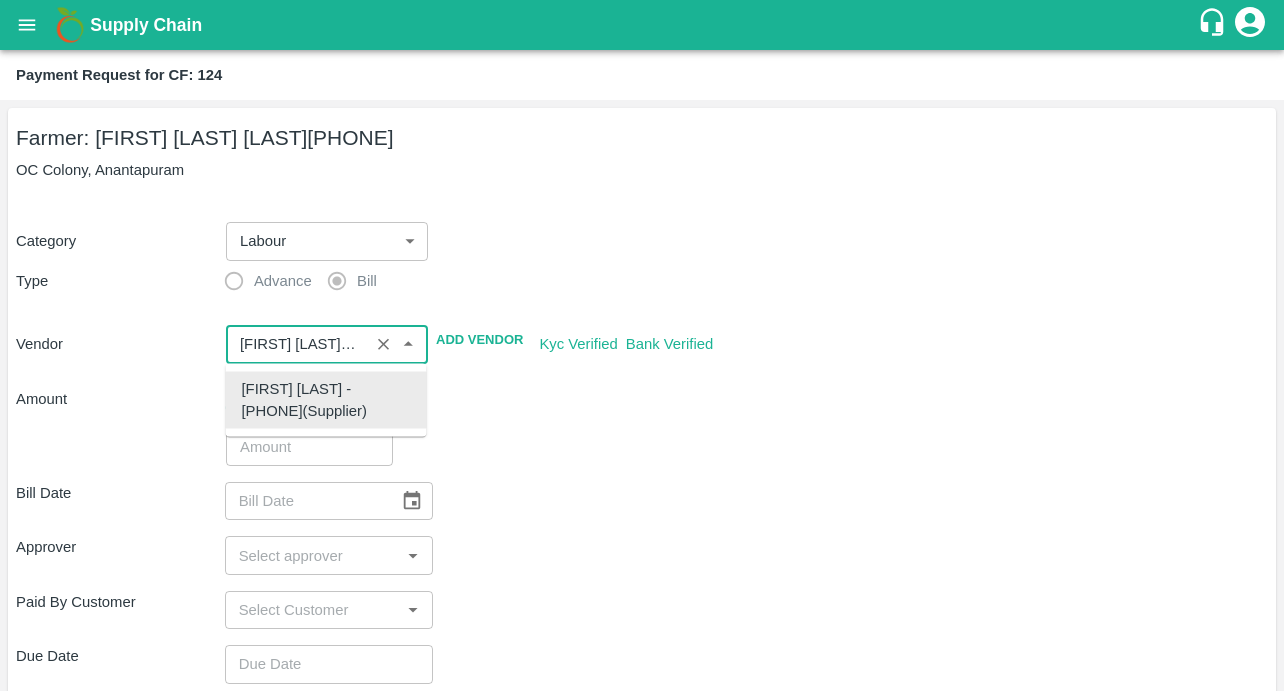 type on "[NAME] - [PHONE](Supplier)" 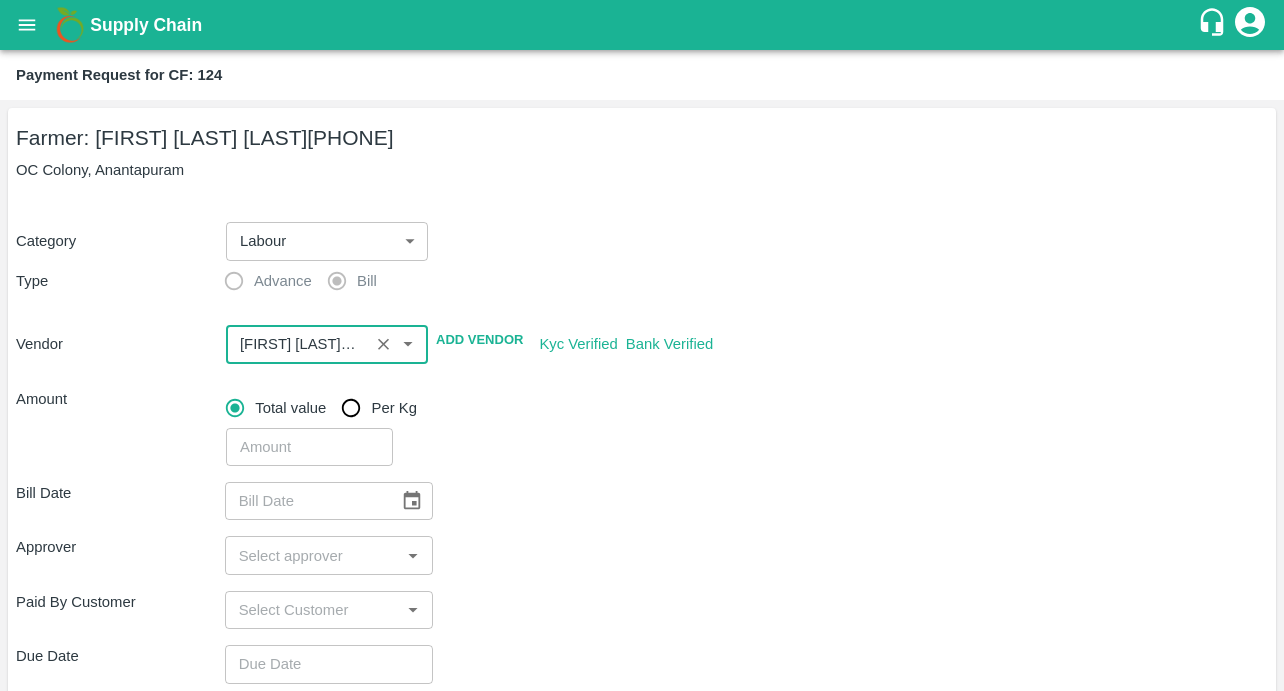 click at bounding box center (297, 344) 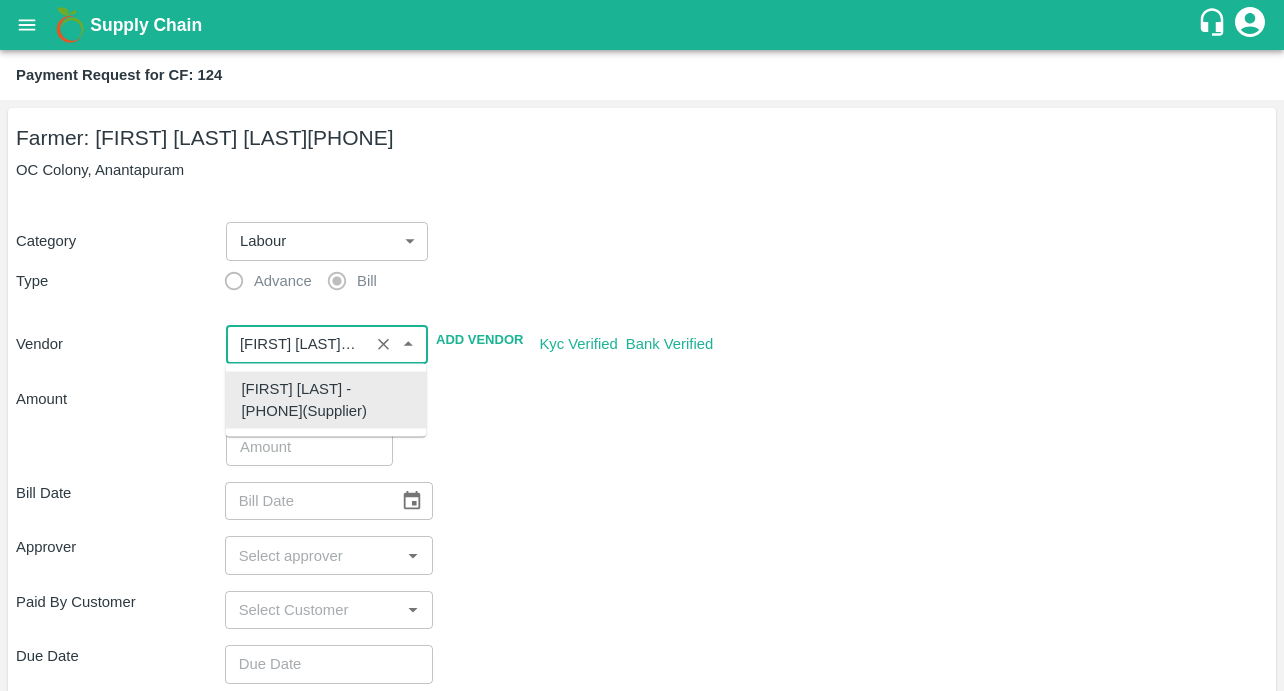 click on "Bill Date ​ Approver ​ Paid By Customer ​ Due Date ​  Priority  Low  High comments x ​ Attach bill Cancel Save" at bounding box center (642, 698) 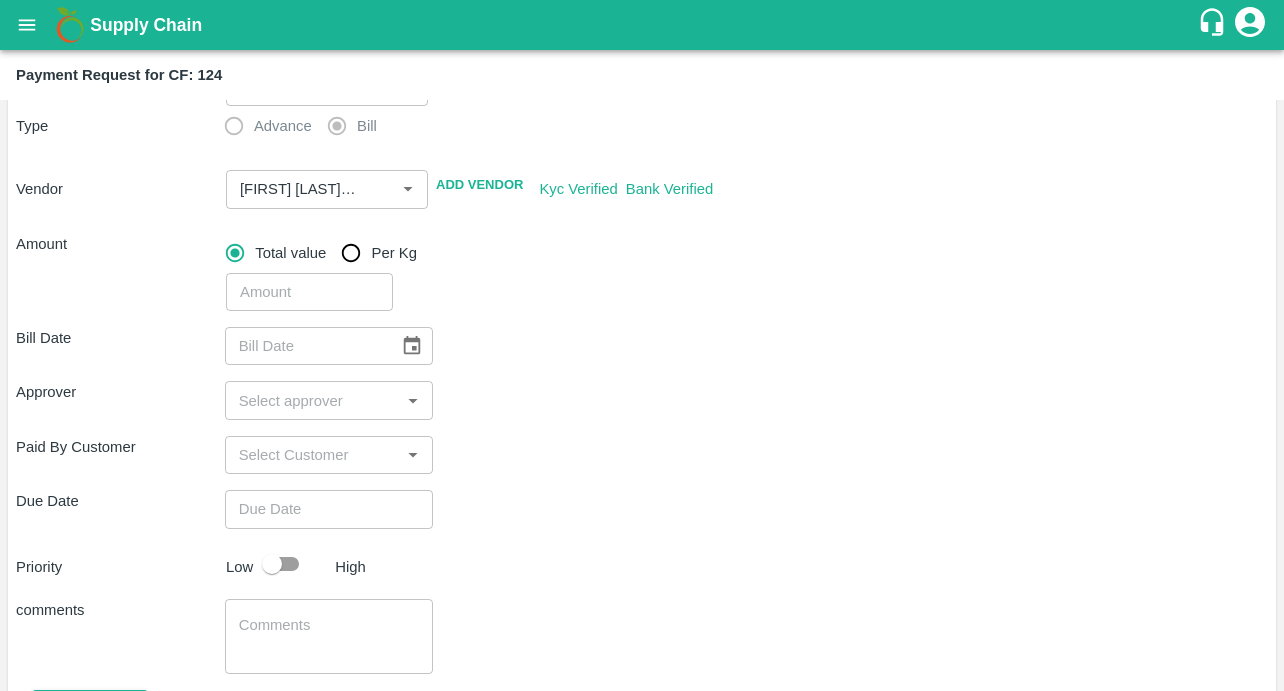 scroll, scrollTop: 194, scrollLeft: 0, axis: vertical 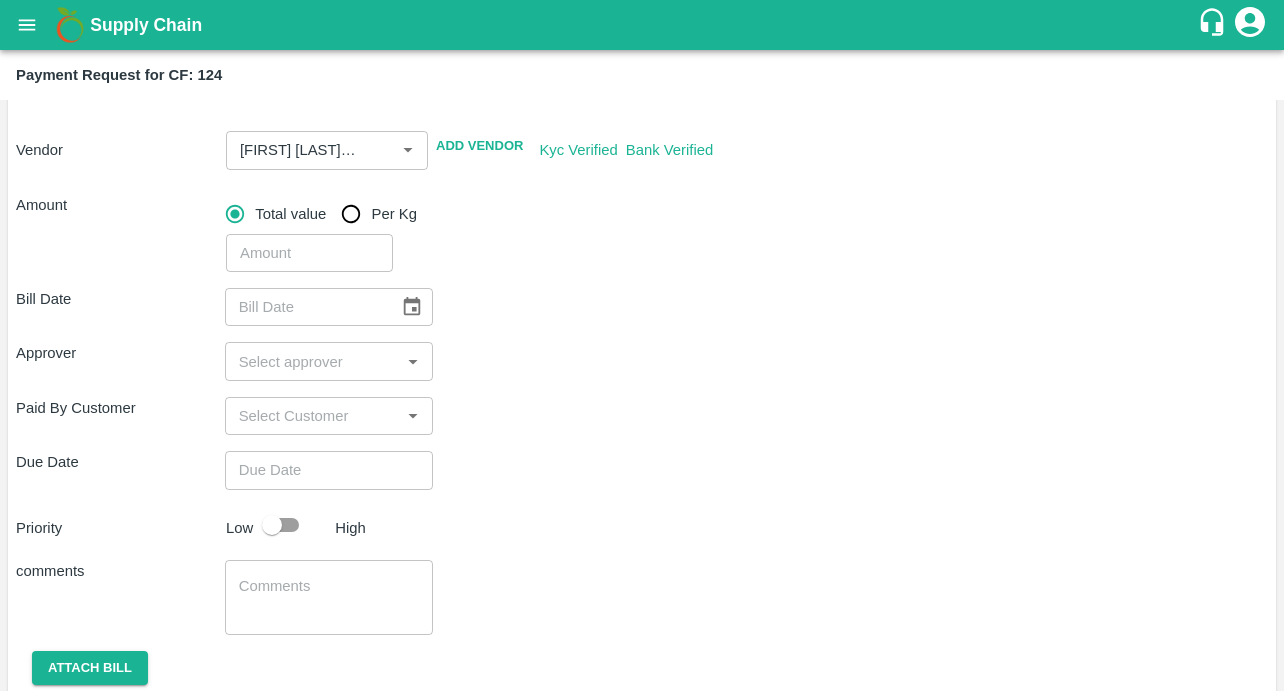 click at bounding box center [309, 253] 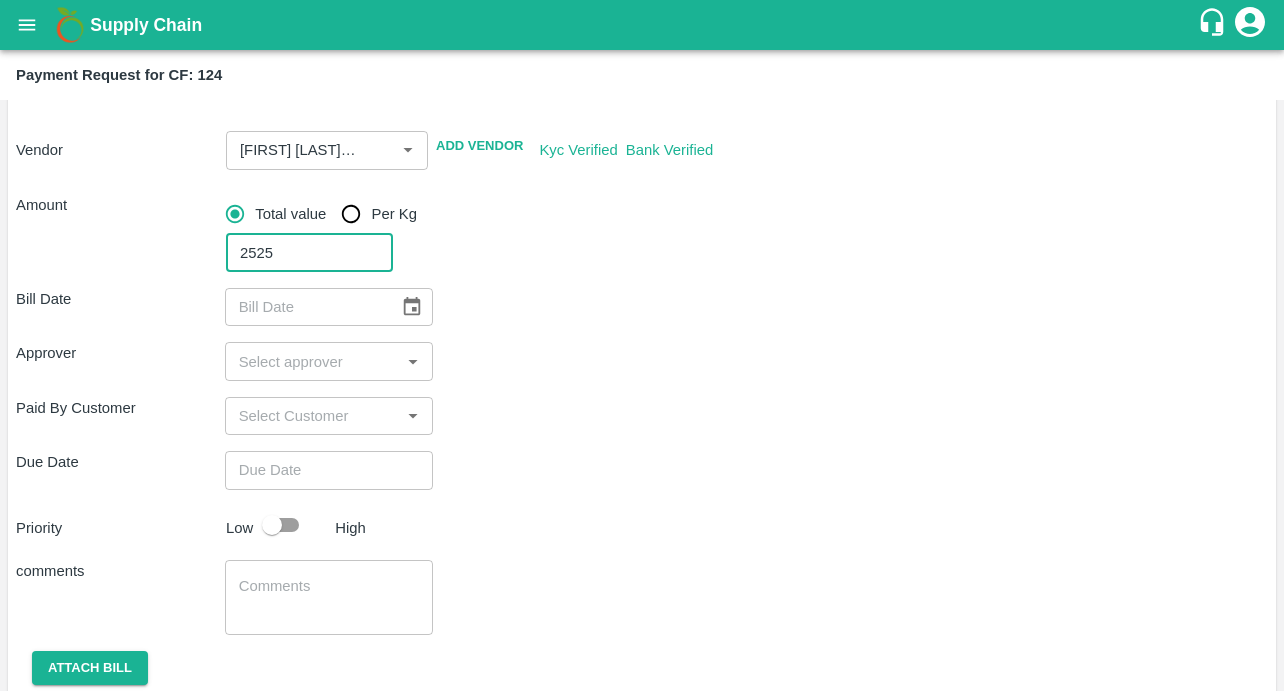 type on "2525" 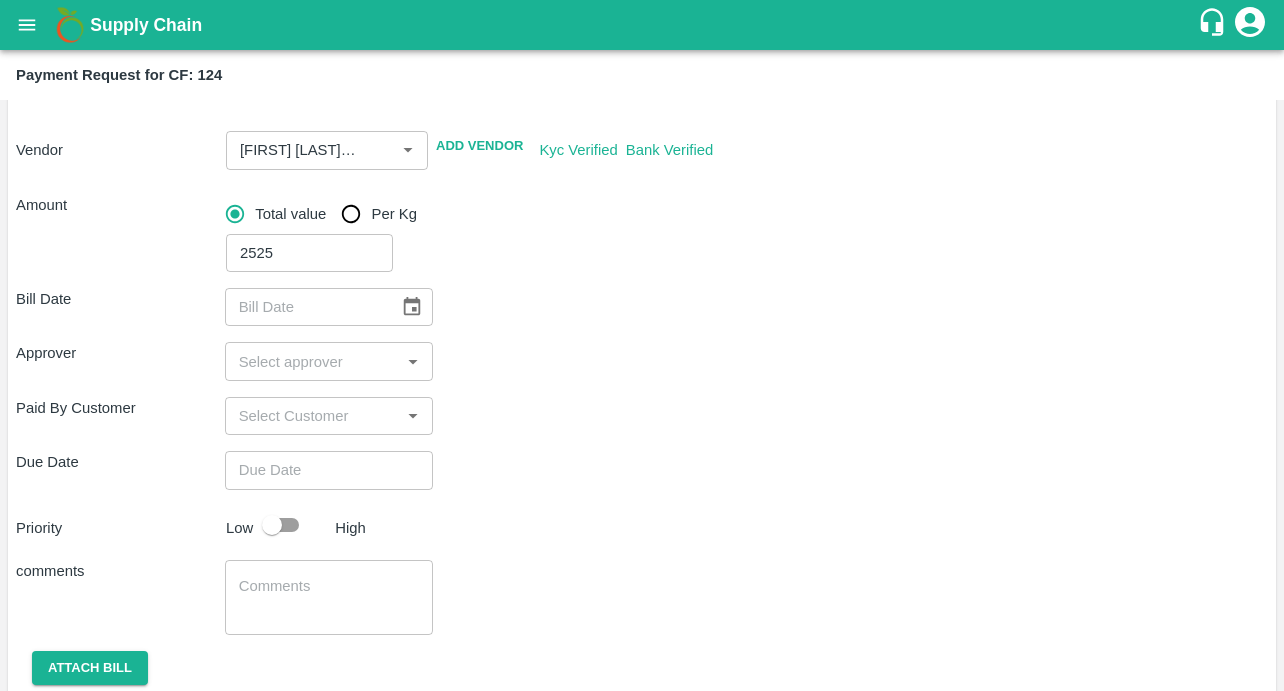 click 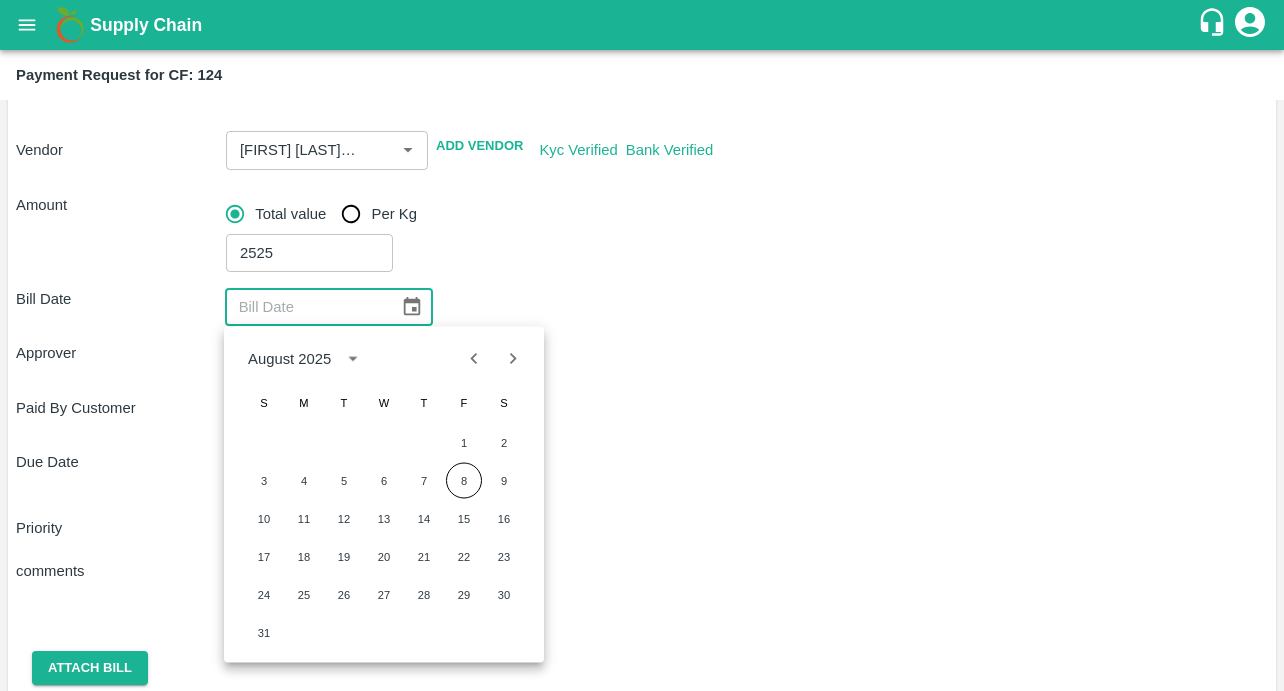 click 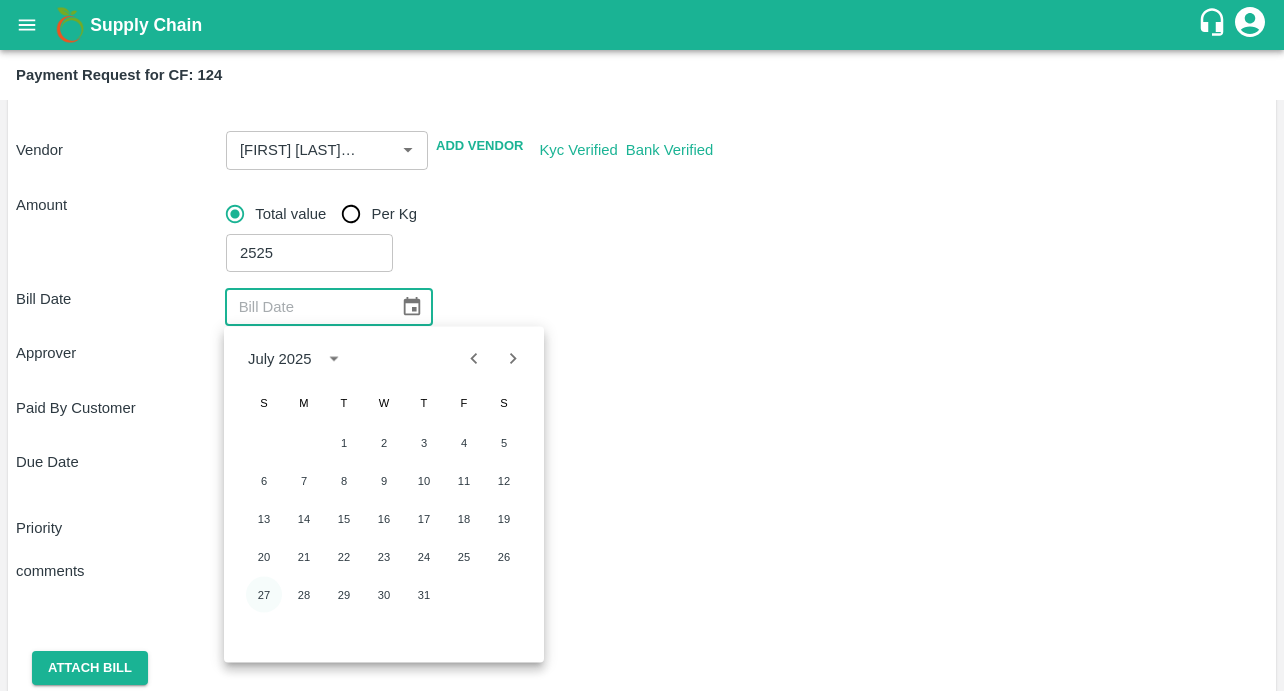 click on "27" at bounding box center (264, 595) 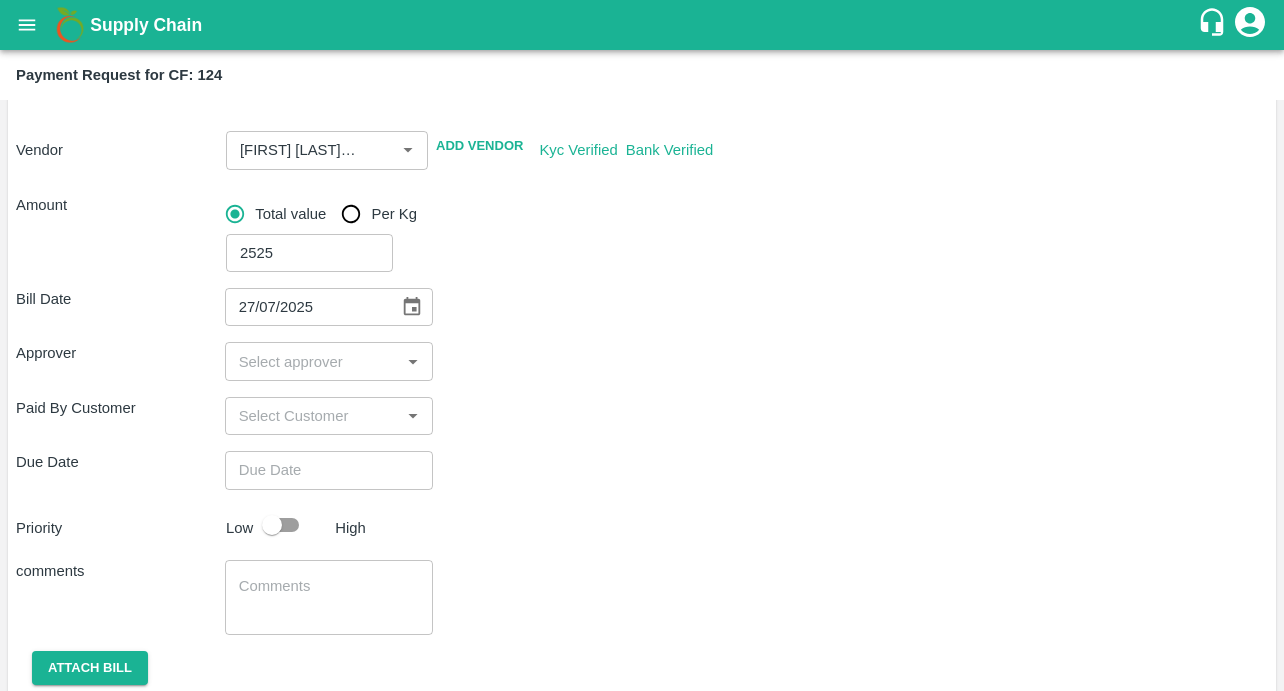 click at bounding box center (313, 361) 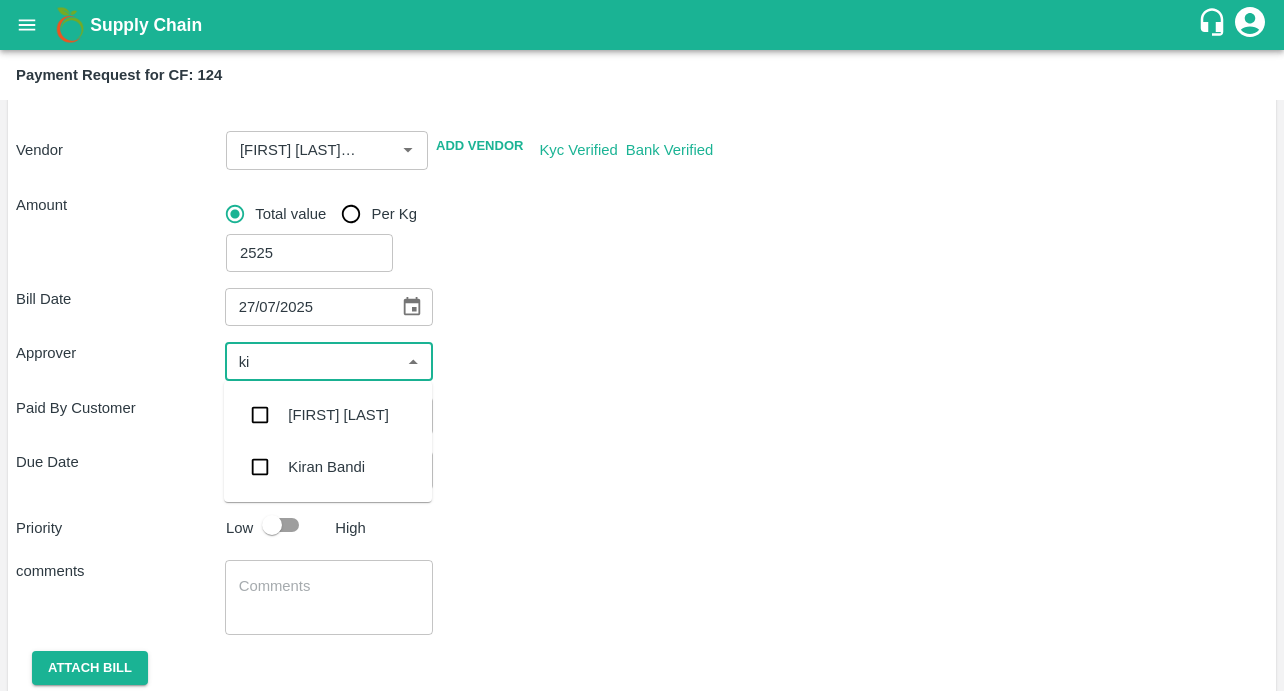 type on "kir" 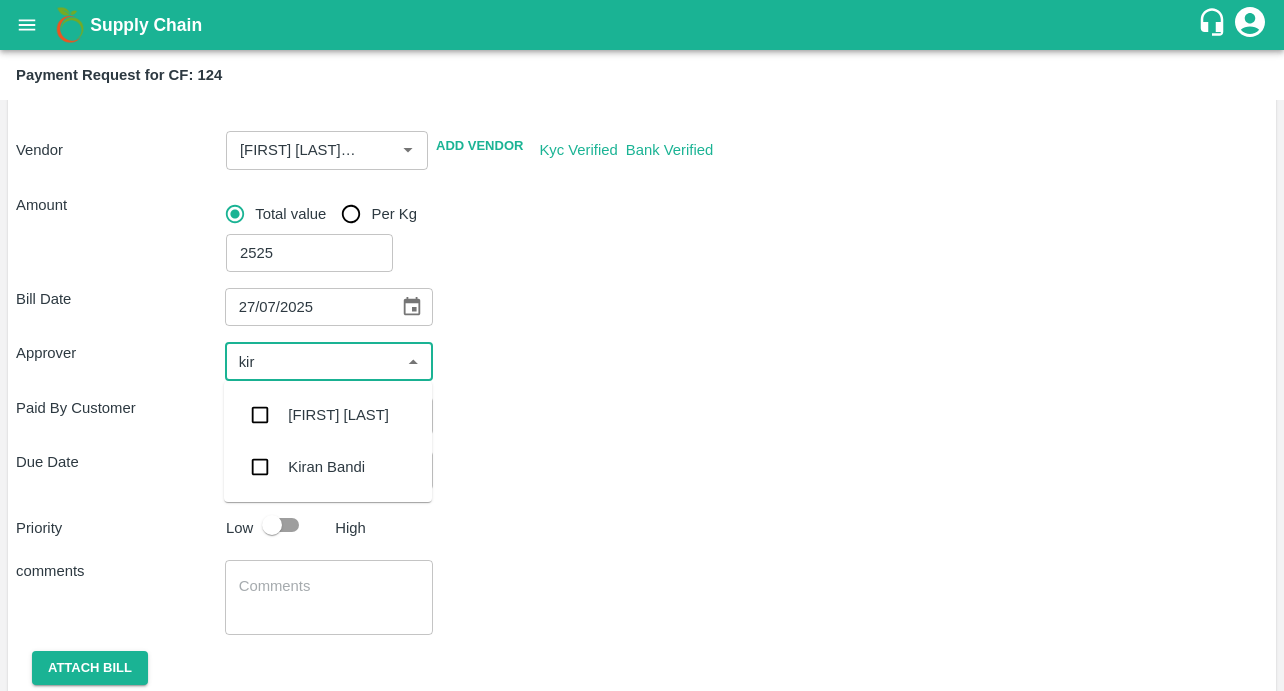 click at bounding box center [260, 415] 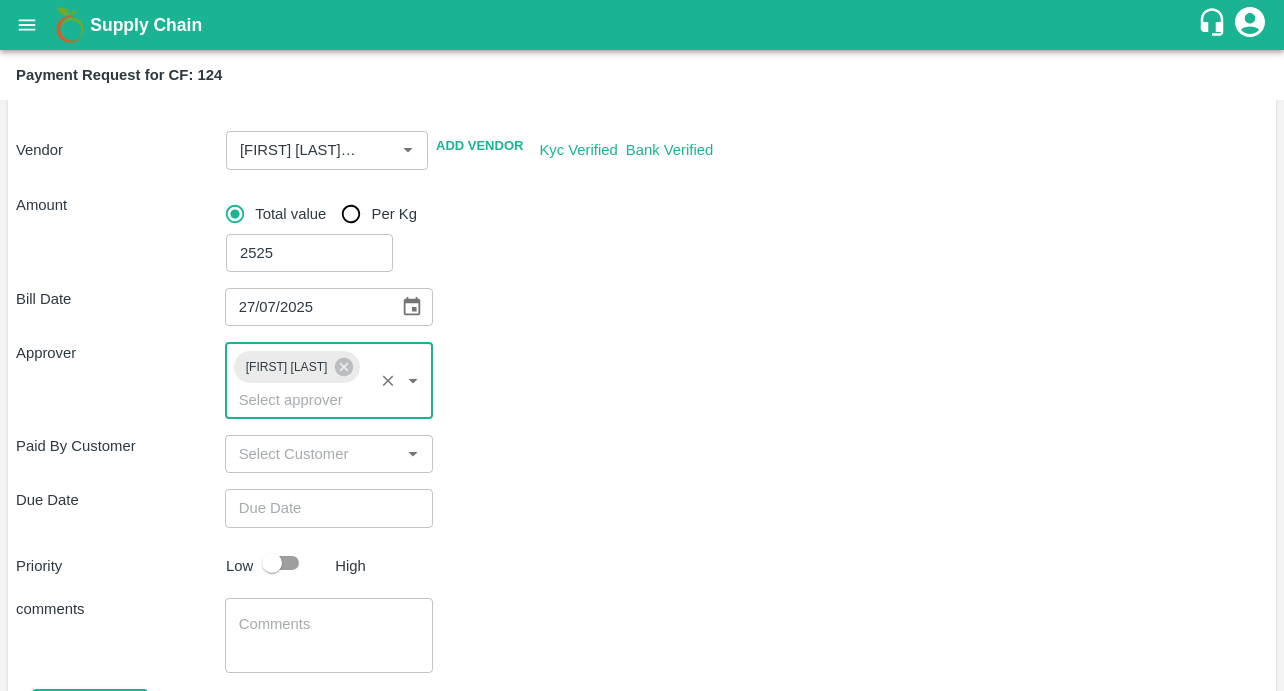 type on "DD/MM/YYYY hh:mm aa" 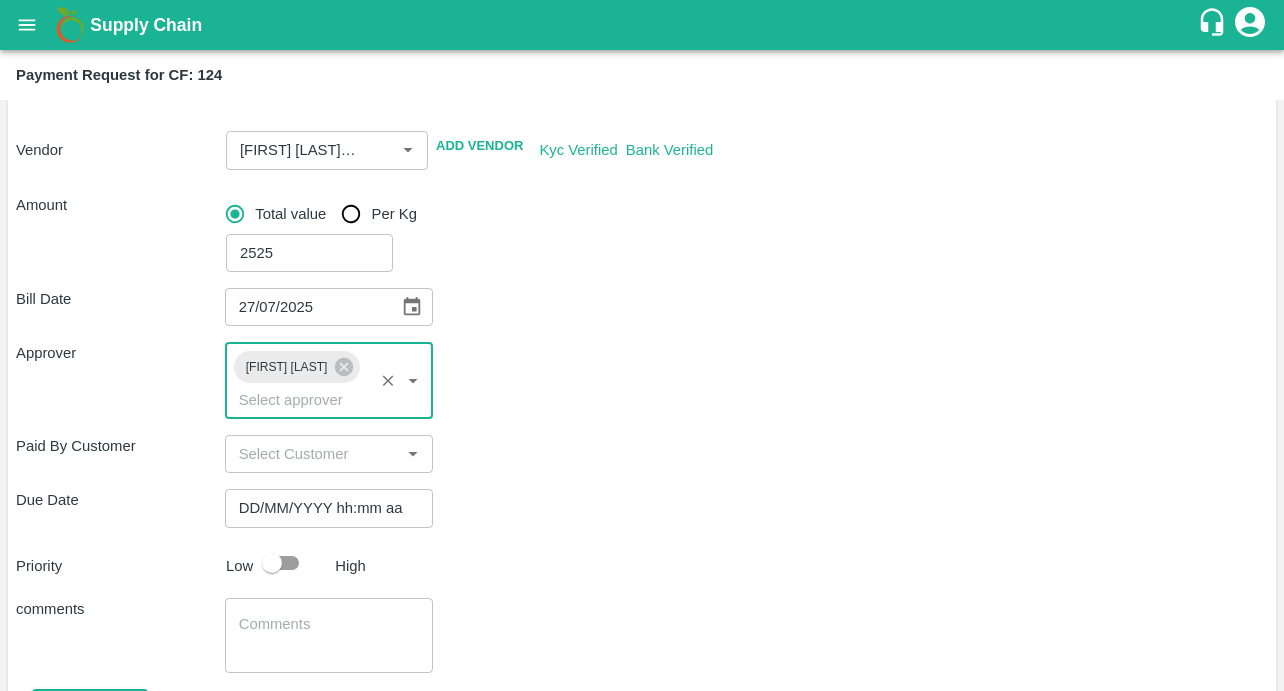 click on "DD/MM/YYYY hh:mm aa" at bounding box center (322, 508) 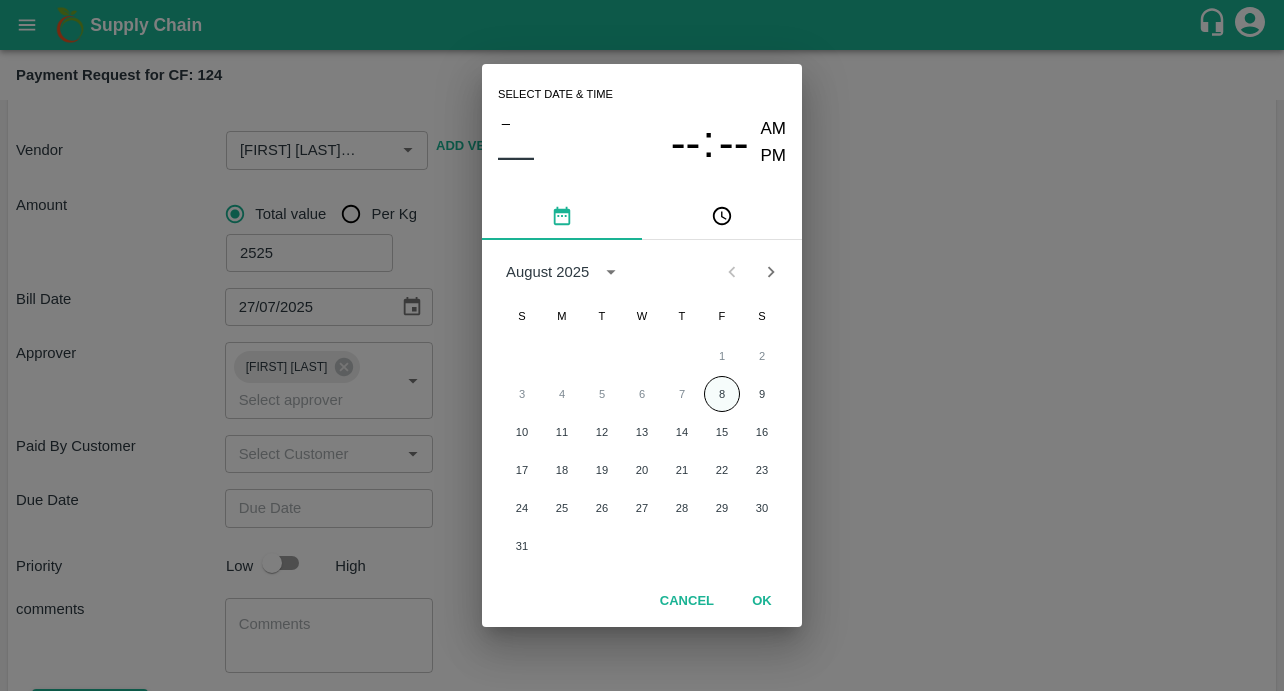 click on "8" at bounding box center (722, 394) 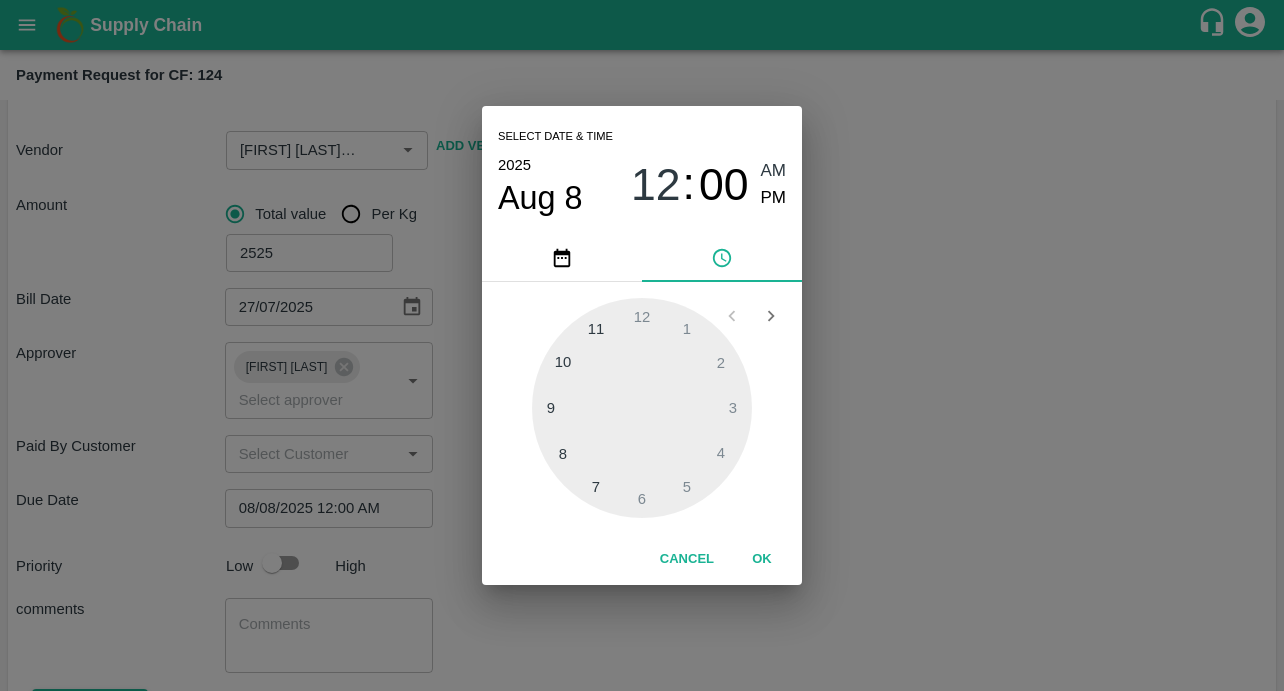 click on "PM" at bounding box center [774, 198] 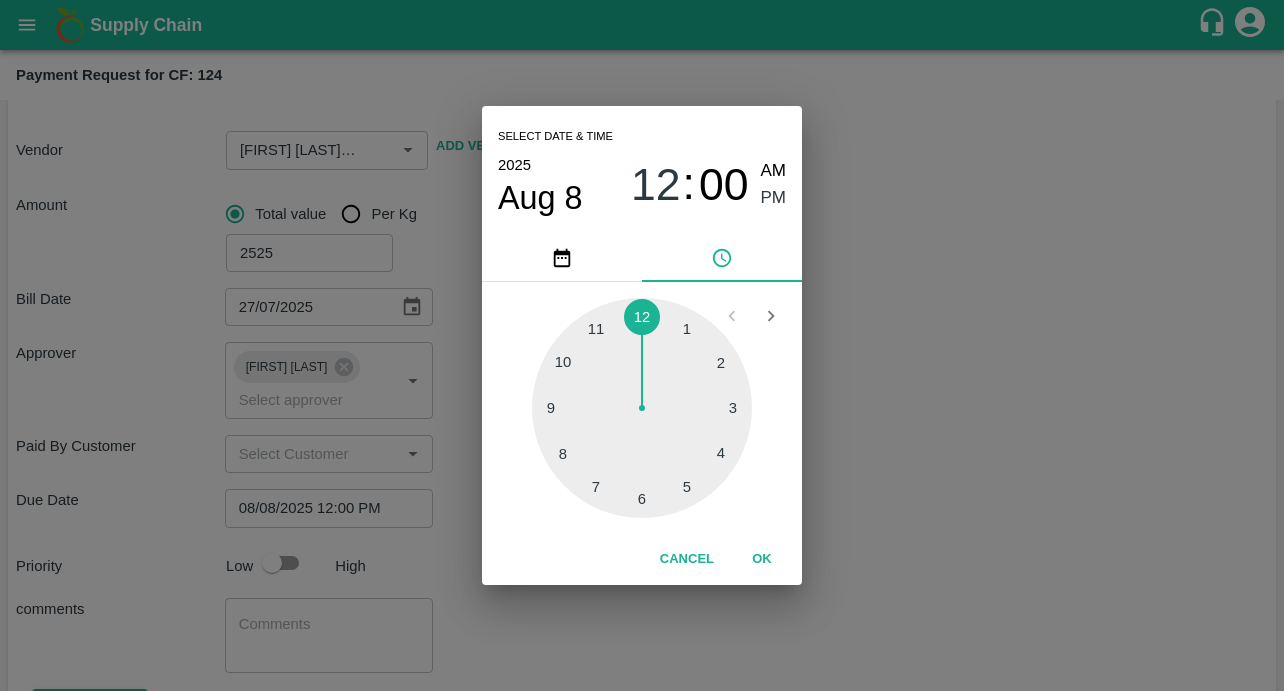 click on "OK" at bounding box center [762, 559] 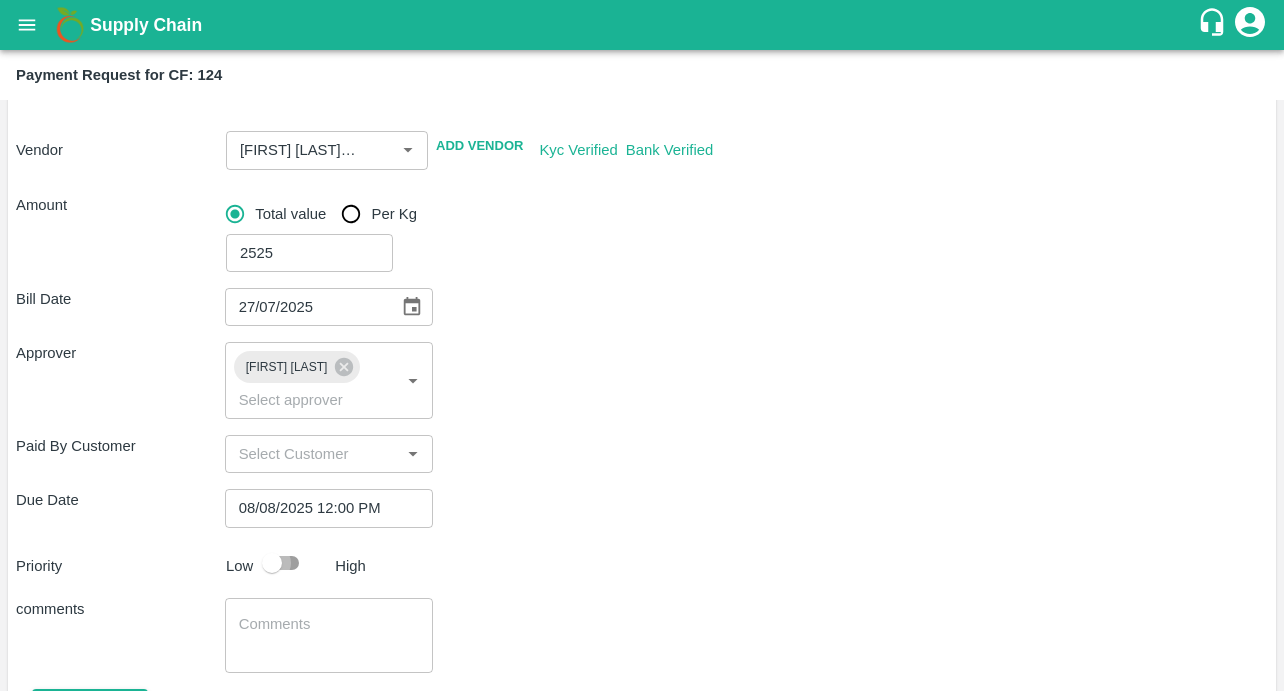 click at bounding box center (272, 563) 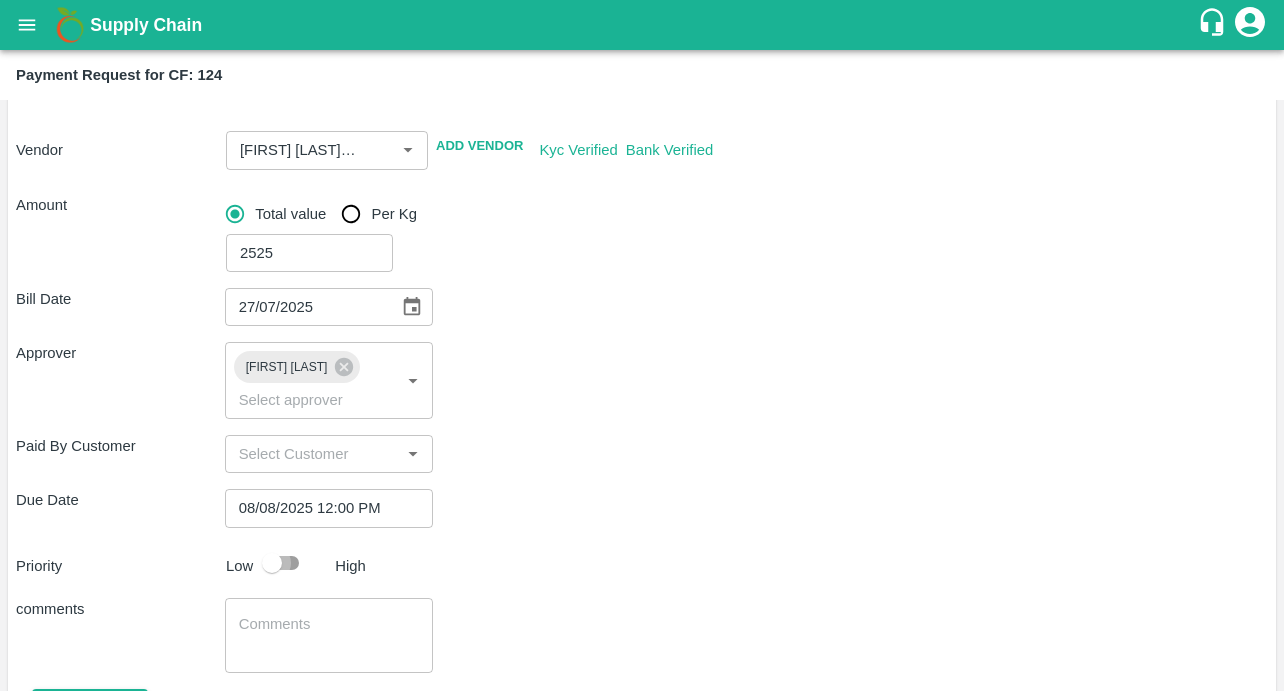 checkbox on "true" 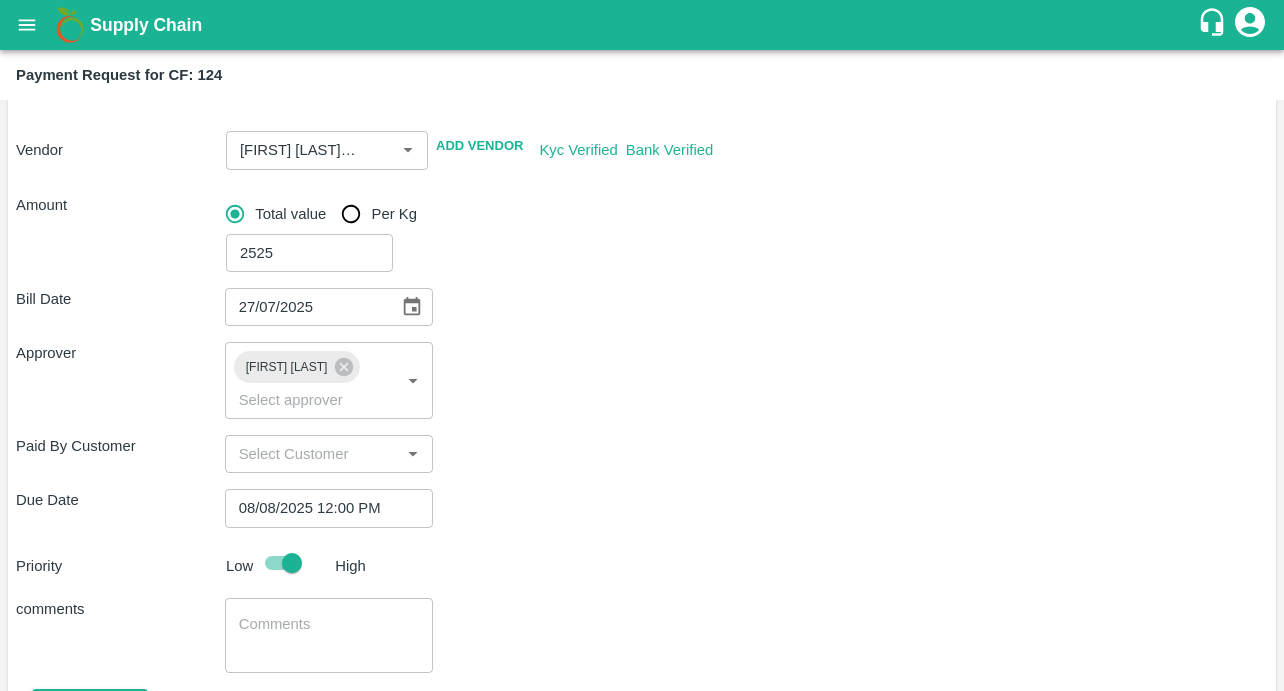 click at bounding box center [329, 635] 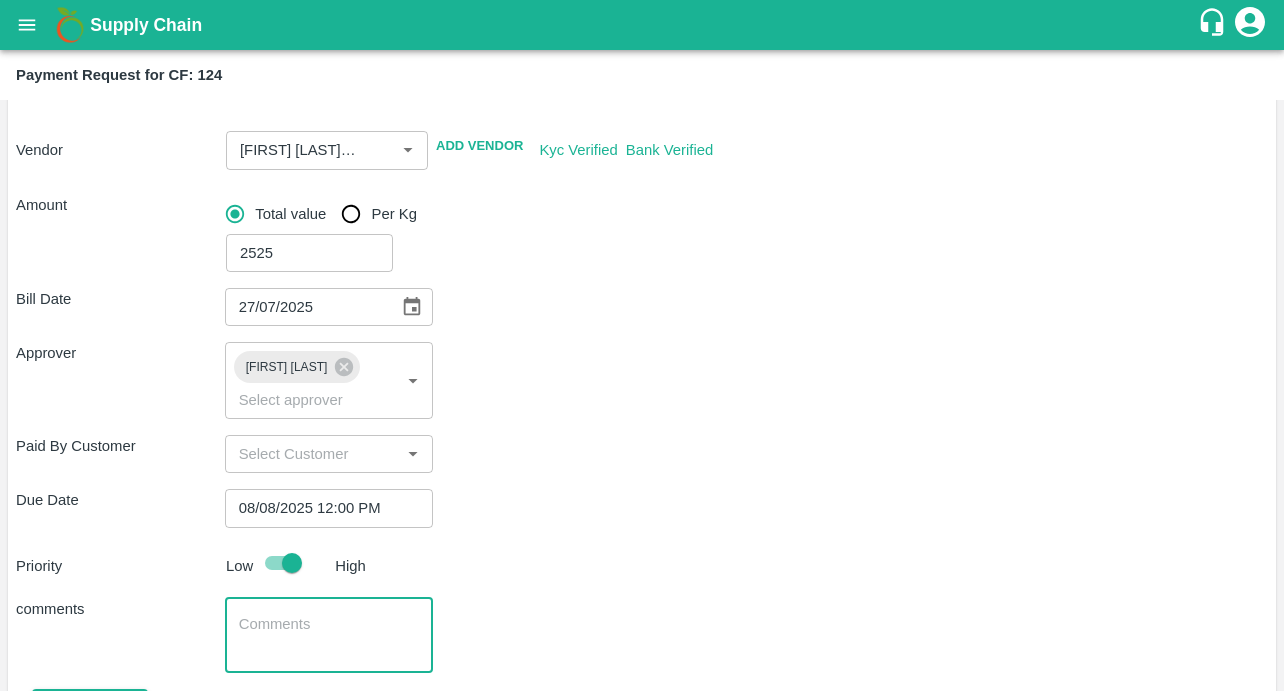 scroll, scrollTop: 301, scrollLeft: 0, axis: vertical 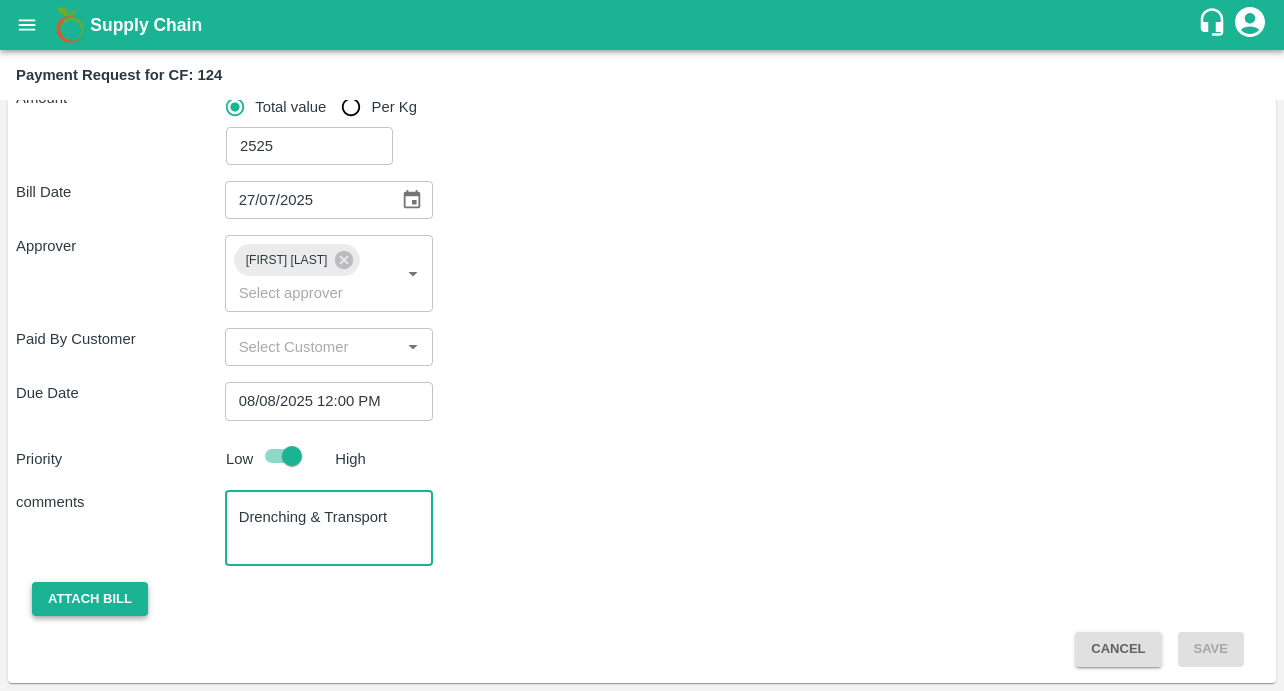 type on "Drenching & Transport" 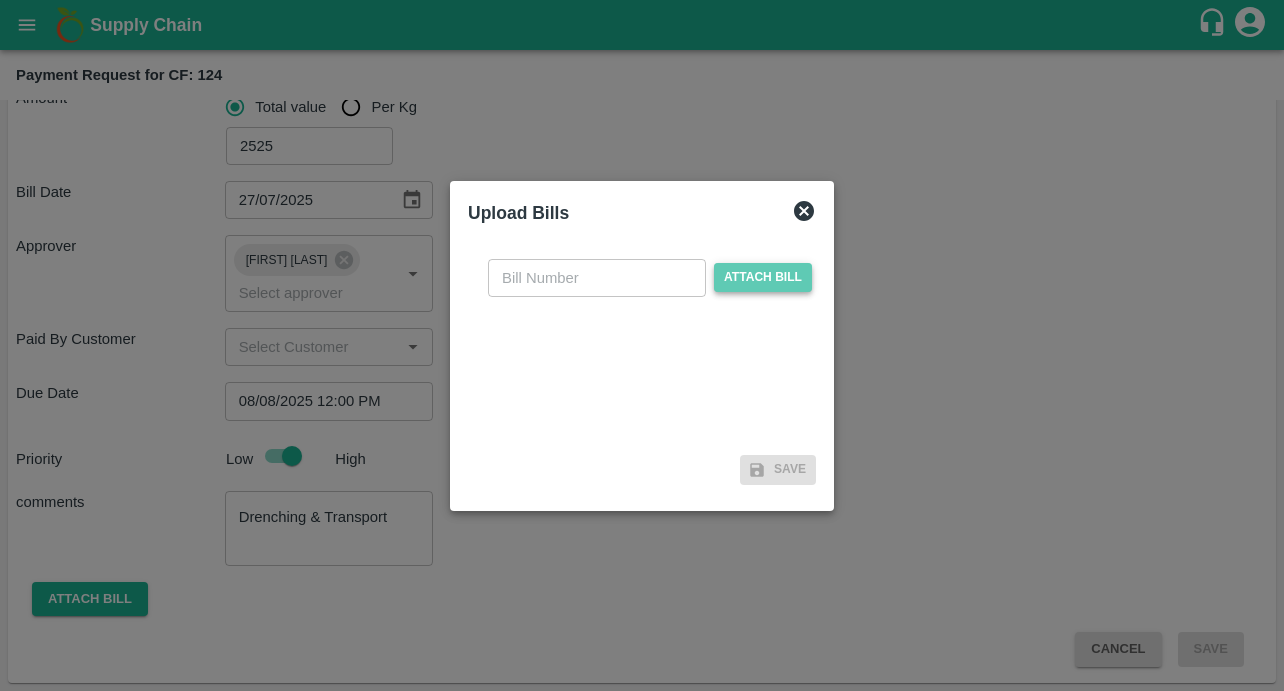 click on "Attach bill" at bounding box center (763, 277) 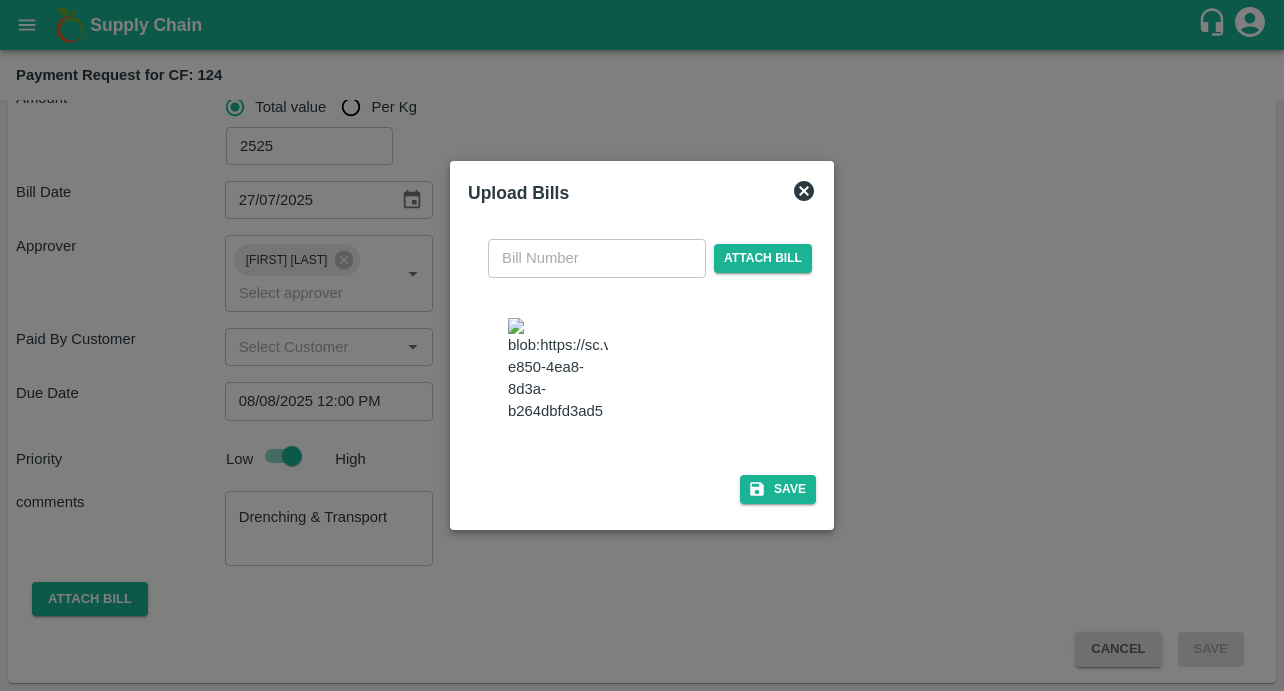 click at bounding box center [558, 370] 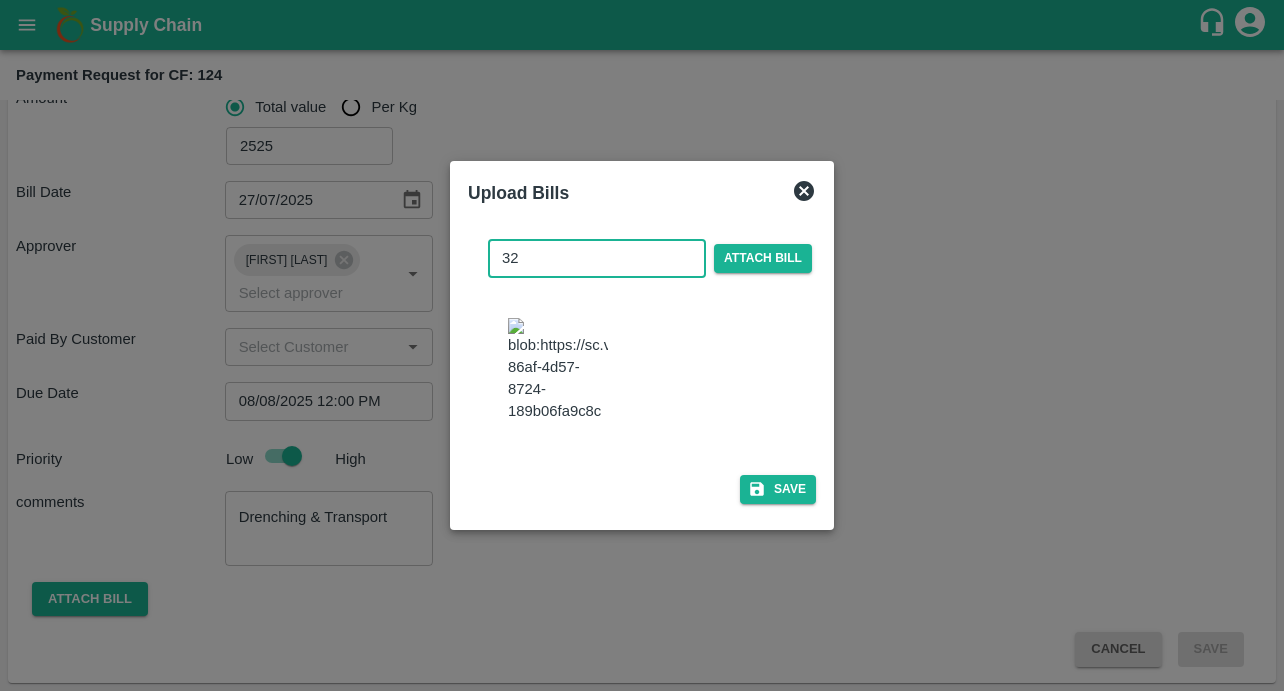 type on "32" 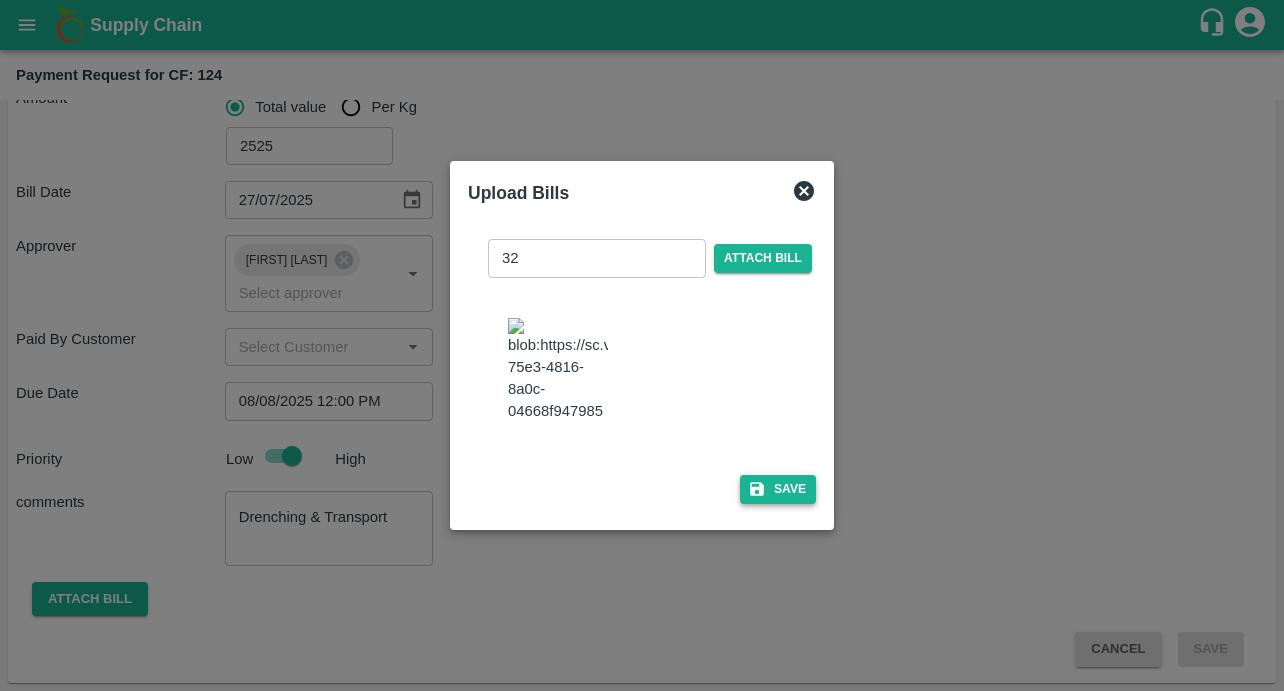 click on "Save" at bounding box center [778, 489] 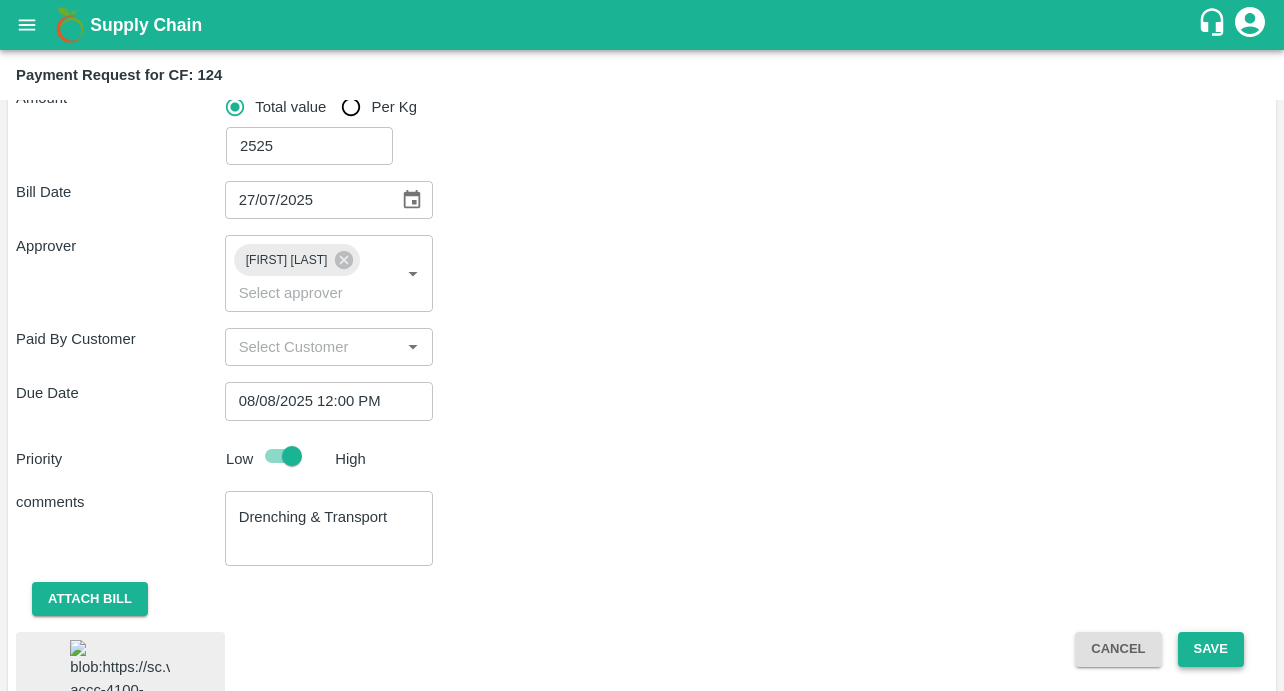 click on "Save" at bounding box center [1211, 649] 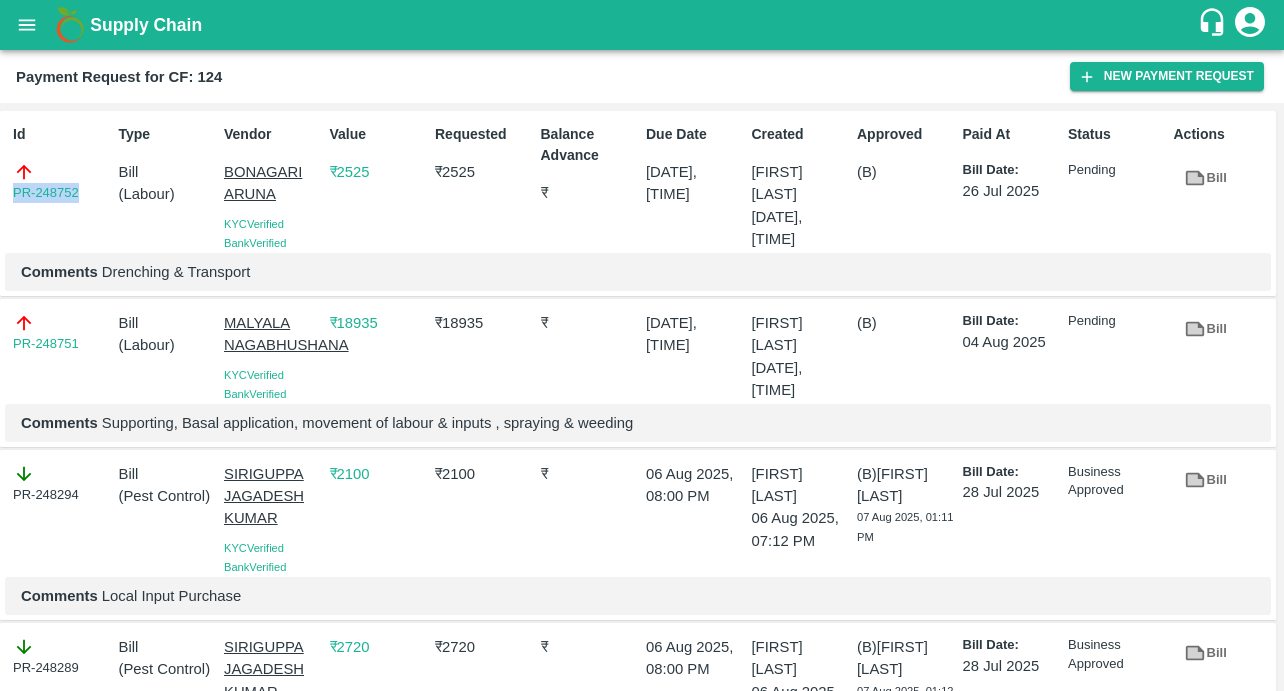drag, startPoint x: 88, startPoint y: 191, endPoint x: 0, endPoint y: 191, distance: 88 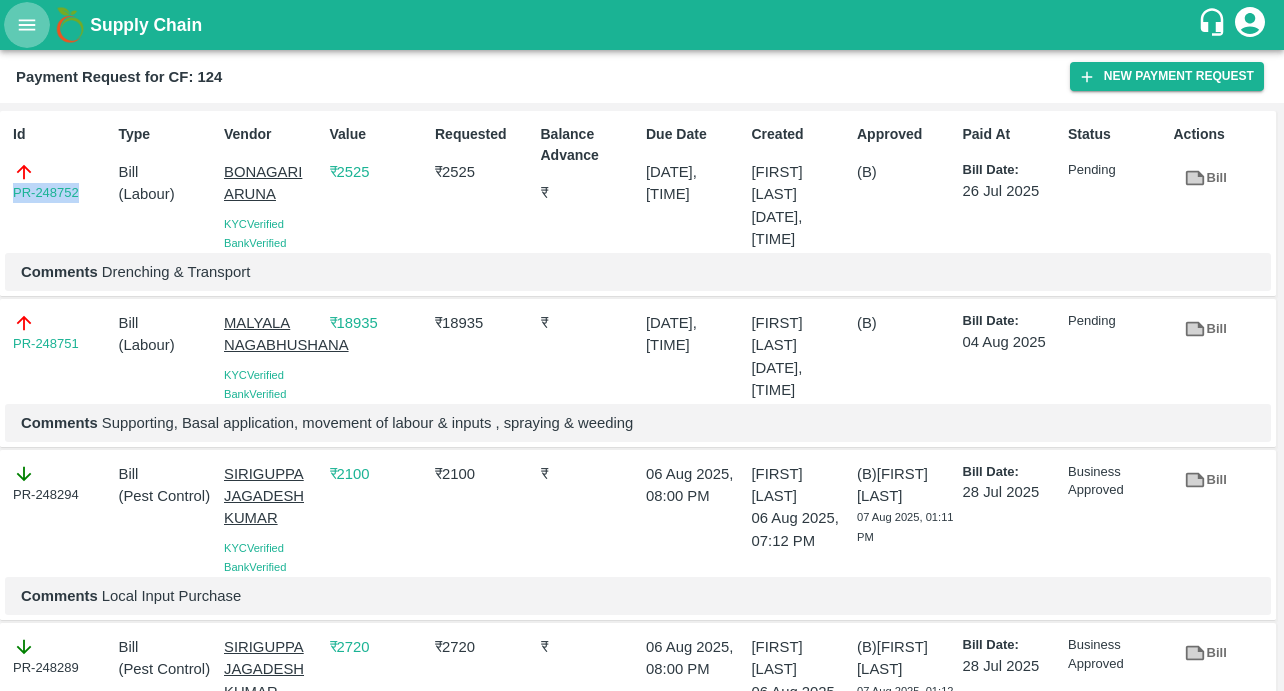 click 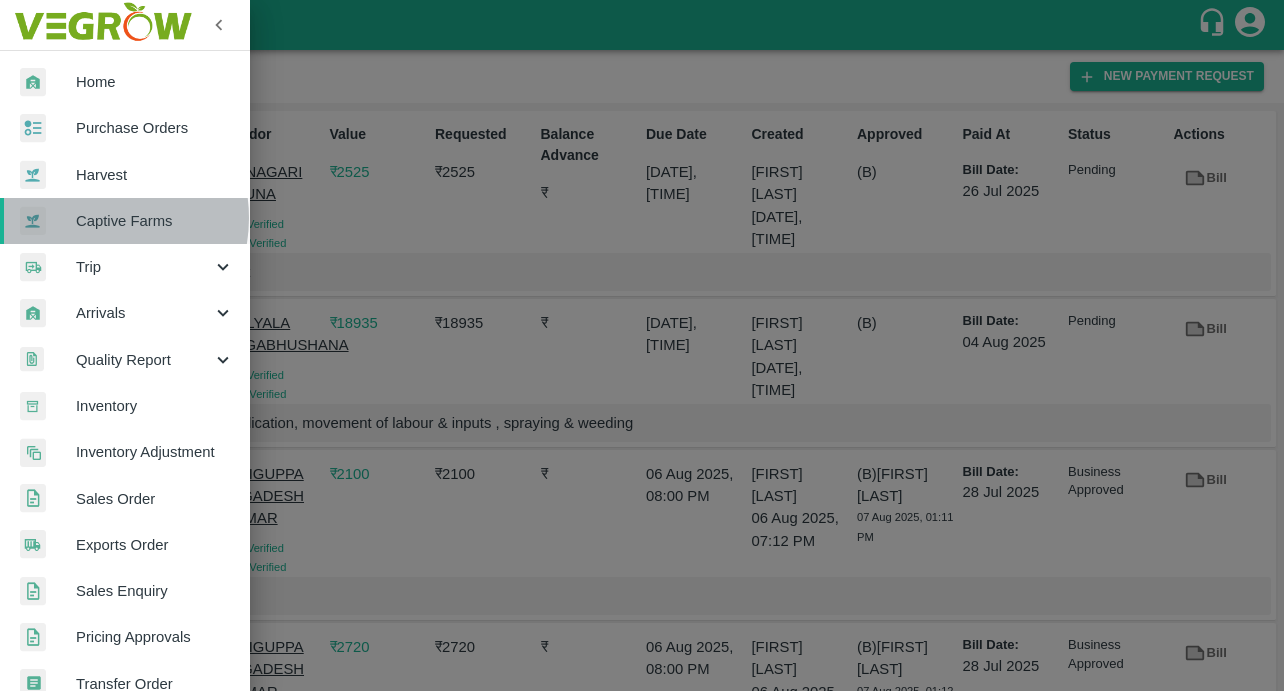 click on "Captive Farms" at bounding box center (155, 221) 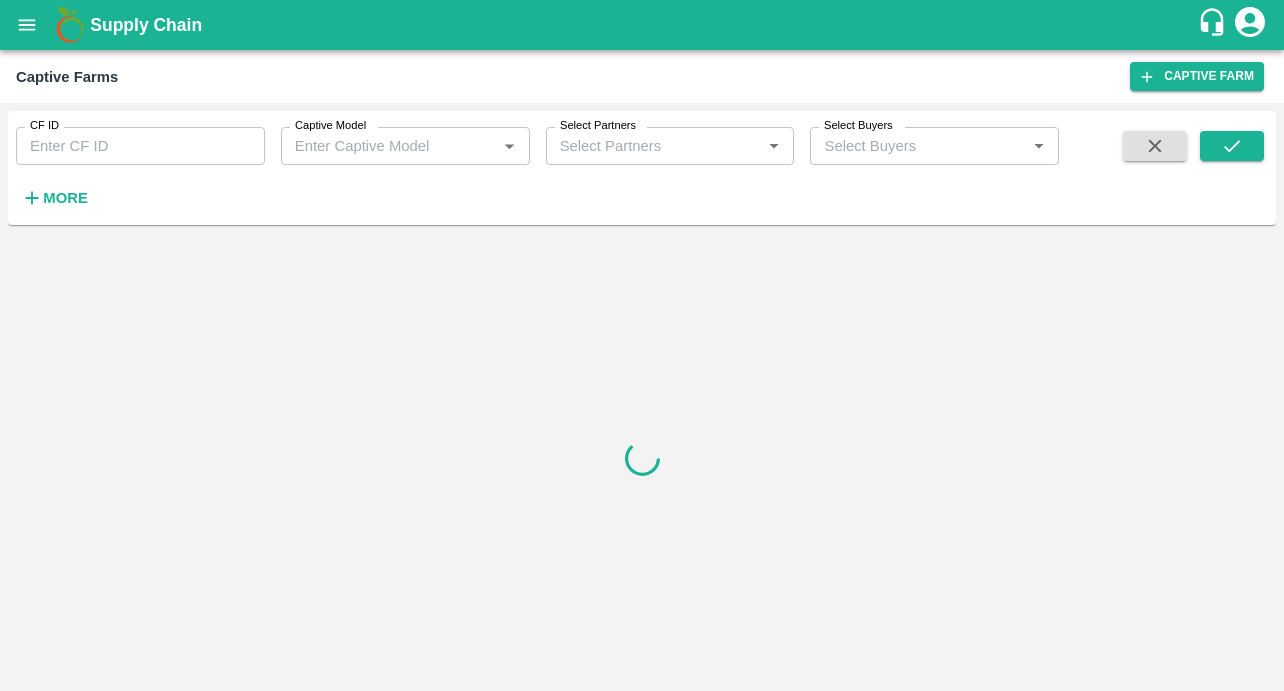 click on "CF ID" at bounding box center (140, 146) 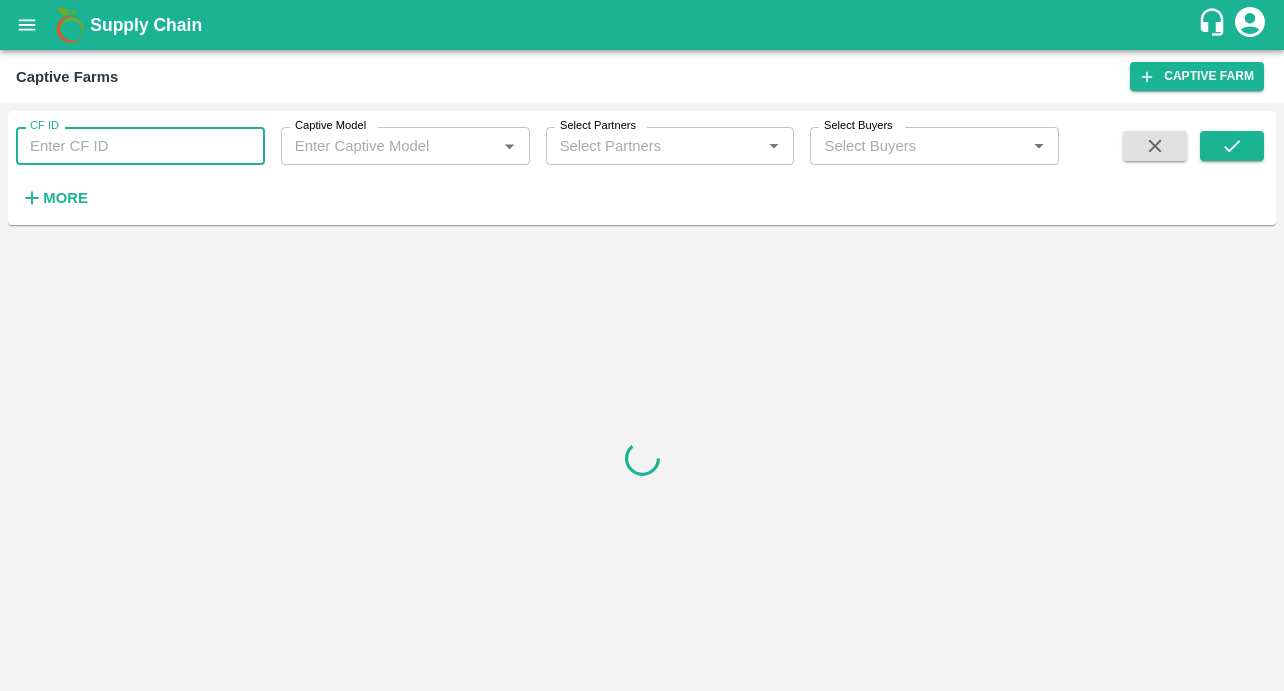 paste on "128" 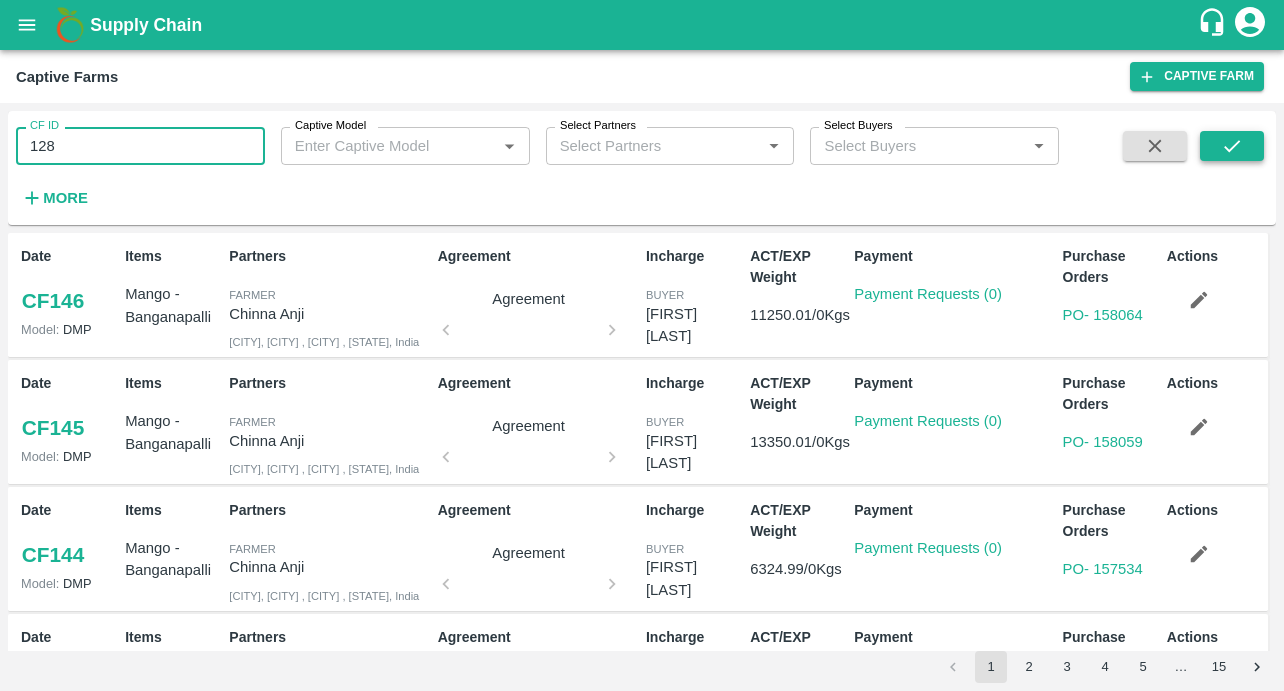 type on "128" 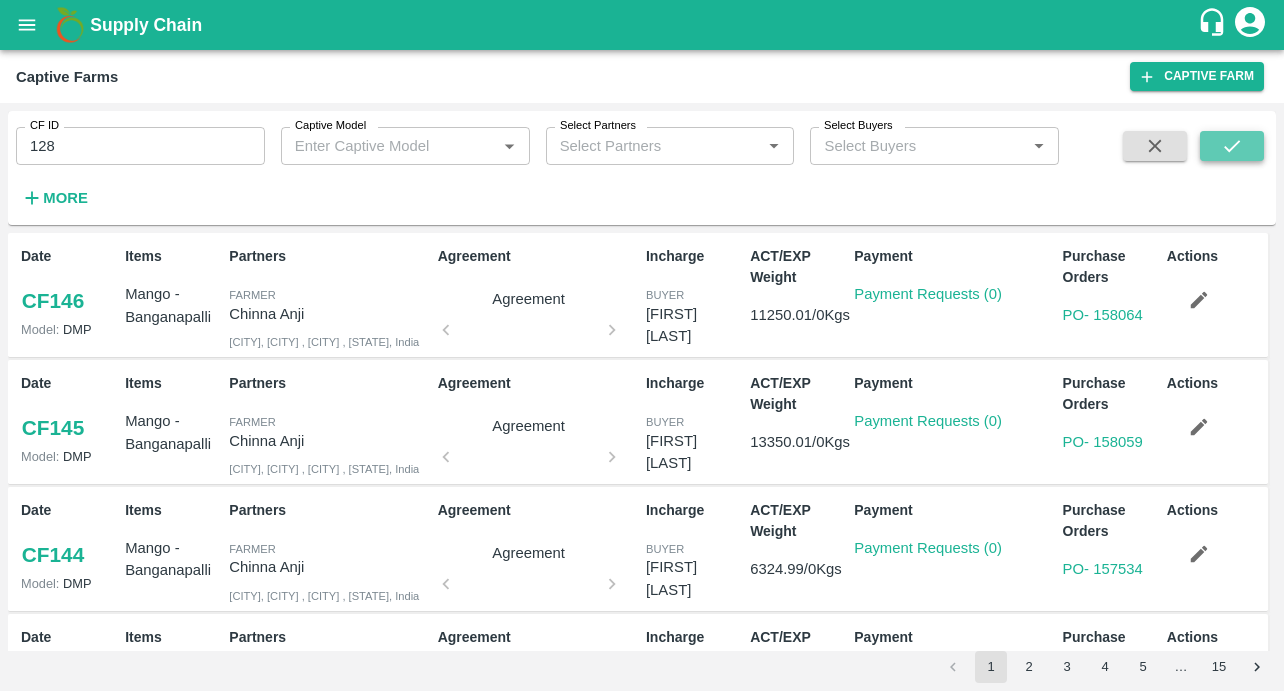 click at bounding box center [1232, 146] 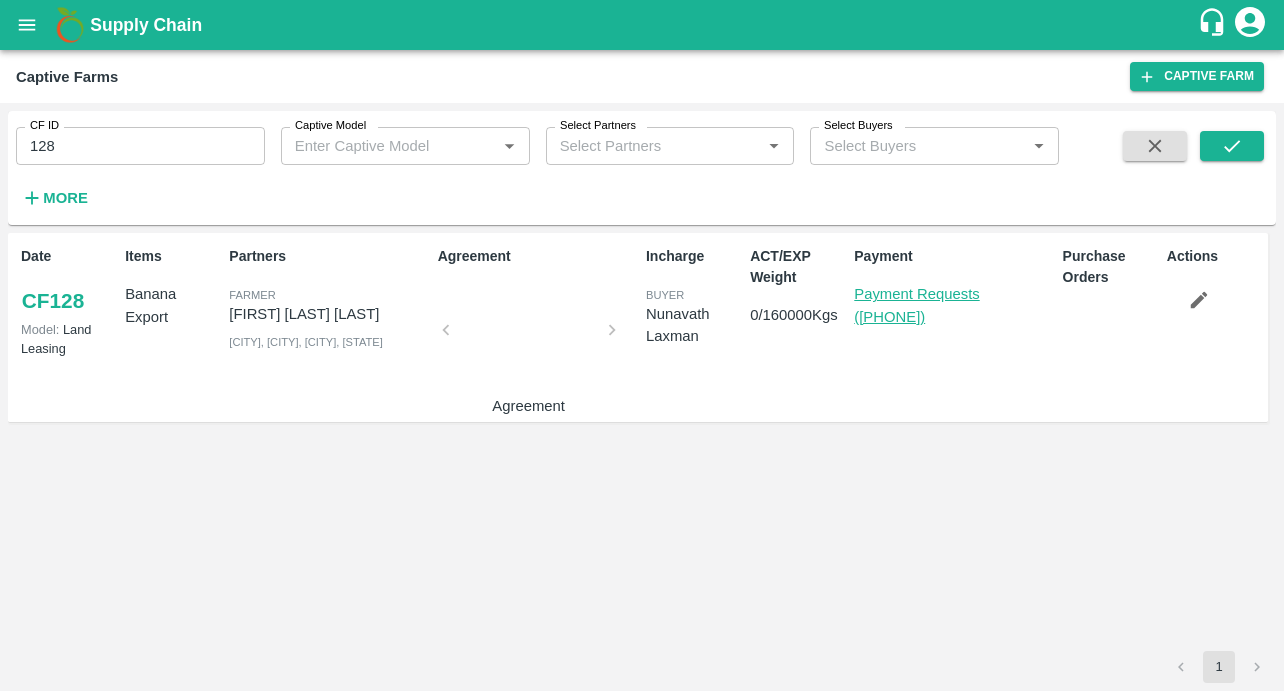click on "Payment Requests   (31)" at bounding box center [916, 305] 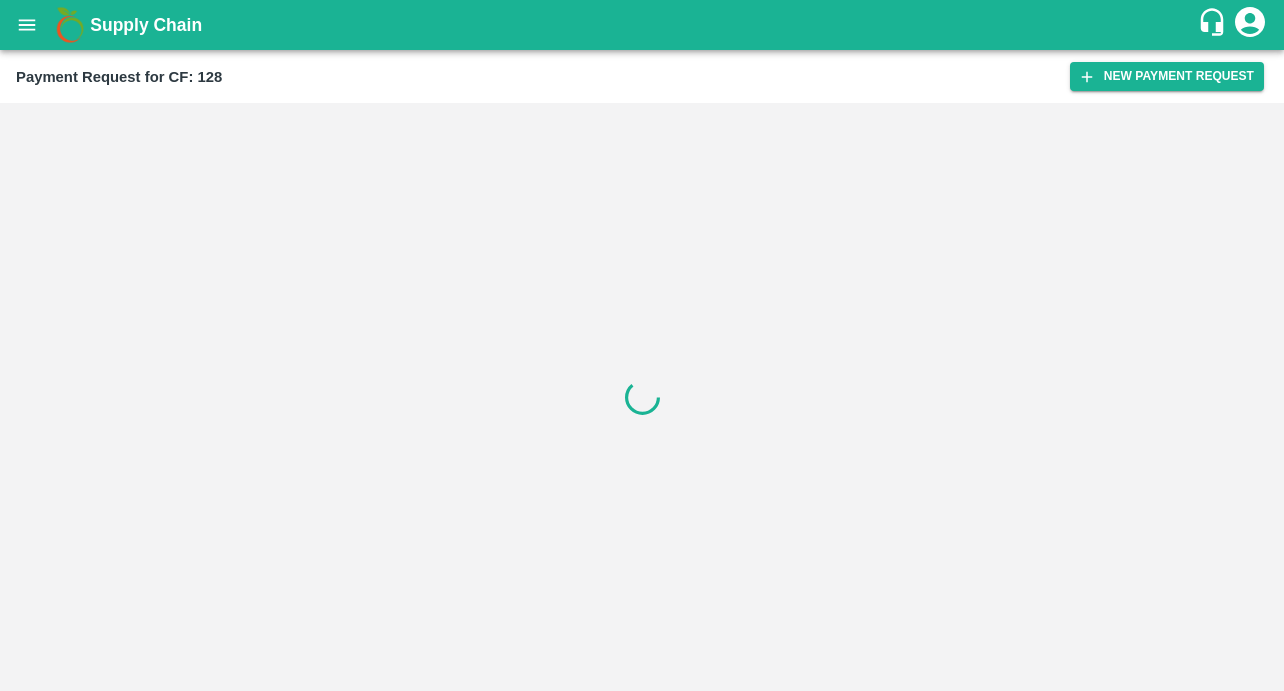 scroll, scrollTop: 0, scrollLeft: 0, axis: both 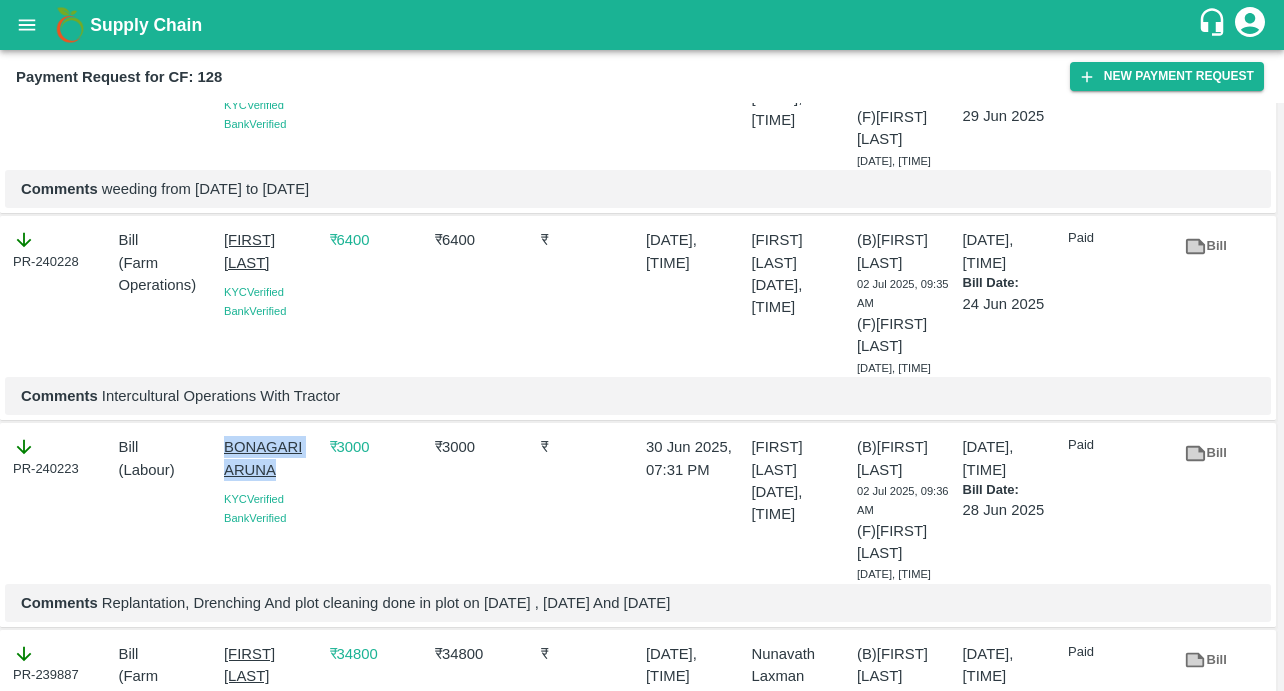 drag, startPoint x: 218, startPoint y: 264, endPoint x: 279, endPoint y: 285, distance: 64.513565 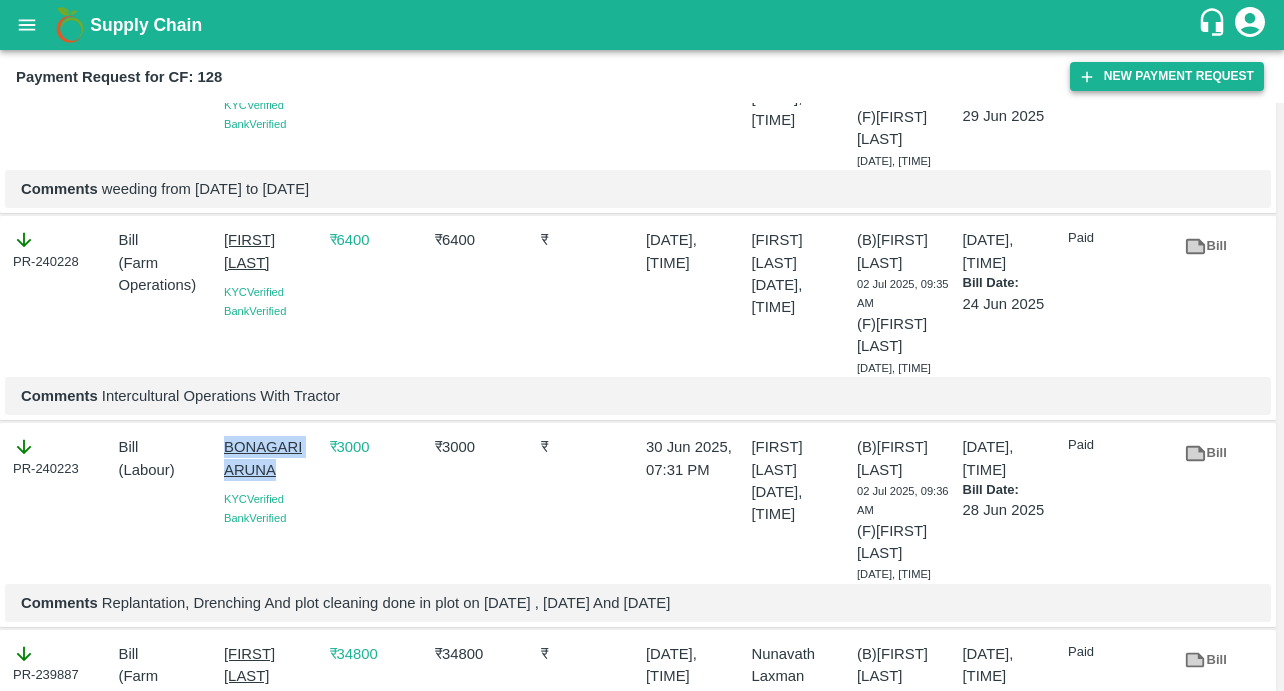 click 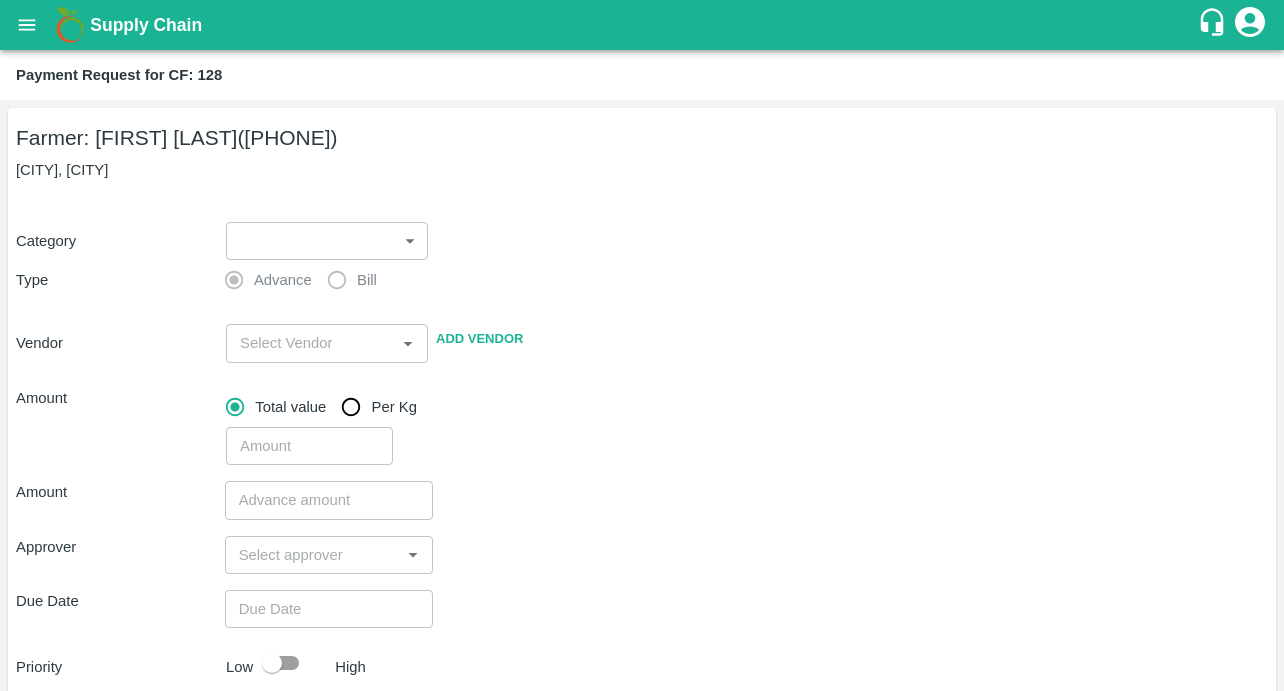 click on "Supply Chain Payment Request for CF: 128 Farmer:    [NAME]  ([PHONE]) OC Colony, anantapur Category ​ ​ Type Advance Bill Vendor ​ Add Vendor Amount Total value Per Kg ​ Amount ​ Approver ​ Due Date ​  Priority  Low  High Comment x ​ Attach bill Cancel Save Bangalore DC Direct Customer Hyderabad DC B2R Bangalore  Tembhurni Virtual Captive PH Ananthapur Virtual Captive PH Kothakota Virtual Captive PH Chittoor Virtual Captive PH [NAME] Logout" at bounding box center [642, 345] 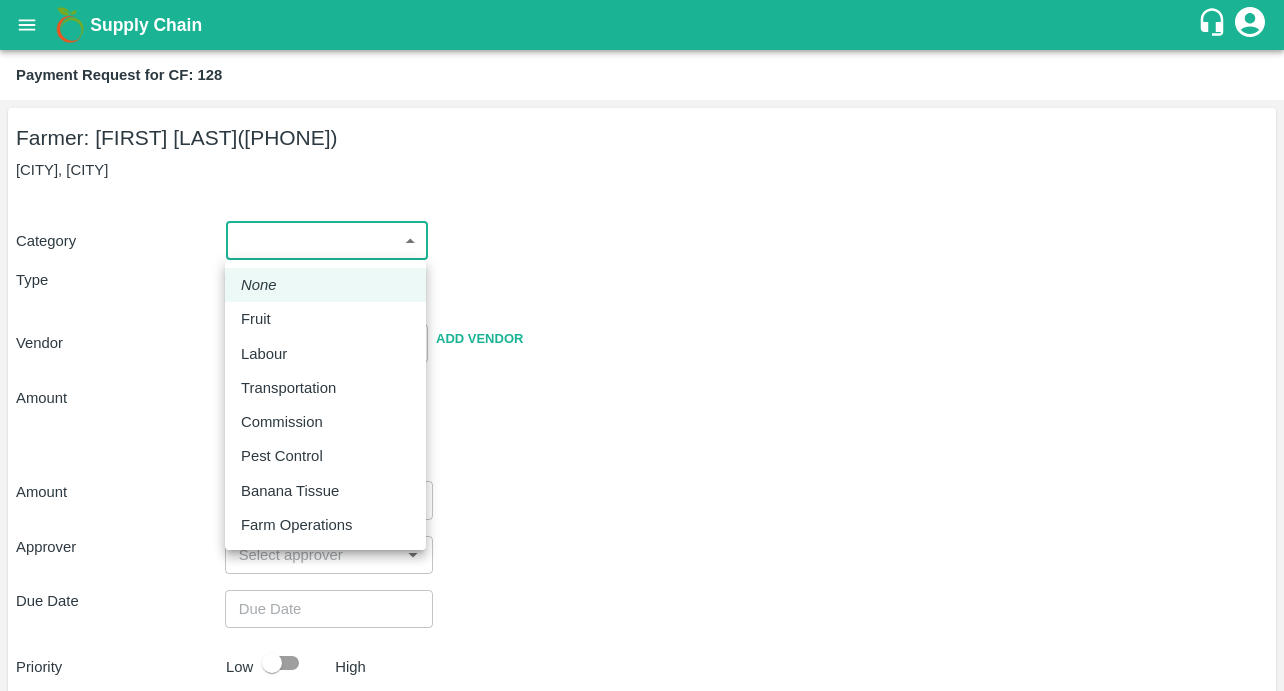 click on "Labour" at bounding box center (325, 354) 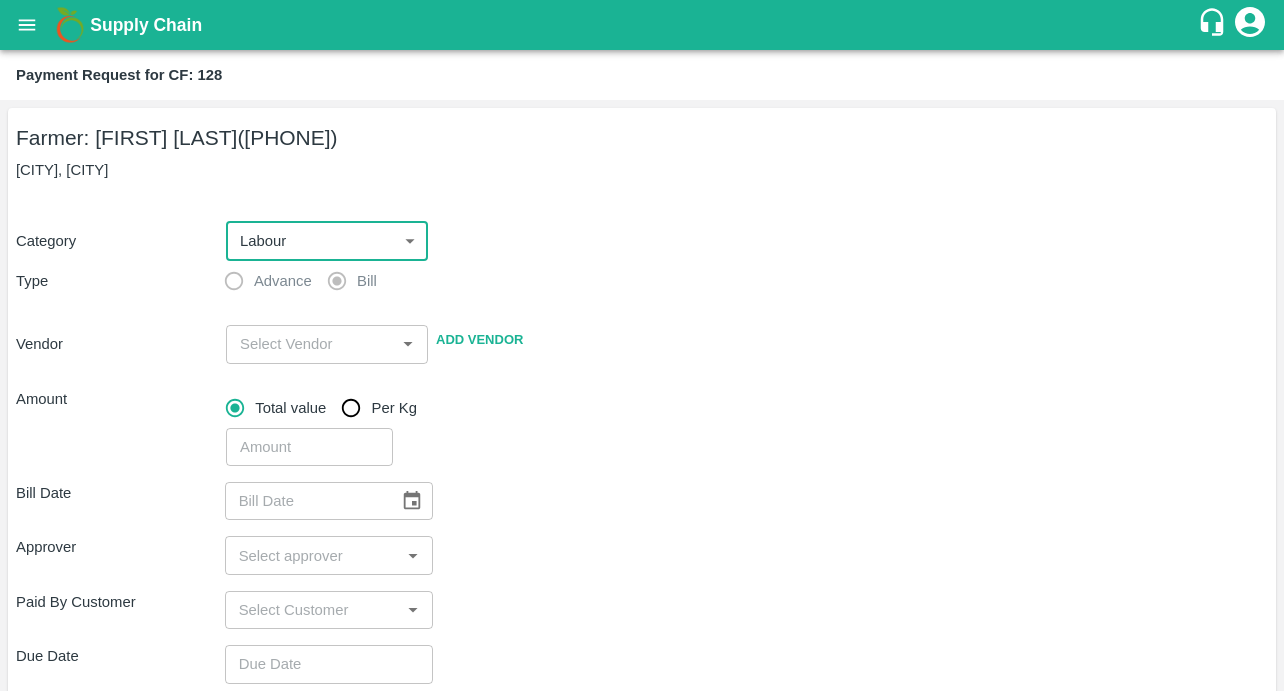 click at bounding box center (310, 344) 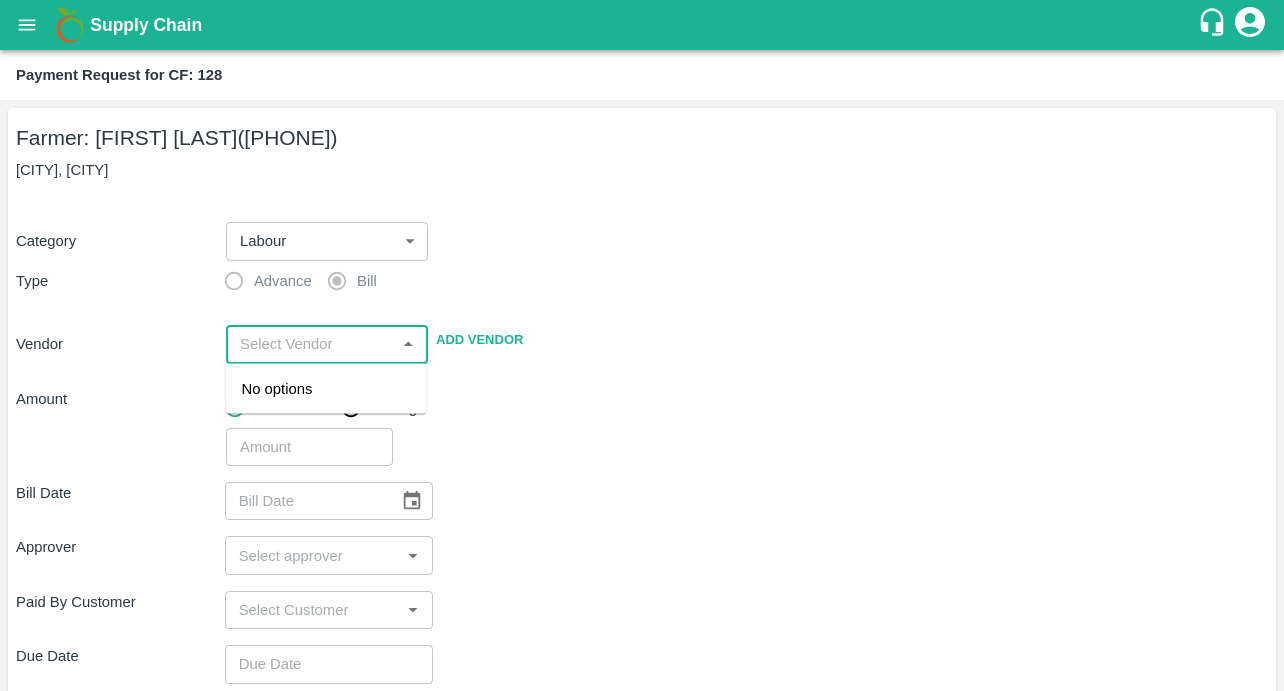 paste on "BONAGARI ARUNA" 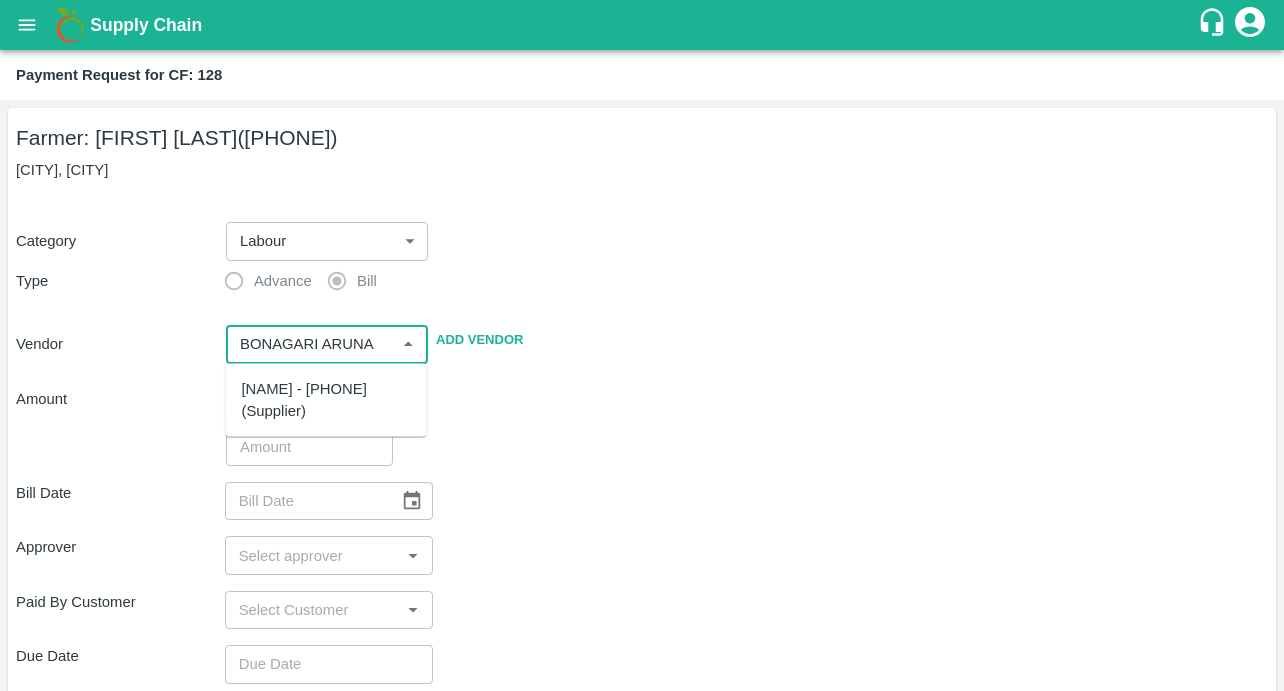 click on "[NAME] - [PHONE](Supplier)" at bounding box center (326, 400) 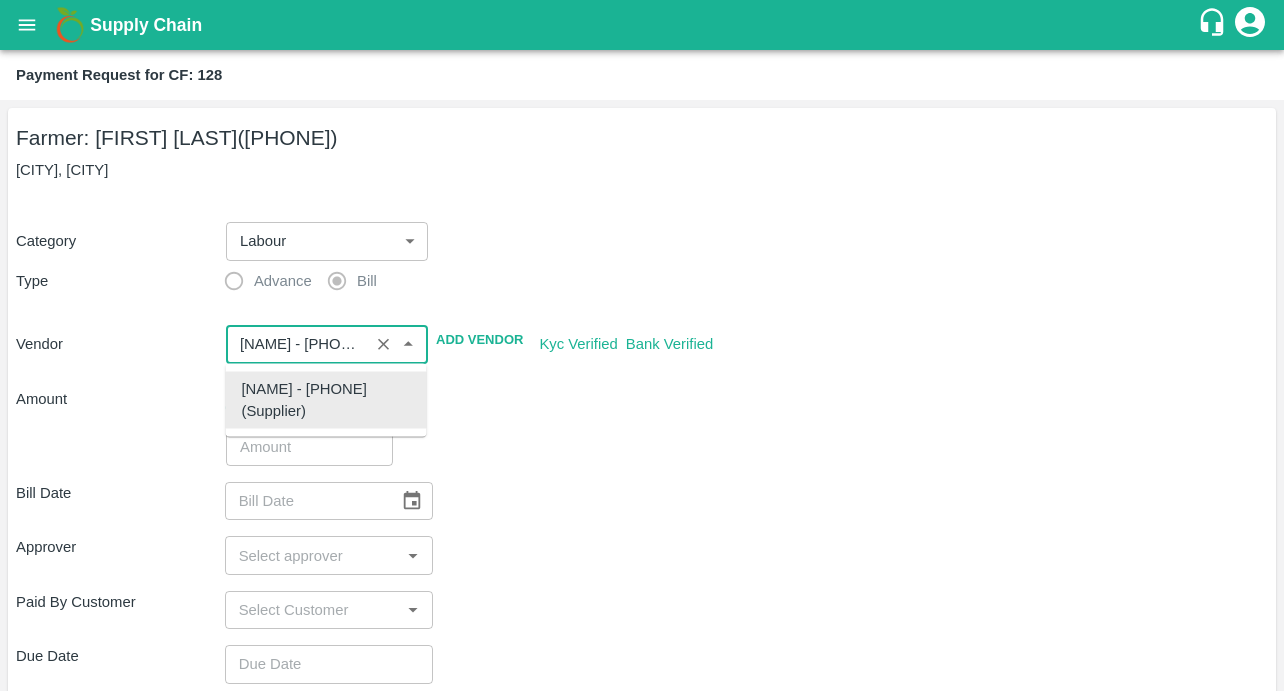 type on "[NAME] - [PHONE](Supplier)" 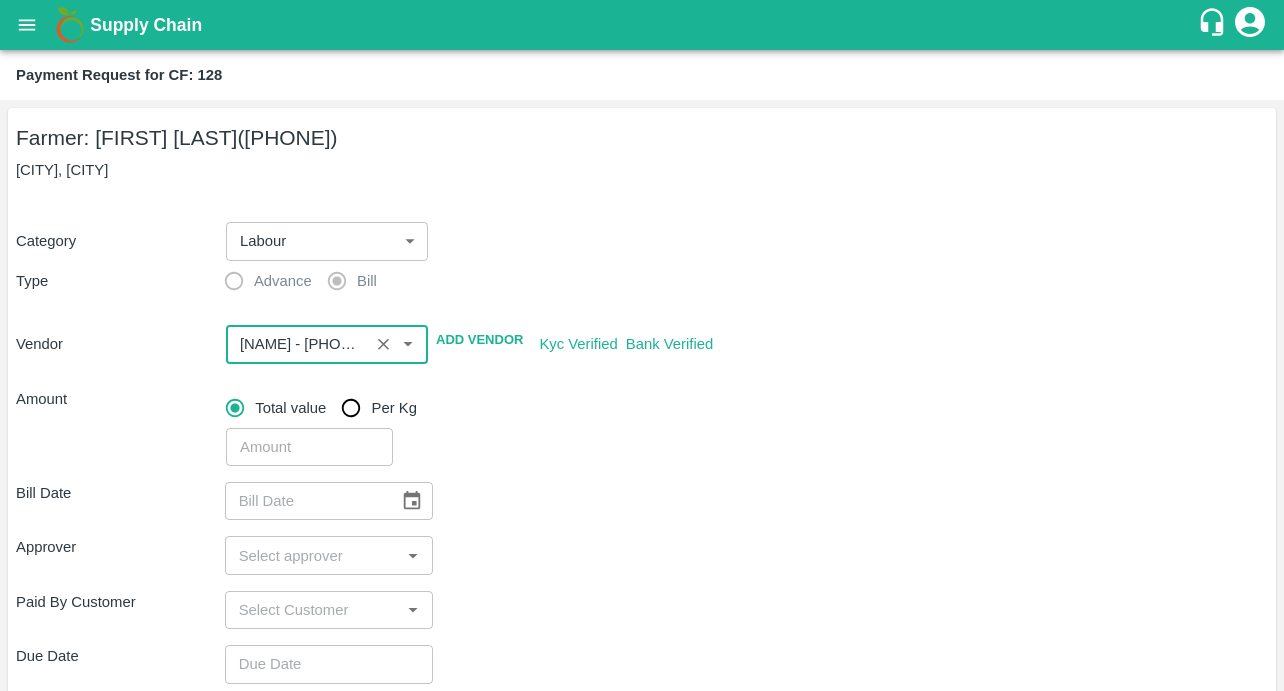 click on "Bill Date ​ Approver ​ Paid By Customer ​ Due Date ​  Priority  Low  High comments x ​ Attach bill Cancel Save" at bounding box center [642, 698] 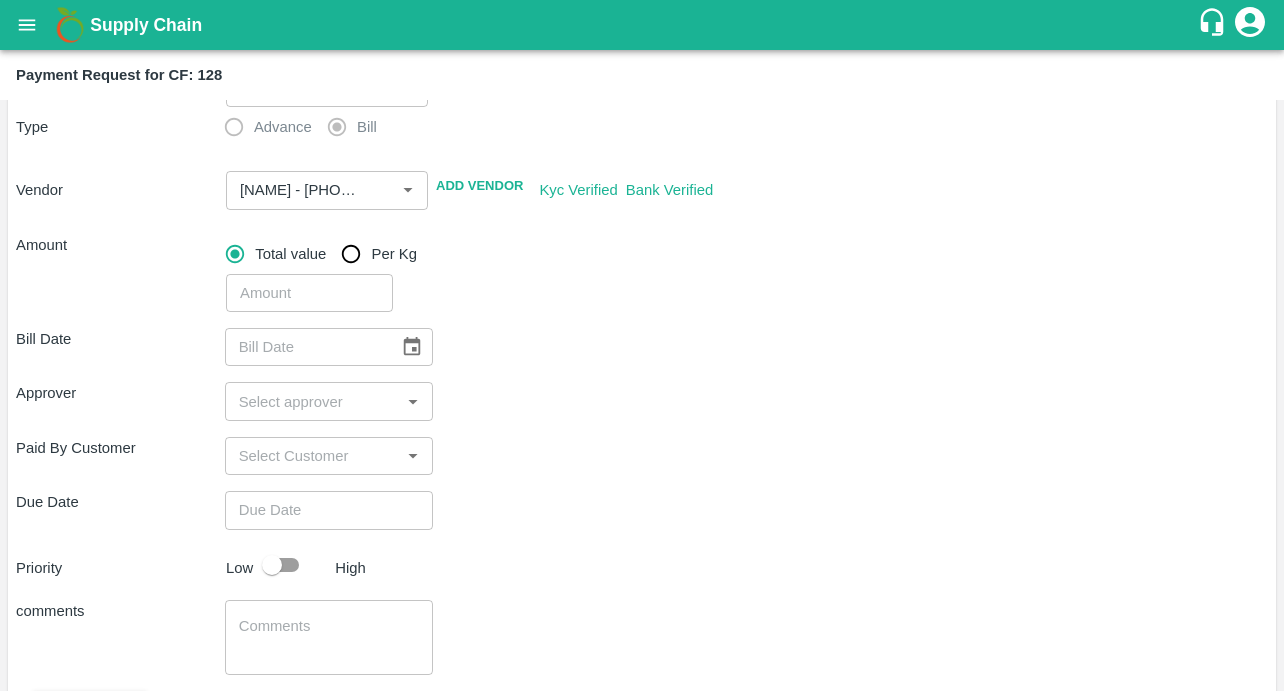 scroll, scrollTop: 156, scrollLeft: 0, axis: vertical 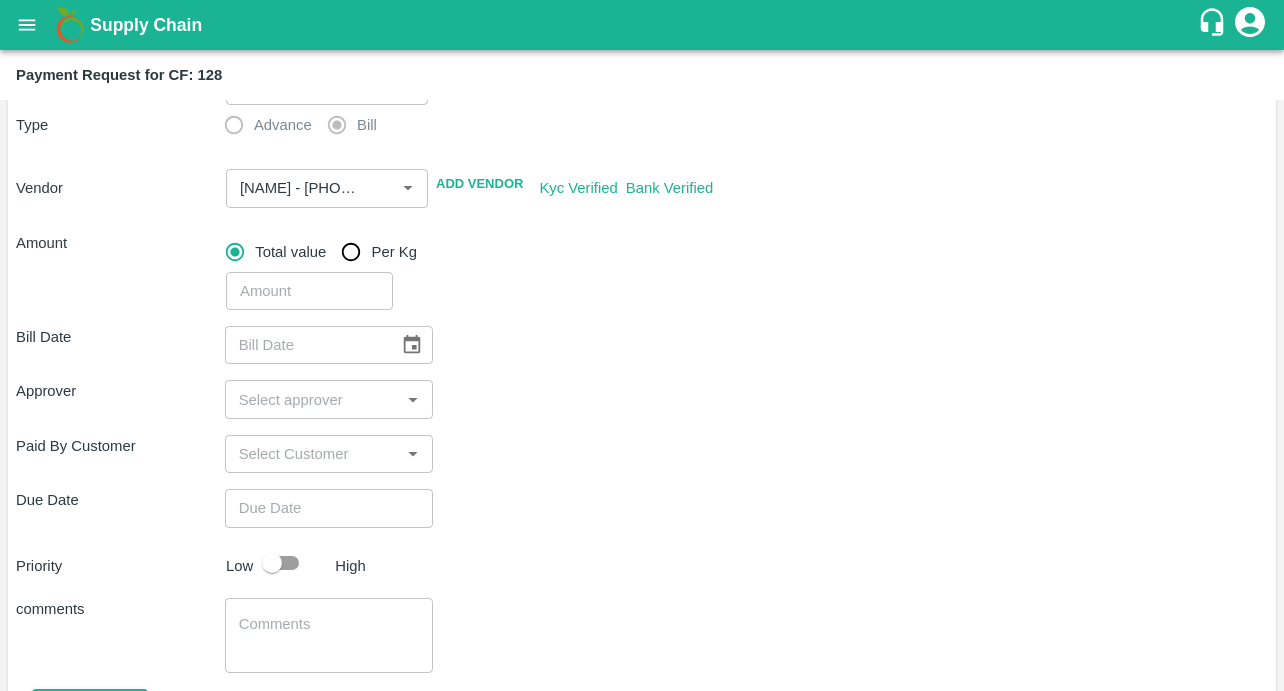 click at bounding box center (309, 291) 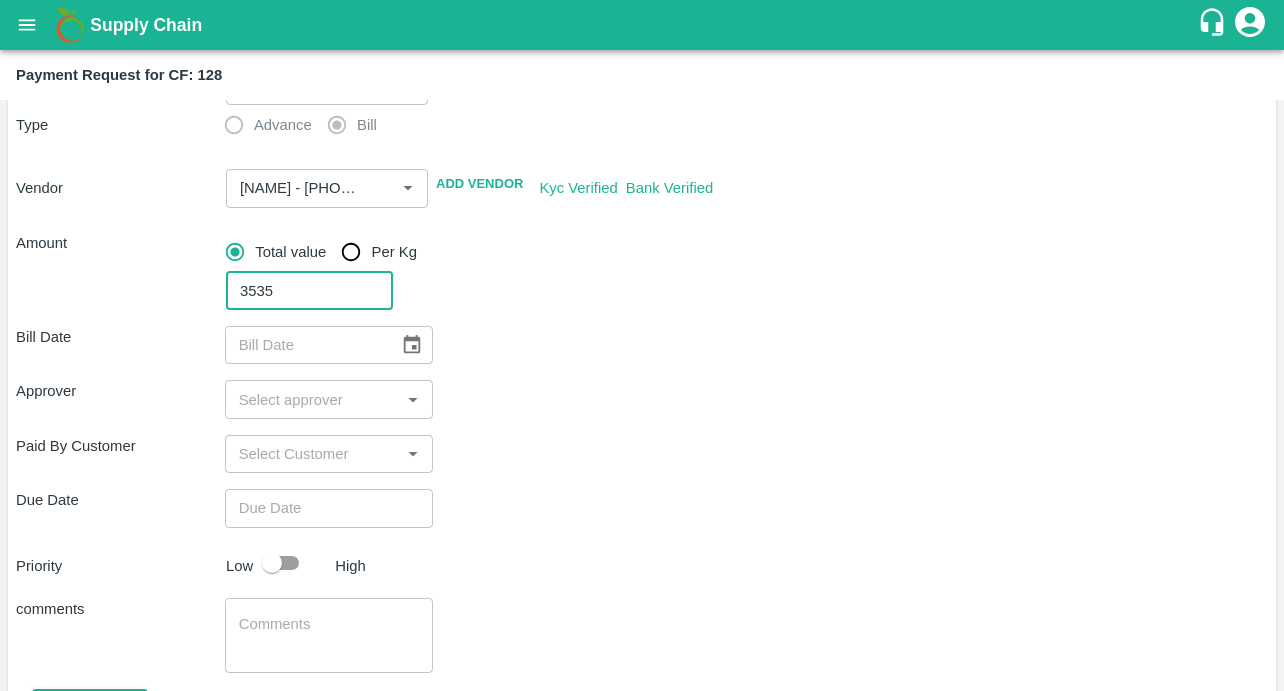 type on "3535" 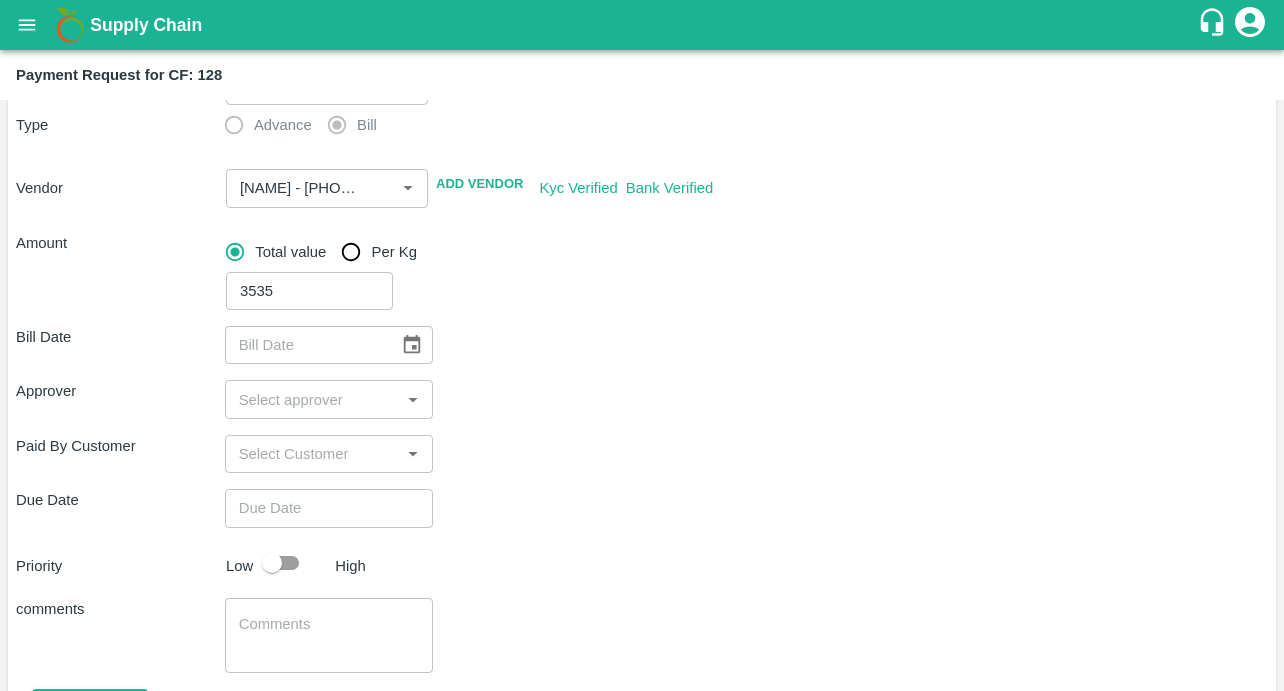 click 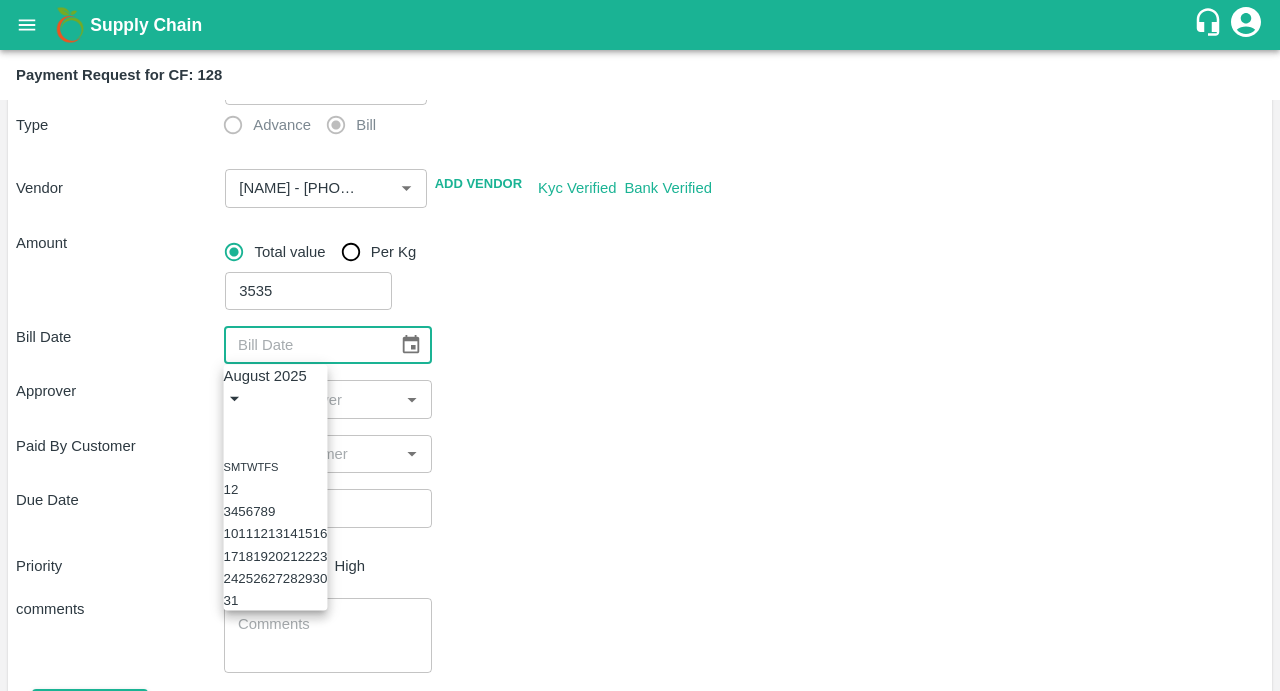 click 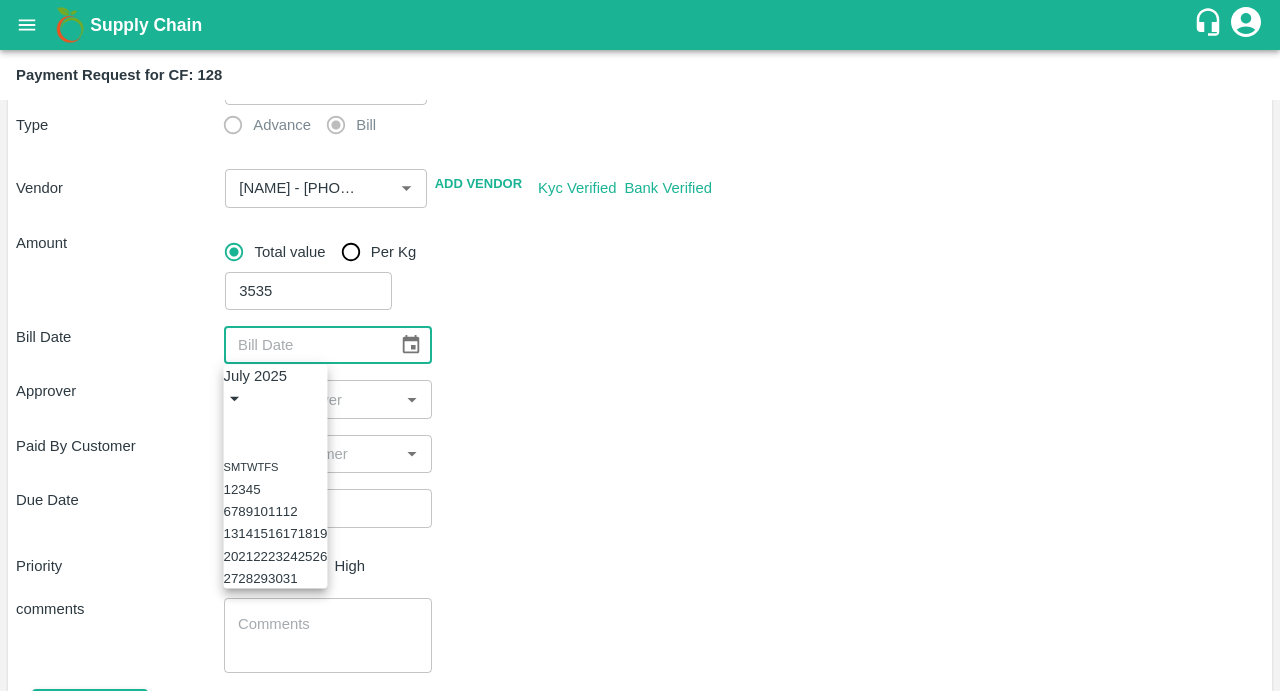 click 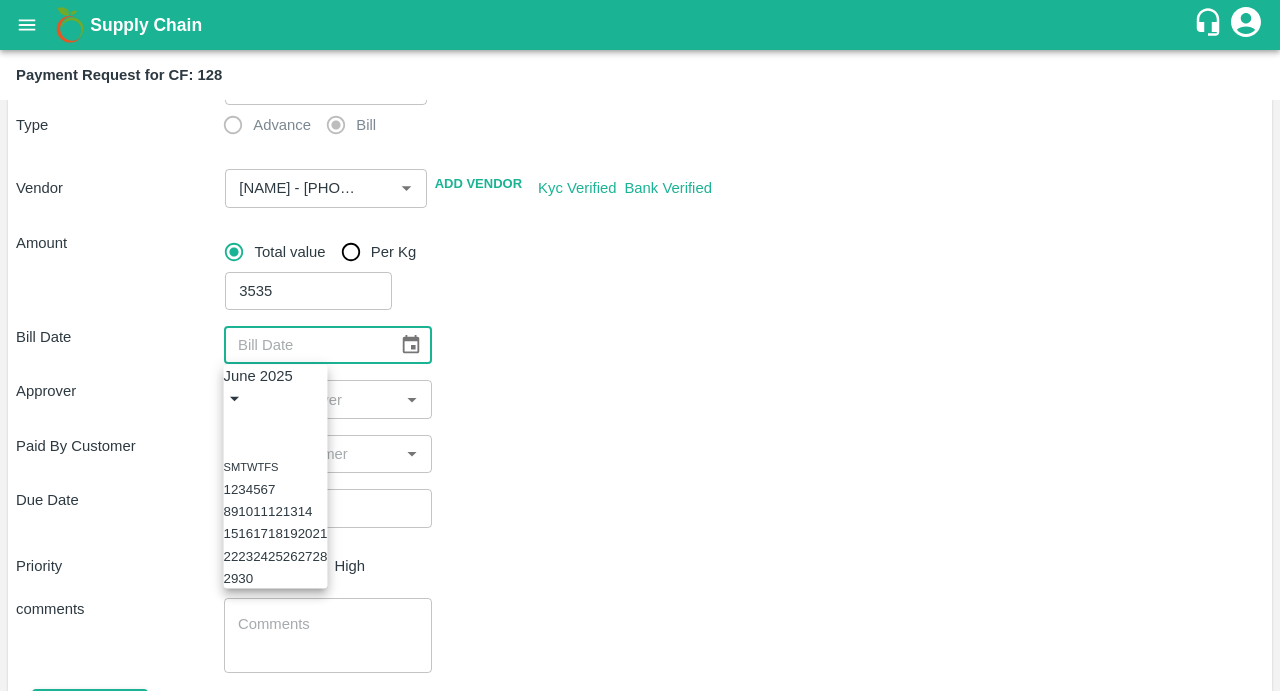 click 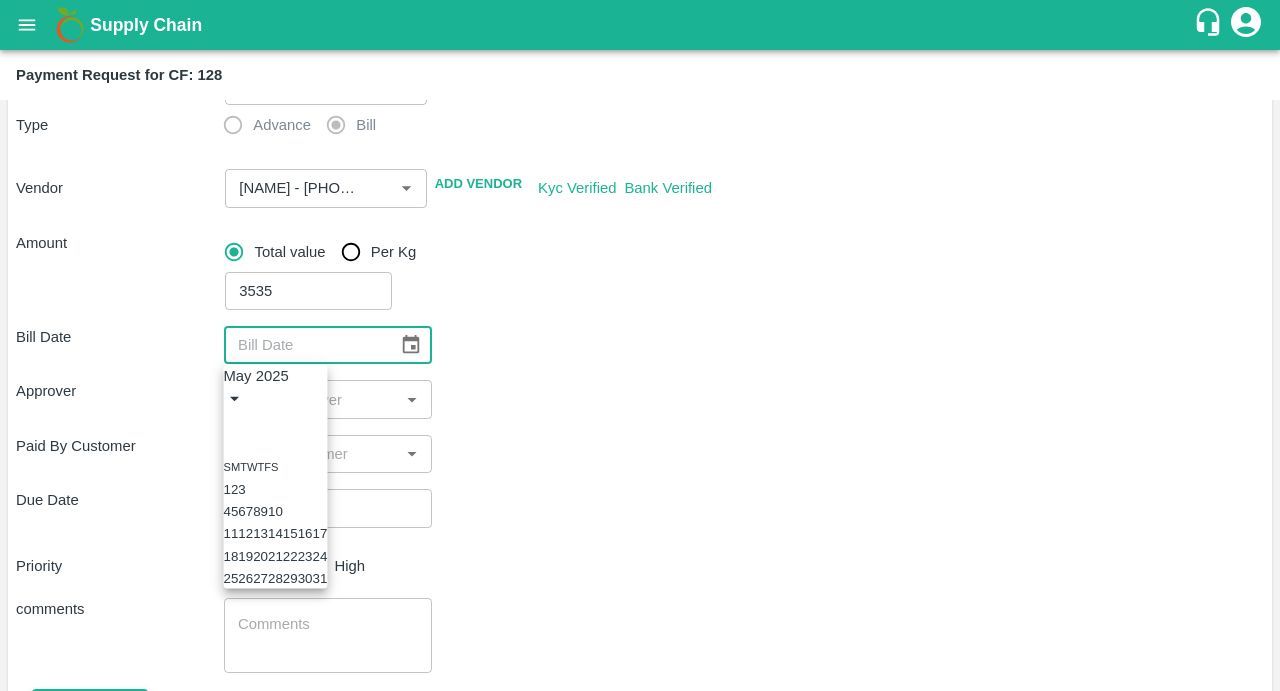 click on "27" at bounding box center [260, 578] 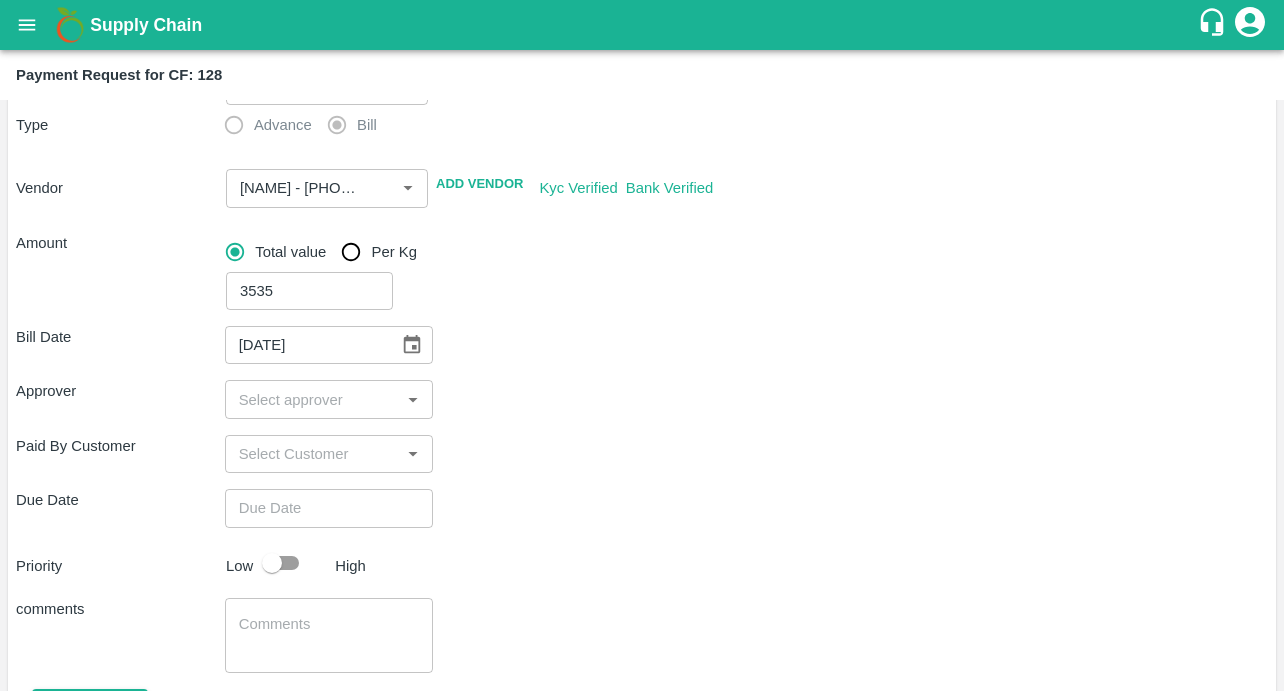 click on "Bill Date 27/05/2025 ​ Approver ​ Paid By Customer ​ Due Date ​  Priority  Low  High comments x ​ Attach bill Cancel Save" at bounding box center (642, 542) 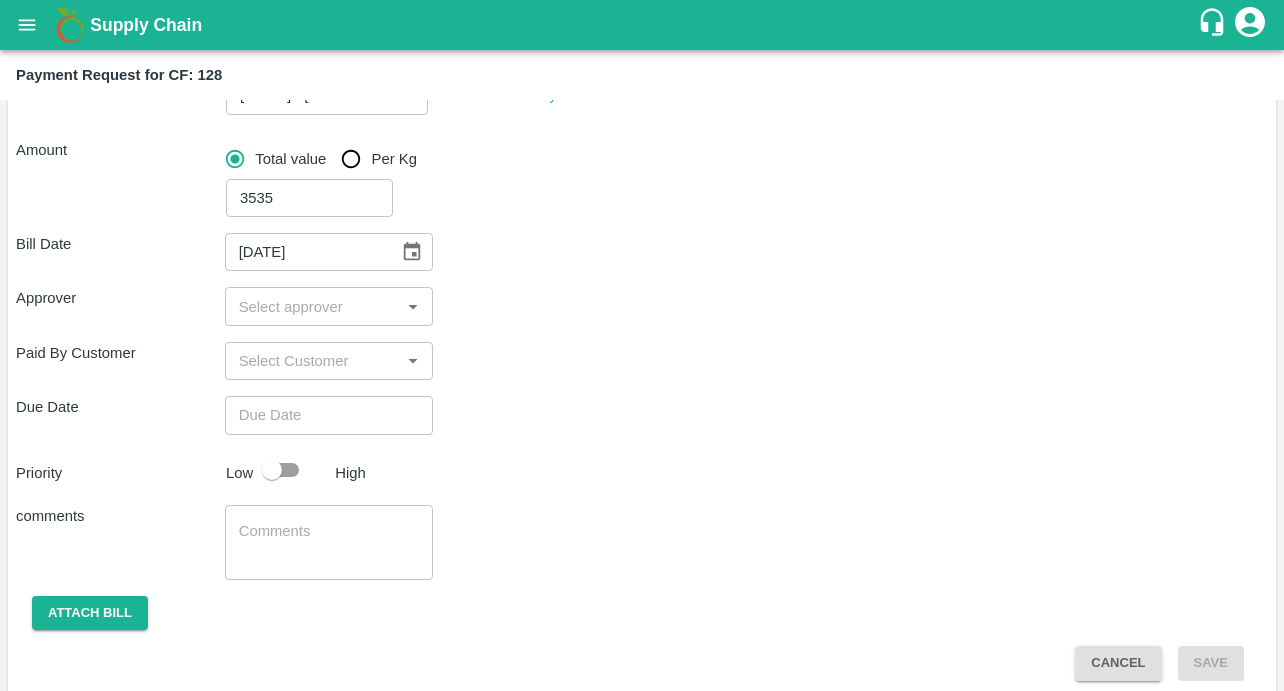 scroll, scrollTop: 263, scrollLeft: 0, axis: vertical 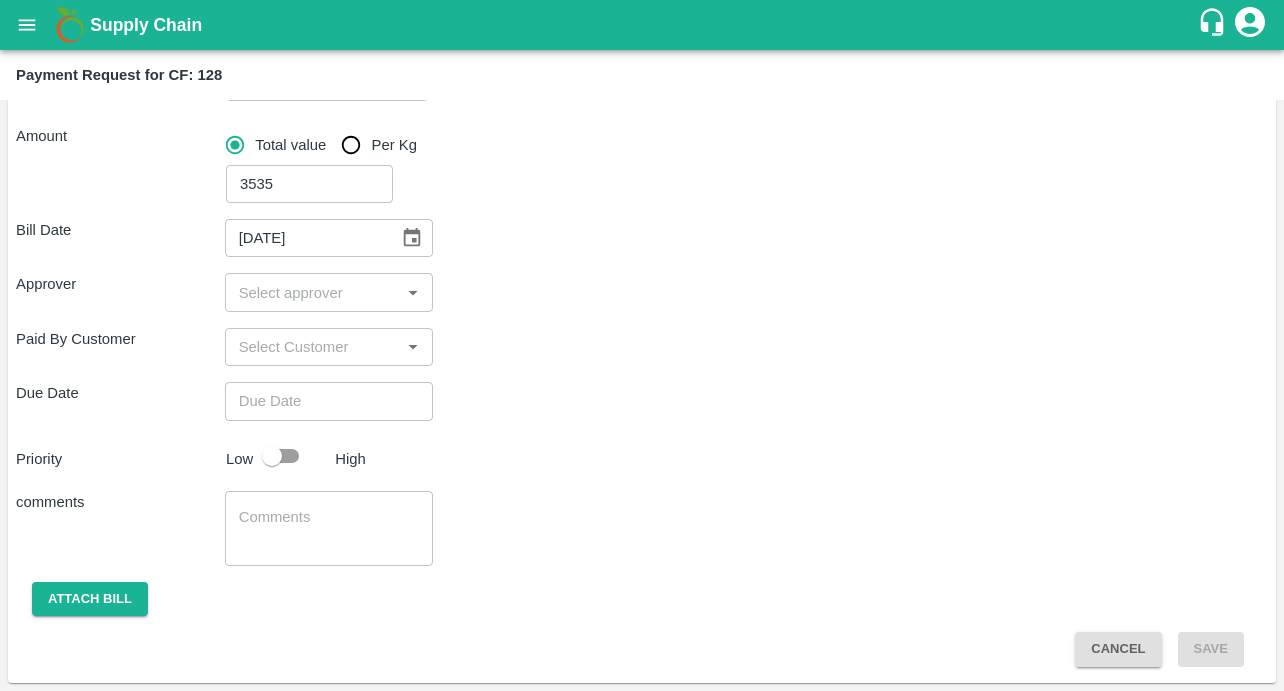 click at bounding box center [313, 292] 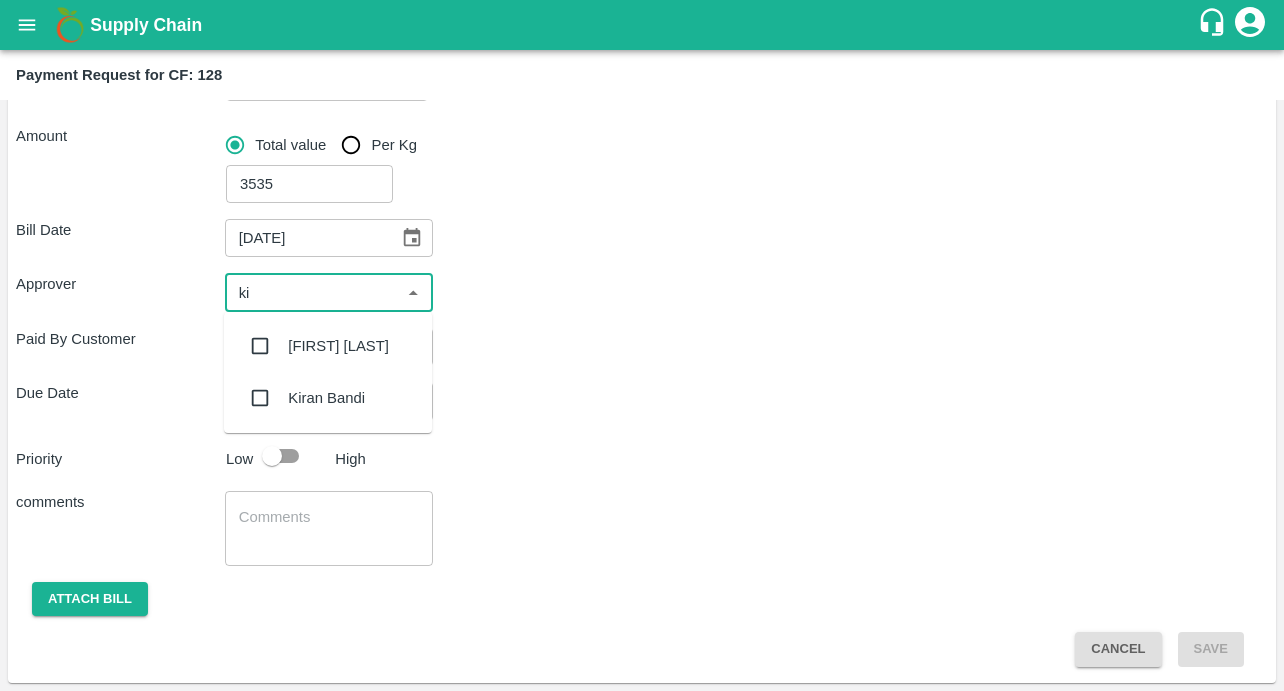 type on "kir" 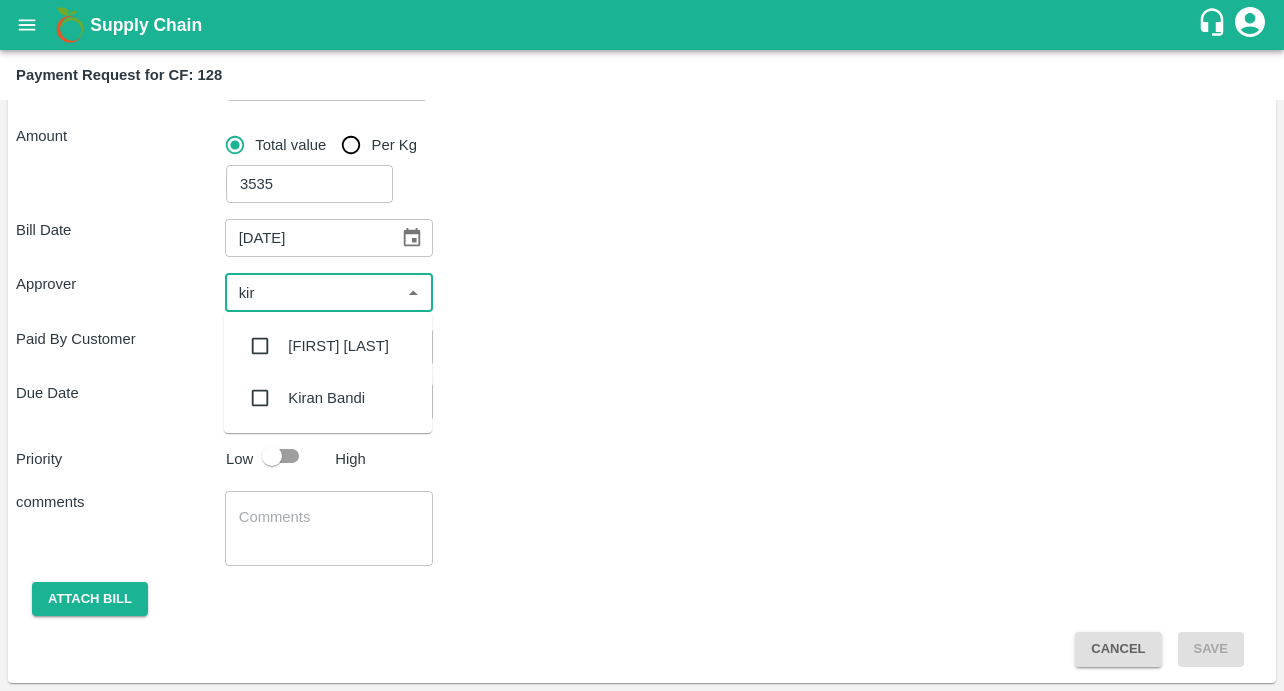 click at bounding box center [260, 346] 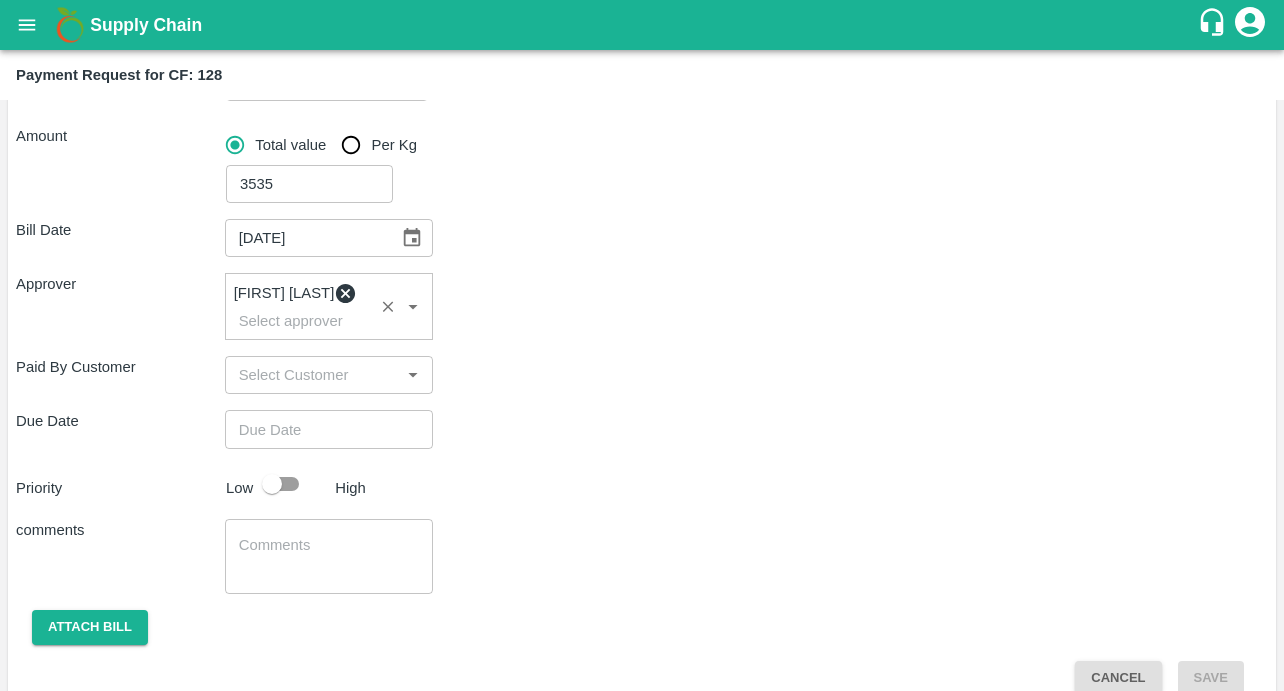 type on "DD/MM/YYYY hh:mm aa" 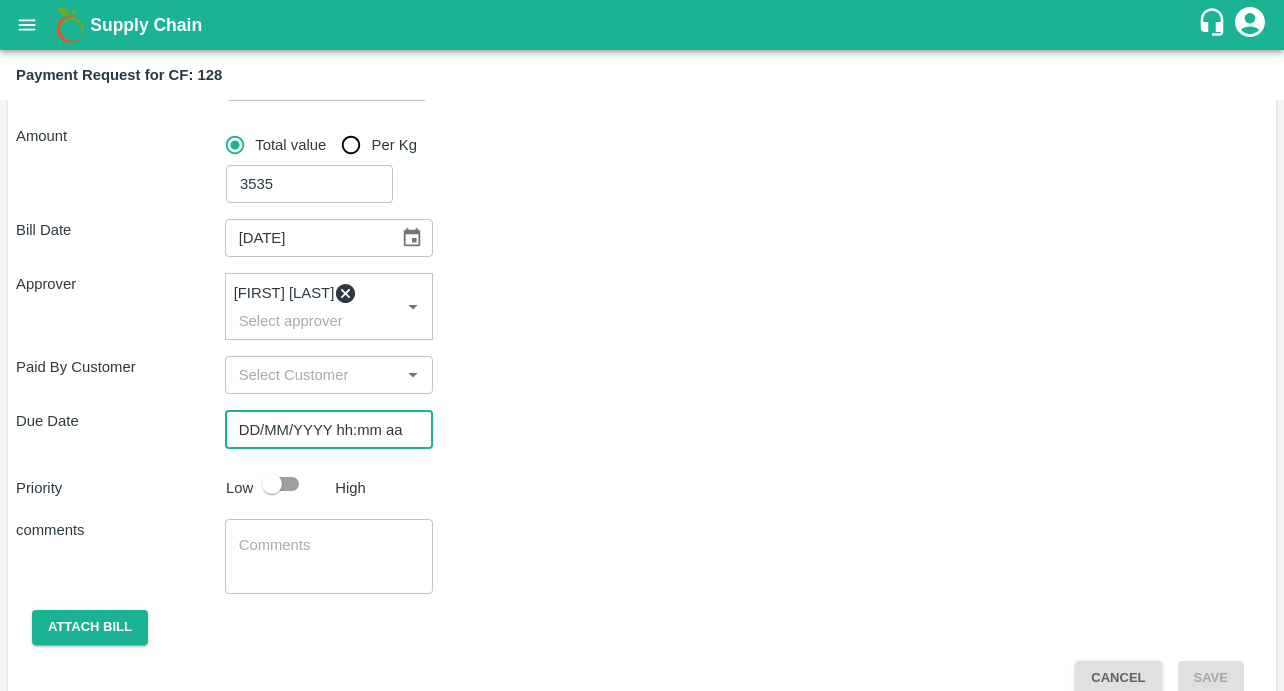 click on "DD/MM/YYYY hh:mm aa" at bounding box center [322, 429] 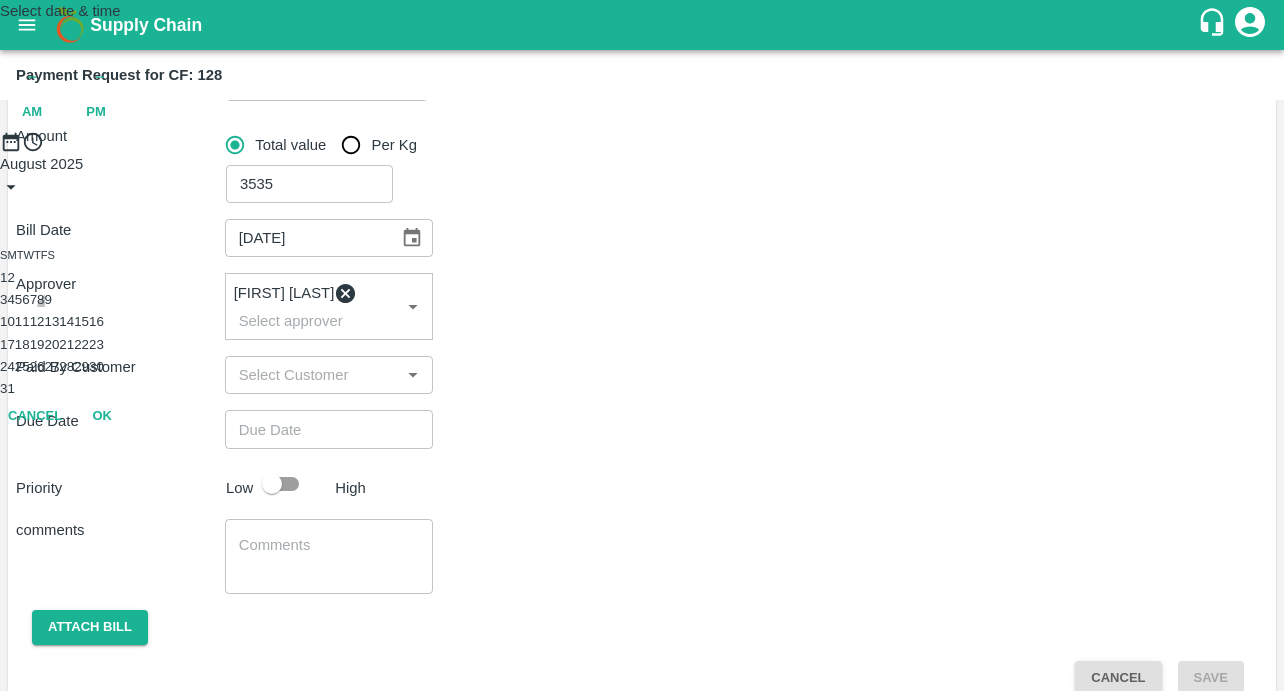 click on "8" at bounding box center (40, 299) 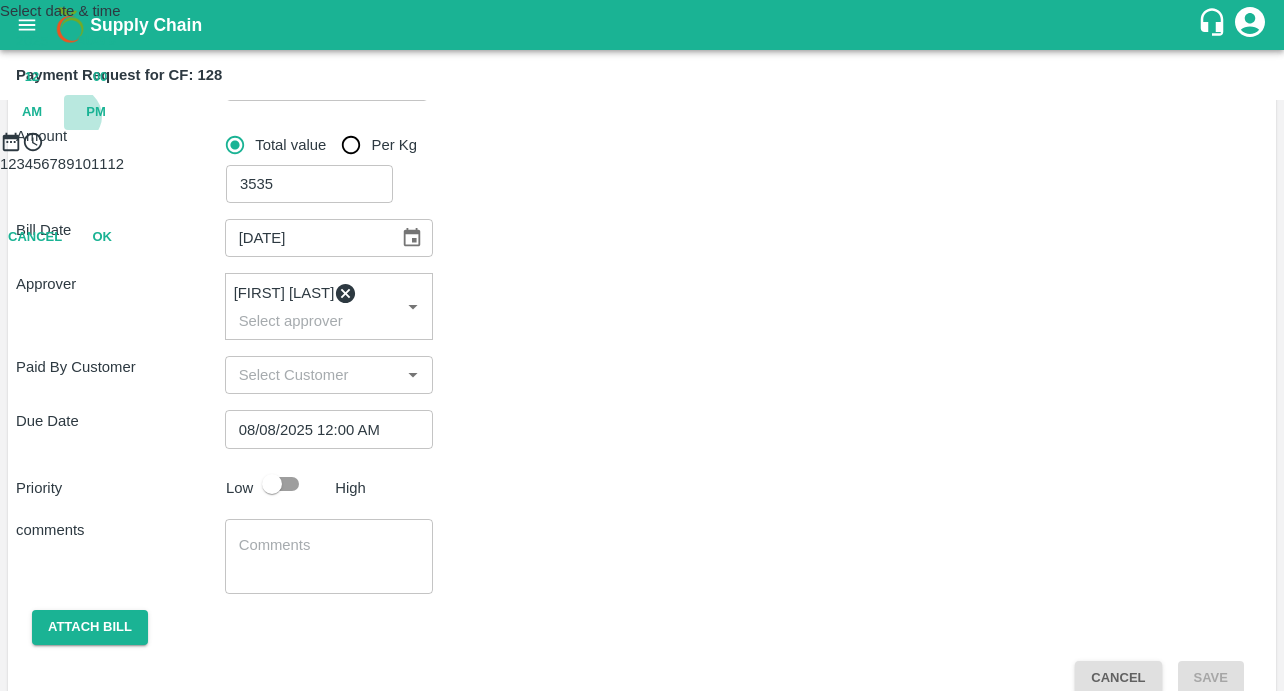 click on "PM" at bounding box center [96, 112] 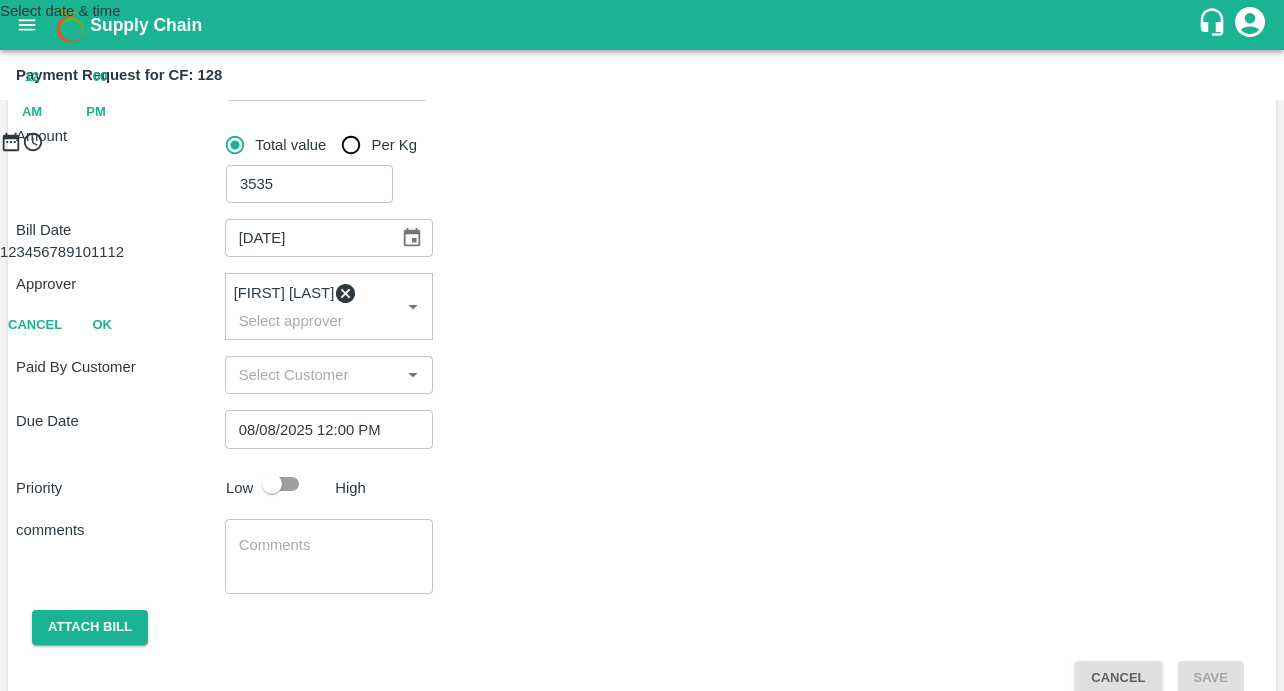 click on "OK" at bounding box center [102, 325] 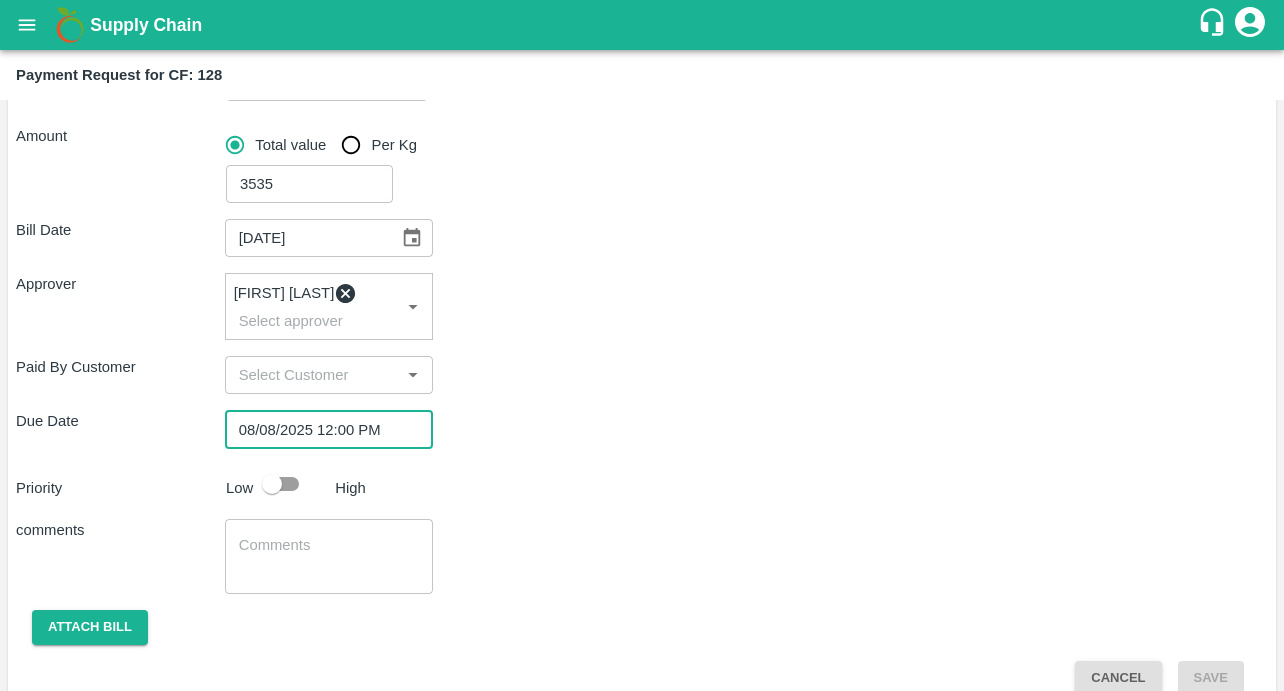 scroll, scrollTop: 301, scrollLeft: 0, axis: vertical 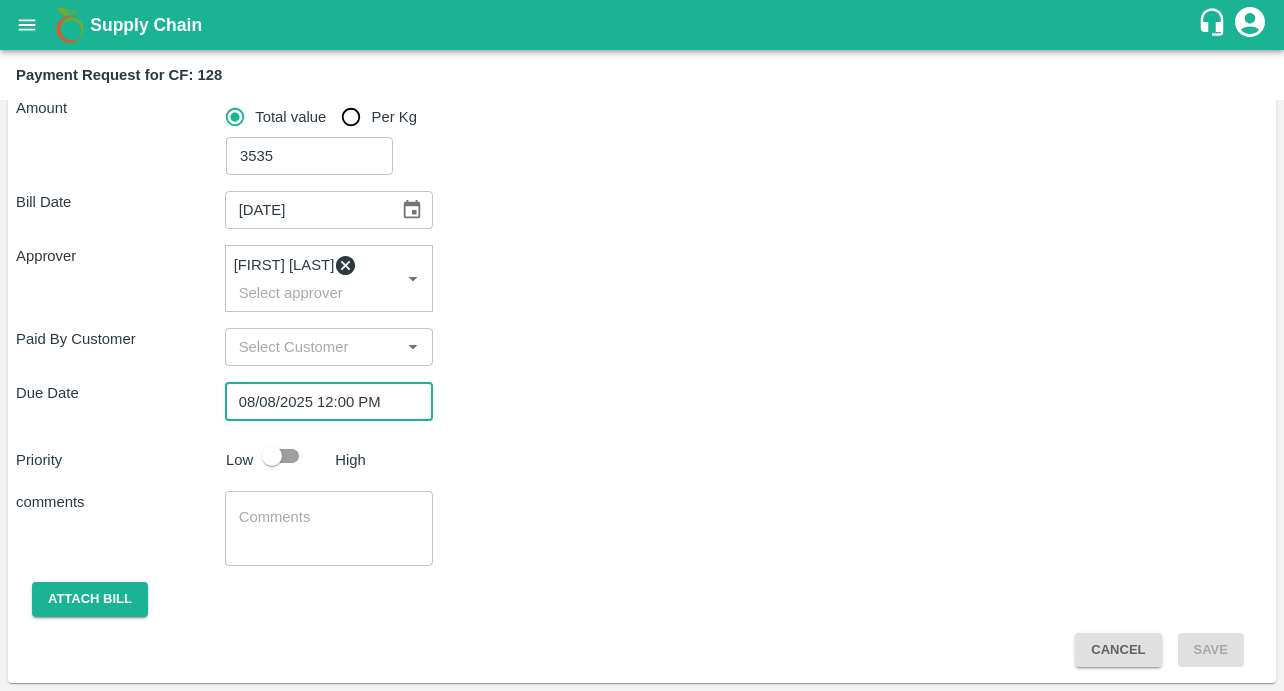 click at bounding box center (272, 456) 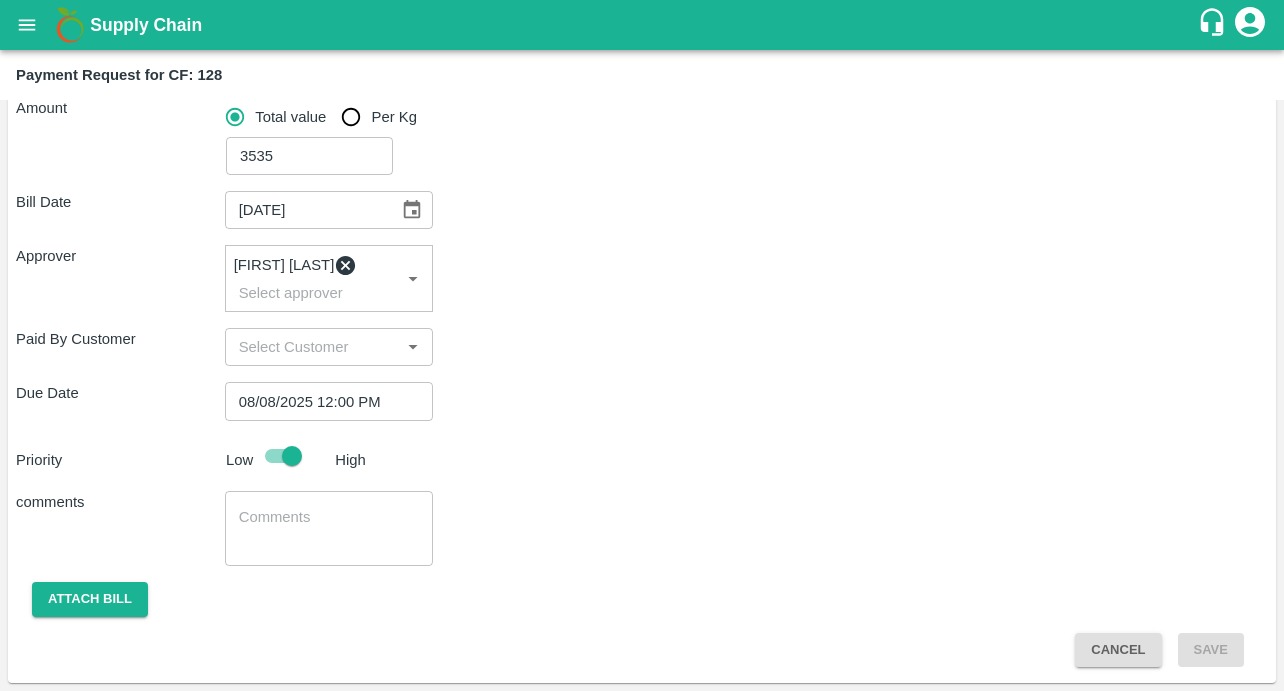 click at bounding box center [329, 528] 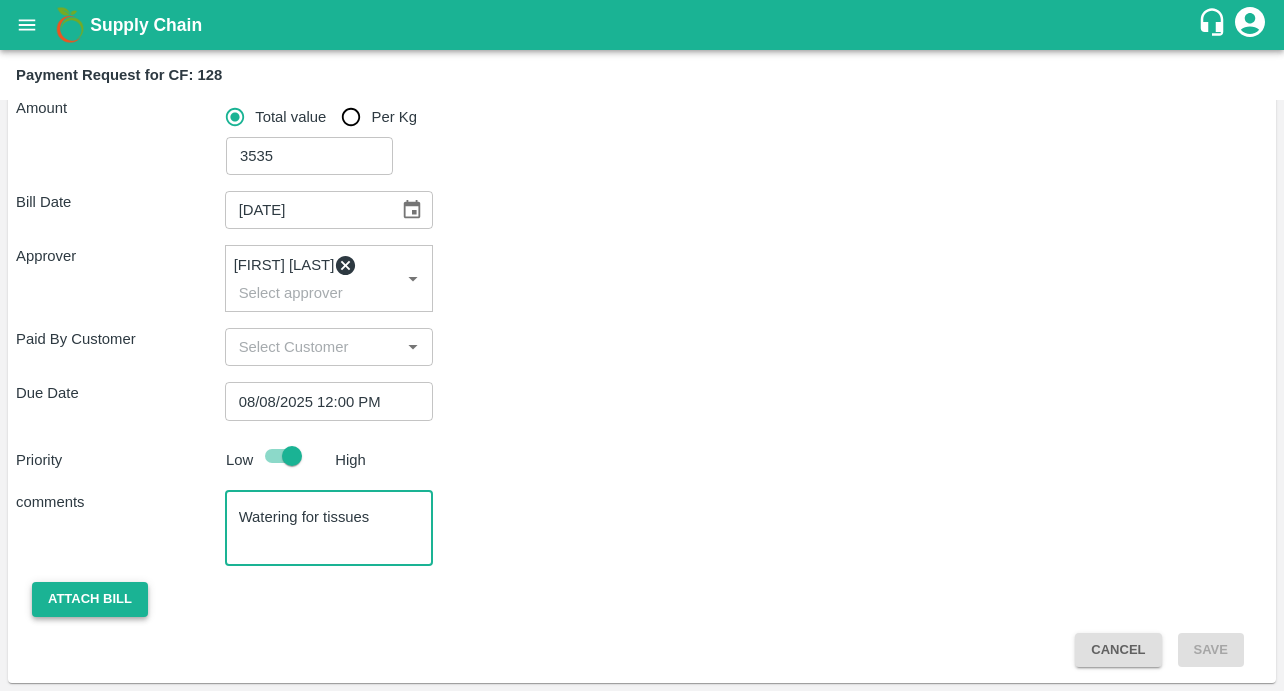 type on "Watering for tissues" 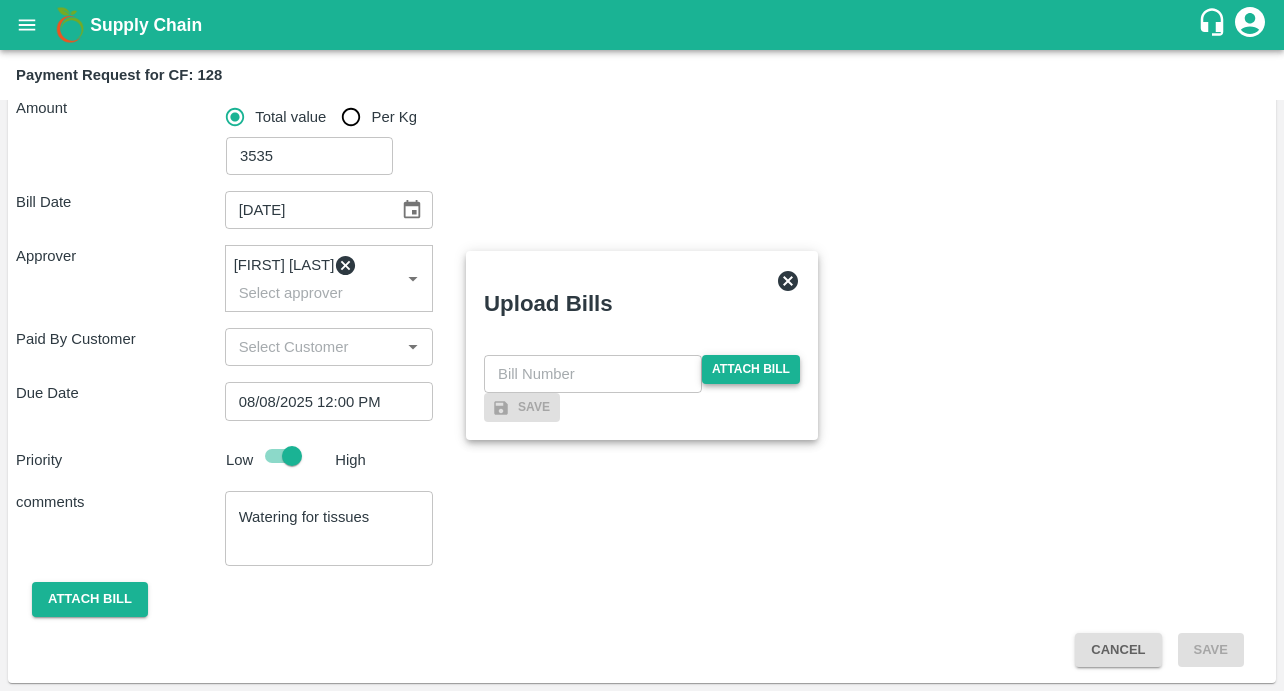 click on "Attach bill" at bounding box center [751, 369] 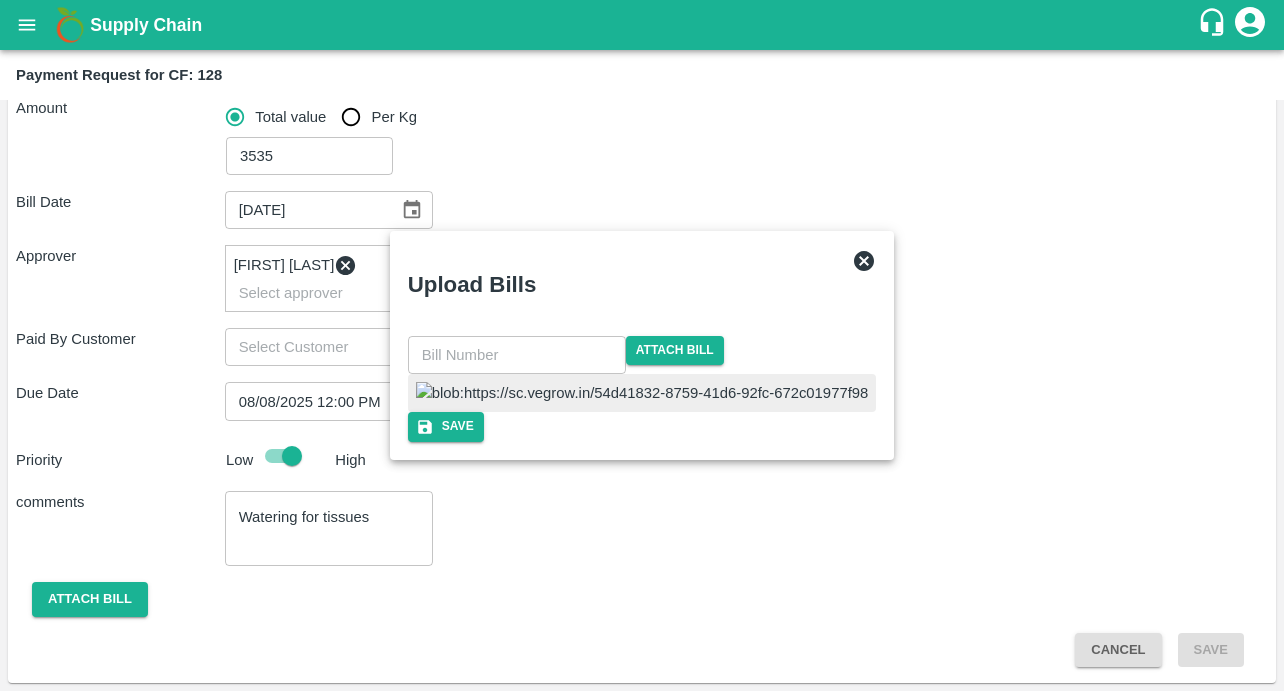 click at bounding box center (642, 393) 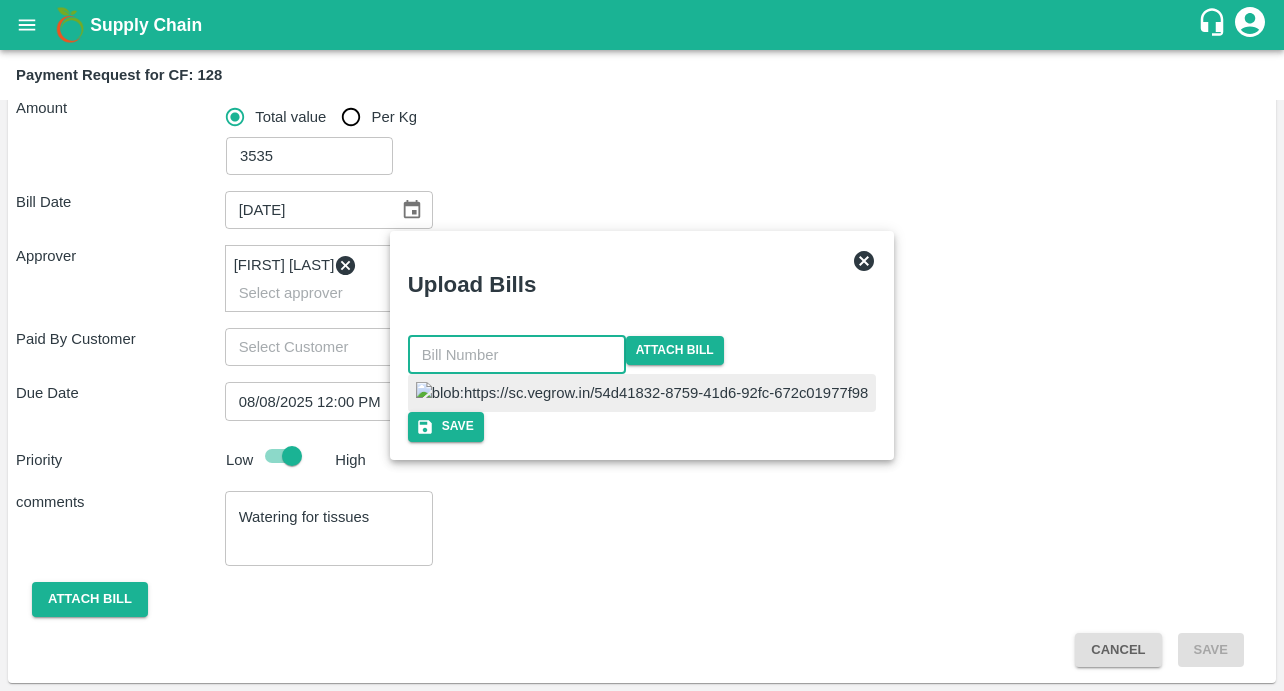 click at bounding box center [517, 355] 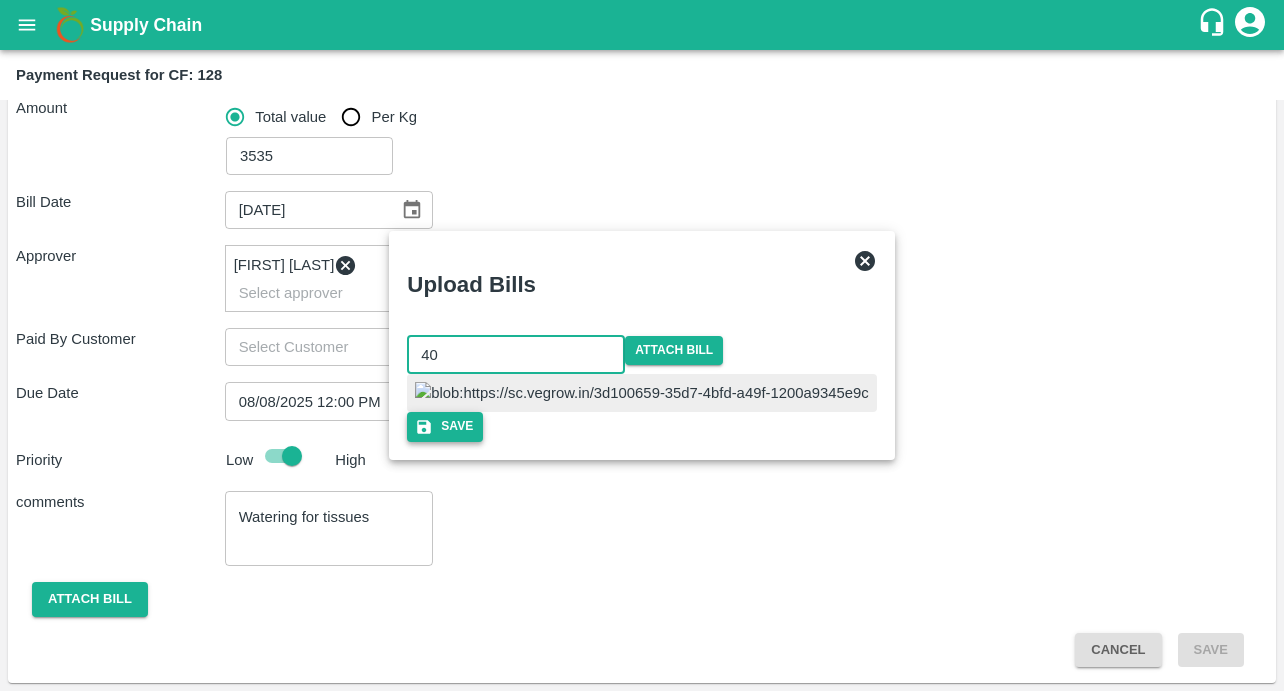 type on "40" 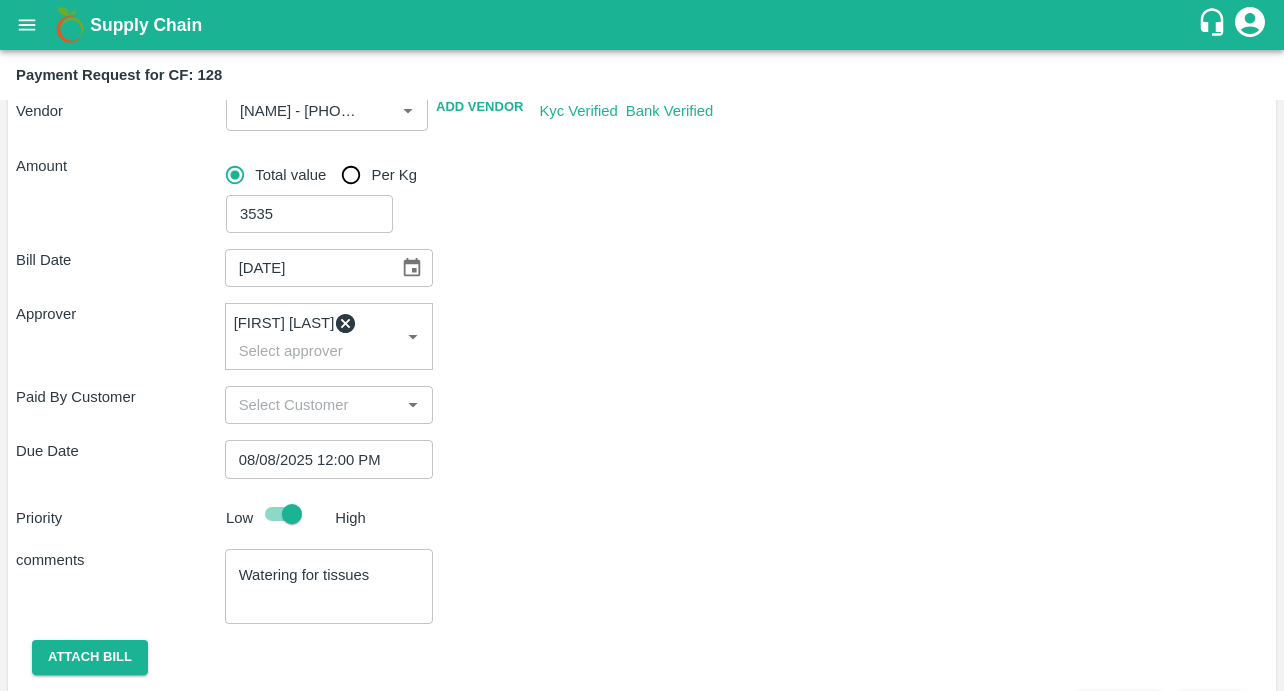 scroll, scrollTop: 434, scrollLeft: 0, axis: vertical 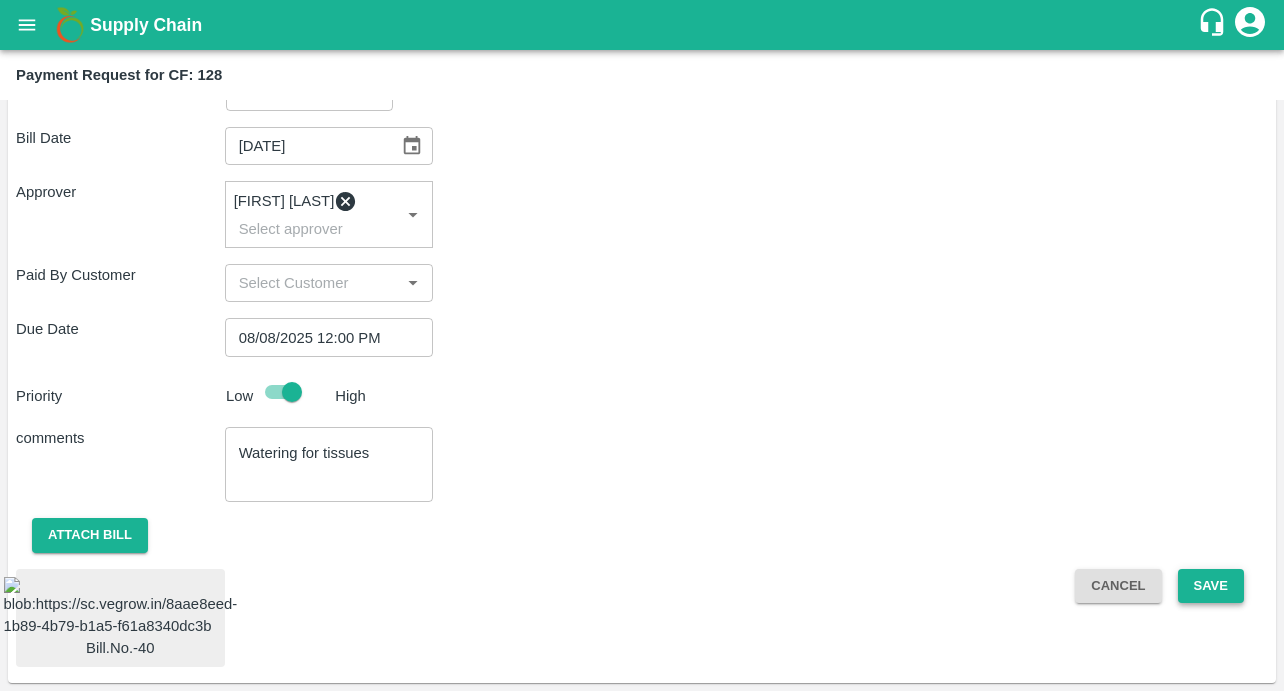 click on "Save" at bounding box center [1211, 586] 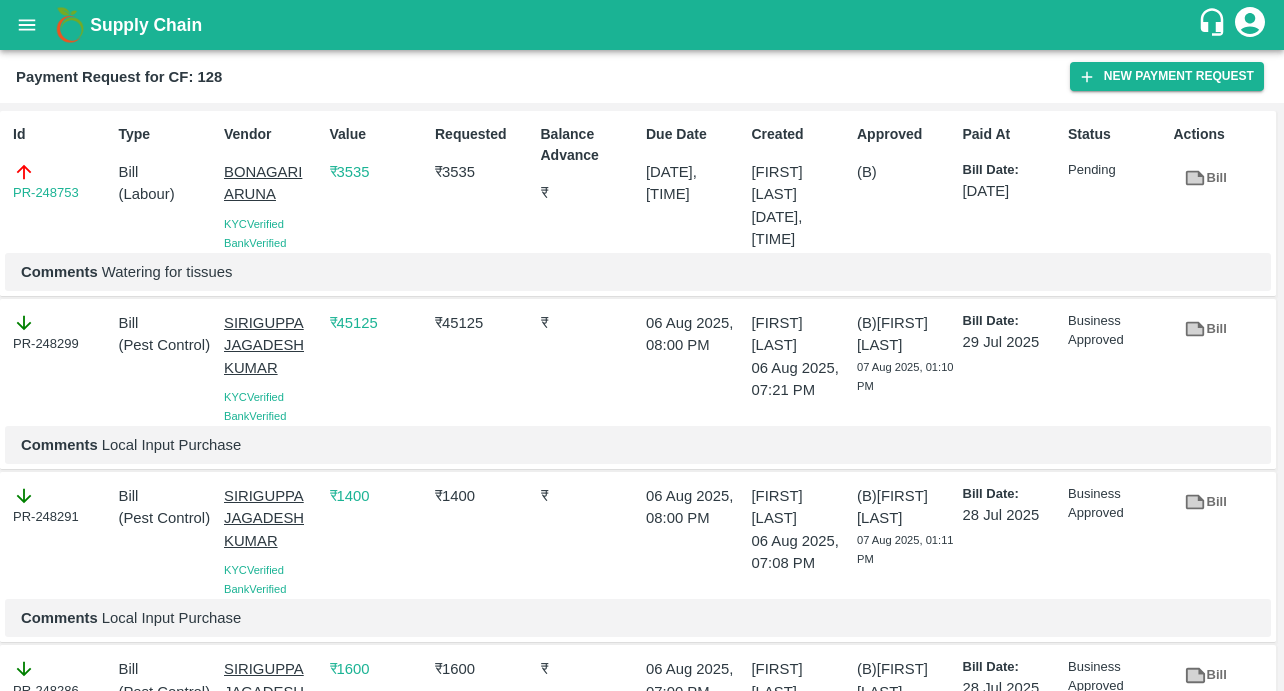 drag, startPoint x: 89, startPoint y: 194, endPoint x: -20, endPoint y: 213, distance: 110.64357 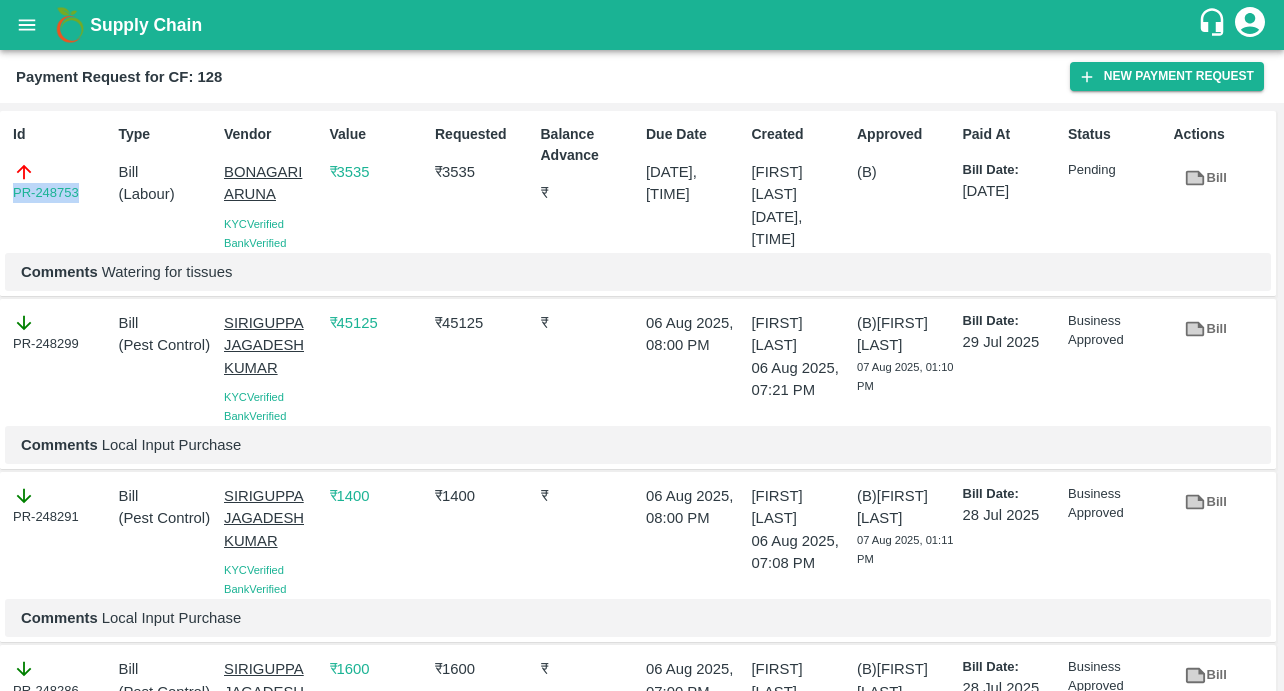 drag, startPoint x: 85, startPoint y: 193, endPoint x: -12, endPoint y: 193, distance: 97 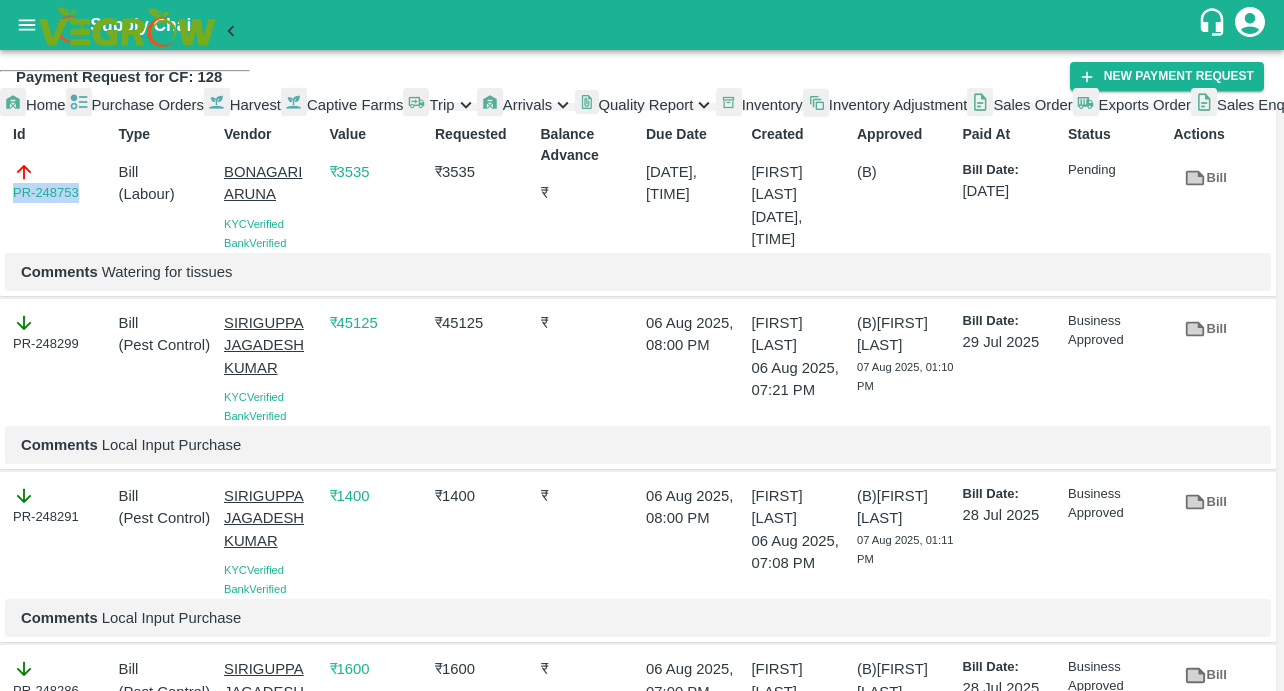 click on "Captive Farms" at bounding box center (355, 105) 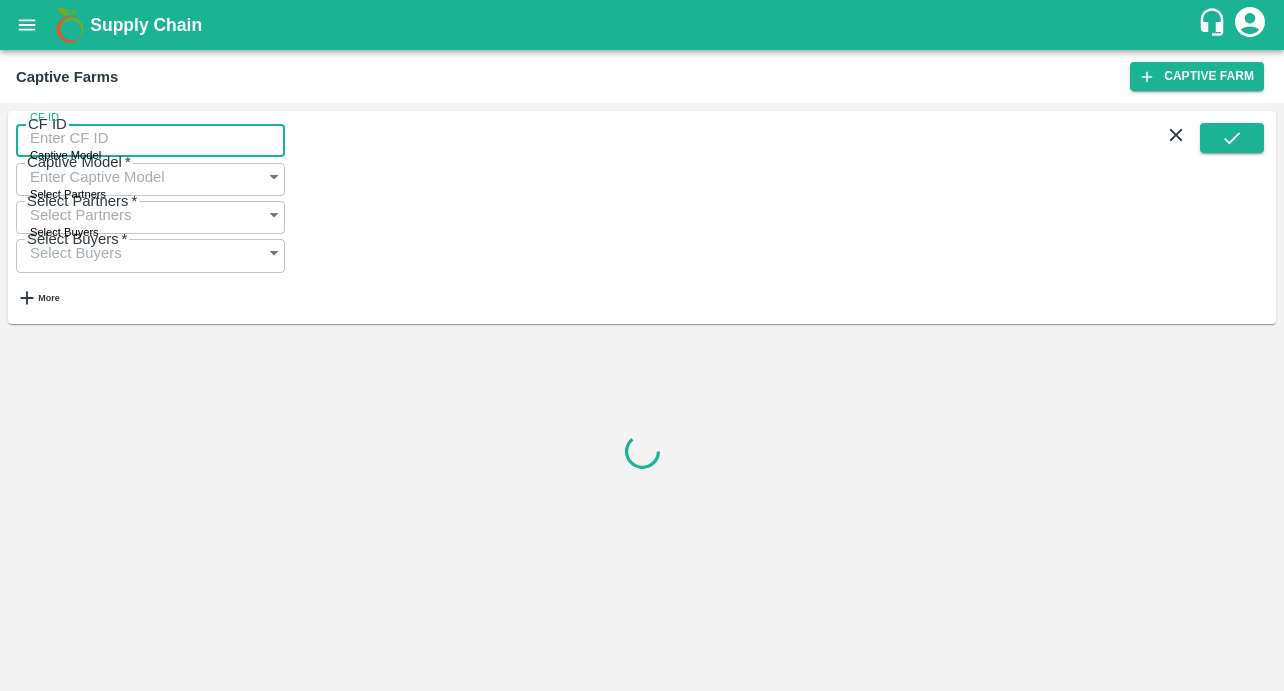 click on "CF ID" at bounding box center (150, 138) 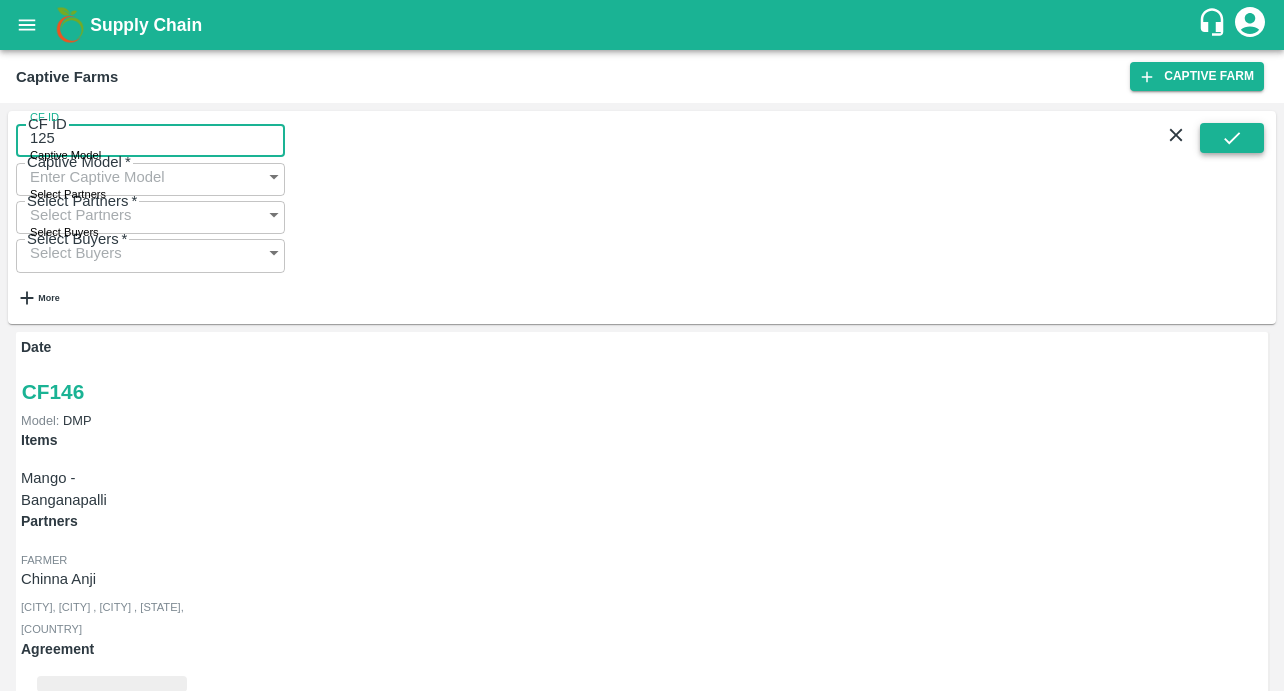 type on "125" 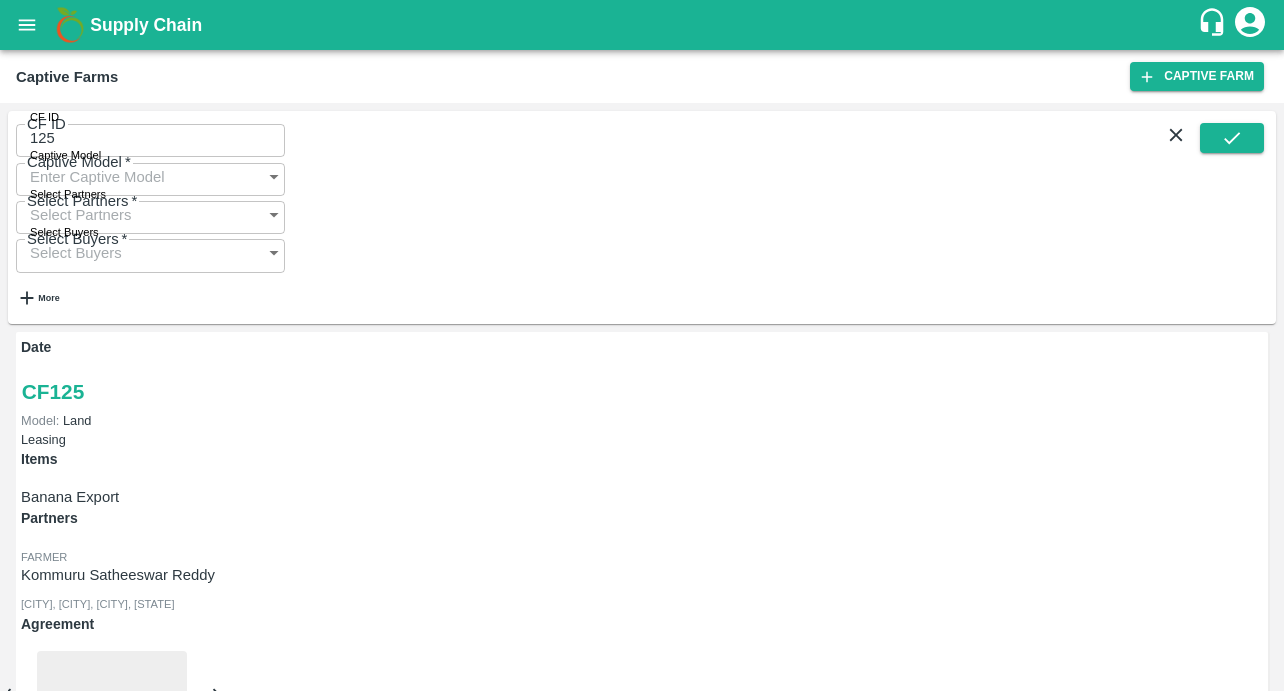 click on "Payment Requests   (65)" at bounding box center (83, 1046) 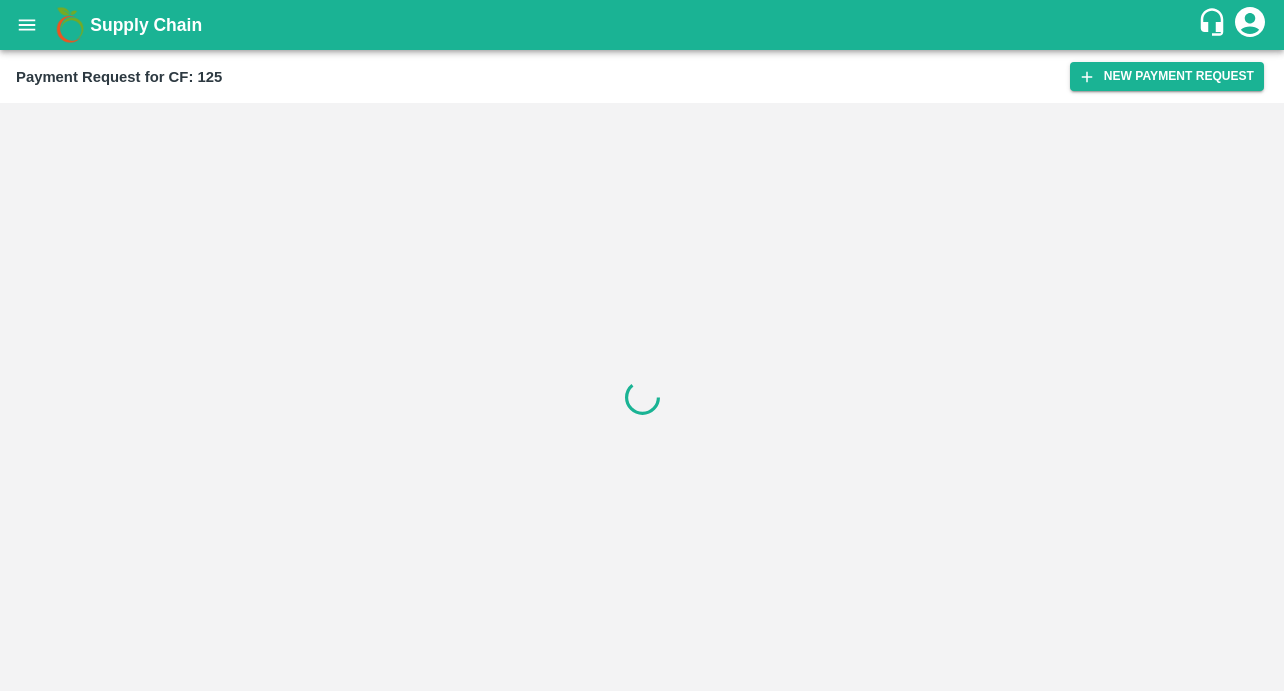 scroll, scrollTop: 0, scrollLeft: 0, axis: both 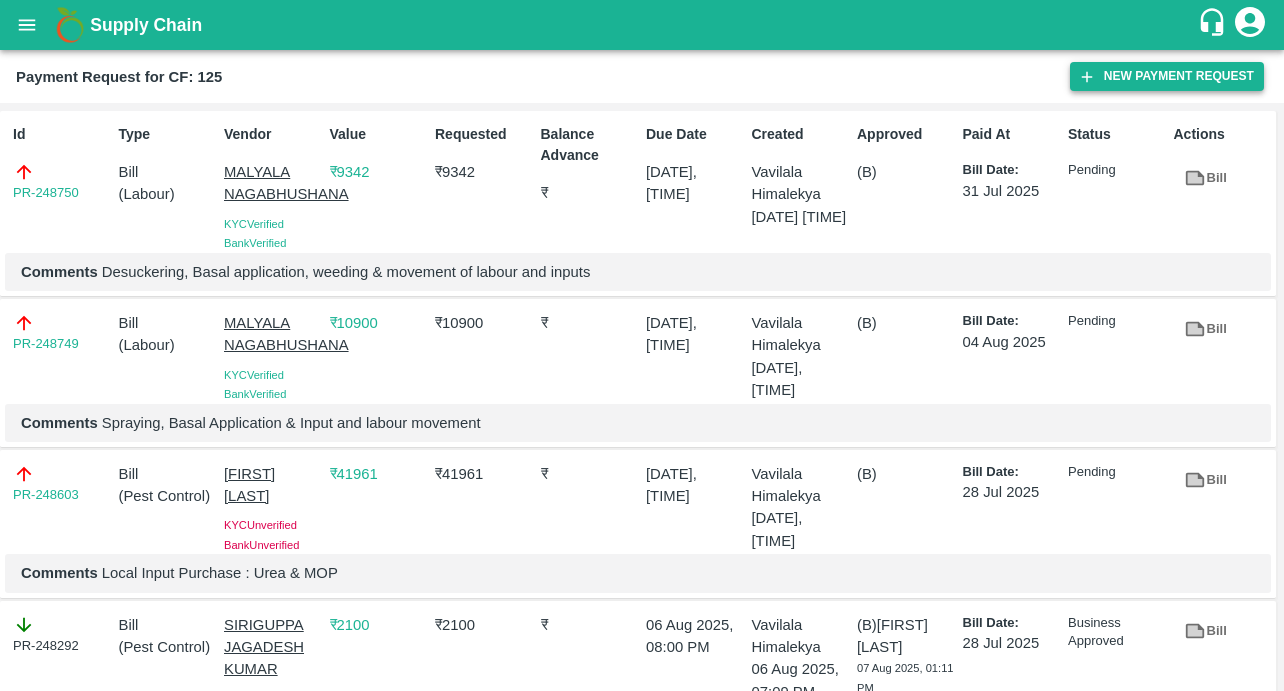 click on "New Payment Request" at bounding box center [1167, 76] 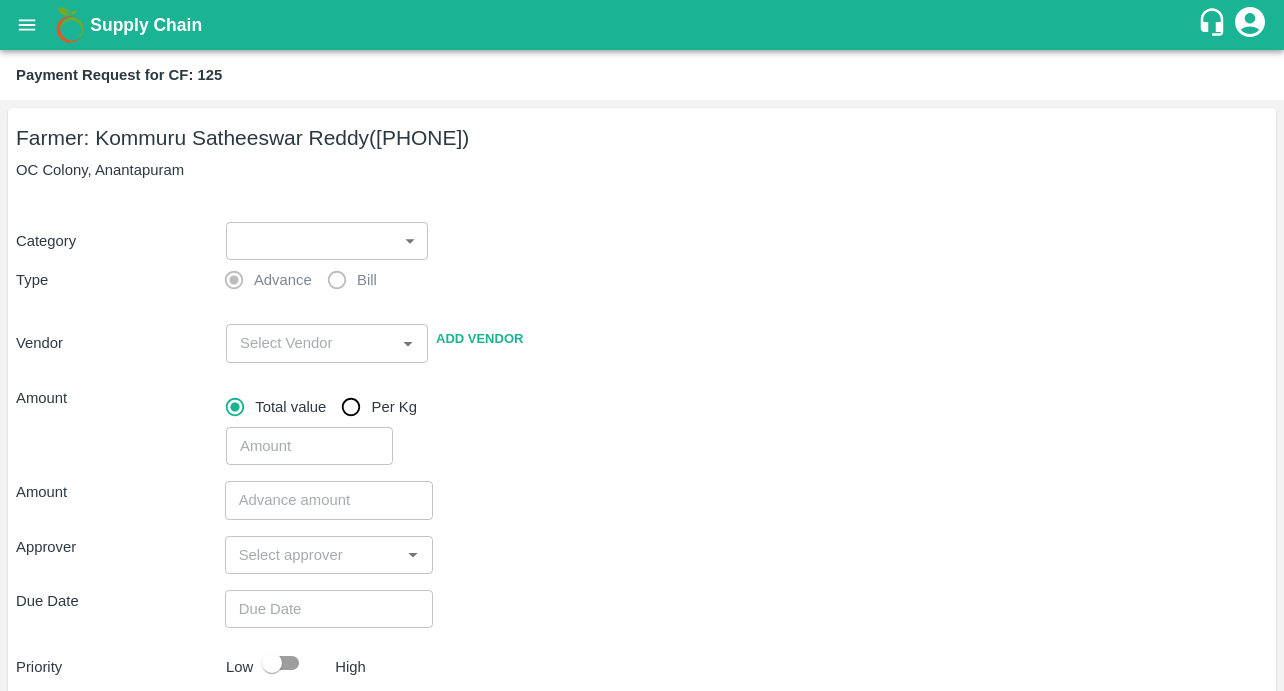click on "Advance Bill" at bounding box center (329, 280) 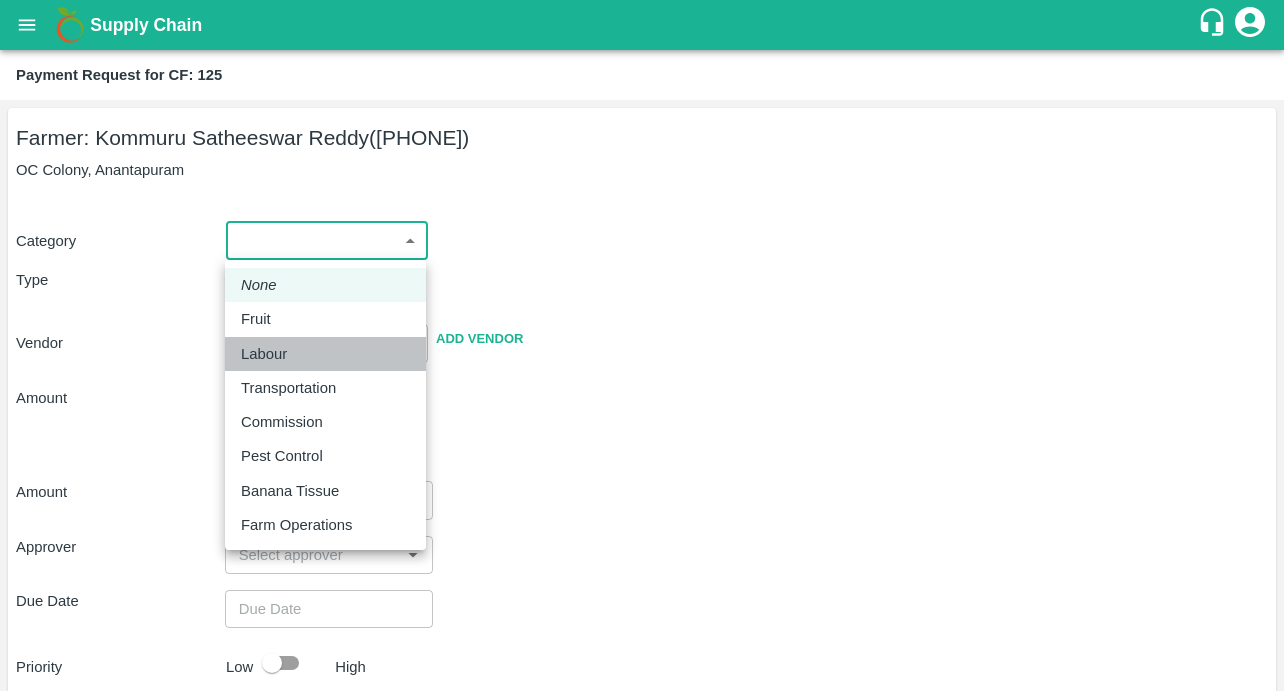 click on "Labour" at bounding box center (325, 354) 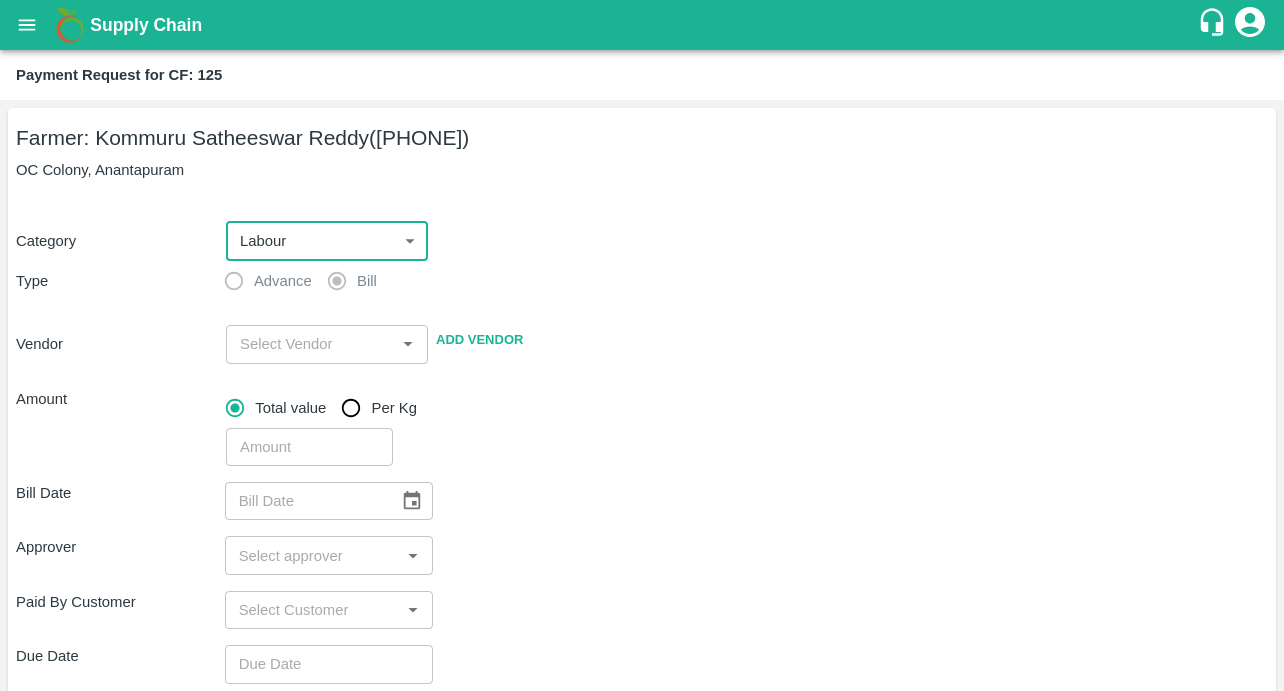 click at bounding box center [310, 344] 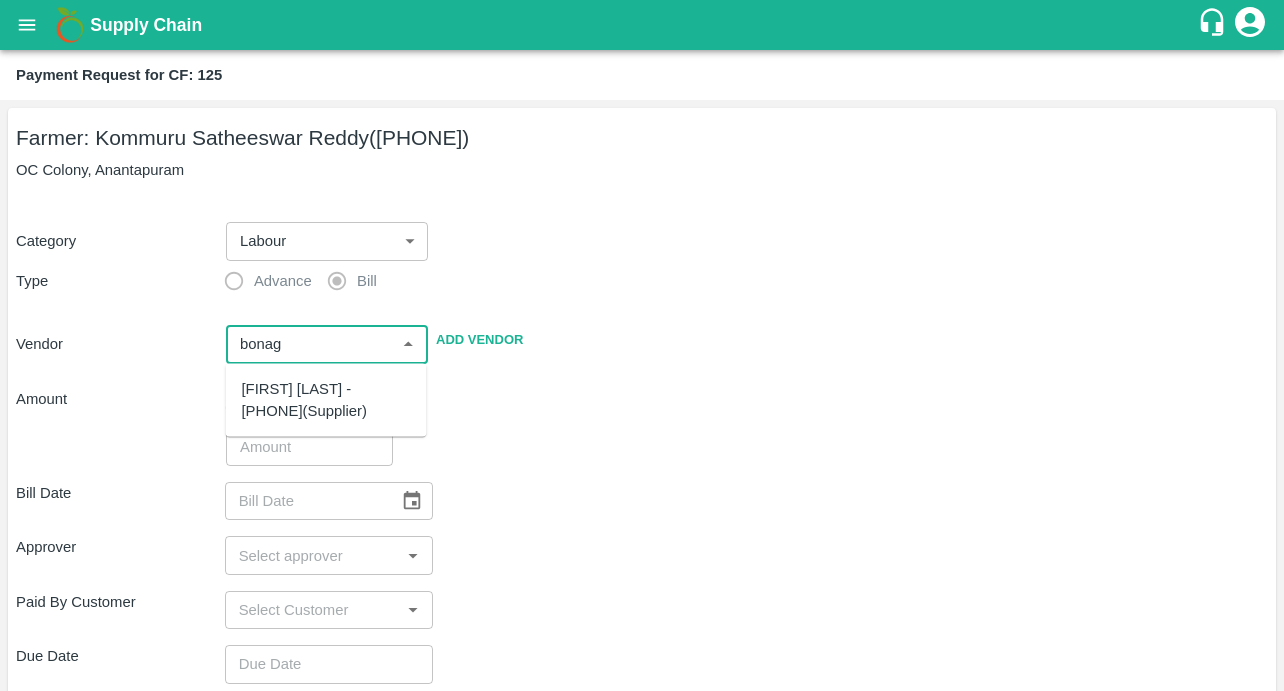 click on "[FIRST] [LAST] - [PHONE](Supplier)" at bounding box center [326, 400] 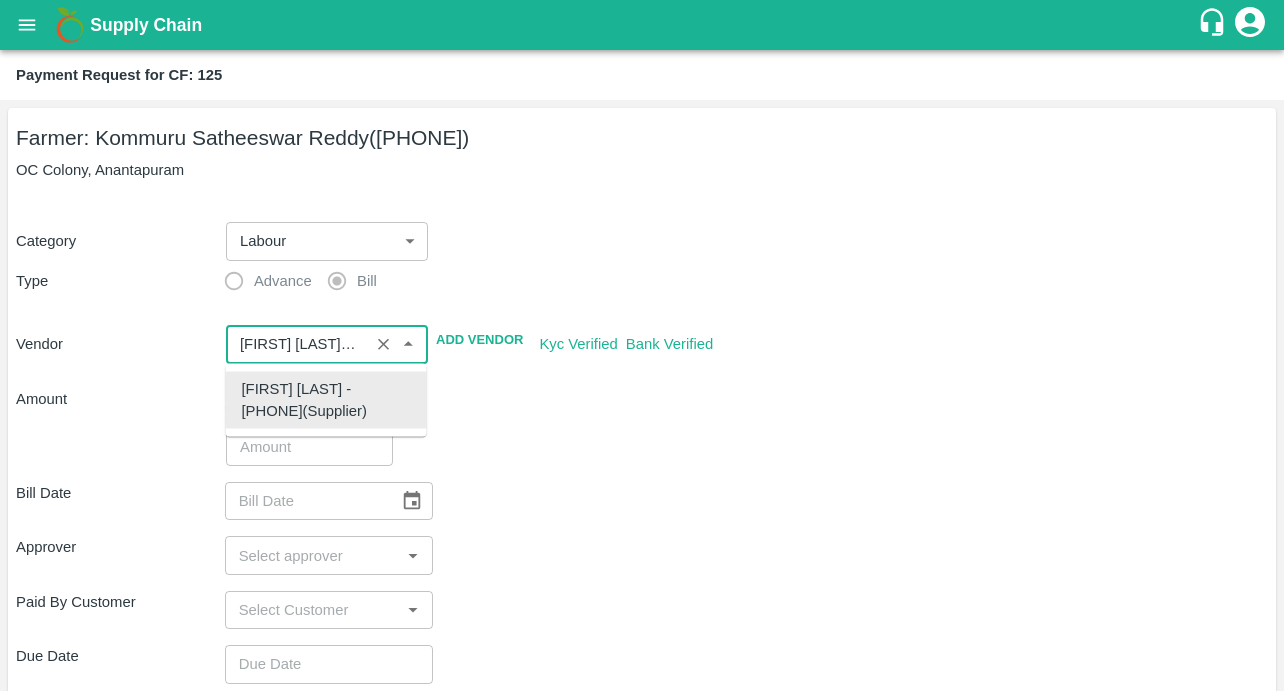 type on "[FIRST] [LAST] - [PHONE](Supplier)" 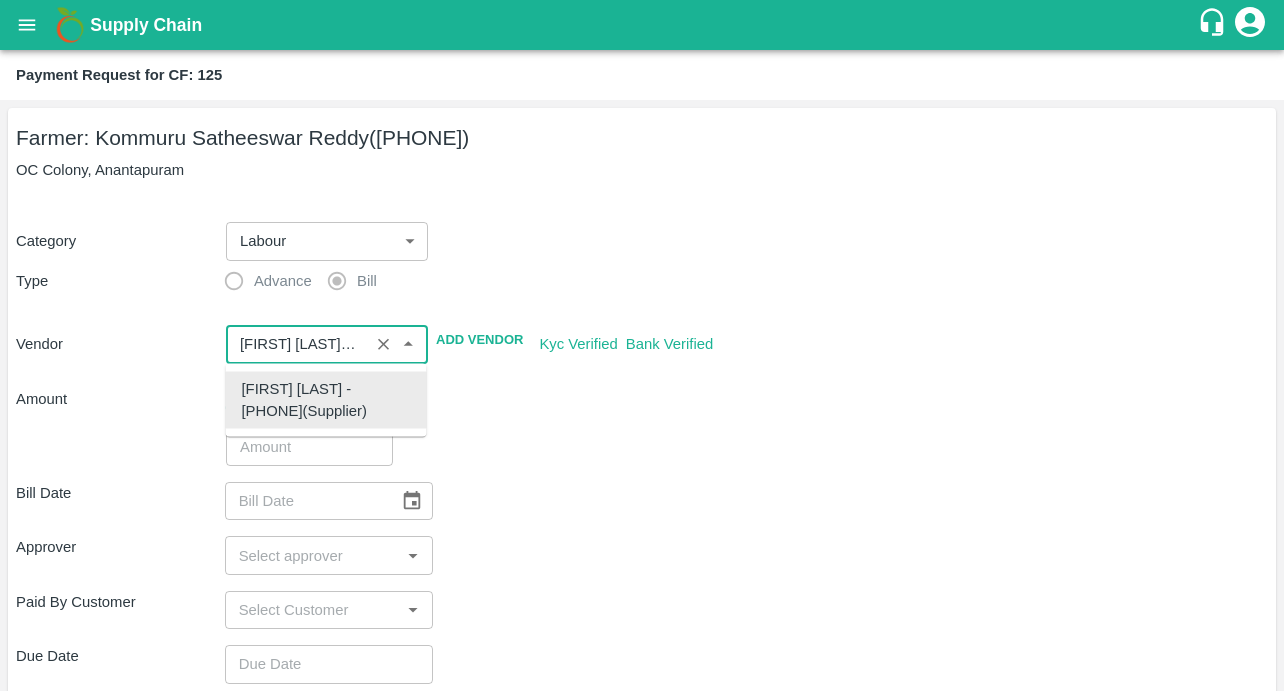 click at bounding box center [297, 344] 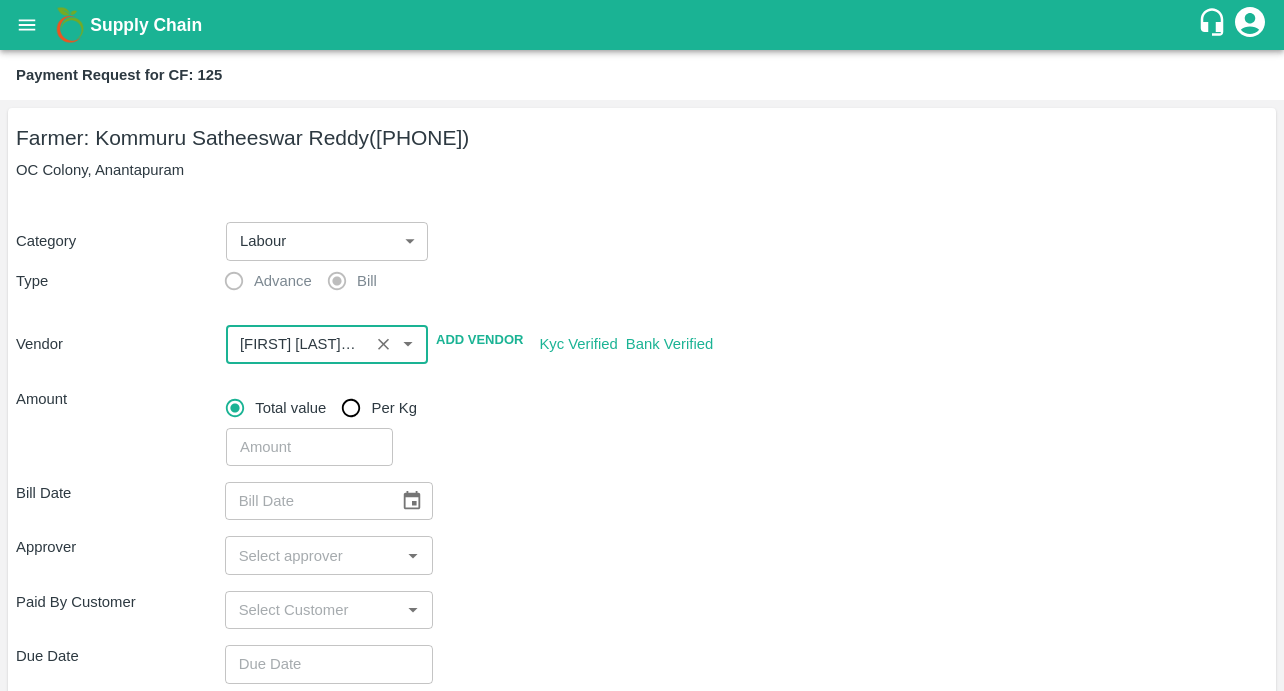 click on "​" at bounding box center (743, 443) 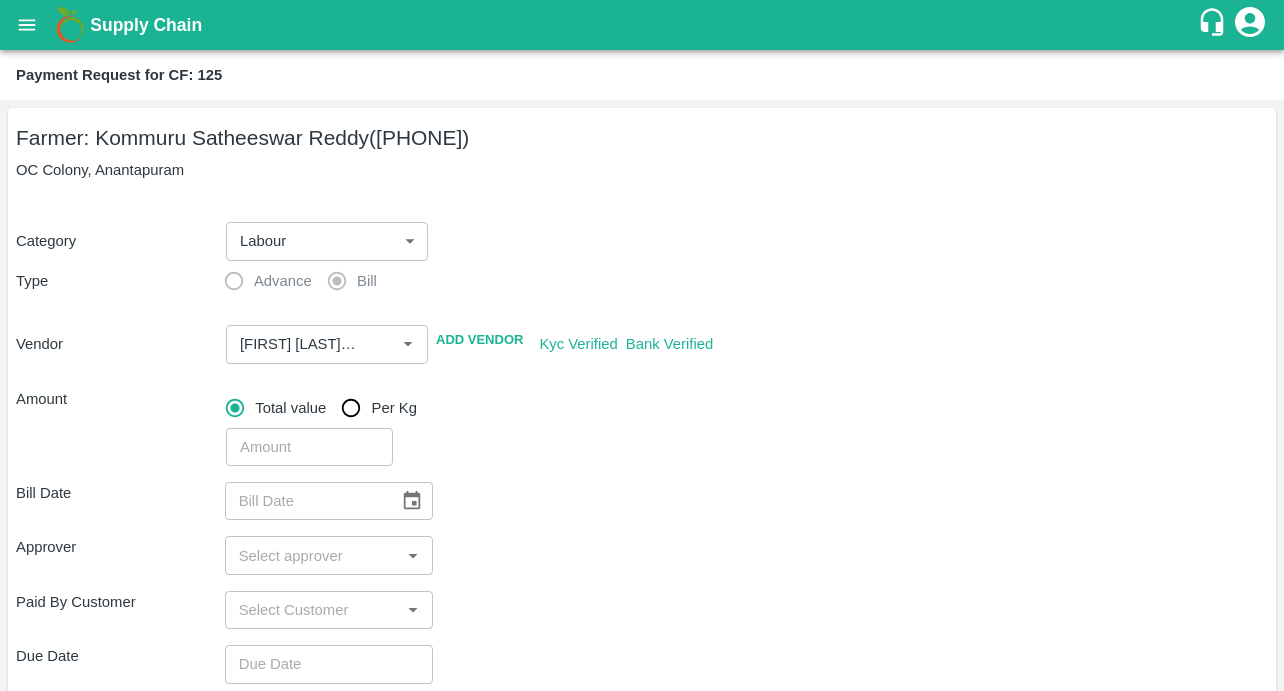 scroll, scrollTop: 181, scrollLeft: 0, axis: vertical 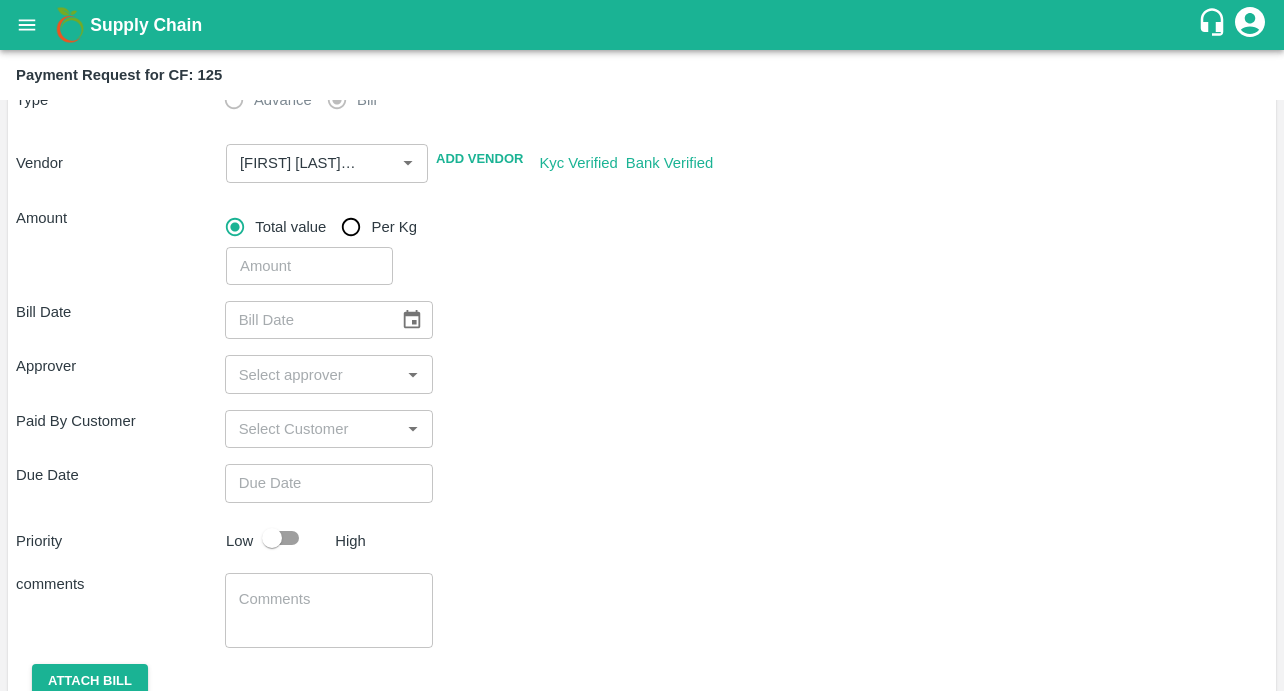 click at bounding box center [309, 266] 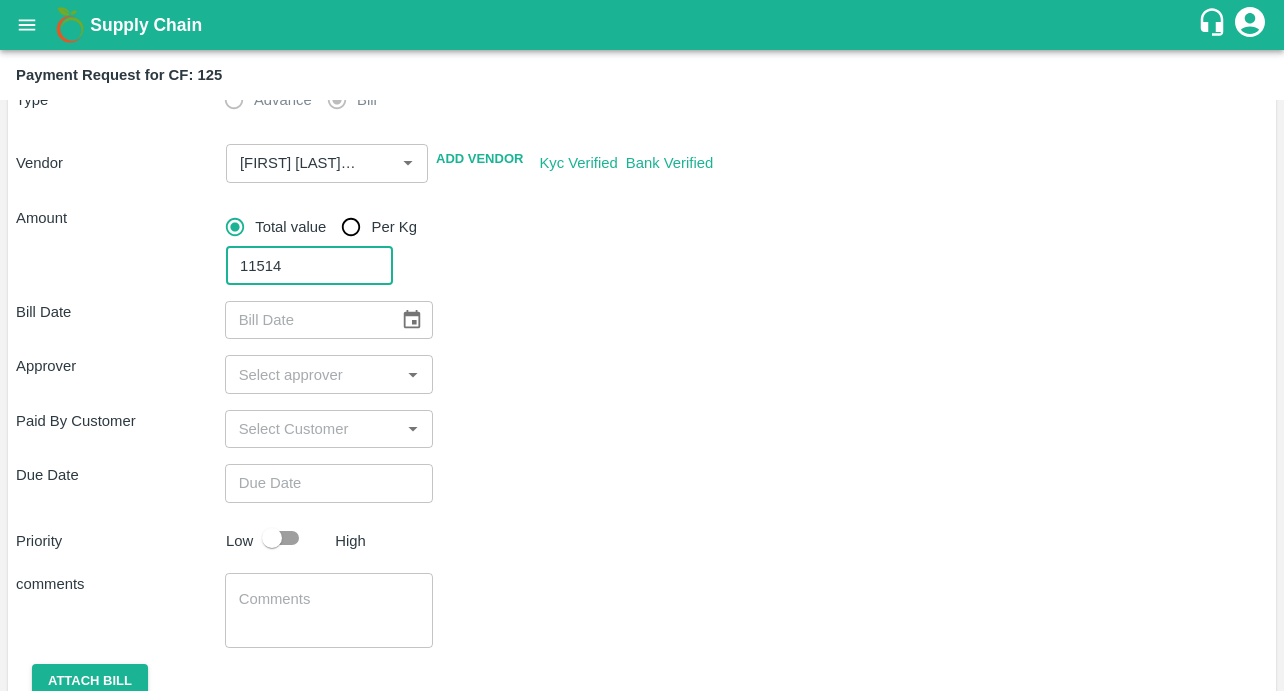 type on "11514" 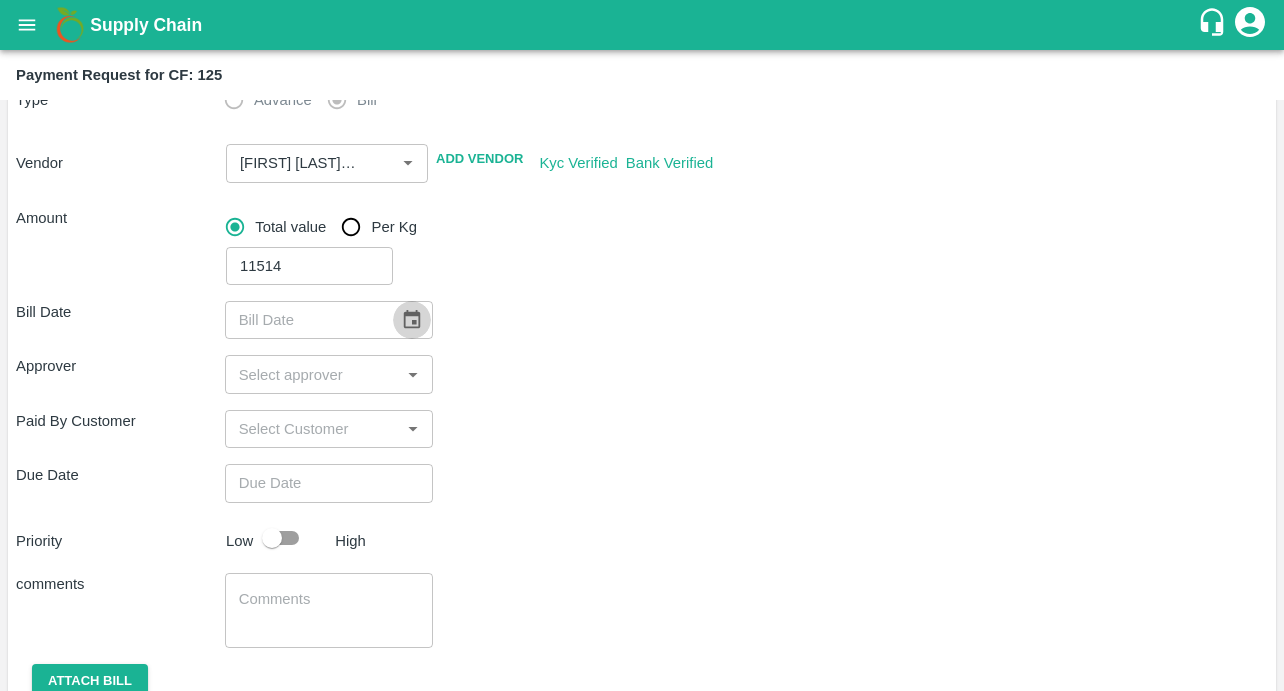 click 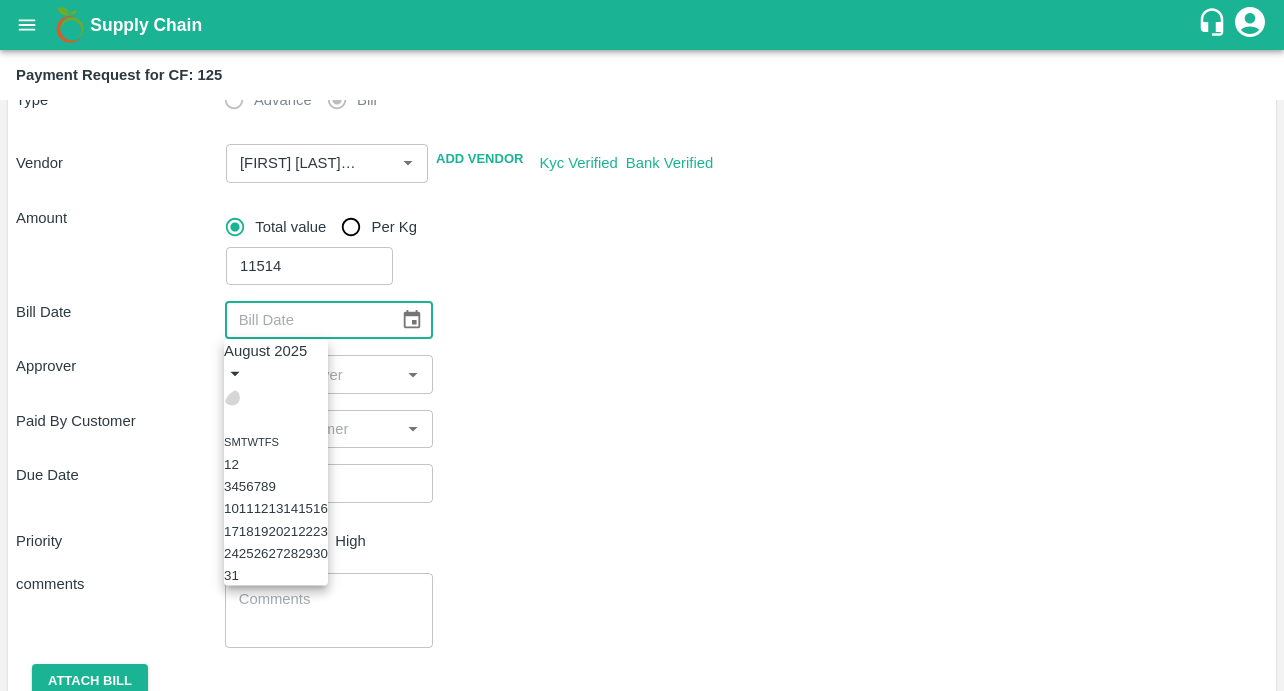 click 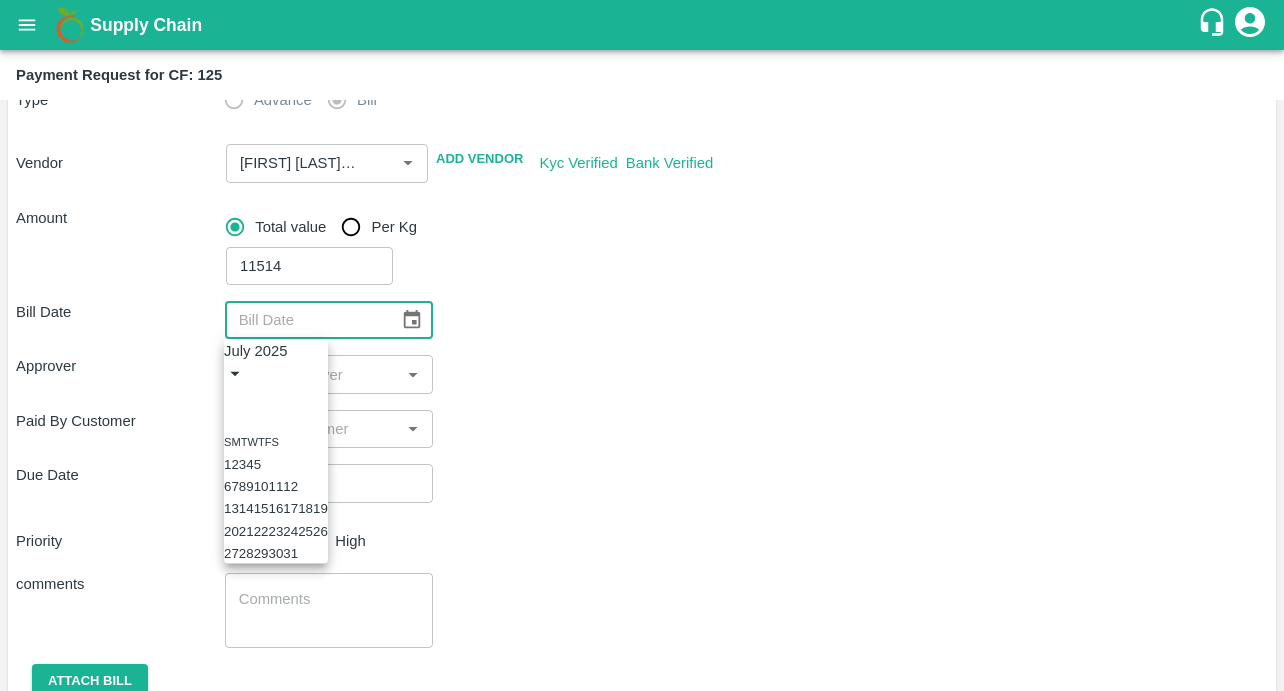 click on "26" at bounding box center [320, 530] 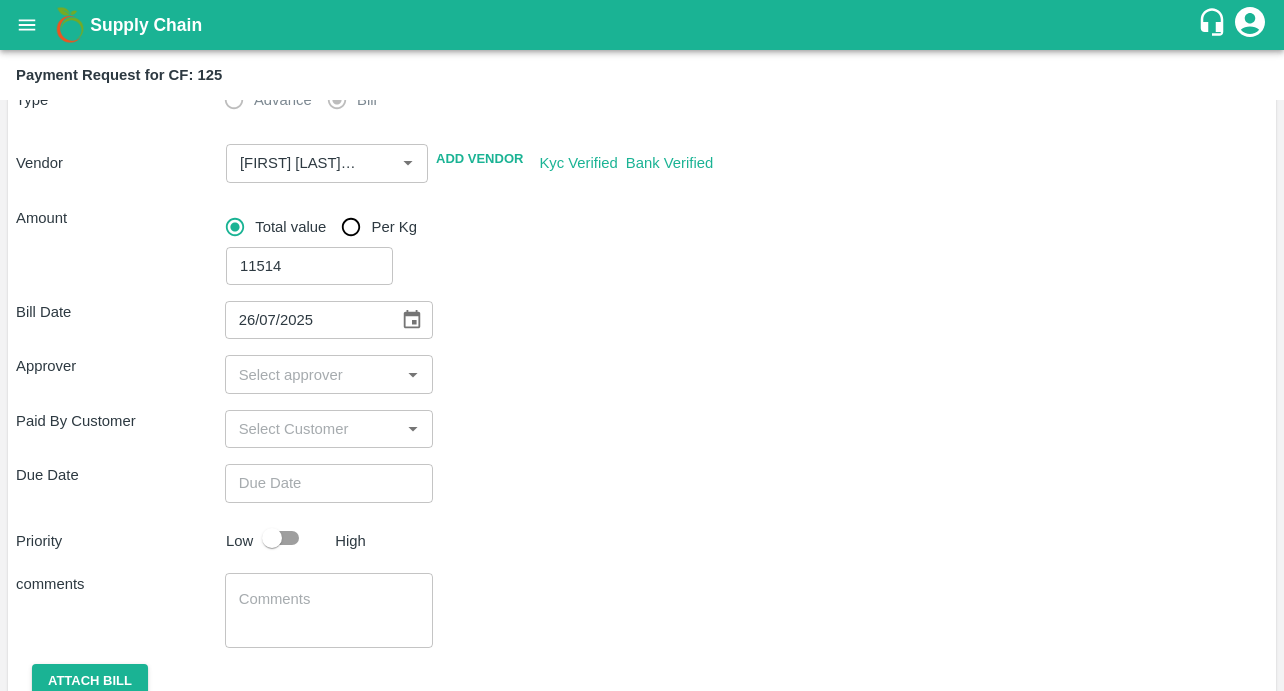 click at bounding box center (313, 374) 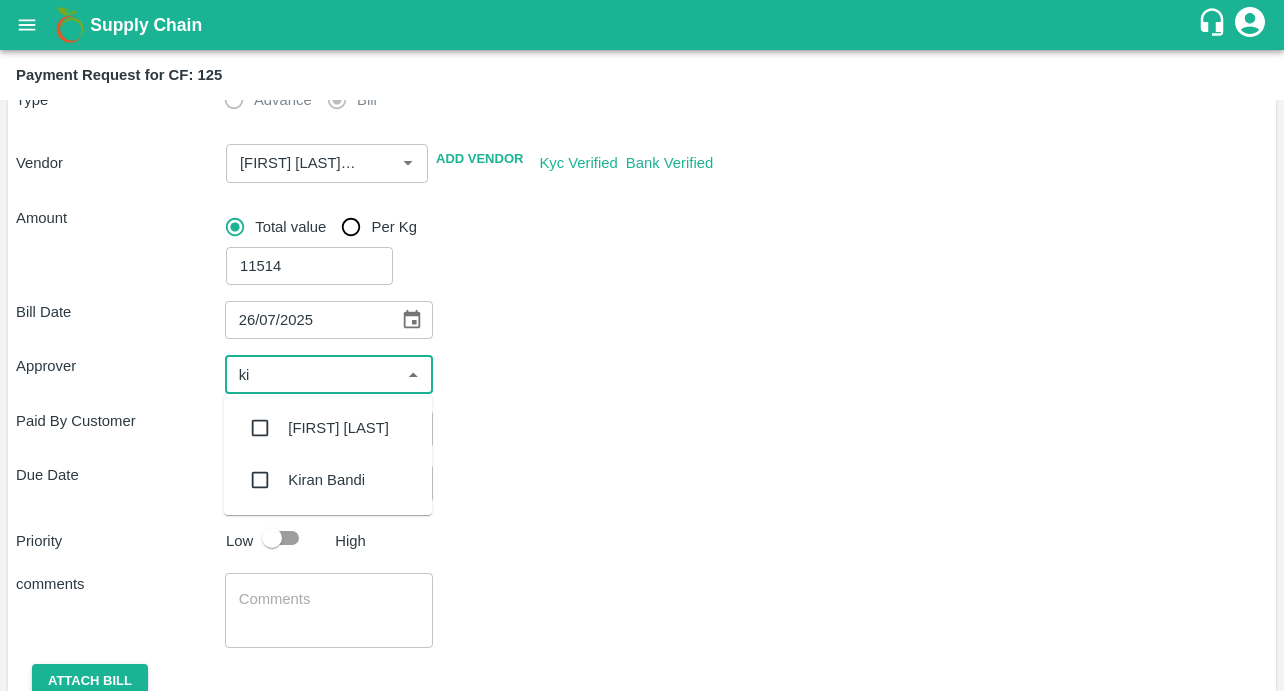 type on "kir" 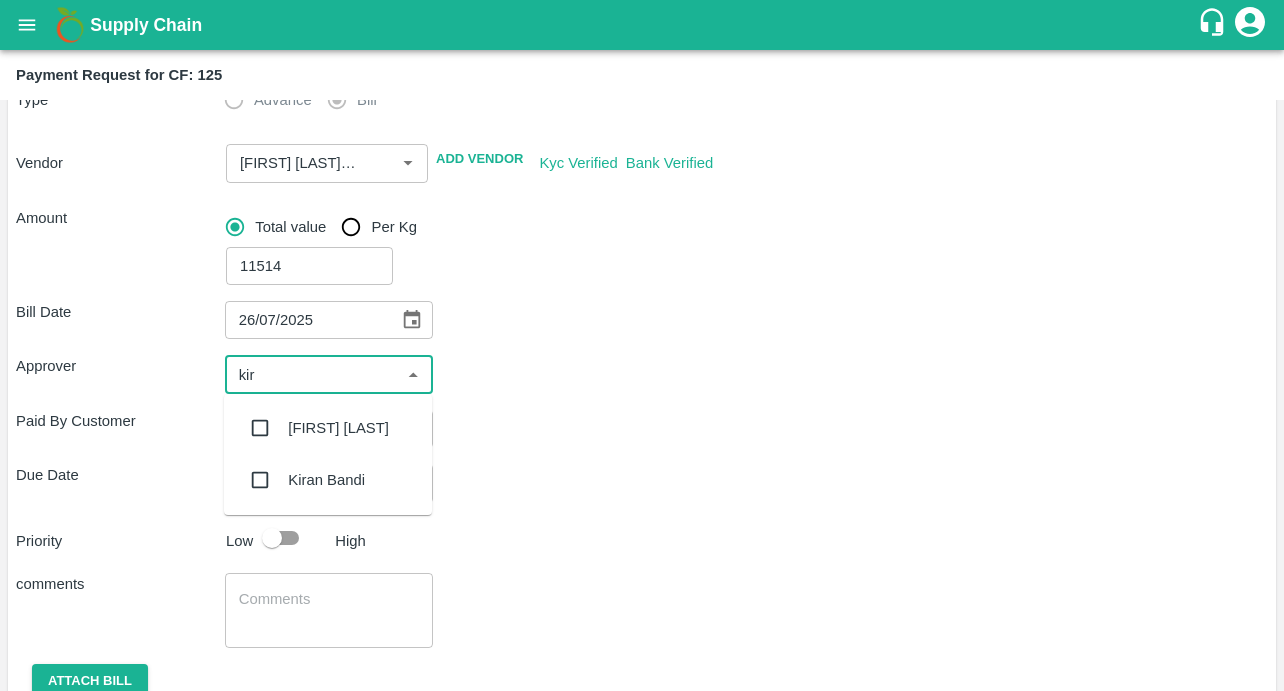 click at bounding box center (260, 428) 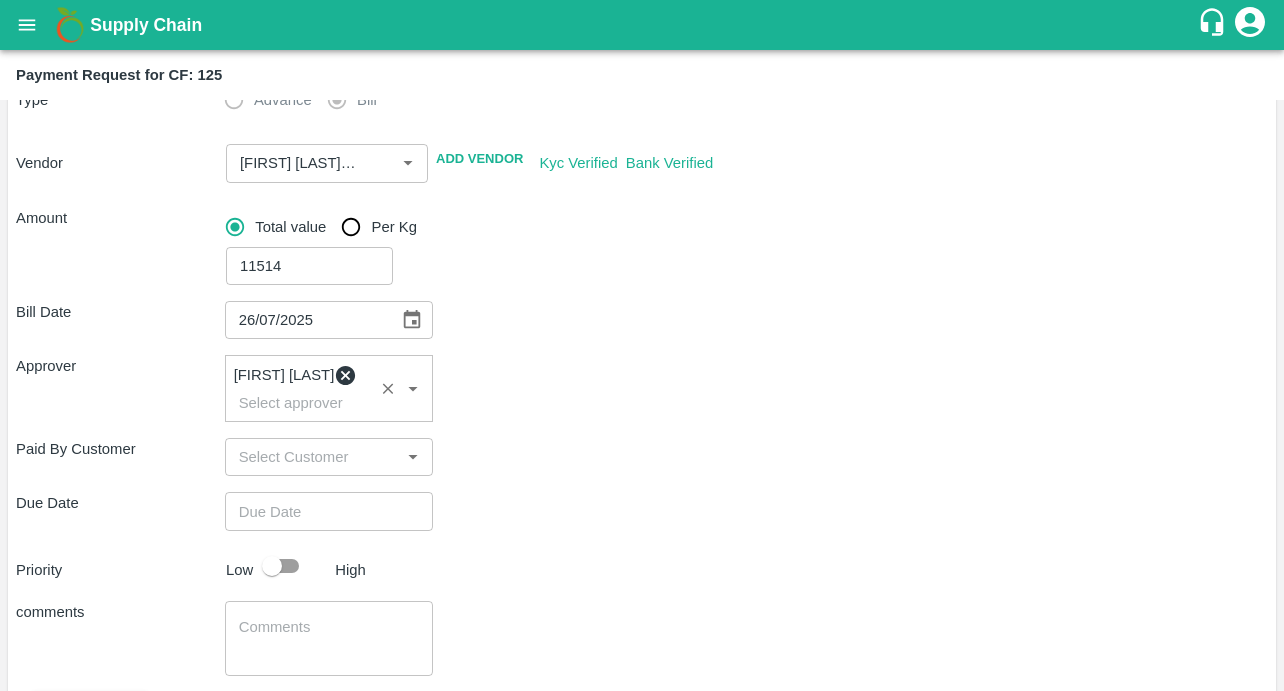 click on "Due Date ​" at bounding box center [642, 511] 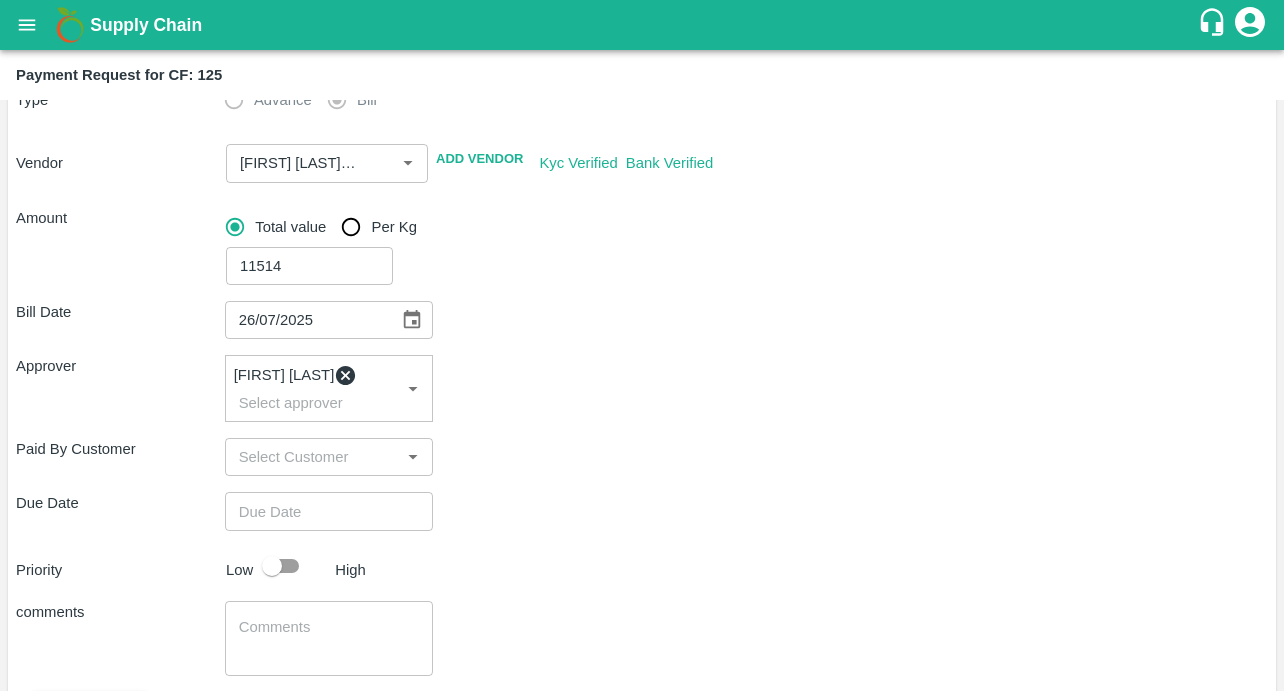 scroll, scrollTop: 301, scrollLeft: 0, axis: vertical 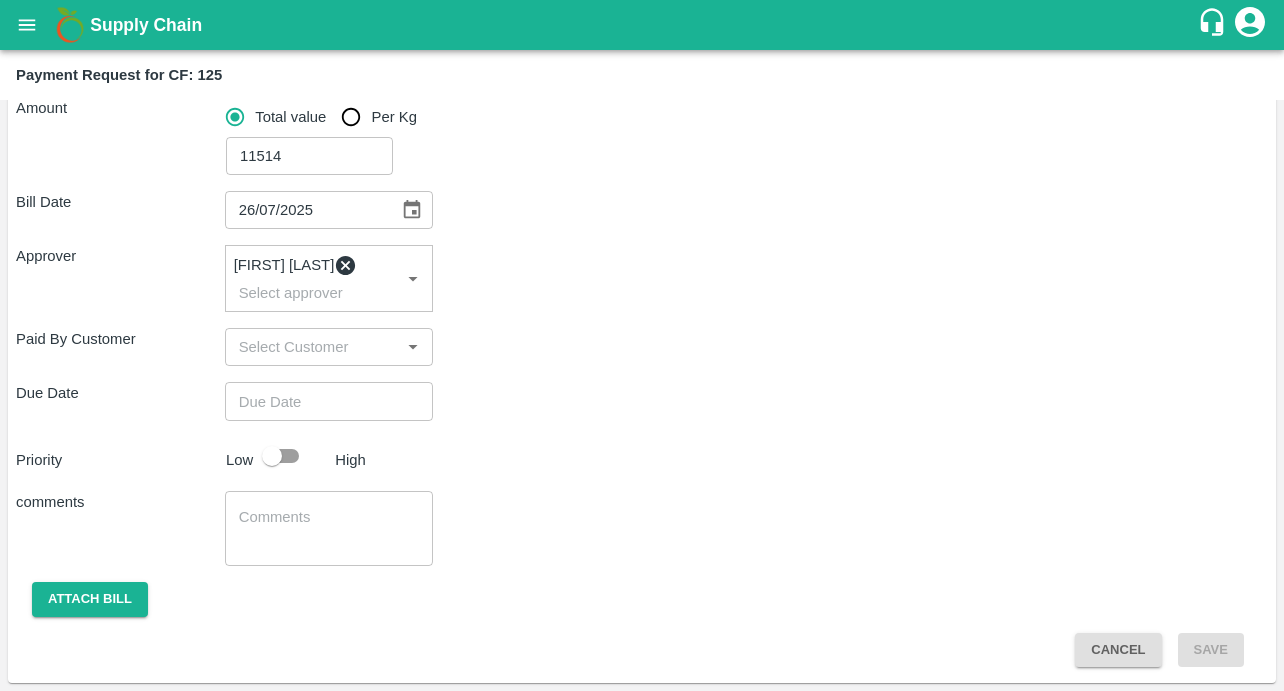 type on "DD/MM/YYYY hh:mm aa" 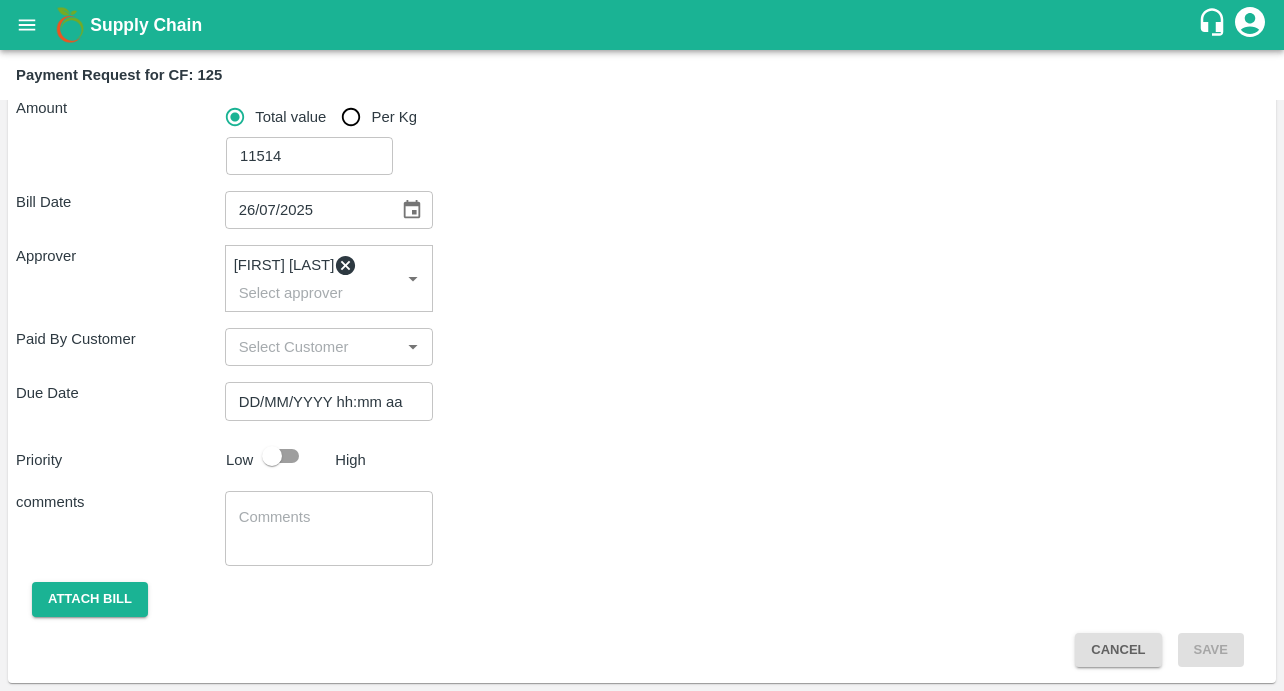 click on "DD/MM/YYYY hh:mm aa" at bounding box center (322, 401) 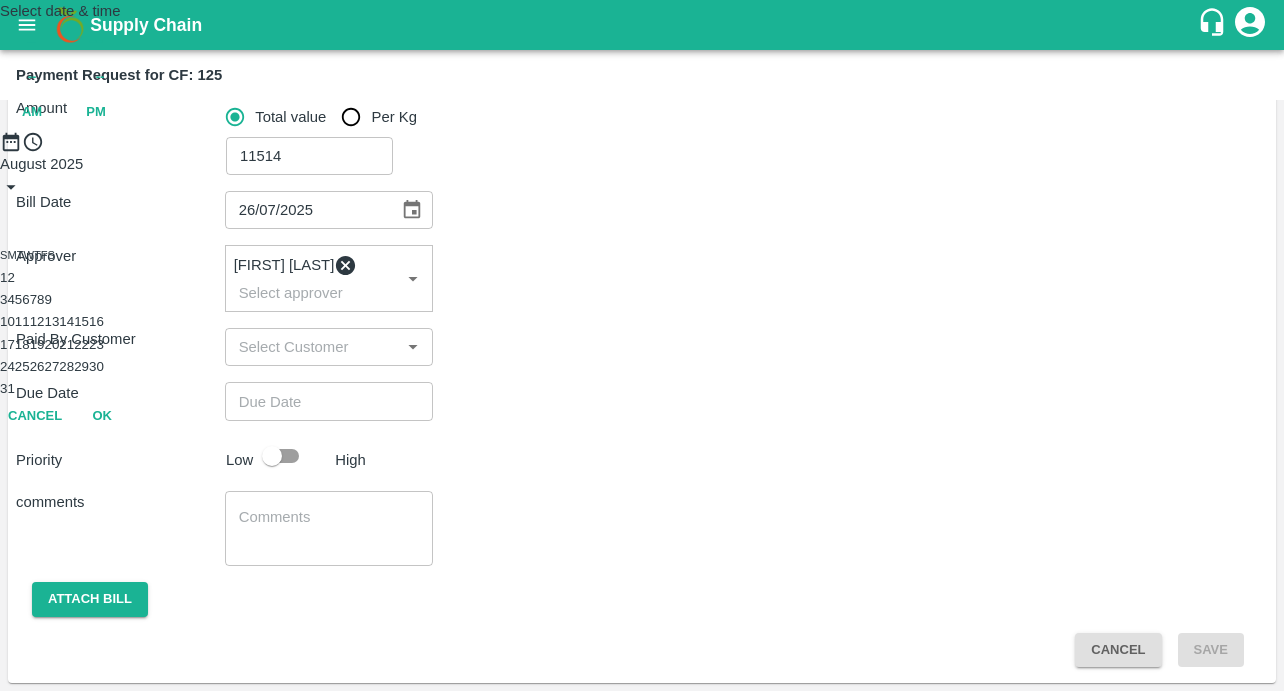 click on "8" at bounding box center (40, 299) 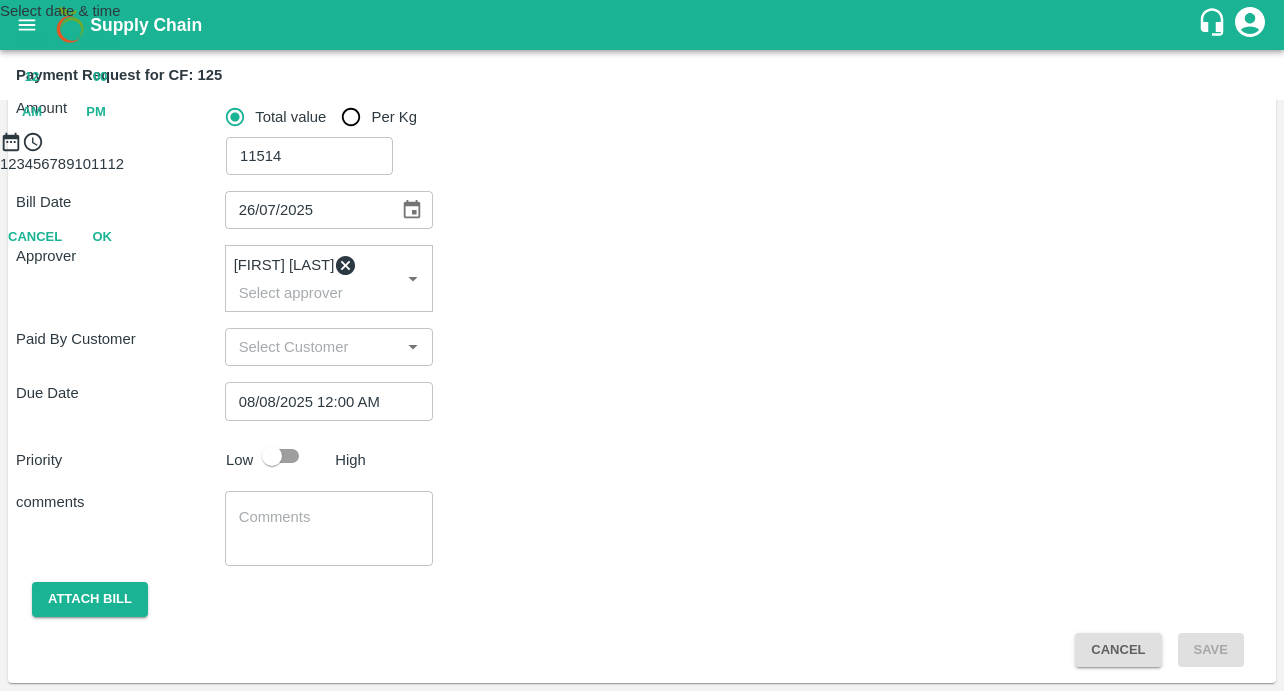 click on "PM" at bounding box center [96, 112] 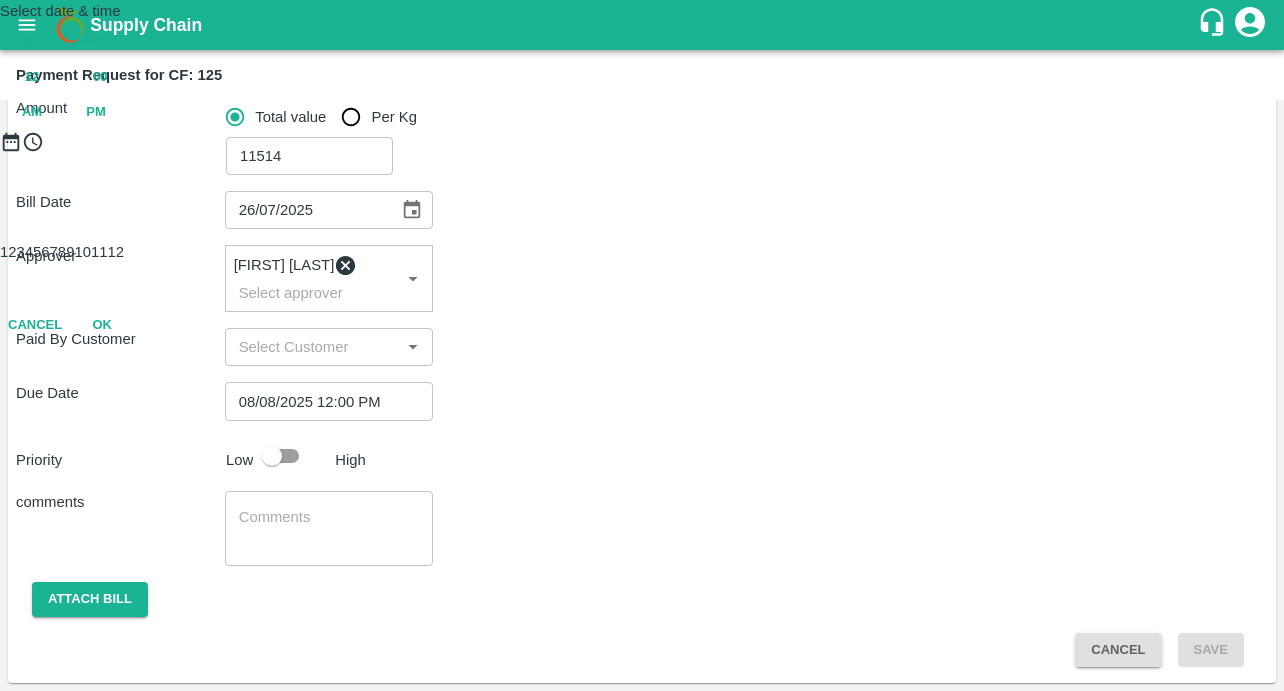 click on "OK" at bounding box center (102, 325) 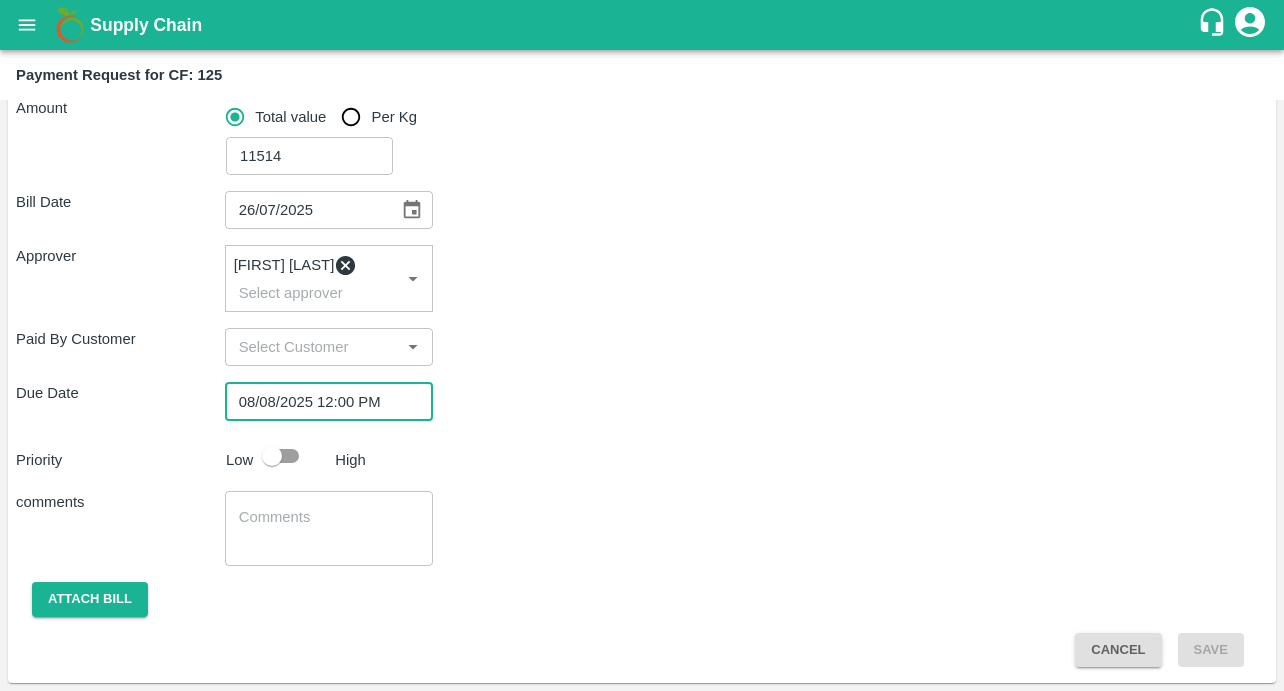 click at bounding box center (272, 456) 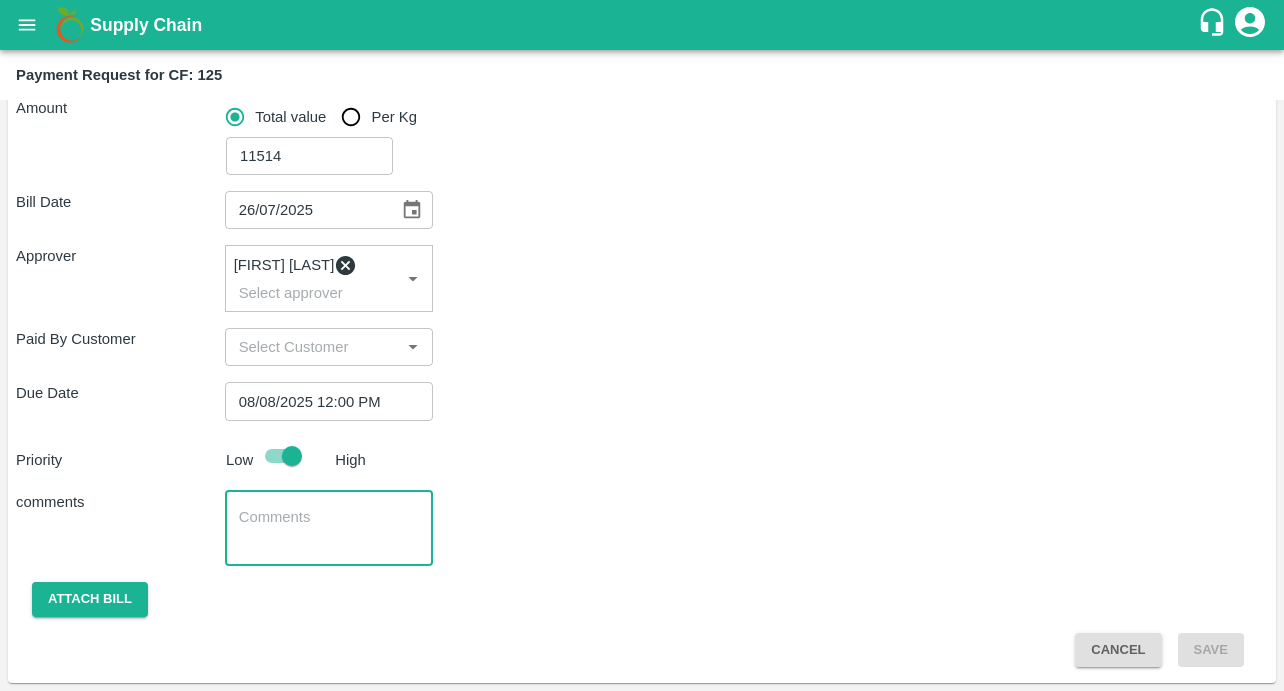 click at bounding box center (329, 528) 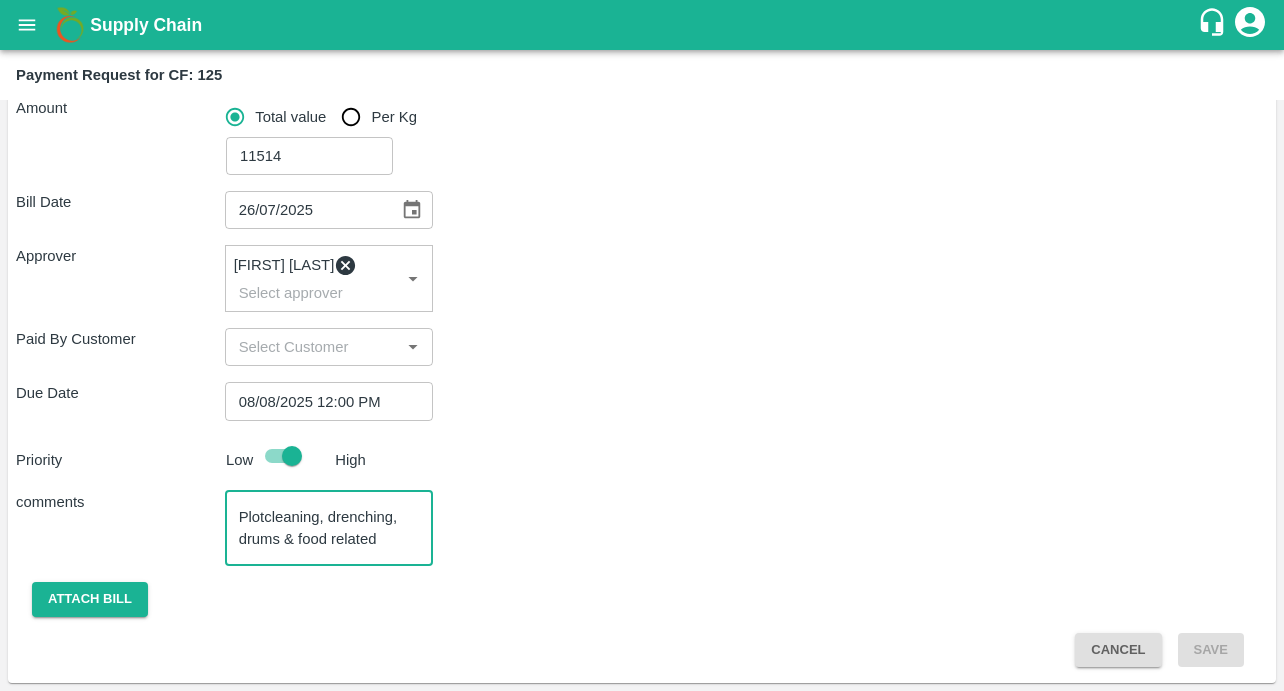 scroll, scrollTop: 20, scrollLeft: 0, axis: vertical 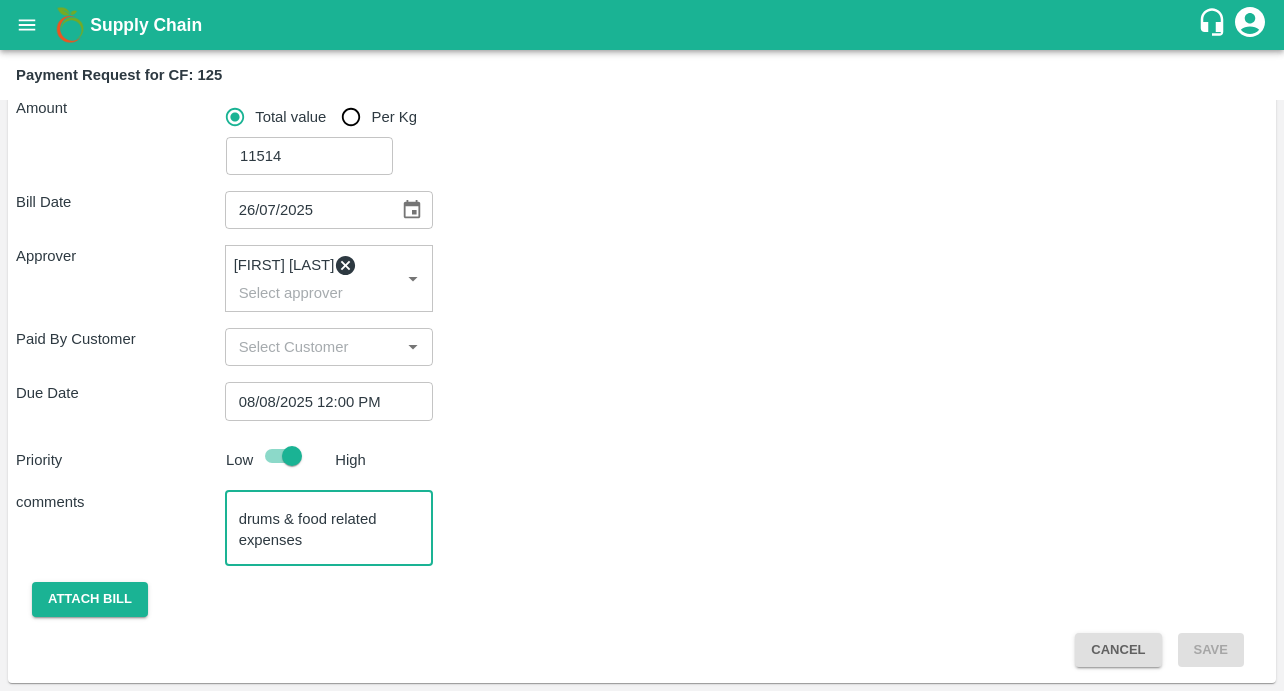 type on "Plotcleaning, drenching, drums & food related expenses" 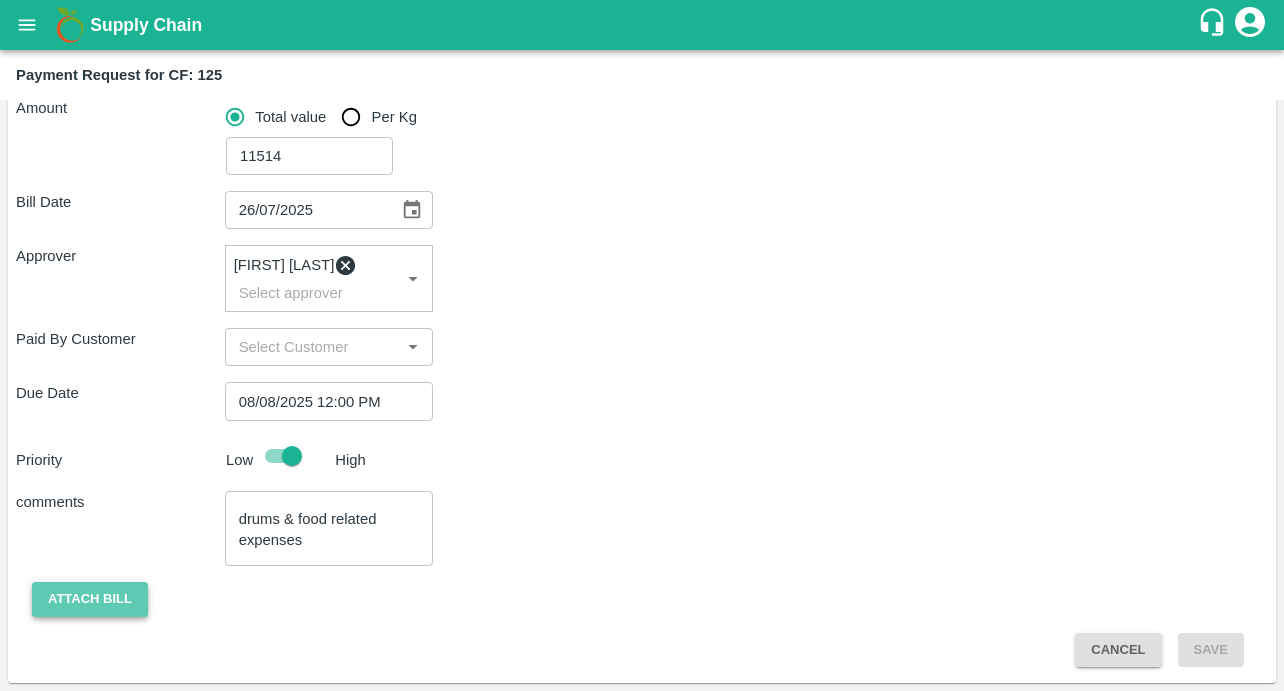 click on "Attach bill" at bounding box center [90, 599] 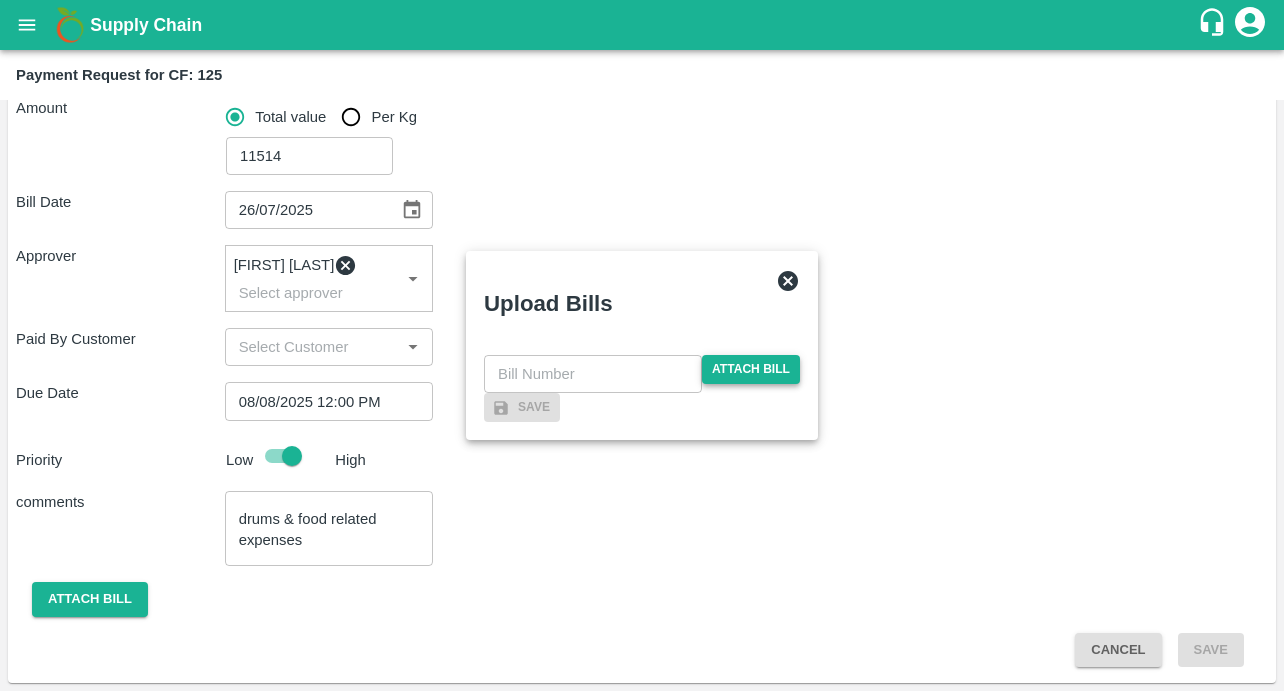 click on "Attach bill" at bounding box center [751, 369] 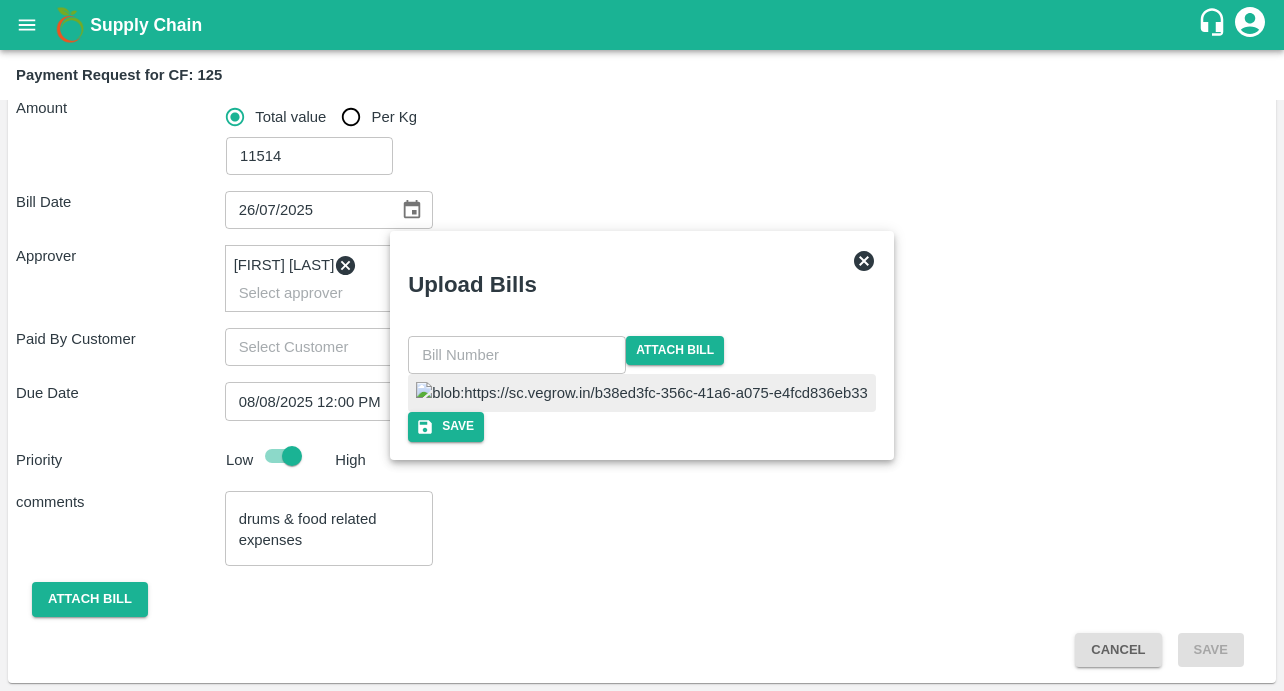 click at bounding box center (642, 393) 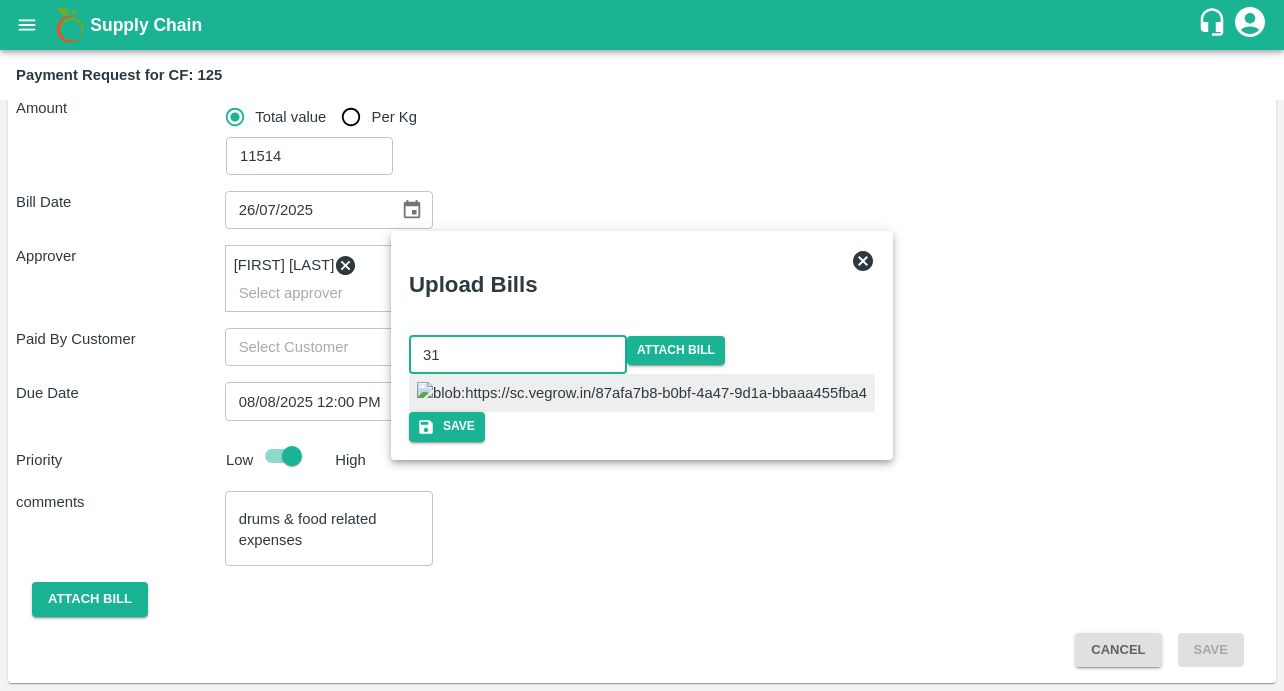 type on "31" 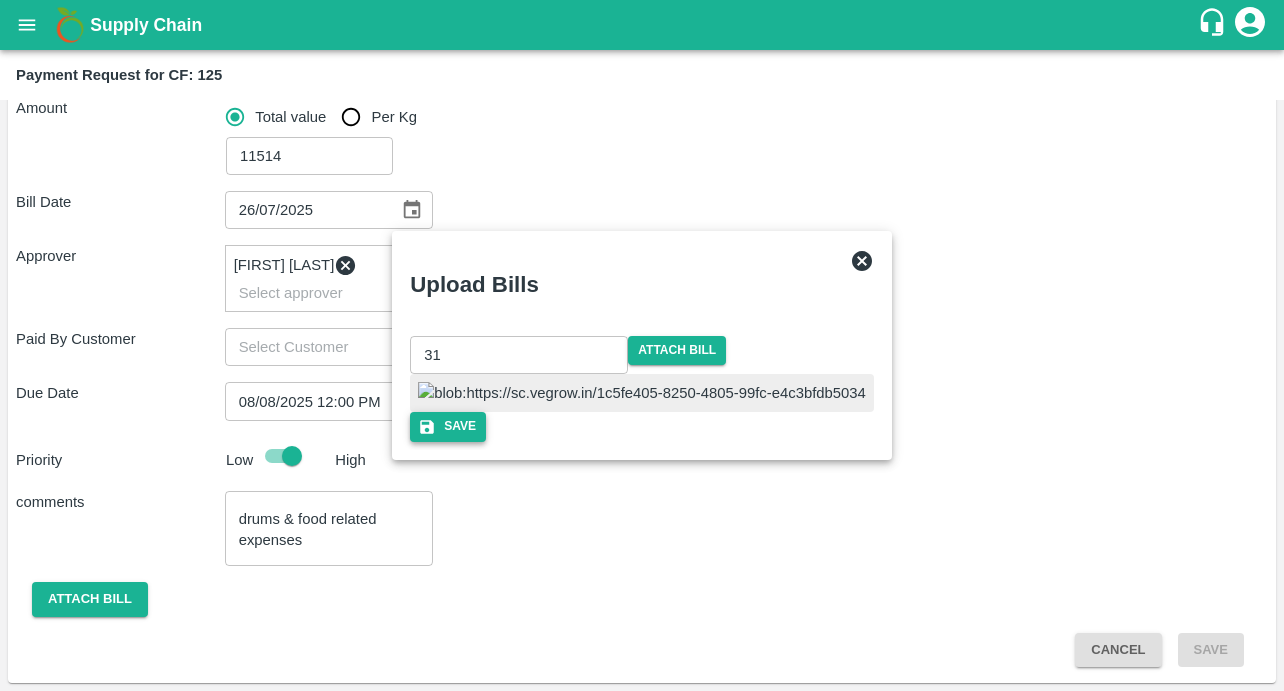 click on "Save" at bounding box center (448, 426) 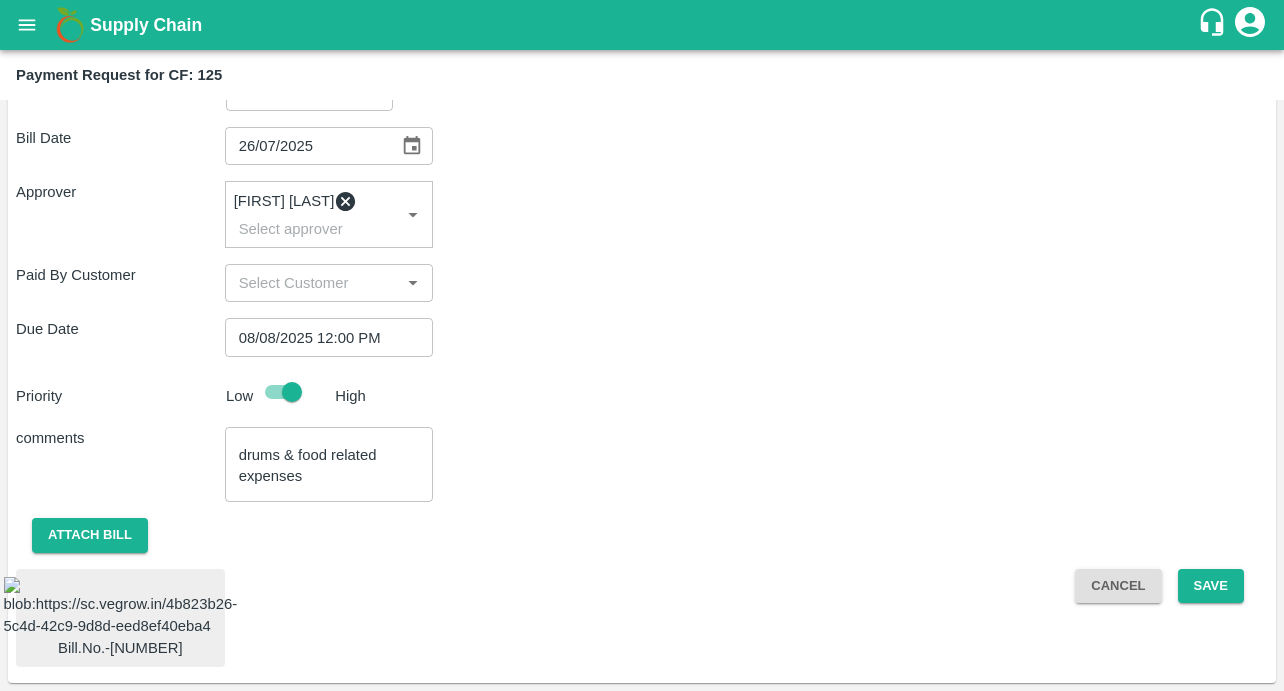 scroll, scrollTop: 434, scrollLeft: 0, axis: vertical 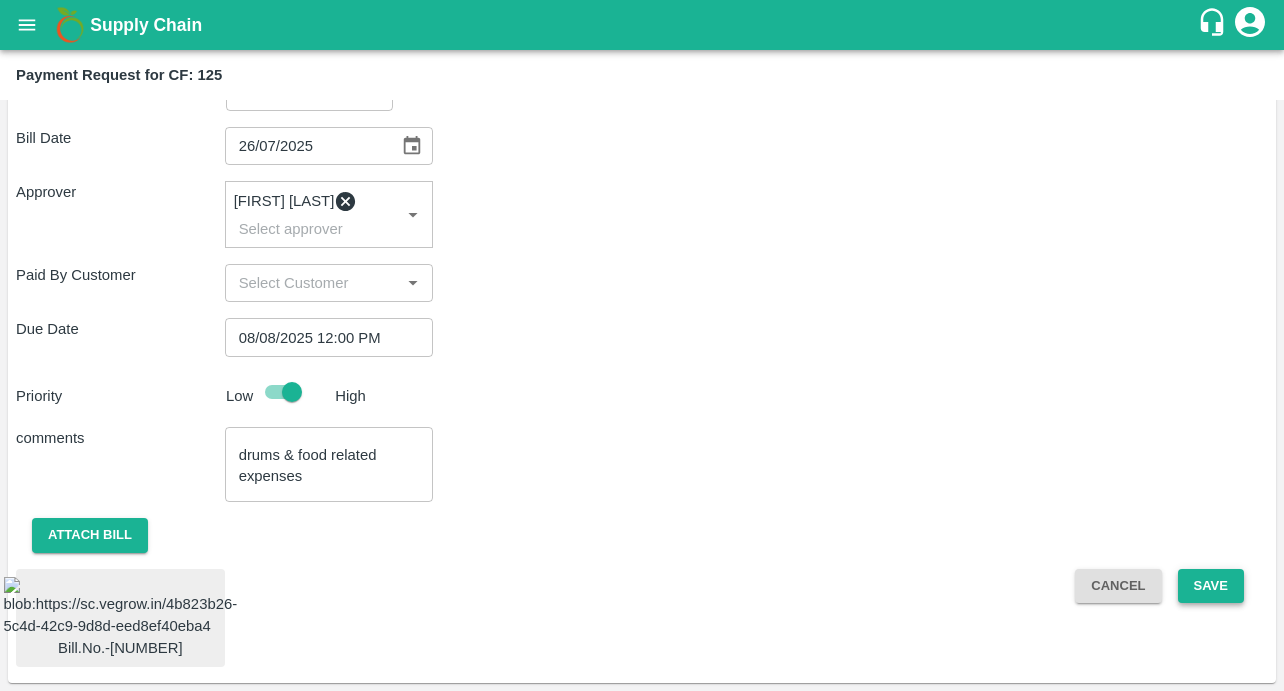 click on "Save" at bounding box center [1211, 586] 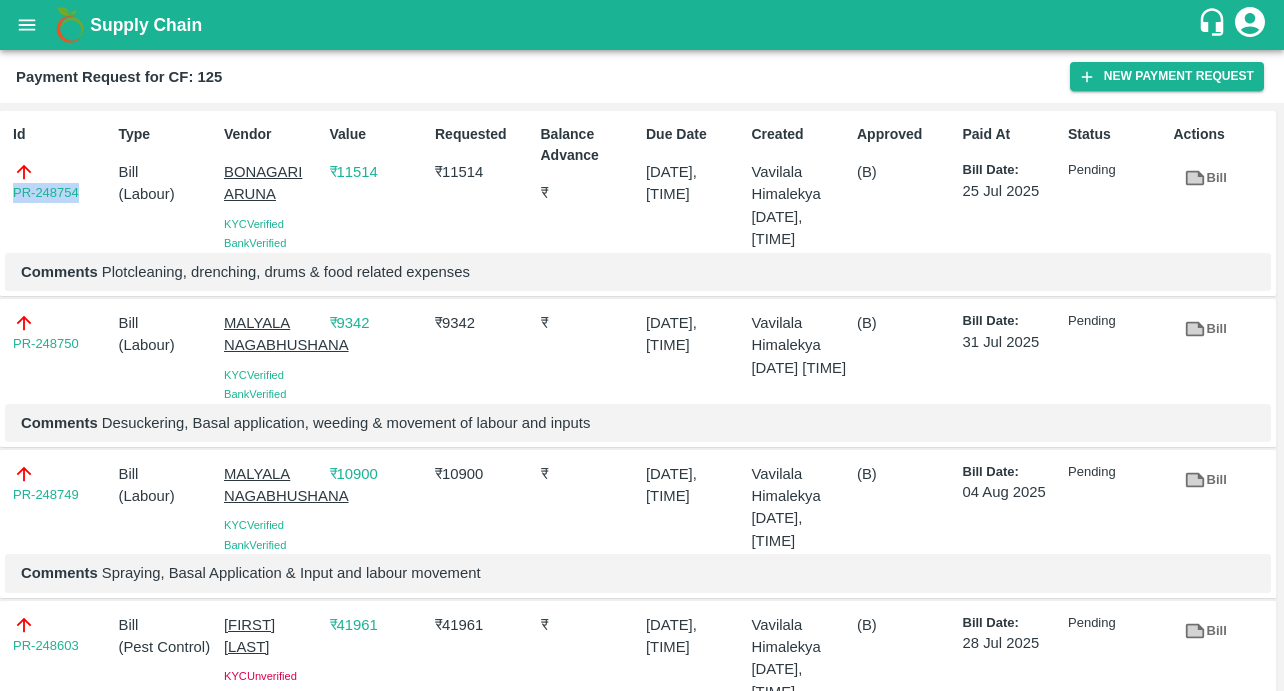 drag, startPoint x: 88, startPoint y: 193, endPoint x: 7, endPoint y: 200, distance: 81.3019 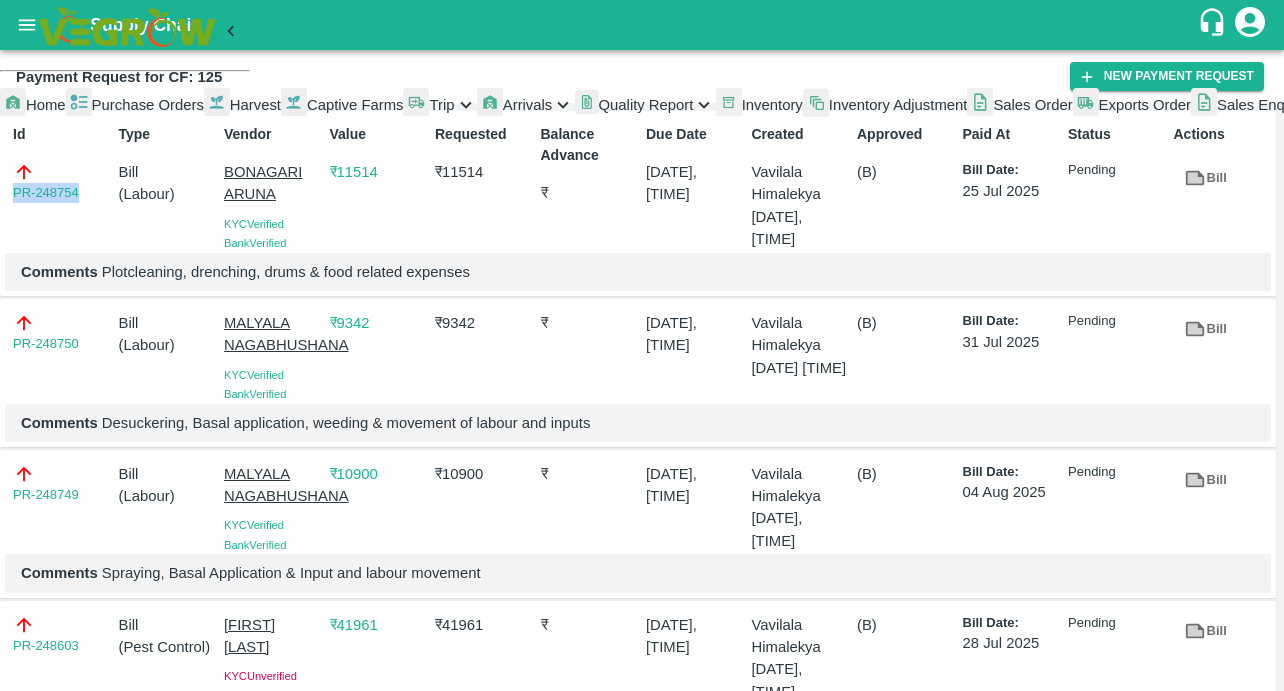 click on "Captive Farms" at bounding box center [355, 105] 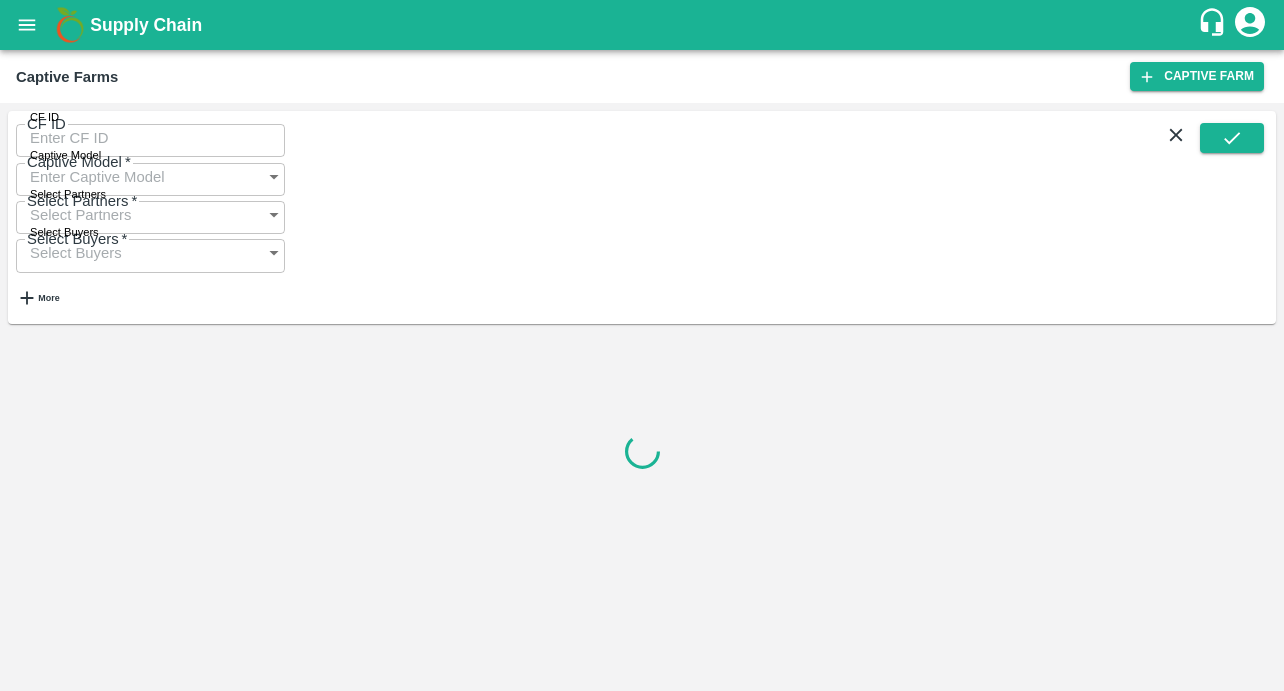 click on "CF ID" at bounding box center (150, 138) 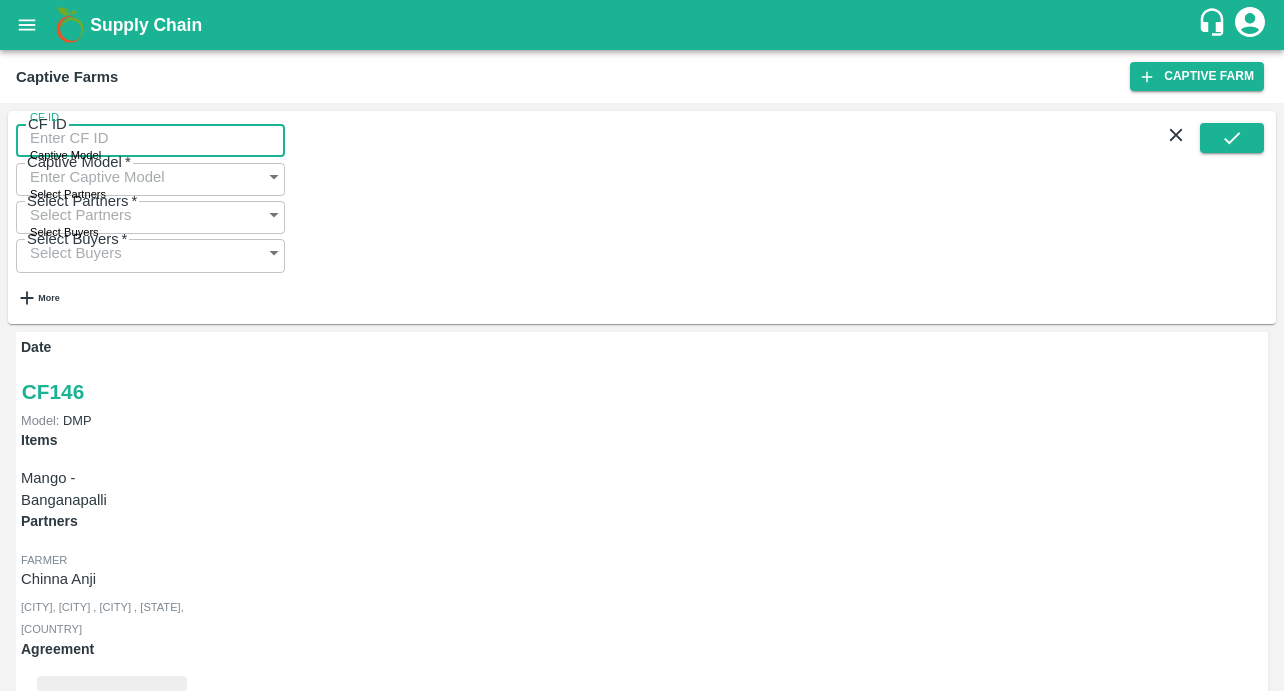 paste on "124" 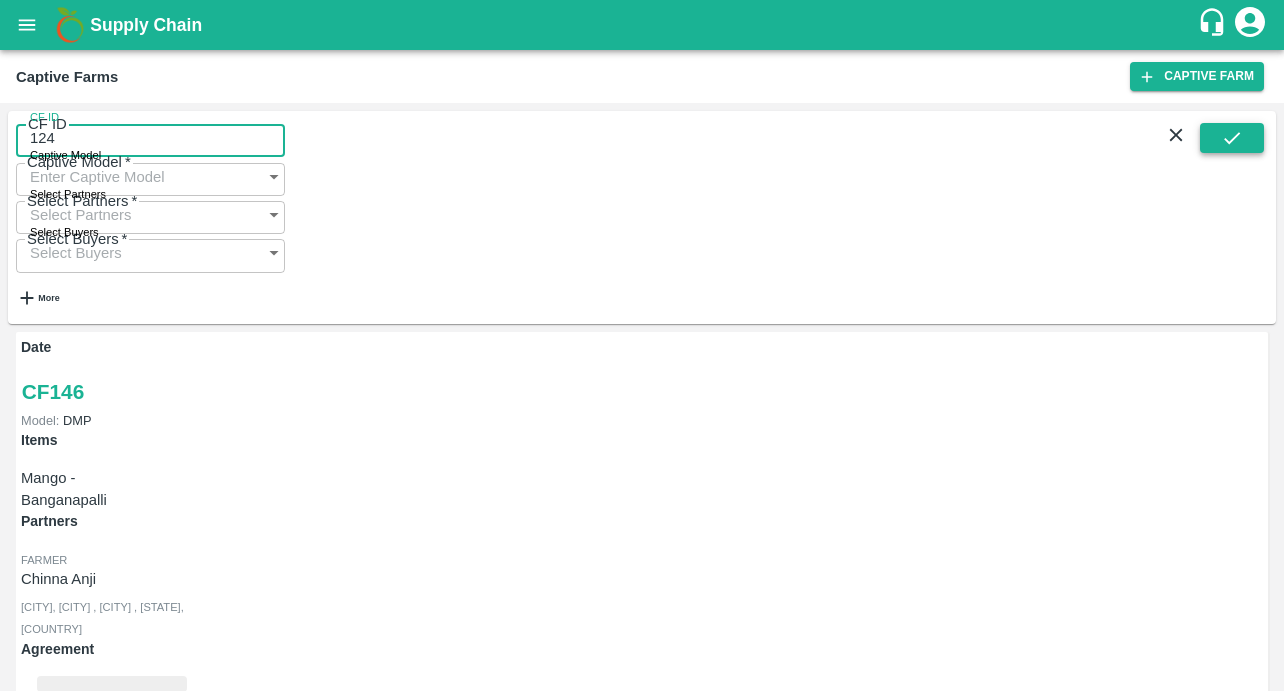 type on "124" 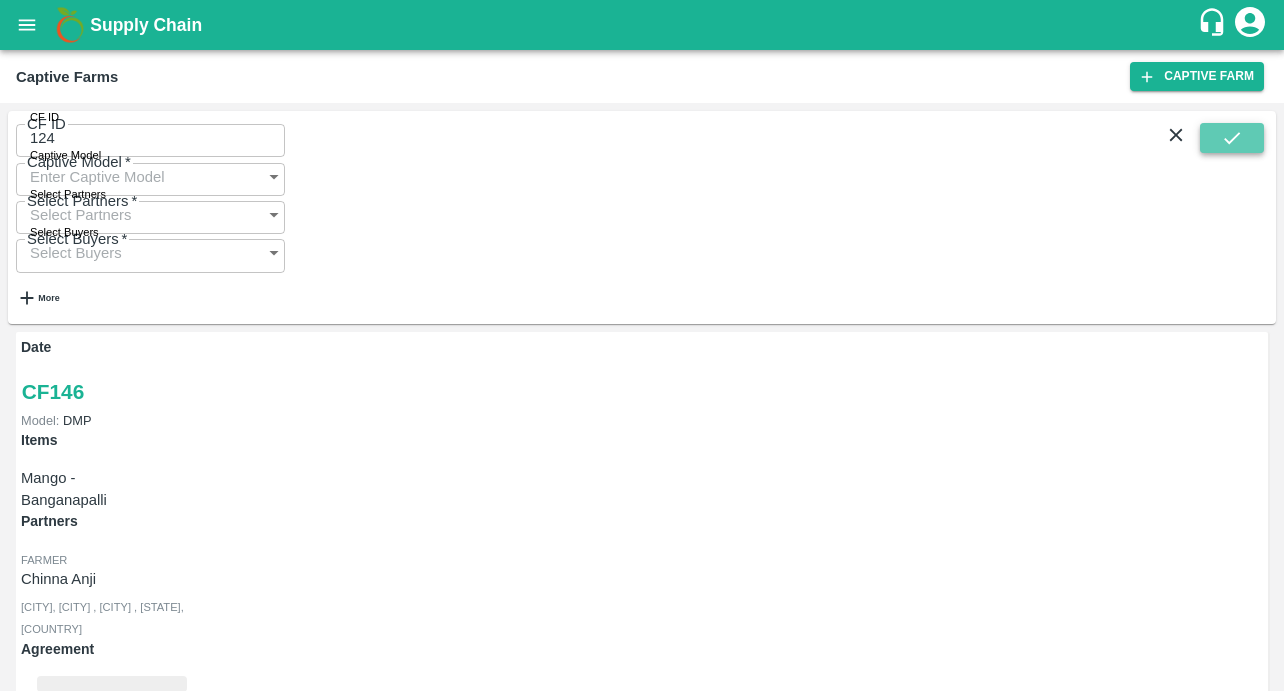 click at bounding box center (1232, 138) 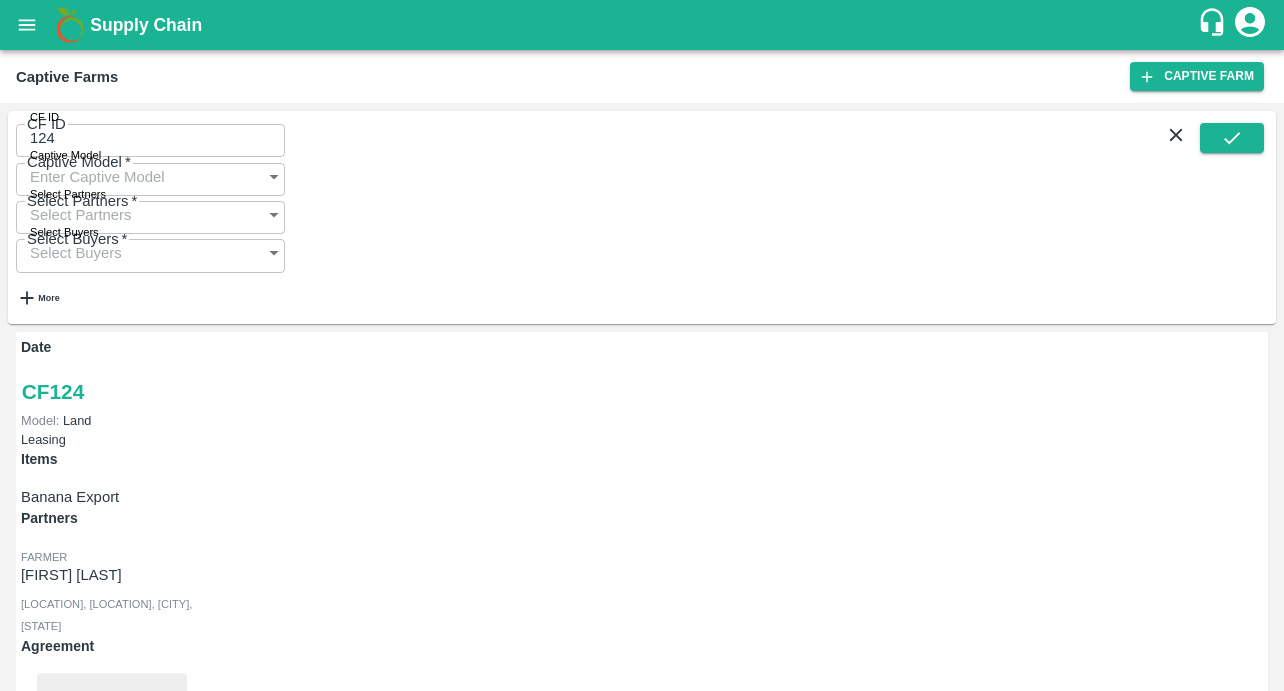 click on "Payment Requests   ([NUMBER])" at bounding box center [83, 1068] 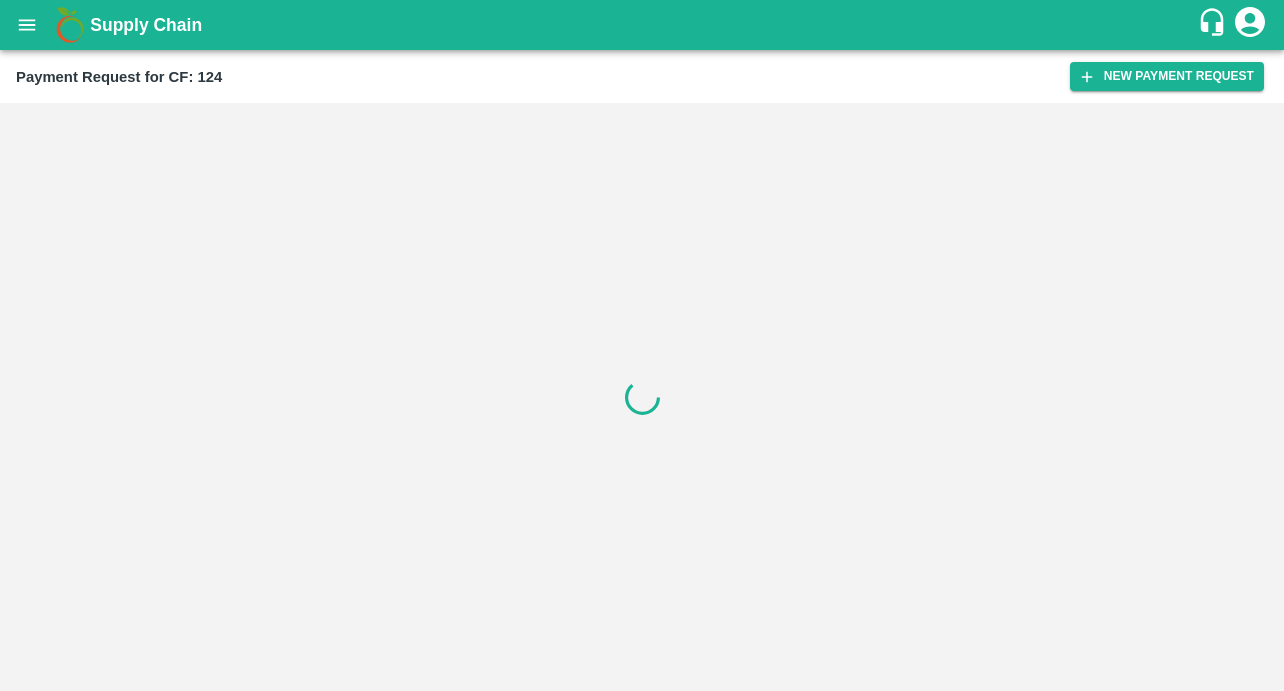 scroll, scrollTop: 0, scrollLeft: 0, axis: both 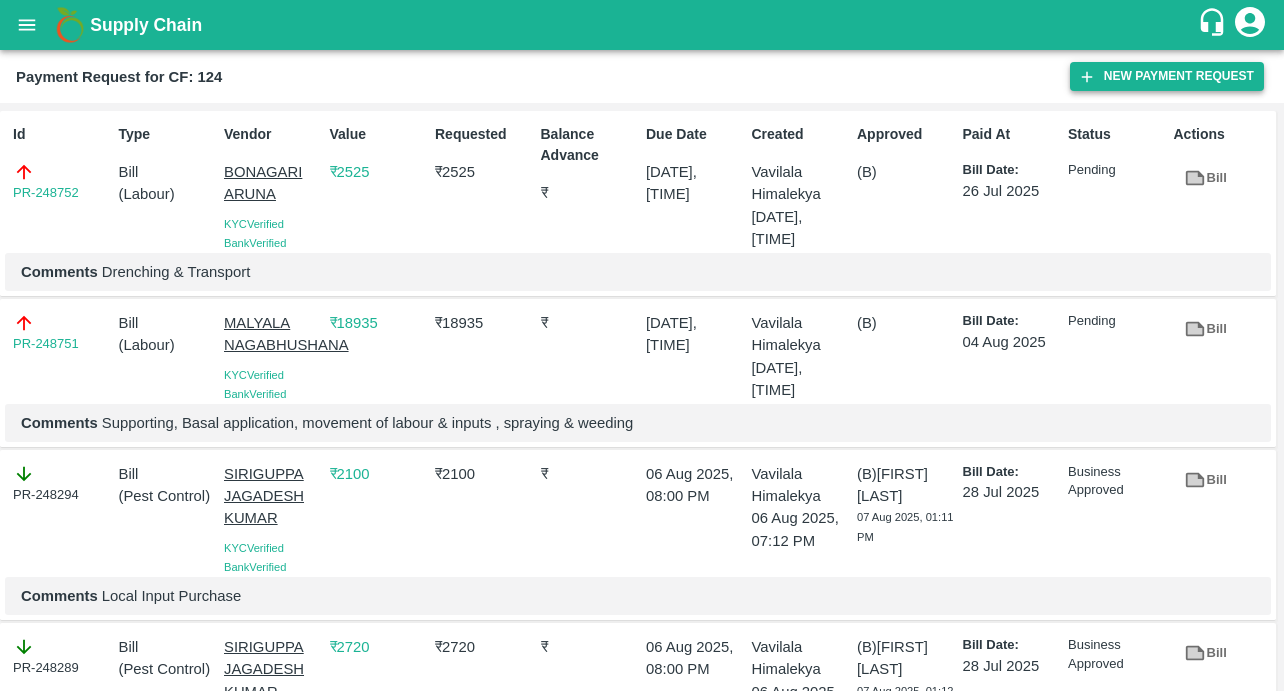 click on "New Payment Request" at bounding box center (1167, 76) 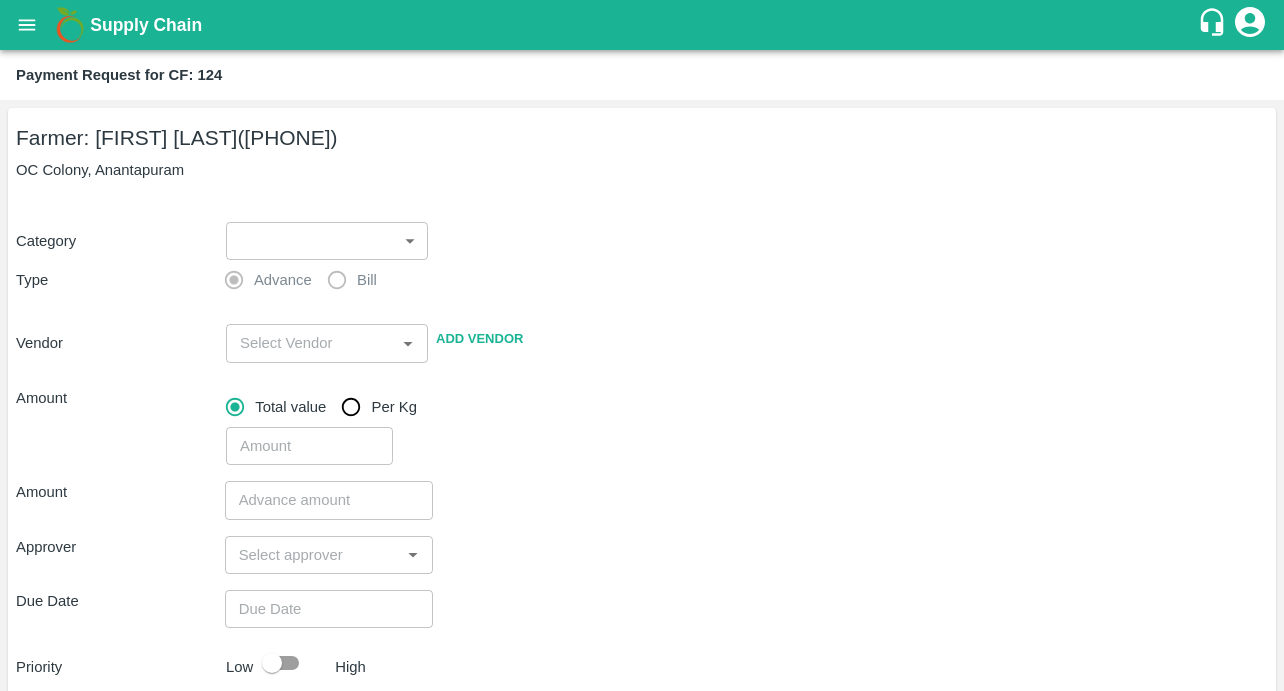 click on "Supply Chain Payment Request for CF: 124 Farmer: [NAME] ([PHONE]) OC Colony, [CITY] Category ​ ​ Type Advance Bill Vendor Add Vendor Amount Total value Per Kg Amount Approver Due Date Priority Low High Comment x Attach bill Cancel Save Bangalore DC Direct Customer Hyderabad DC B2R Bangalore Tembhurni Virtual Captive PH Ananthapur Virtual Captive PH Kothakota Virtual Captive PH Chittoor Virtual Captive PH [NAME] Logout" at bounding box center (642, 345) 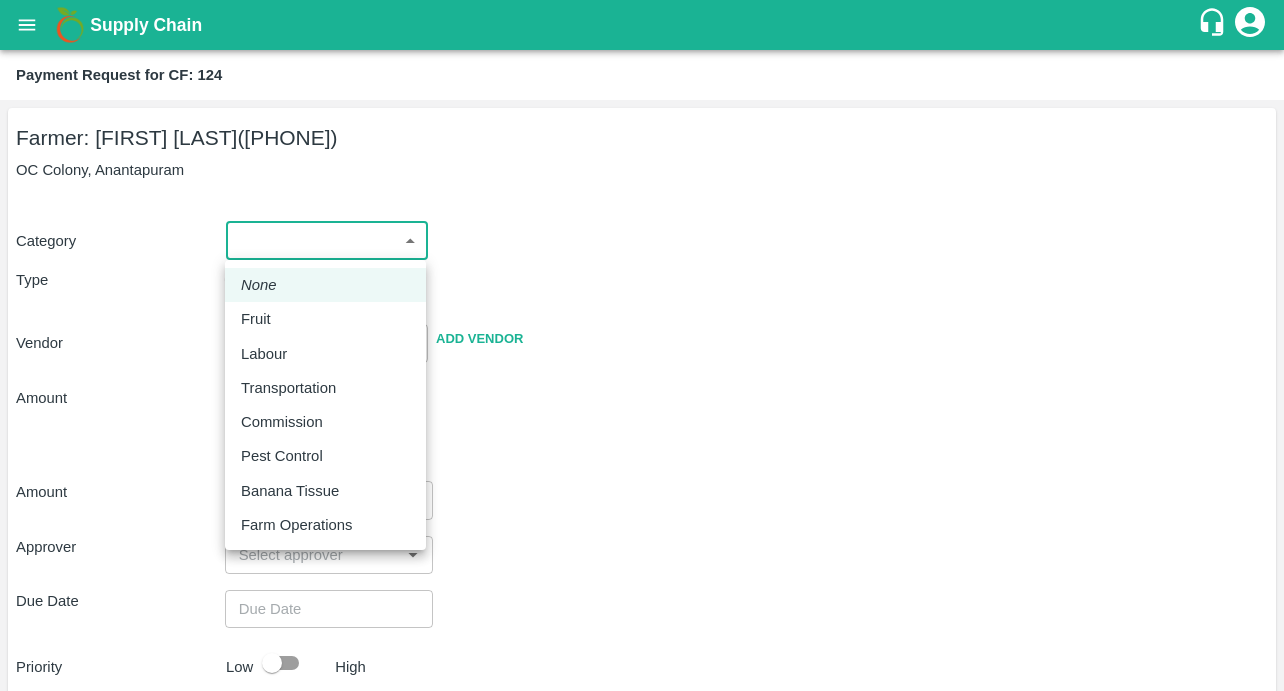 click on "Labour" at bounding box center (264, 354) 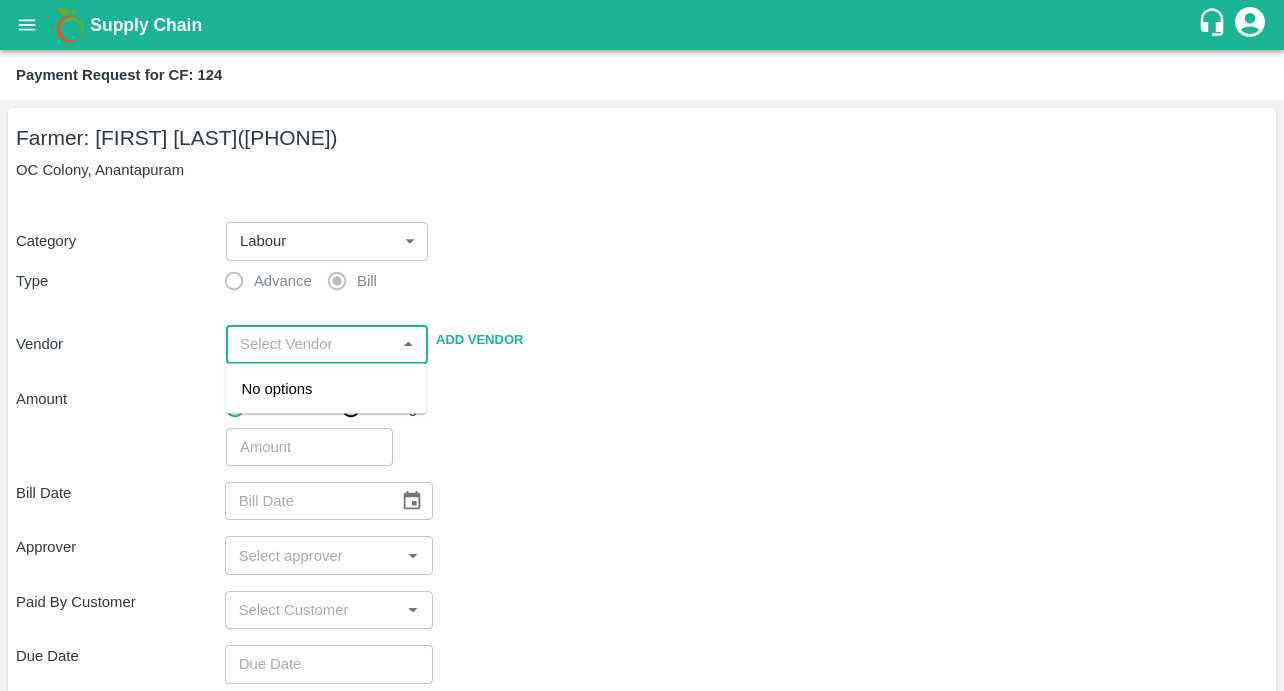 click at bounding box center (310, 344) 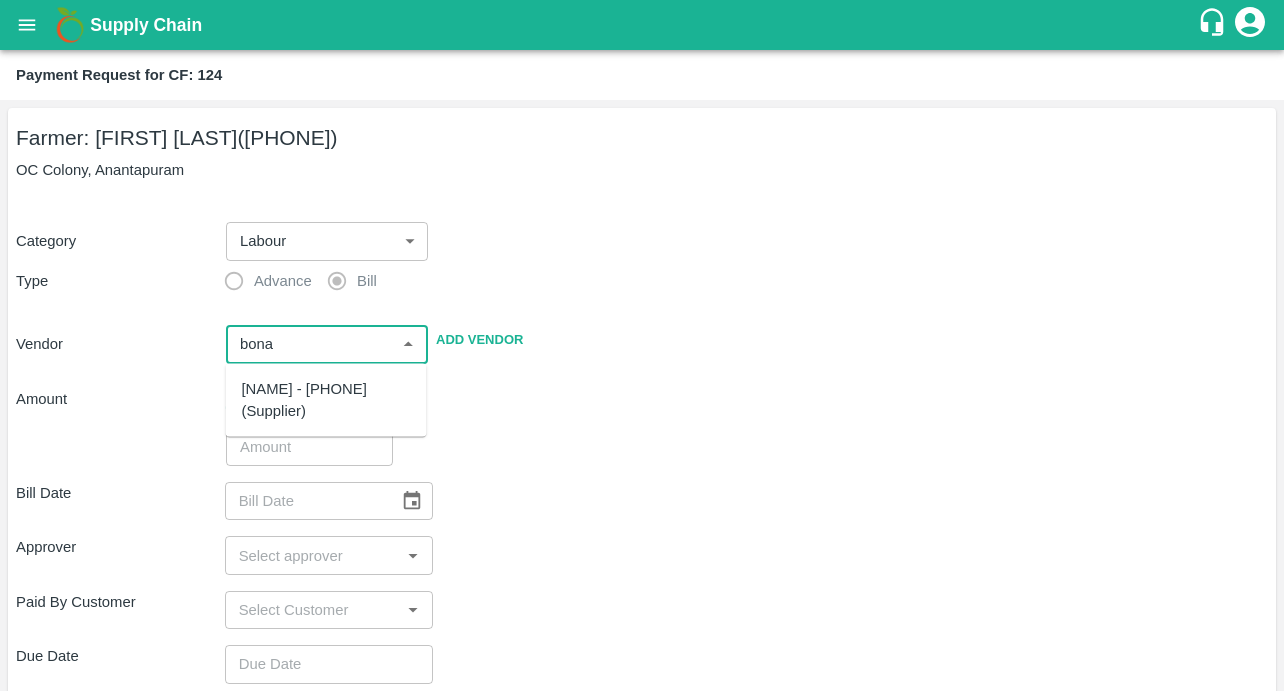 click on "[NAME] - [PHONE](Supplier)" at bounding box center (326, 400) 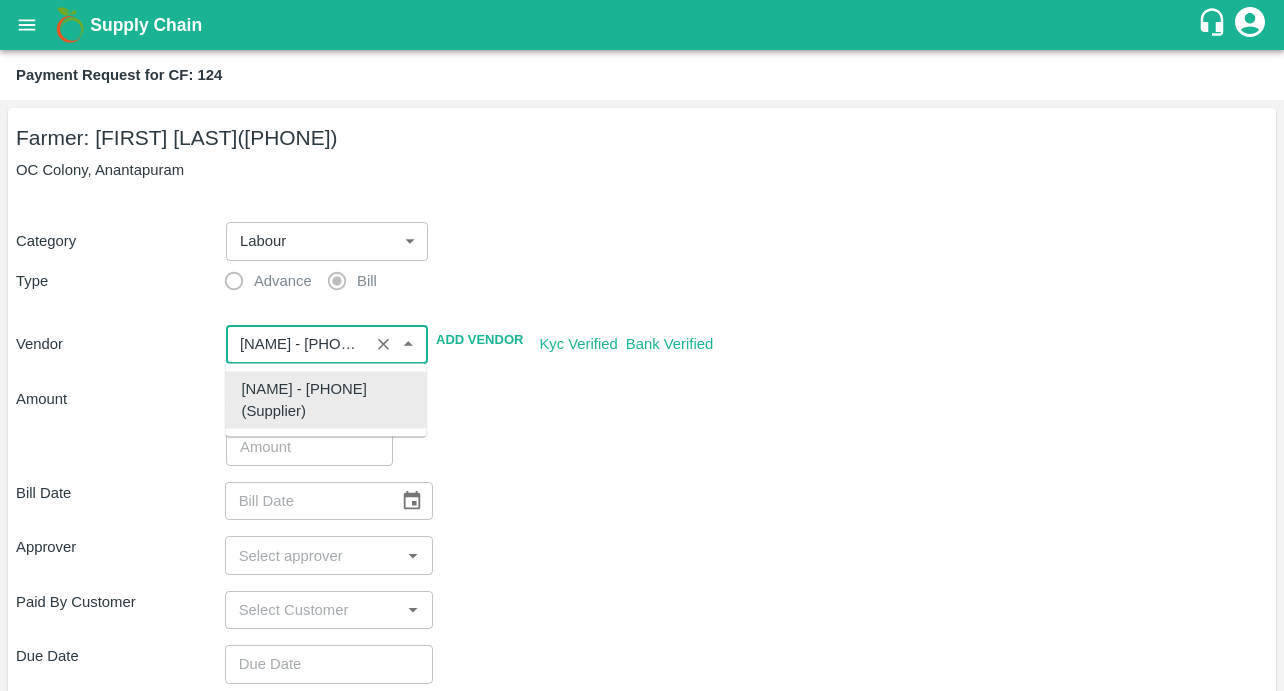 type on "[NAME] - [PHONE](Supplier)" 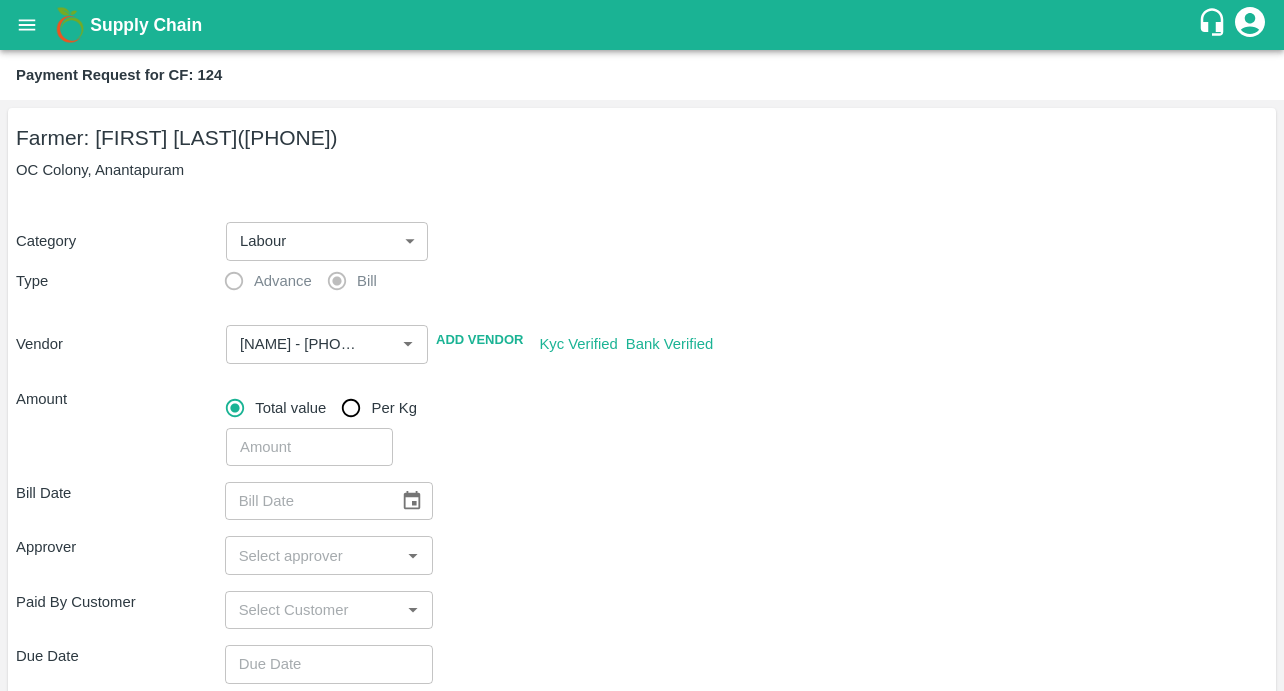scroll, scrollTop: 205, scrollLeft: 0, axis: vertical 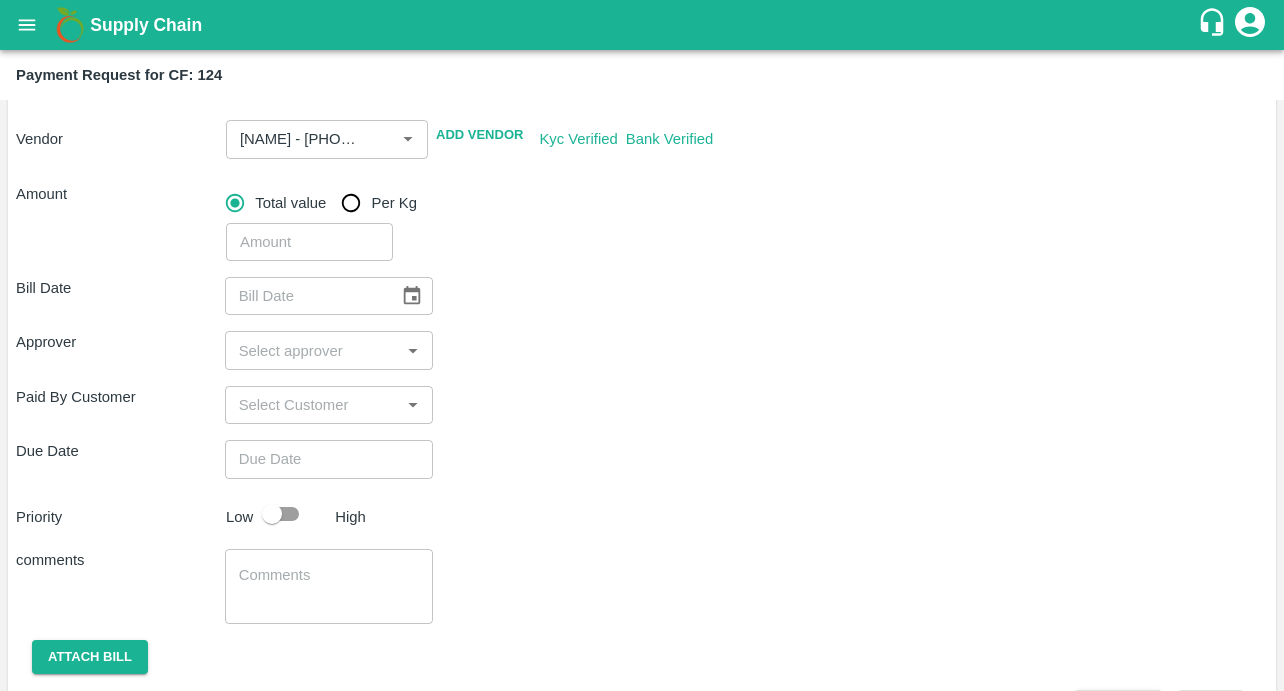 click at bounding box center [309, 242] 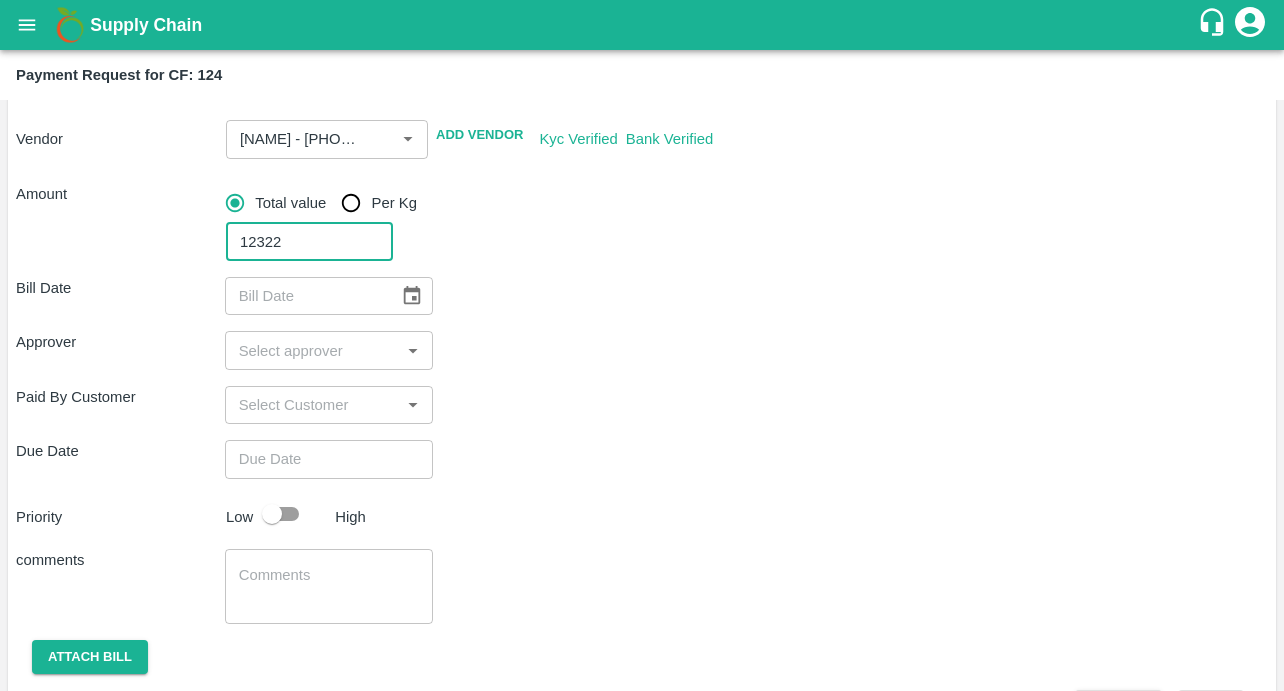 type on "12322" 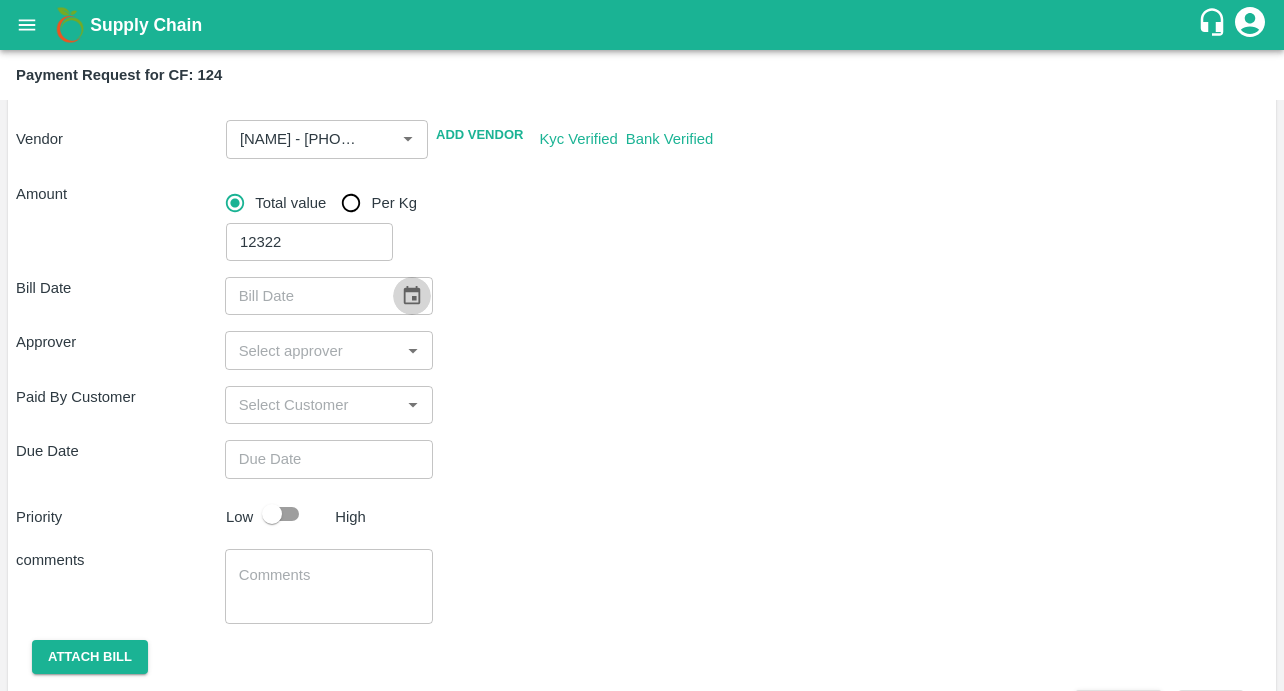 click 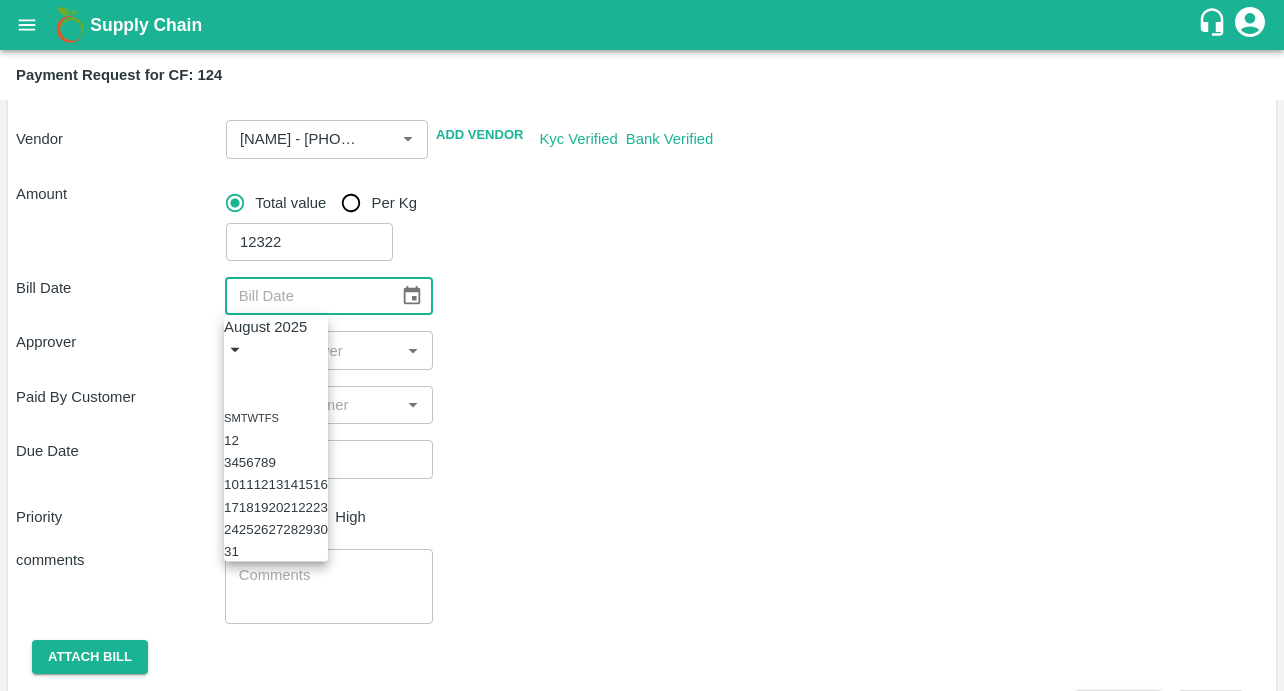 click 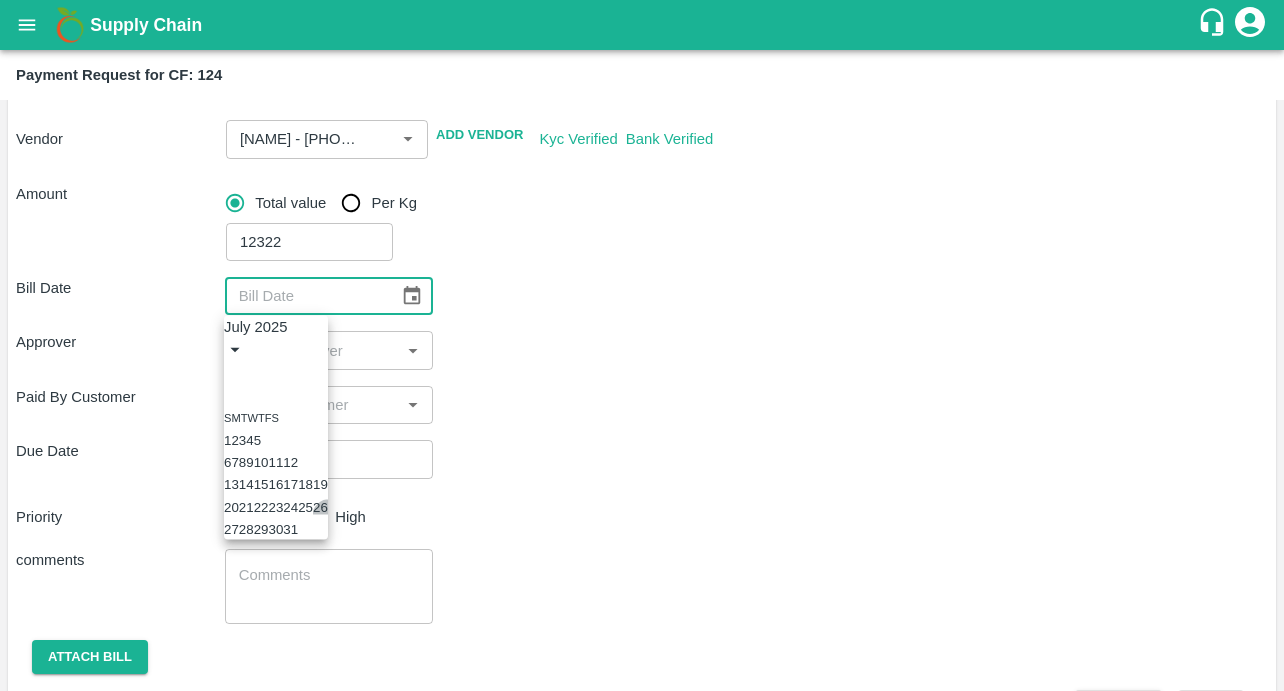 click on "26" at bounding box center [320, 506] 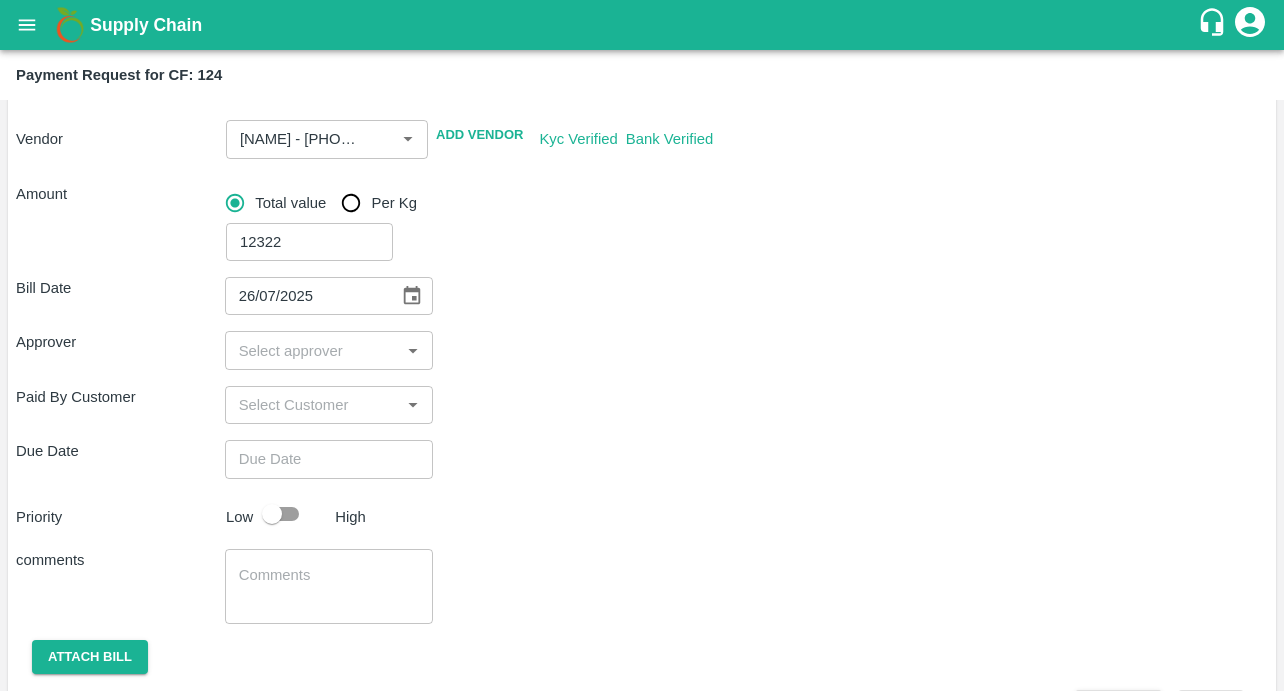 click at bounding box center [313, 350] 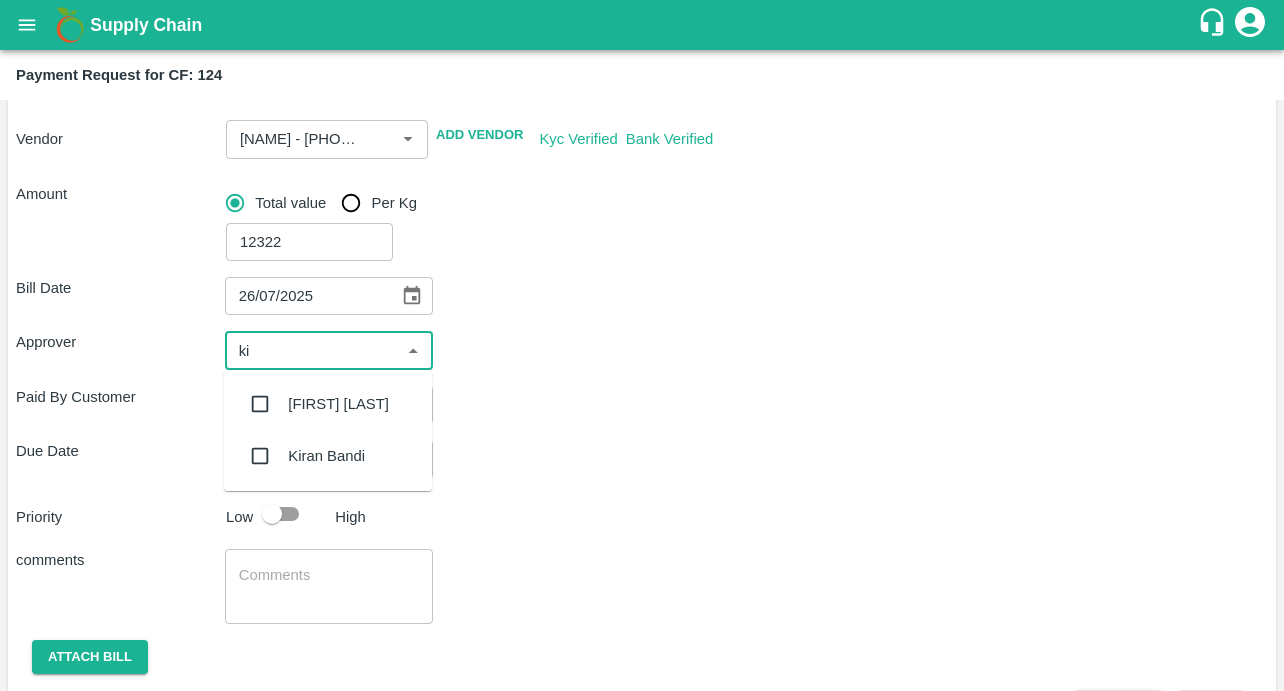 type on "kir" 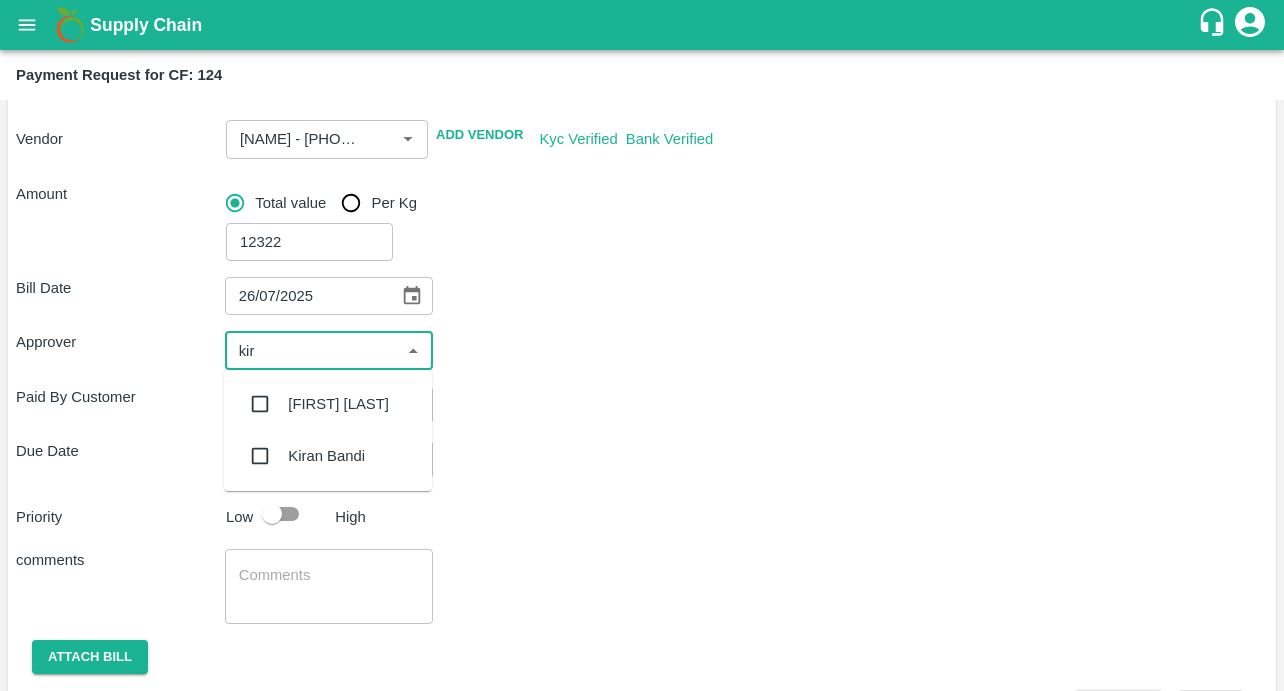 click at bounding box center [260, 404] 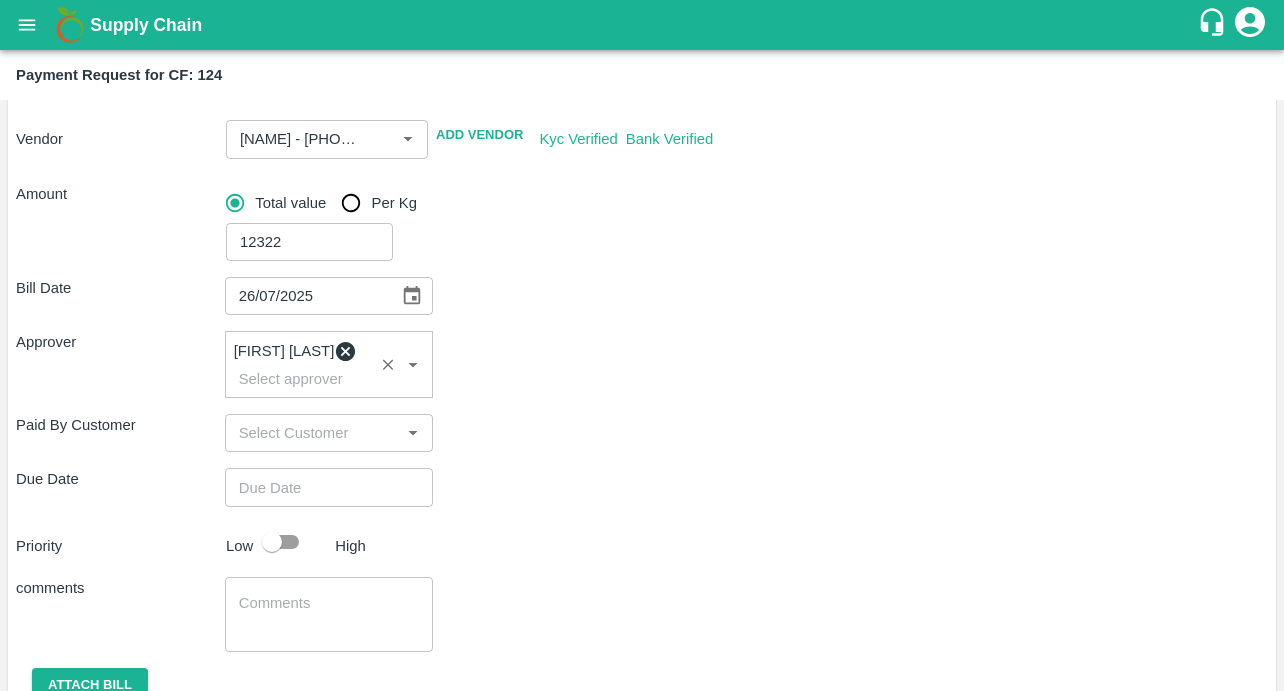 type on "DD/MM/YYYY hh:mm aa" 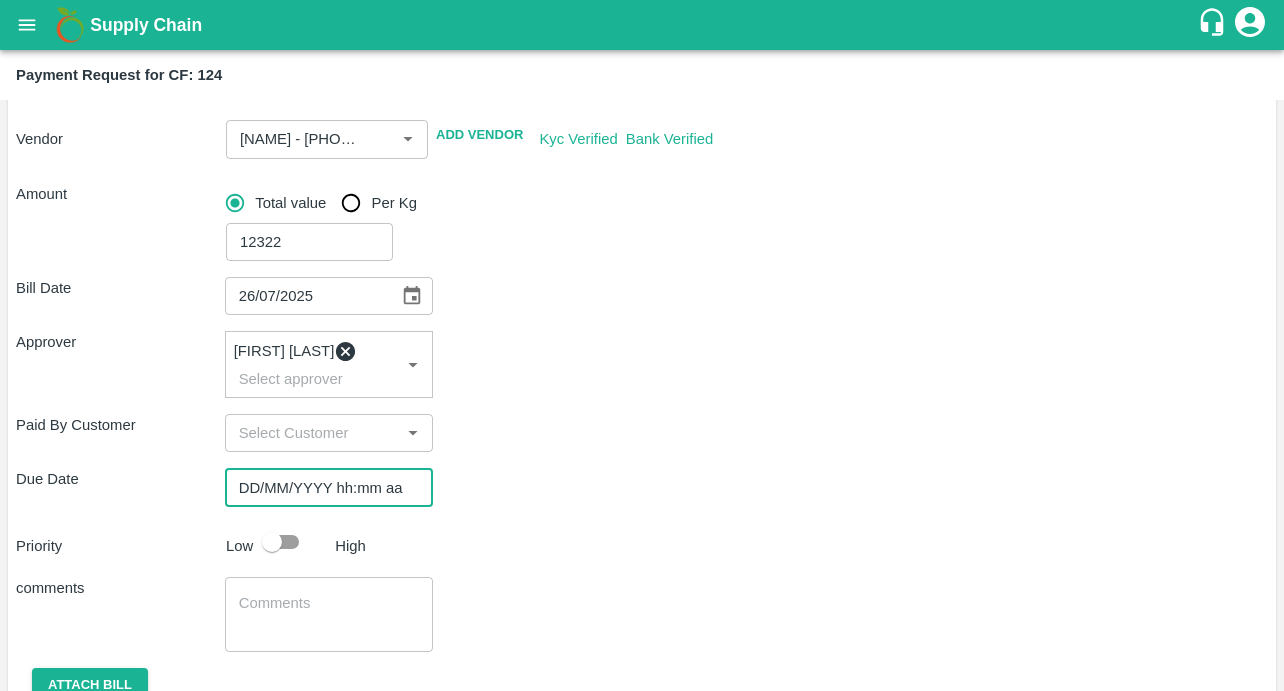 click on "DD/MM/YYYY hh:mm aa" at bounding box center (322, 487) 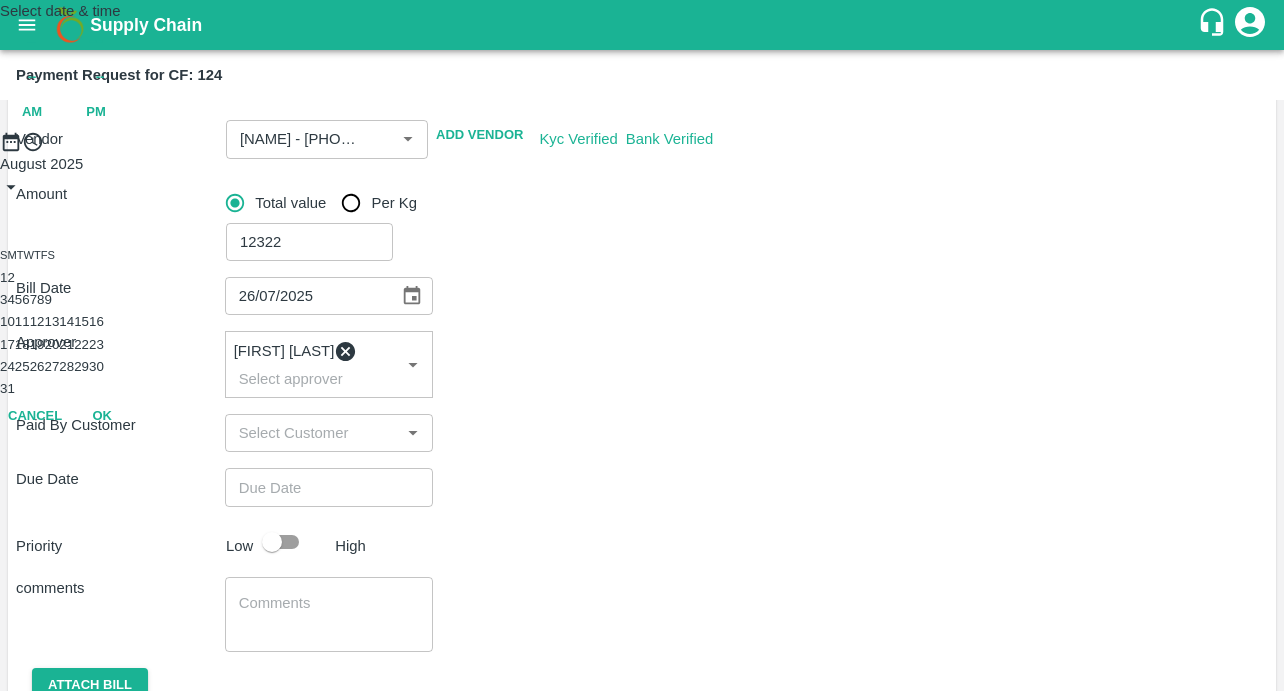 click on "8" at bounding box center [40, 299] 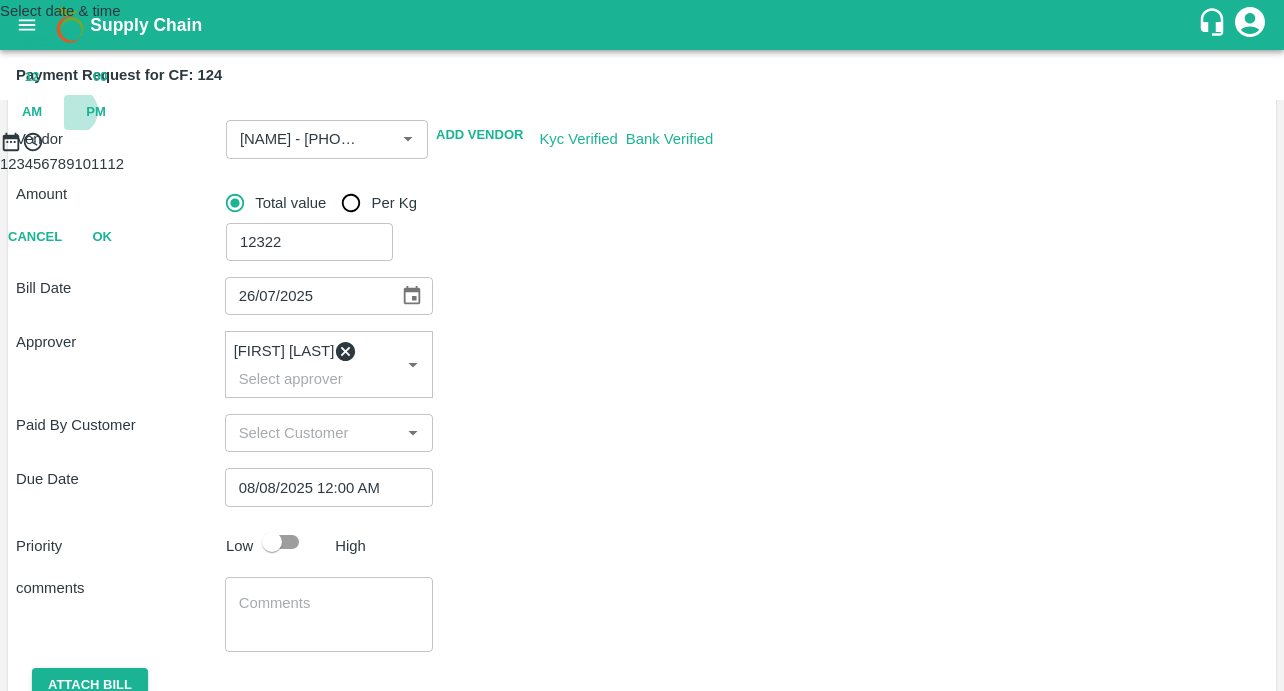 click on "PM" at bounding box center [96, 112] 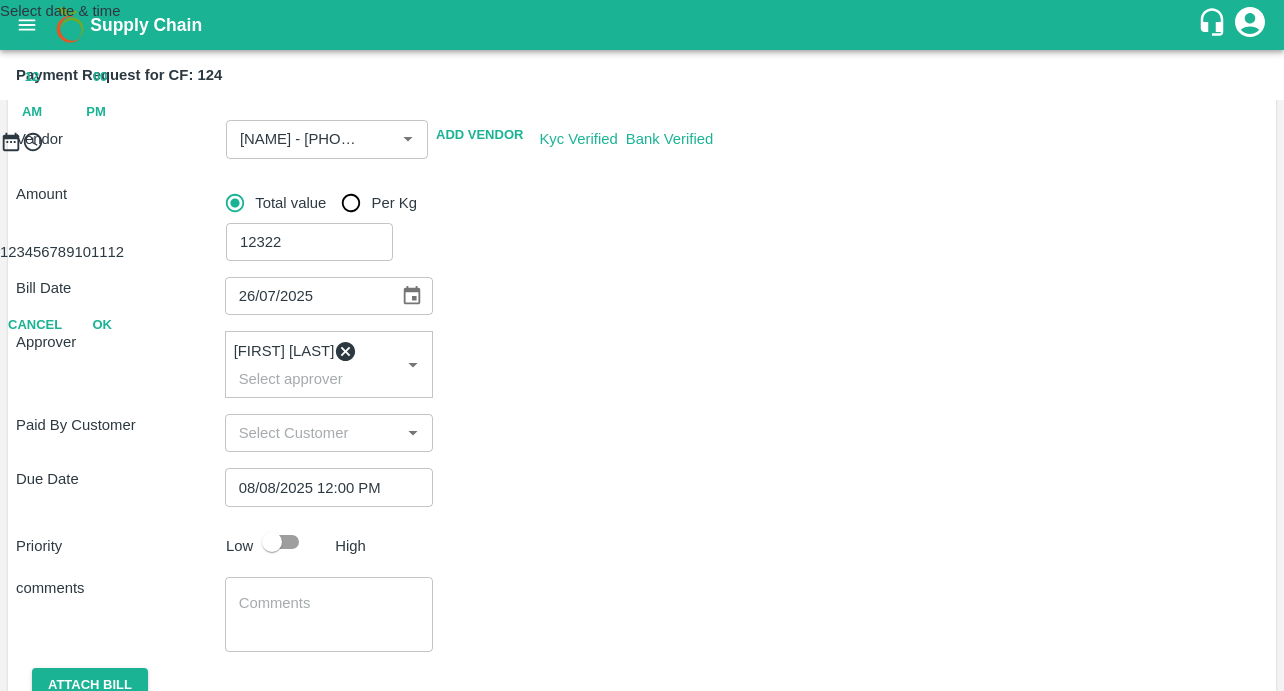 click on "OK" at bounding box center (102, 325) 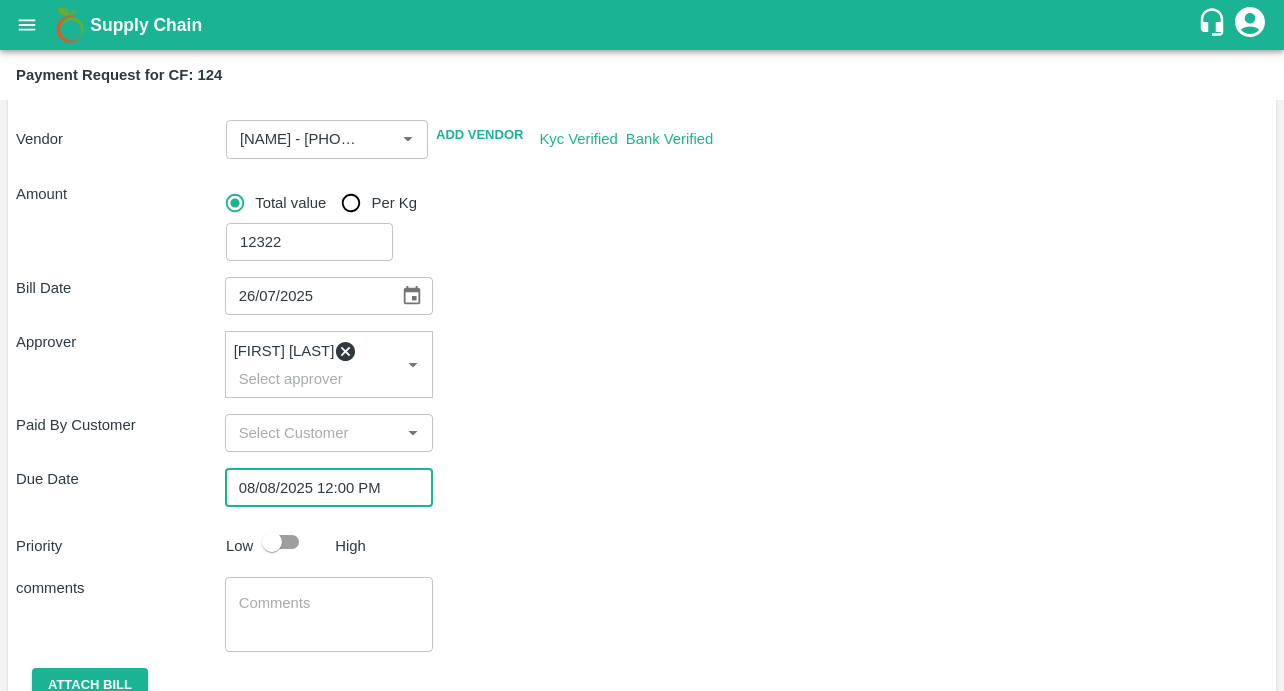scroll, scrollTop: 301, scrollLeft: 0, axis: vertical 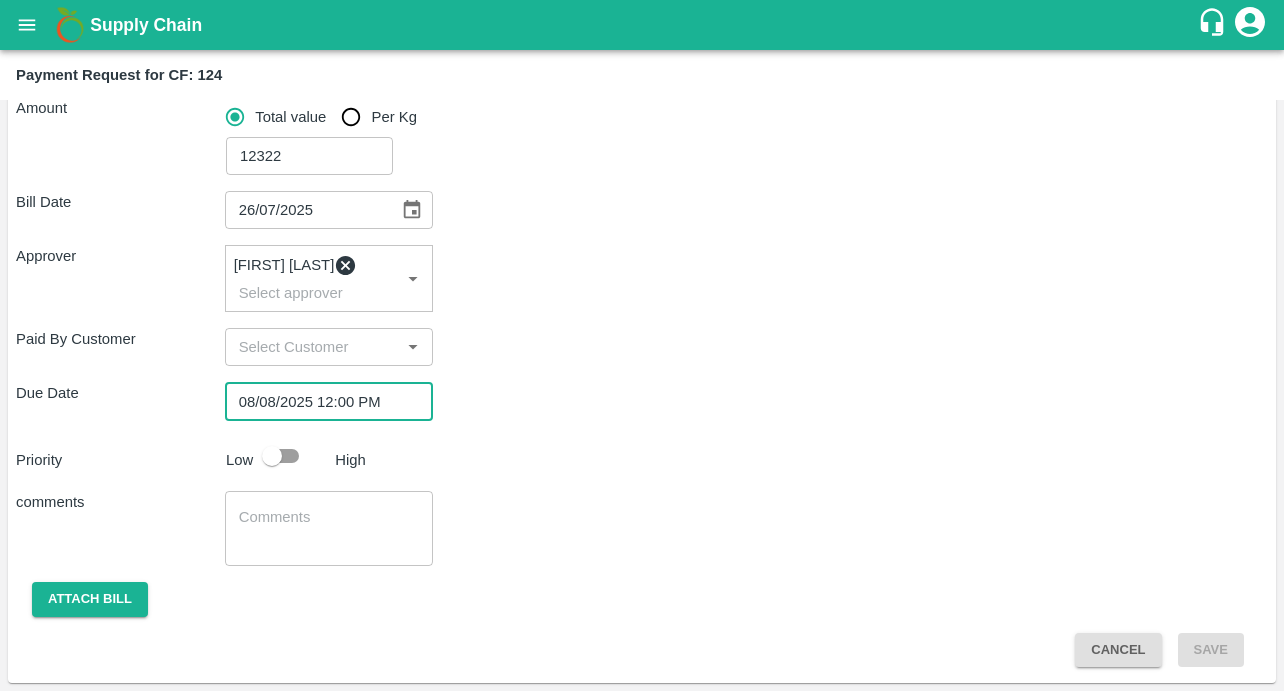 click at bounding box center (272, 456) 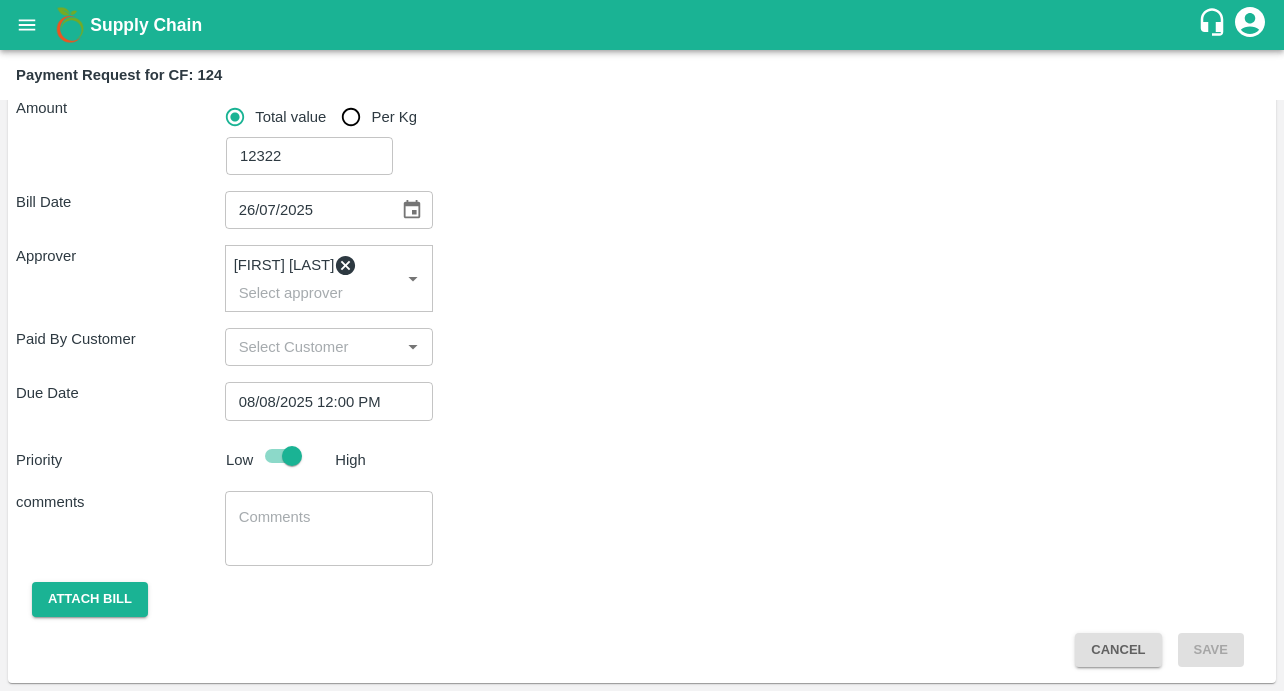 click at bounding box center [329, 528] 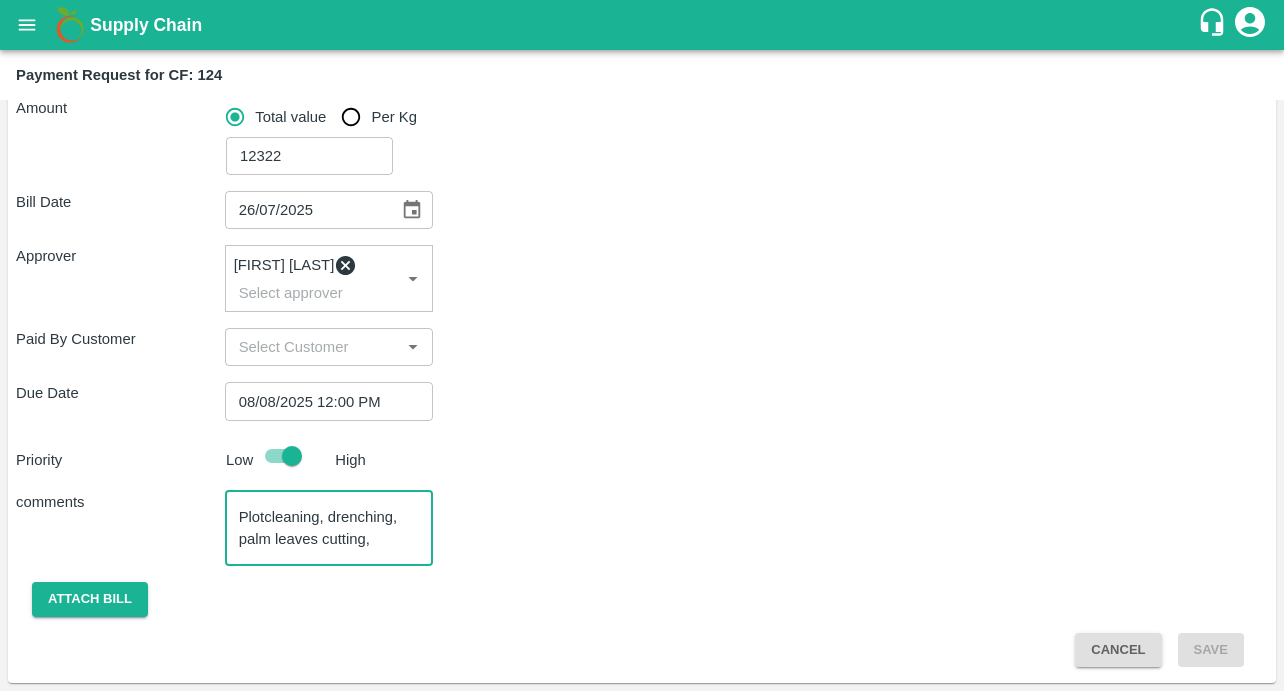 scroll, scrollTop: 20, scrollLeft: 0, axis: vertical 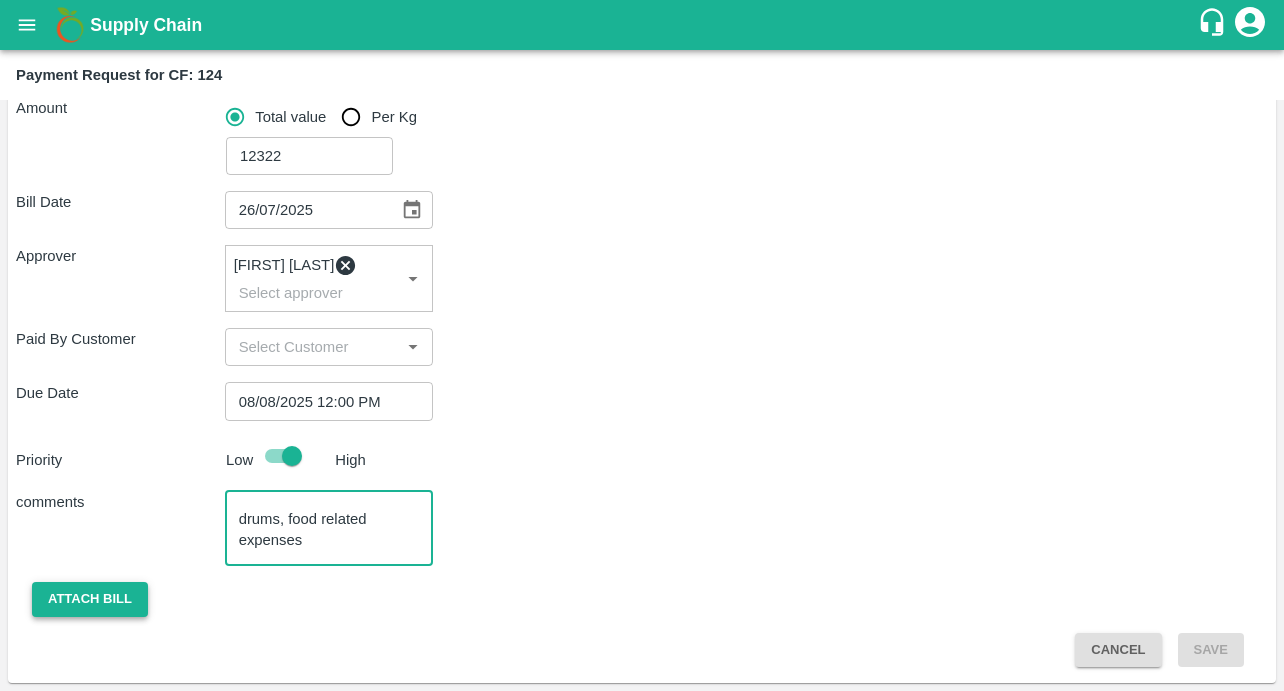 type on "Plotcleaning, drenching, palm leaves cutting, drums, food related expenses" 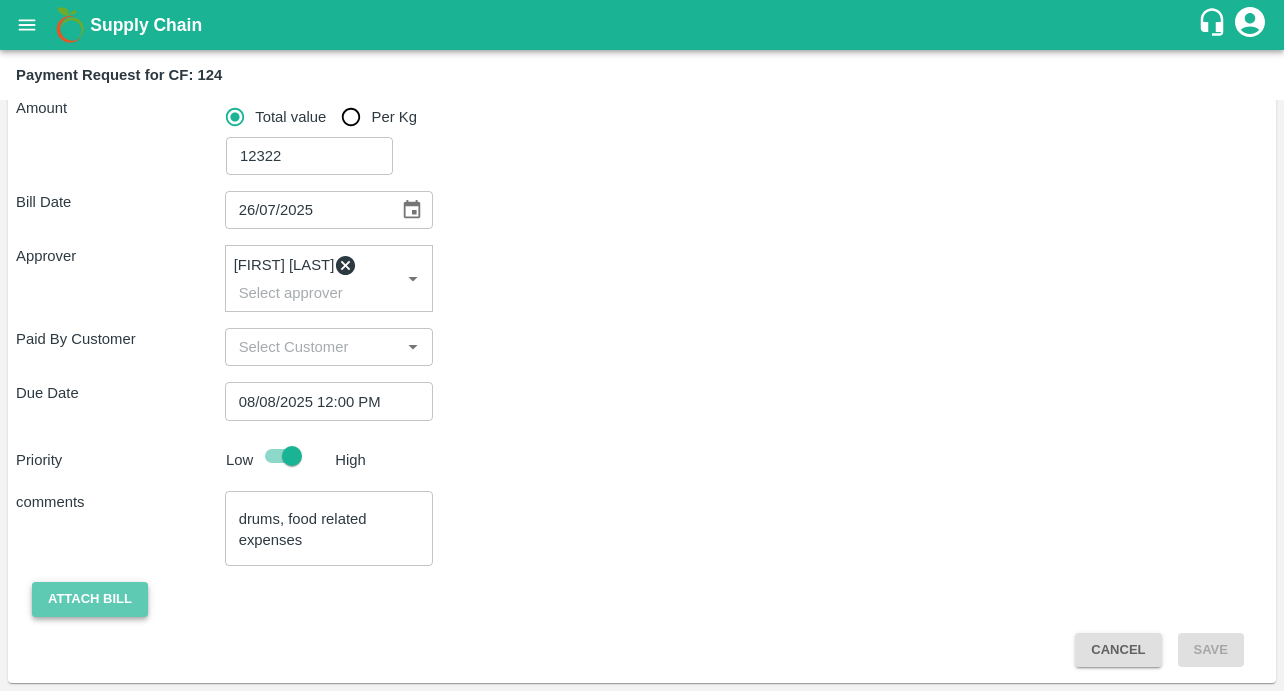 click on "Attach bill" at bounding box center [90, 599] 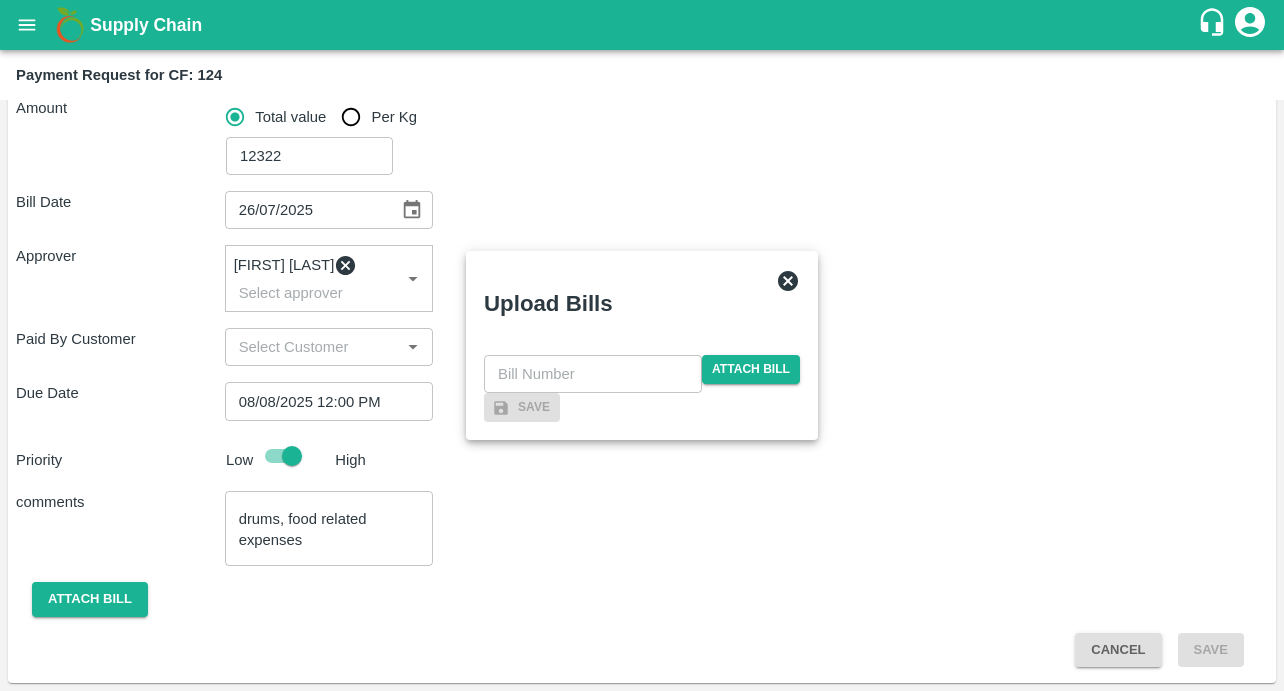 click on "​ Attach bill" at bounding box center [642, 374] 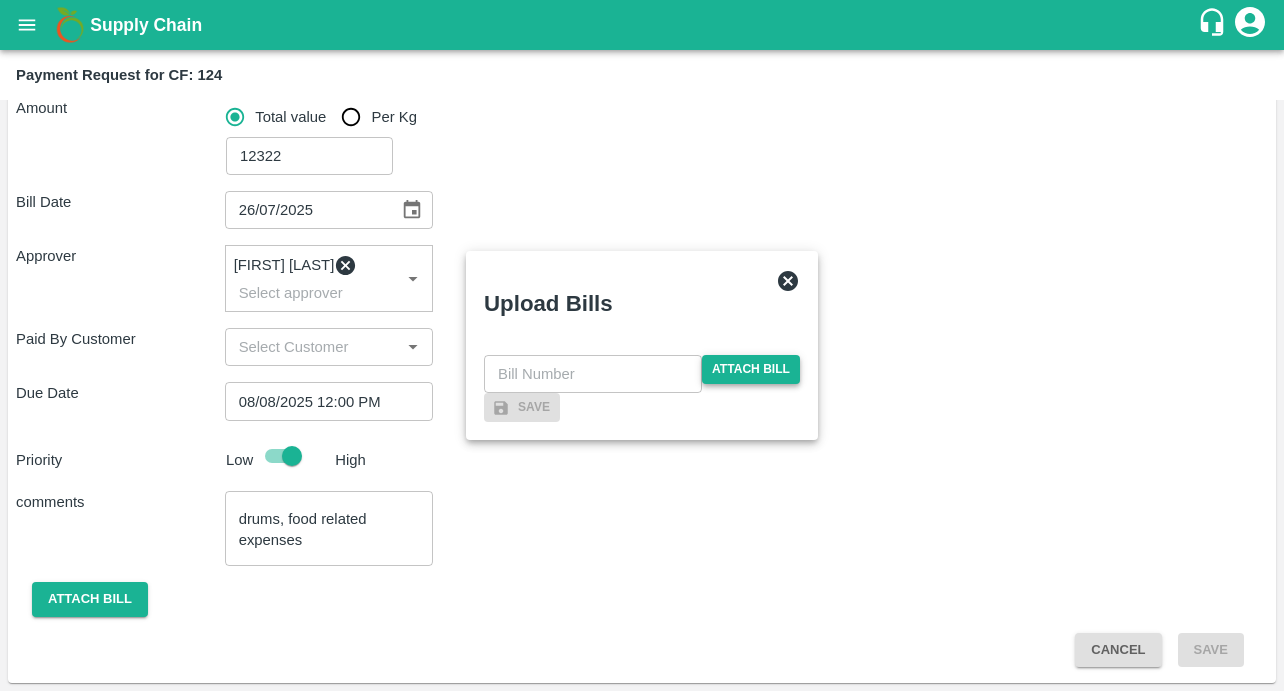 click on "Attach bill" at bounding box center (751, 369) 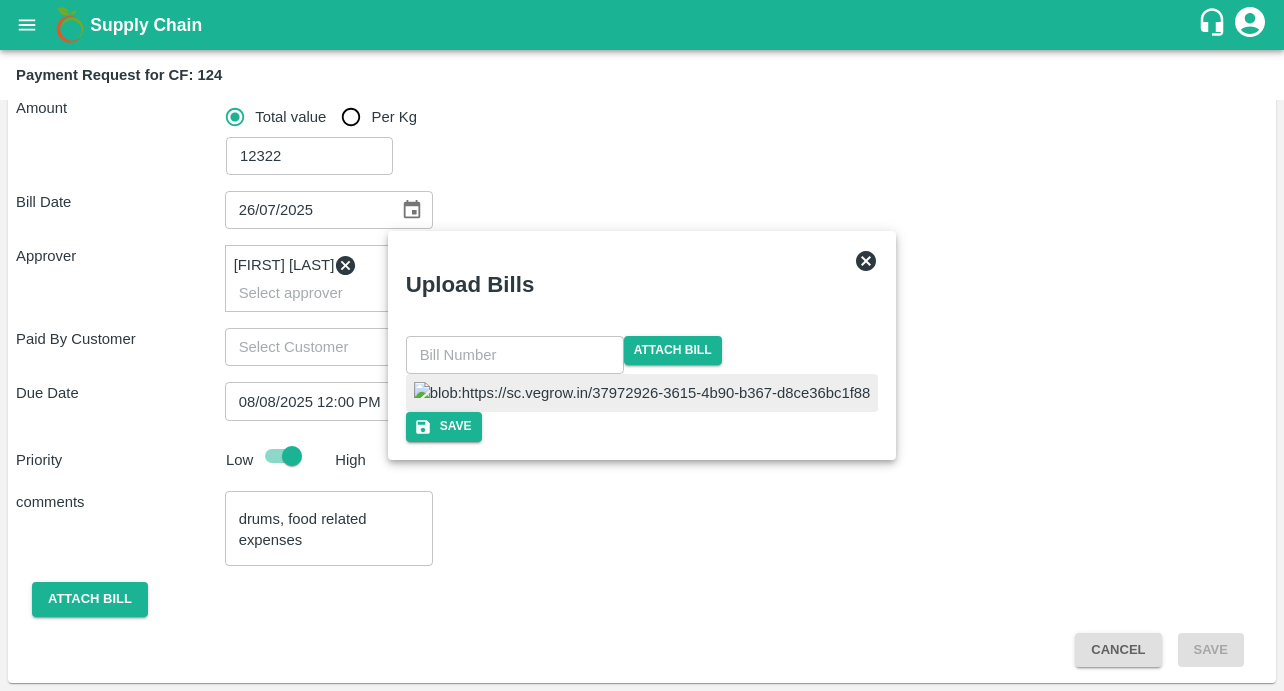 click at bounding box center (515, 355) 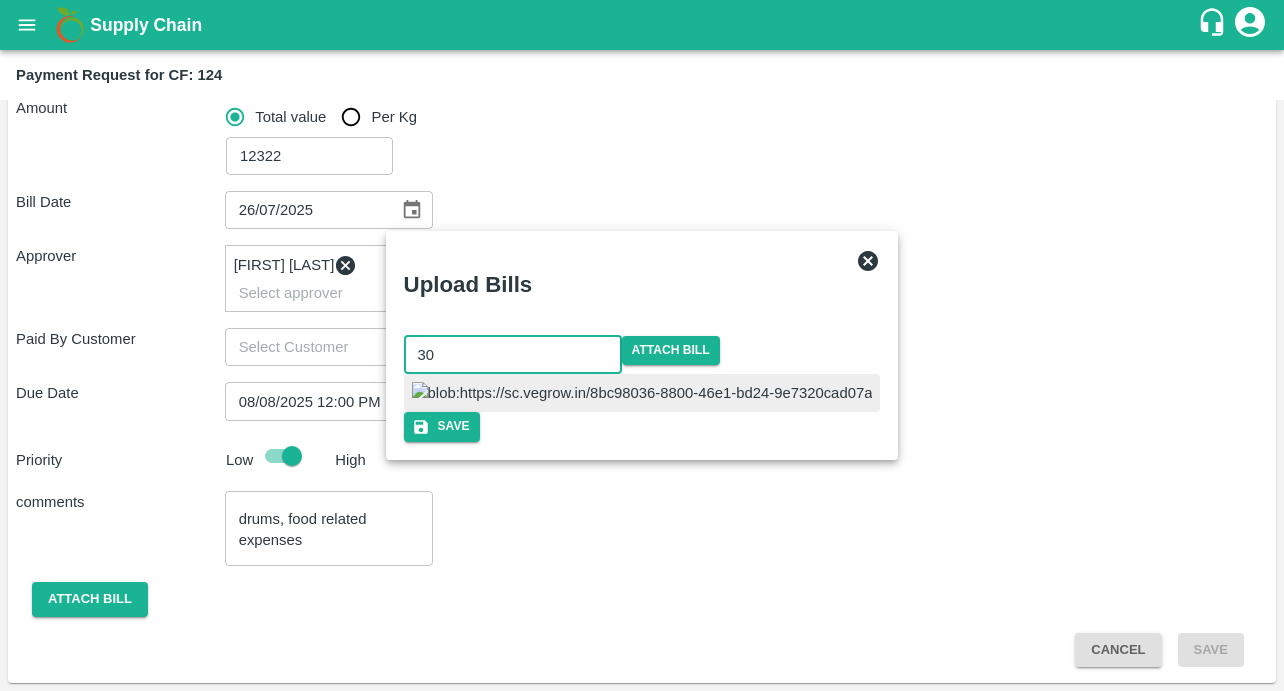 type on "30" 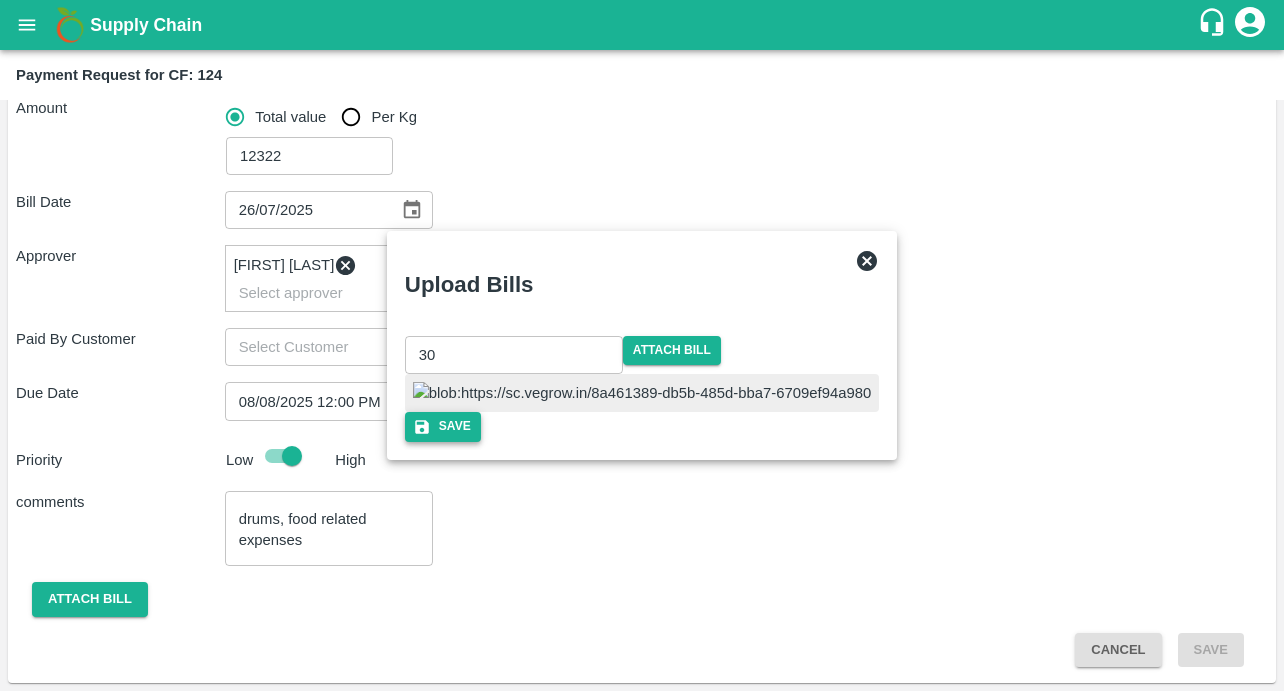 click 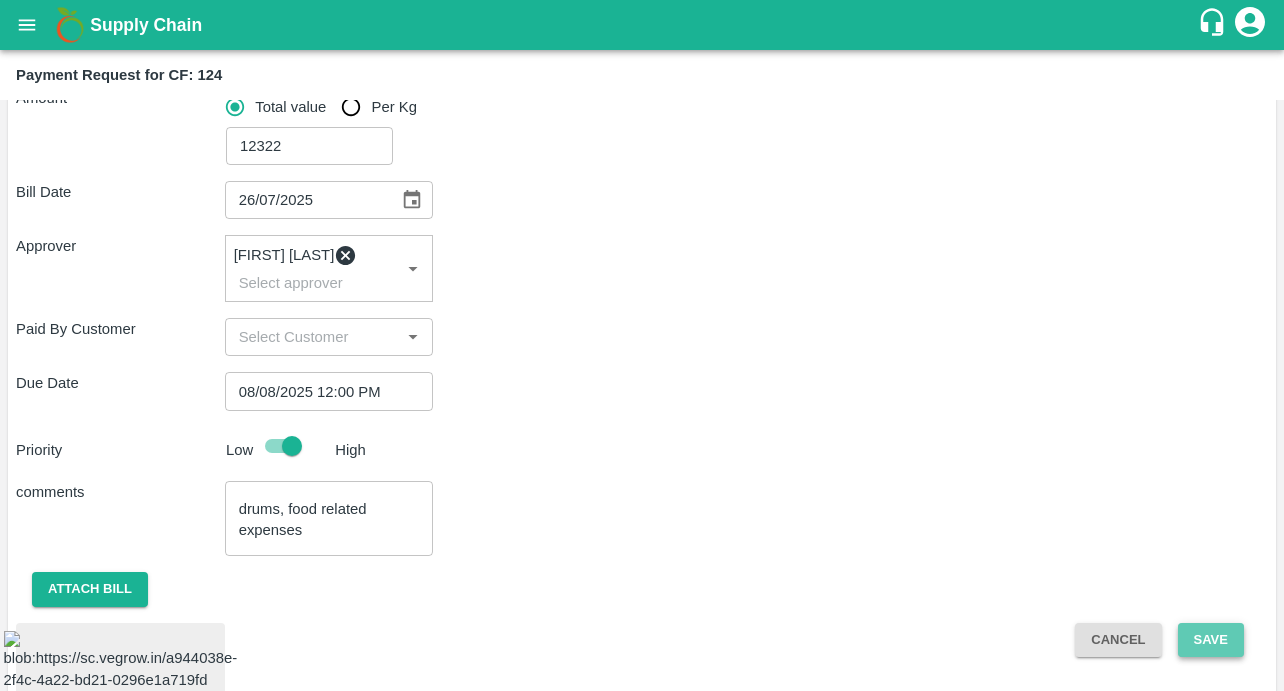 click on "Save" at bounding box center [1211, 640] 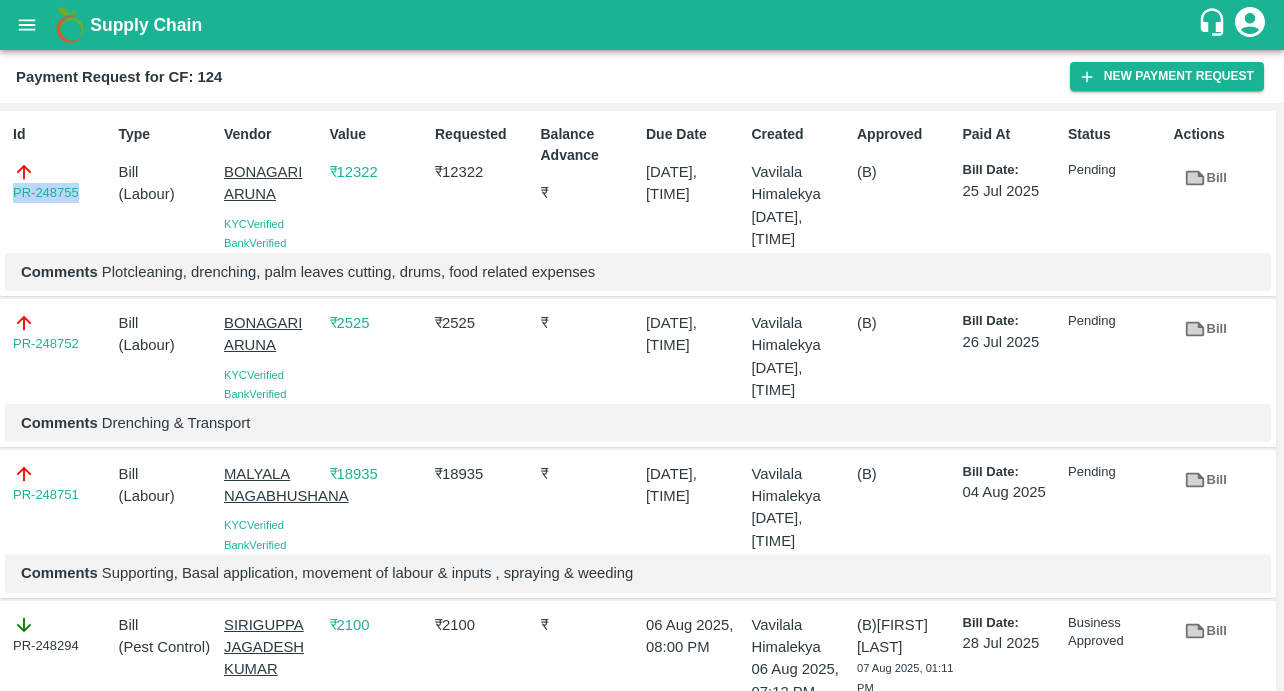drag, startPoint x: 89, startPoint y: 189, endPoint x: -2, endPoint y: 194, distance: 91.13726 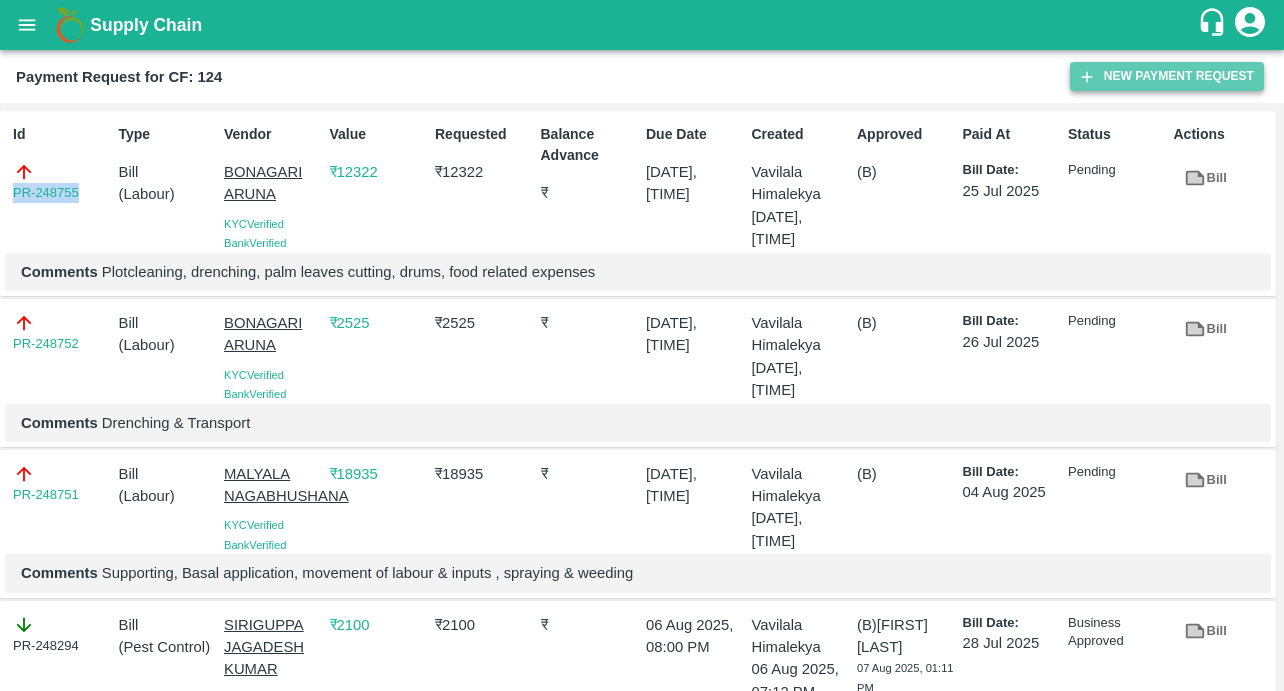 click 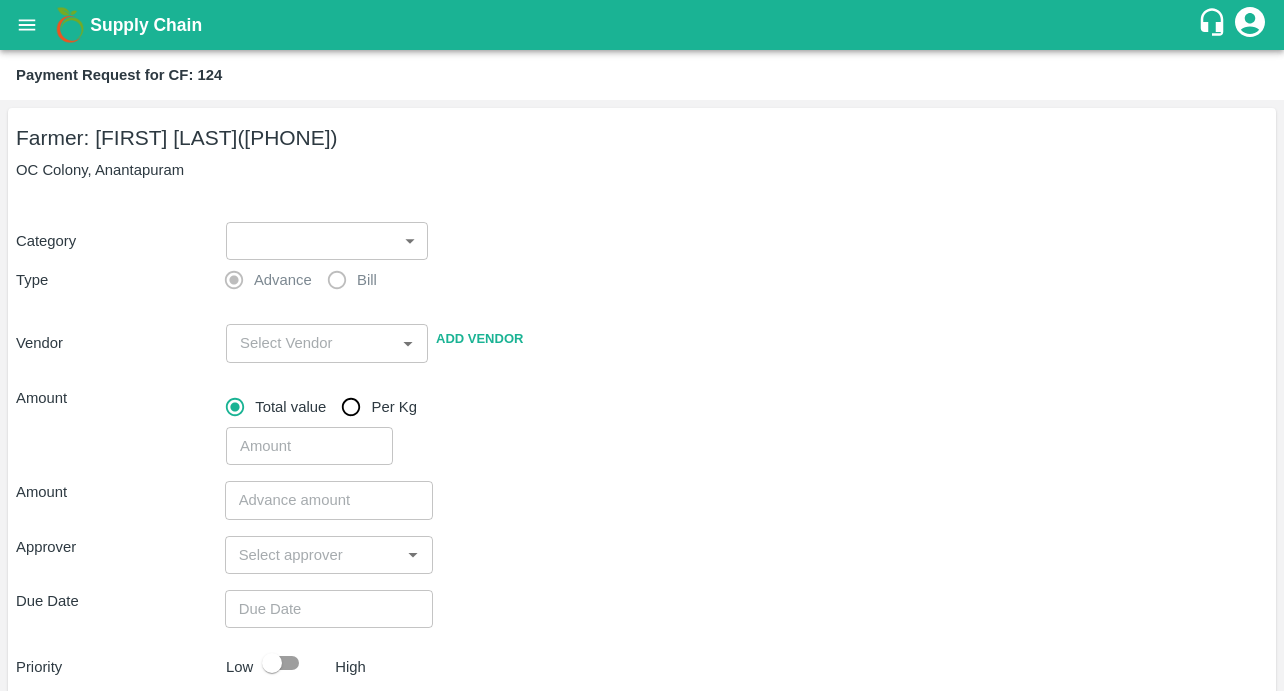 click on "Supply Chain Payment Request for CF: 124 Farmer: [NAME] ([PHONE]) OC Colony, [CITY] Category ​ ​ Type Advance Bill Vendor Add Vendor Amount Total value Per Kg Amount Approver Due Date Priority Low High Comment x Attach bill Cancel Save Bangalore DC Direct Customer Hyderabad DC B2R Bangalore Tembhurni Virtual Captive PH Ananthapur Virtual Captive PH Kothakota Virtual Captive PH Chittoor Virtual Captive PH [NAME] Logout" at bounding box center [642, 345] 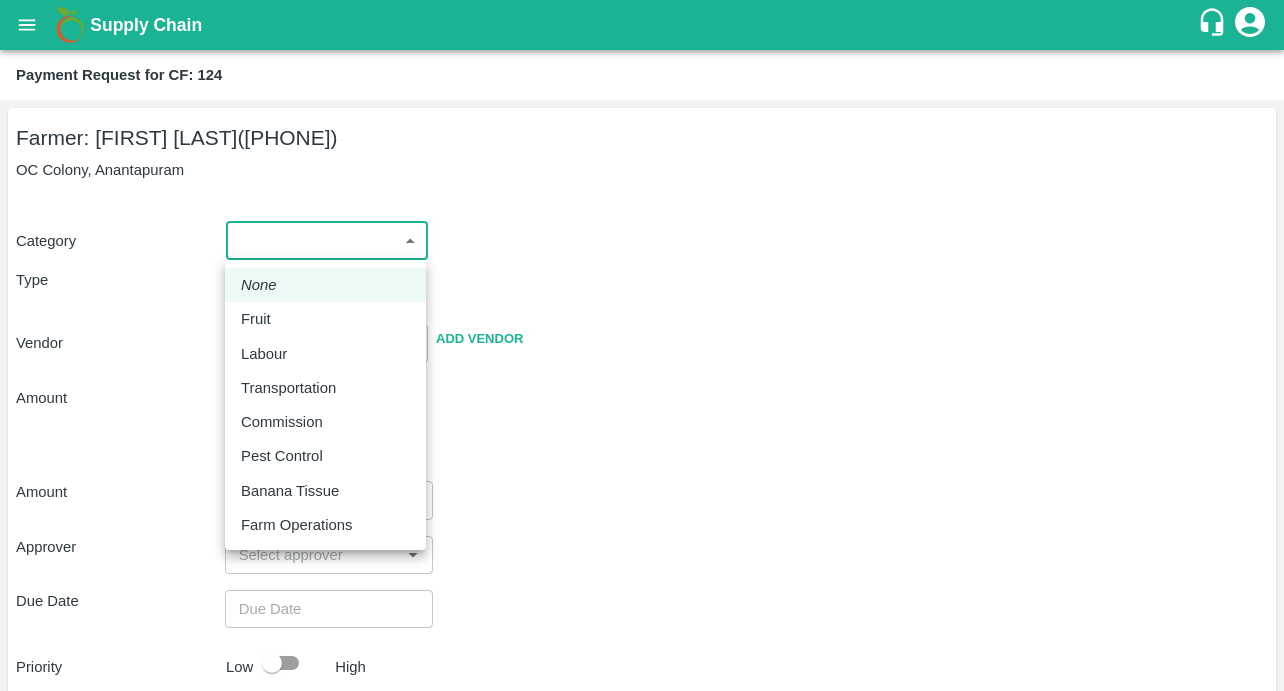 click on "Labour" at bounding box center (264, 354) 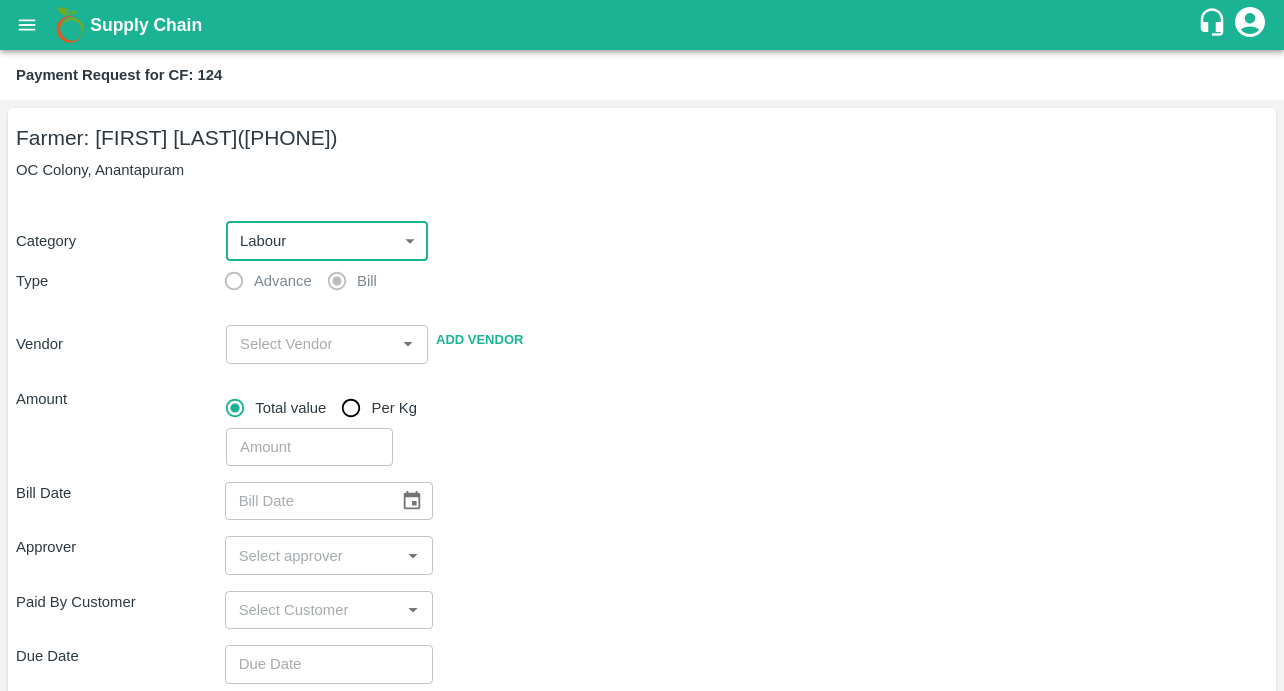 click at bounding box center [310, 344] 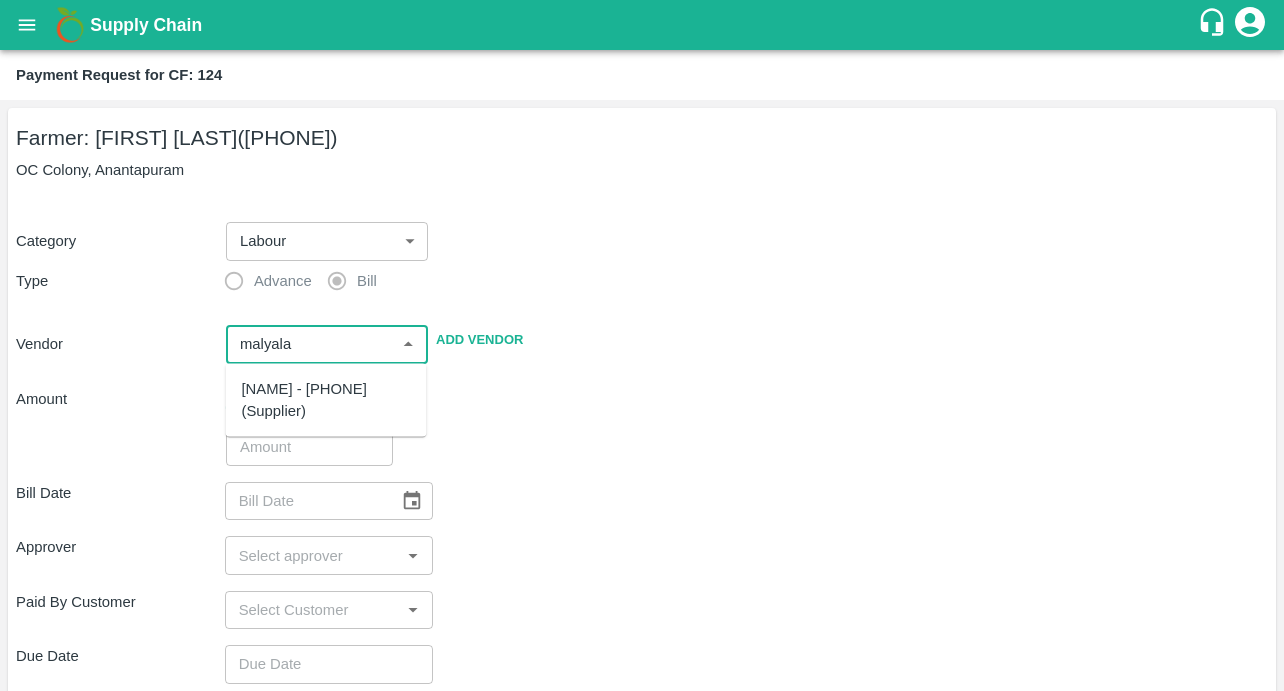 click on "[NAME] - [PHONE](Supplier)" at bounding box center [326, 400] 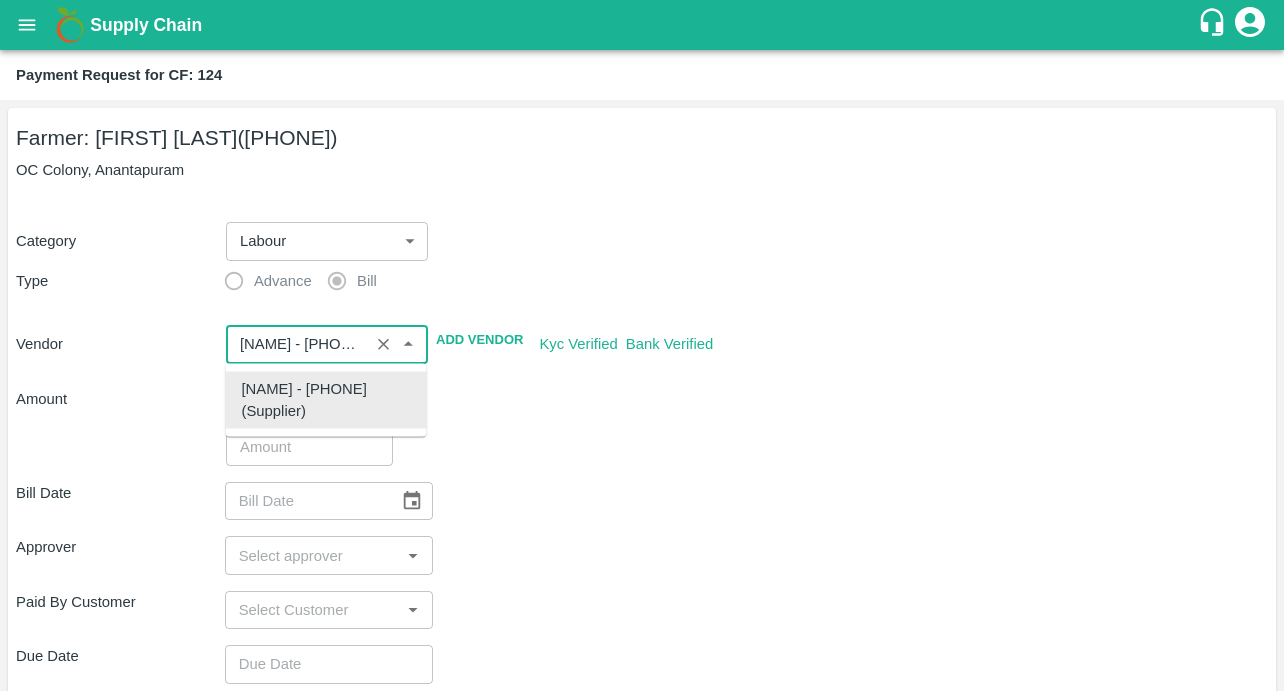 type on "[NAME] - [PHONE](Supplier)" 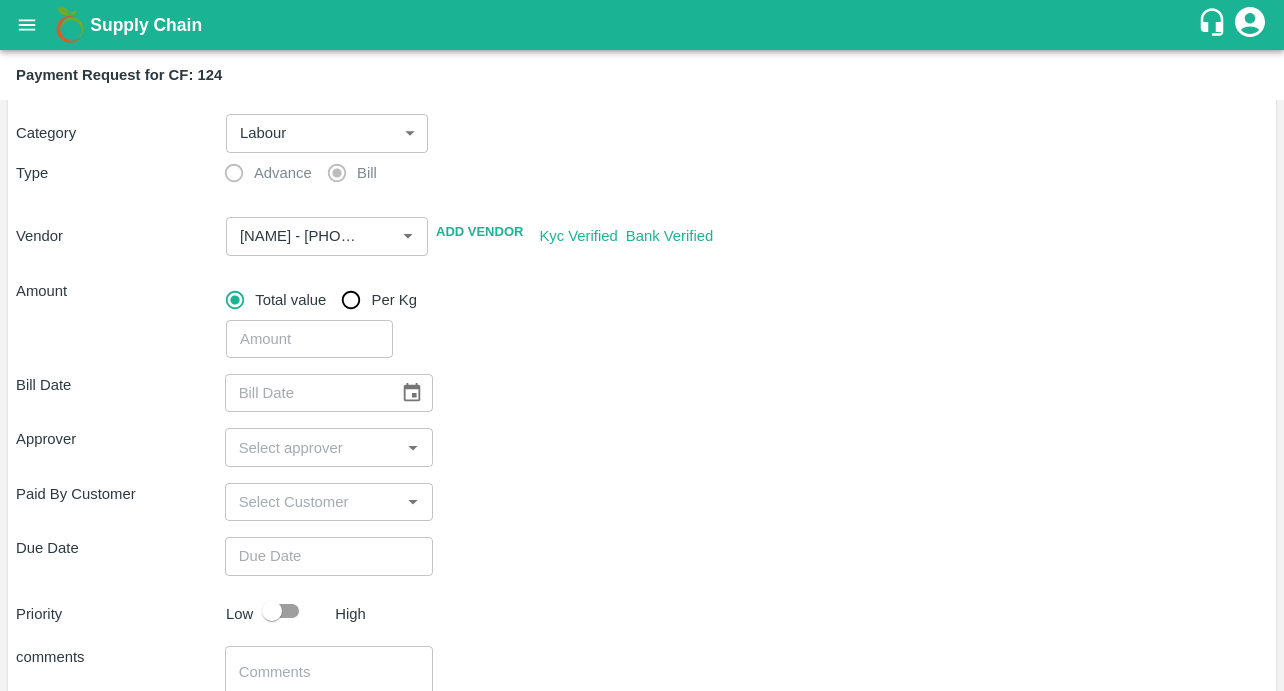 scroll, scrollTop: 133, scrollLeft: 0, axis: vertical 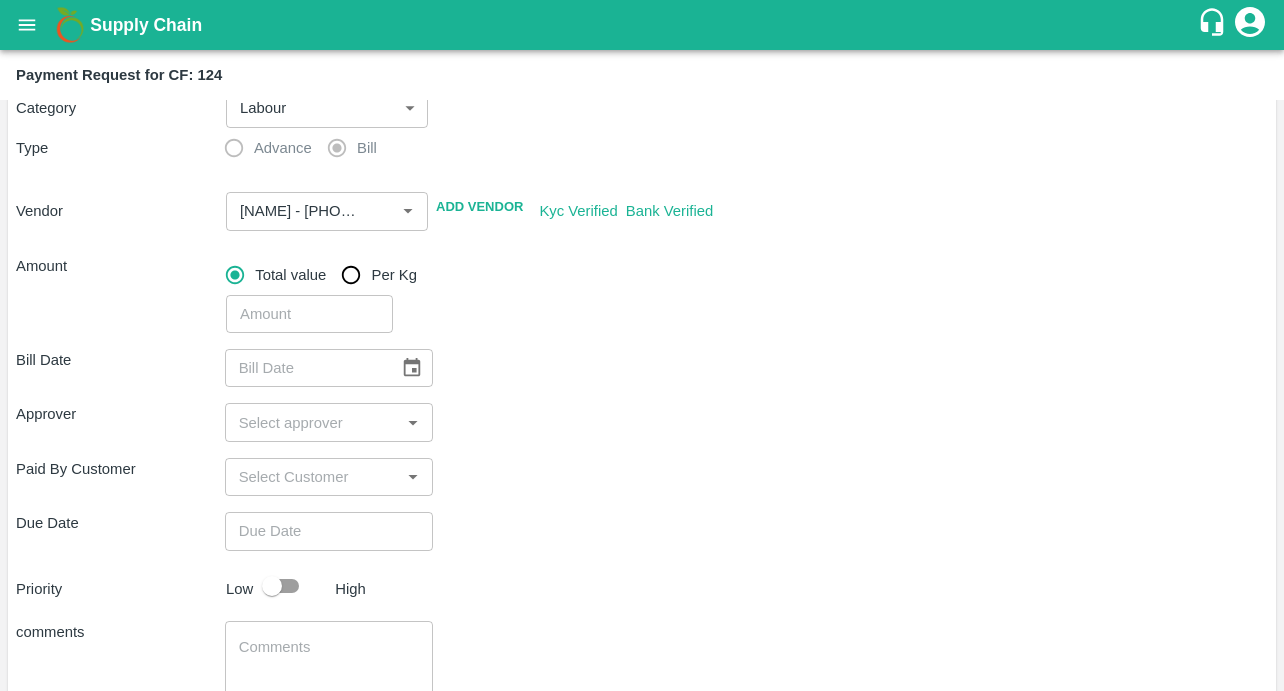 click at bounding box center (309, 314) 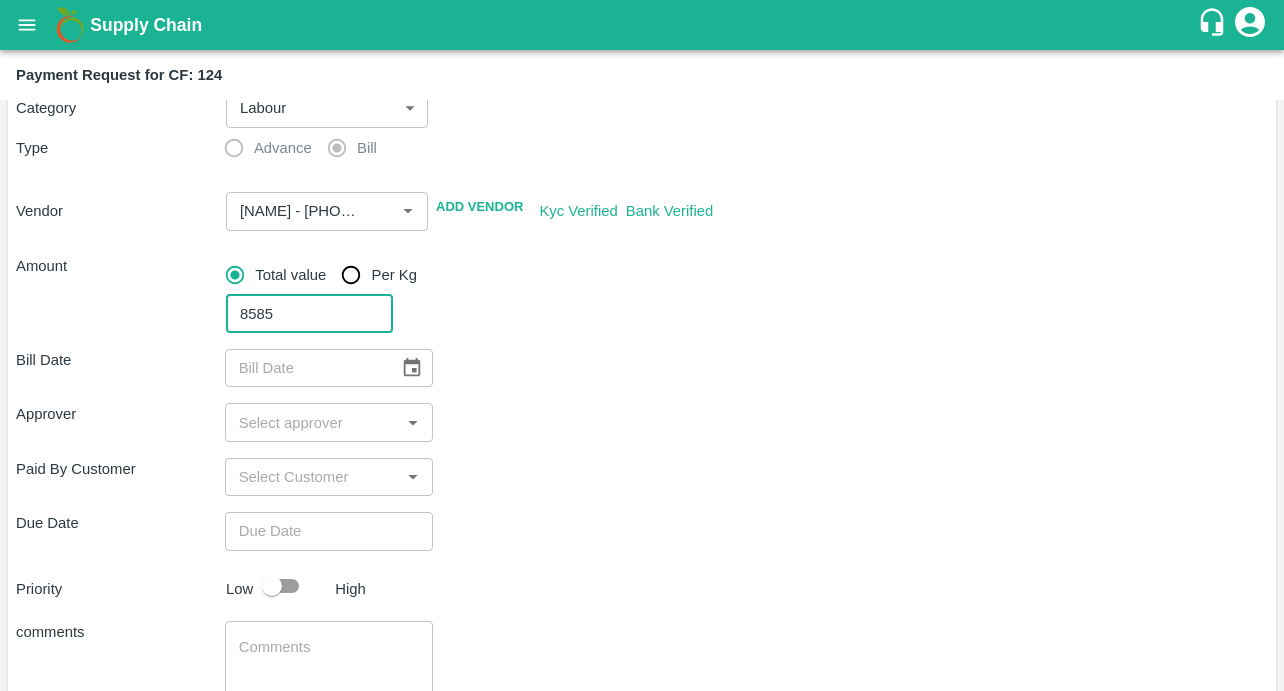 type on "8585" 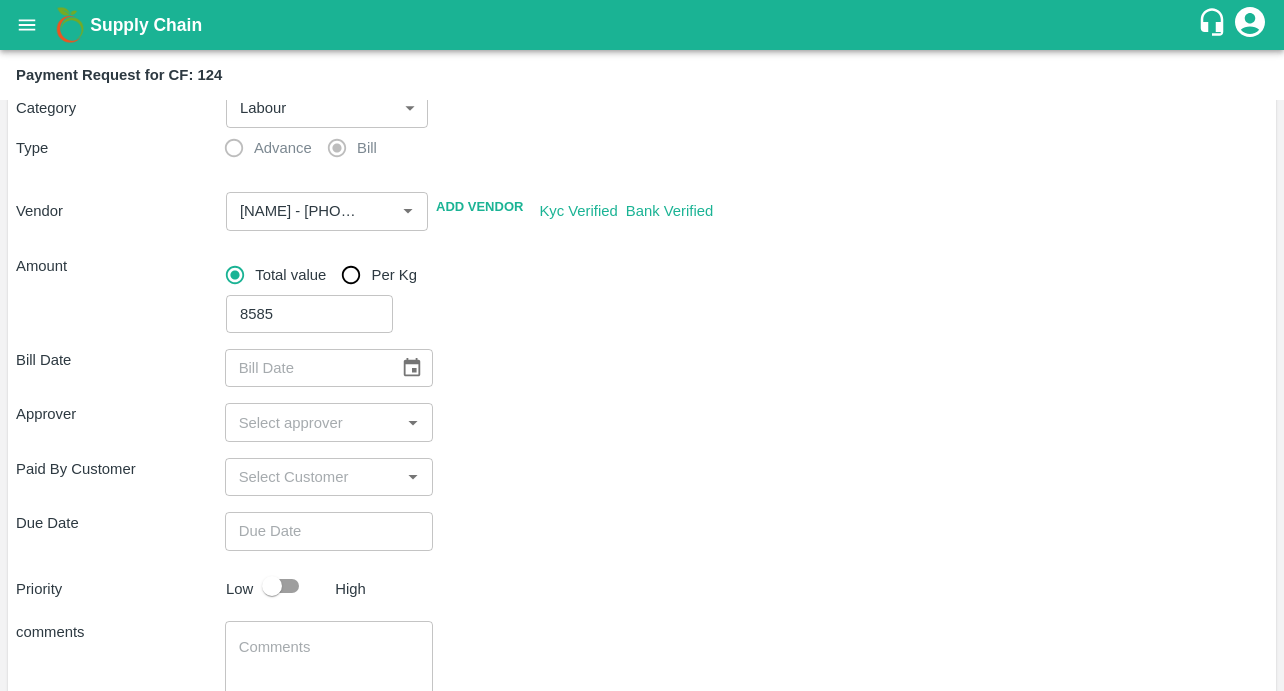 click 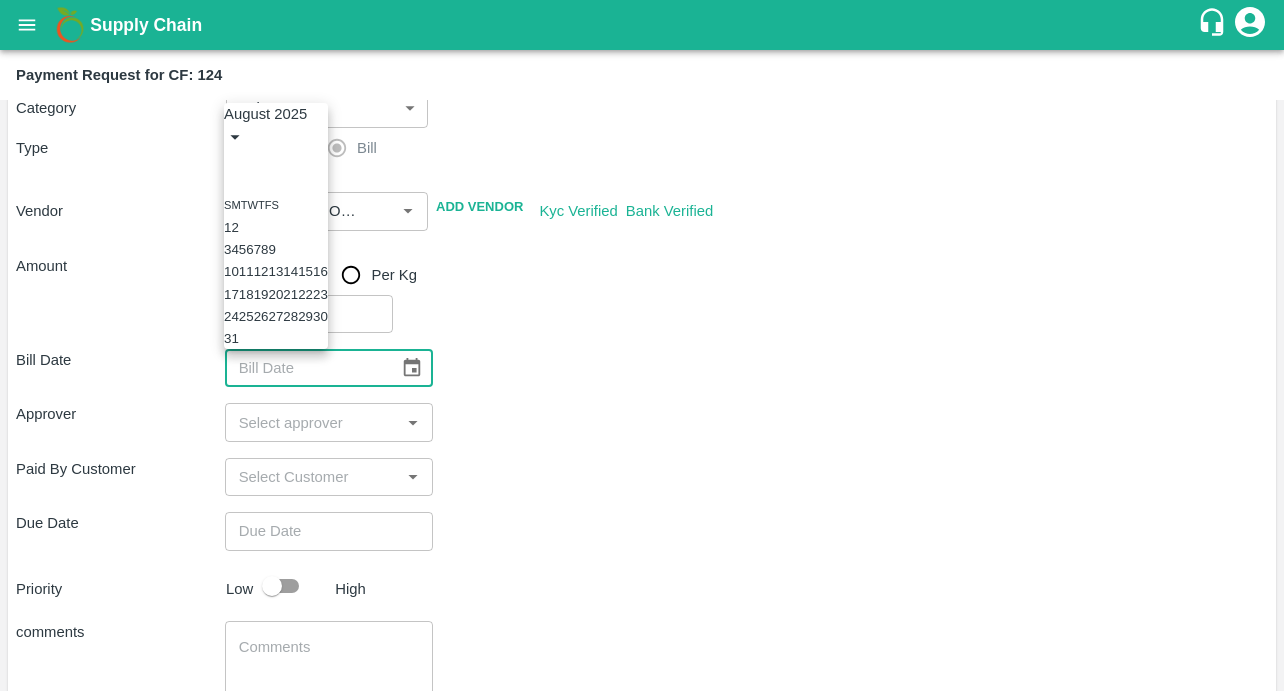 click 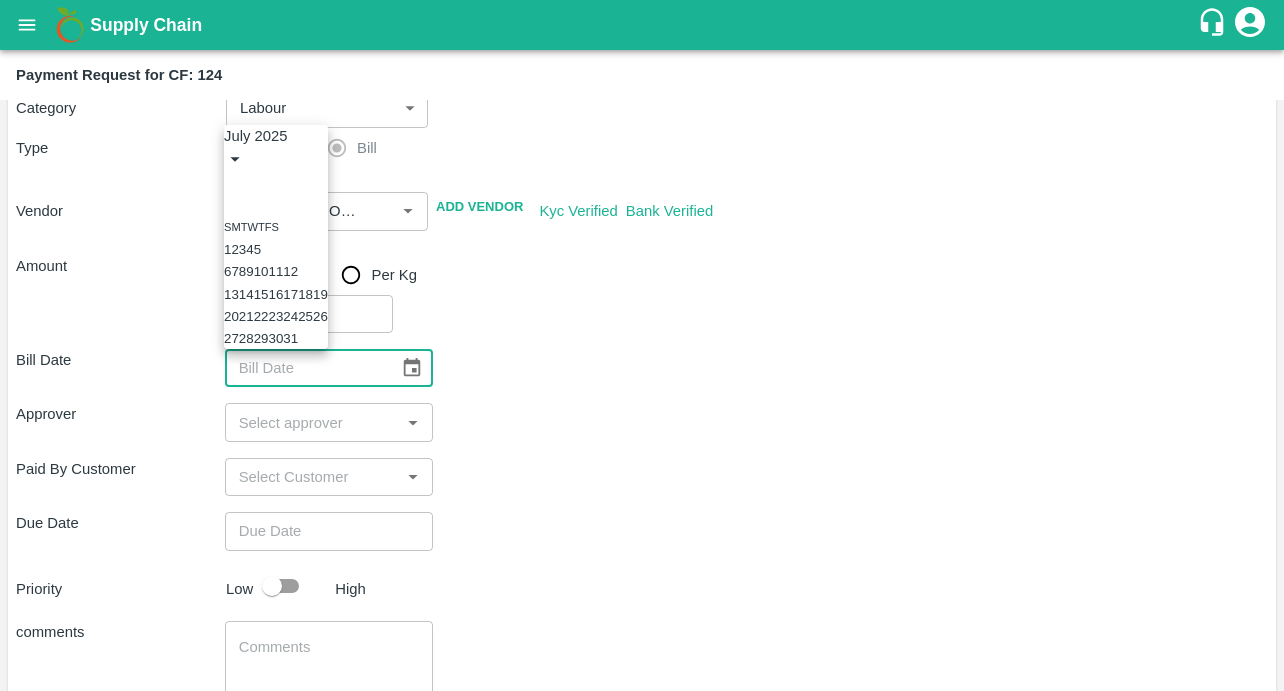 click on "27" at bounding box center [231, 338] 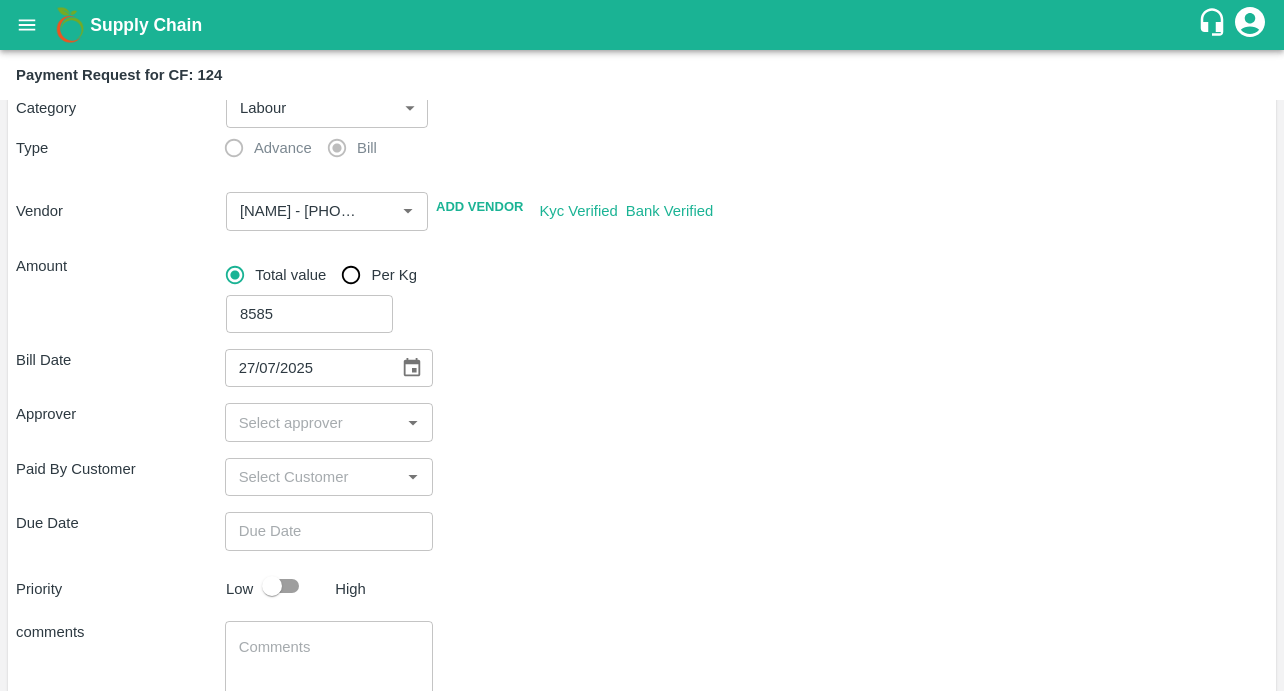 click at bounding box center [313, 422] 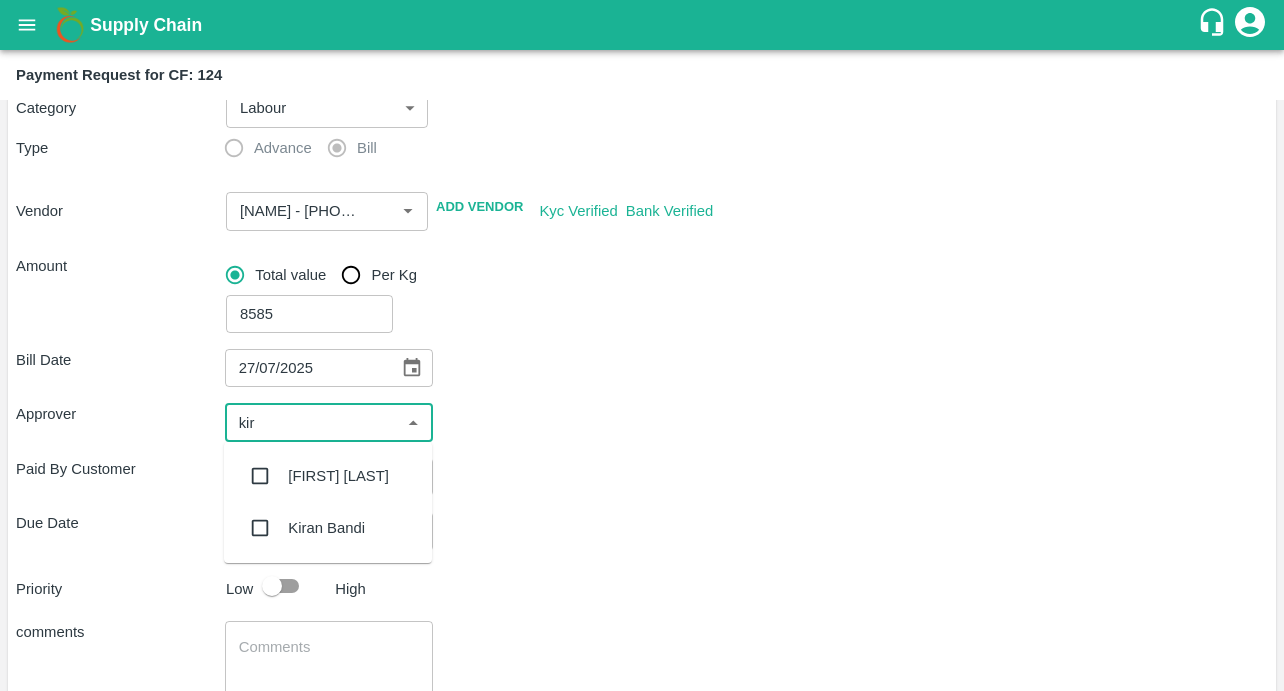 type on "kira" 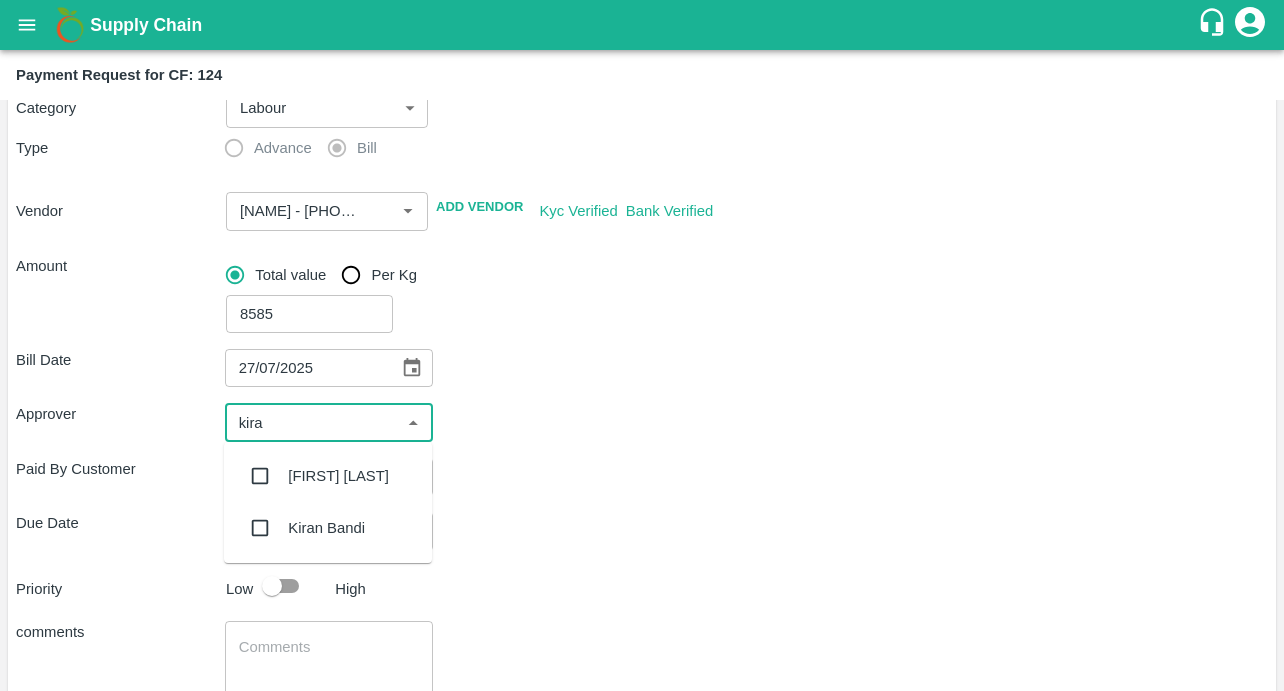 click at bounding box center (260, 476) 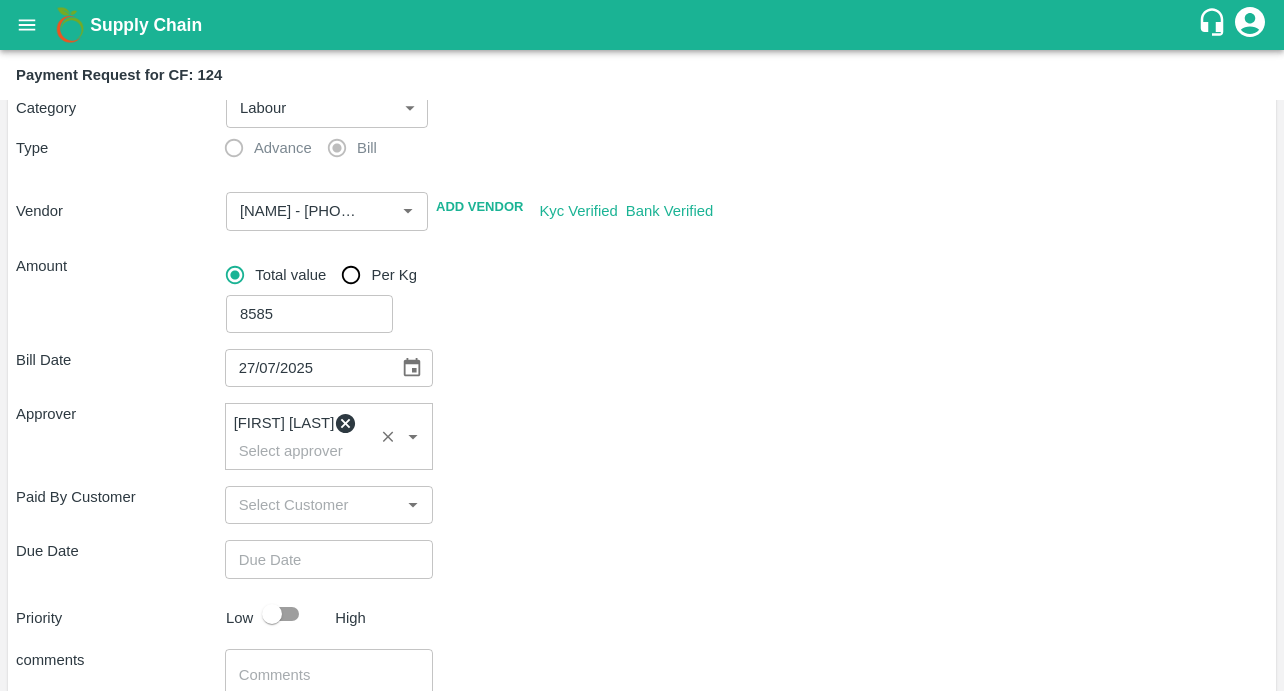 scroll, scrollTop: 301, scrollLeft: 0, axis: vertical 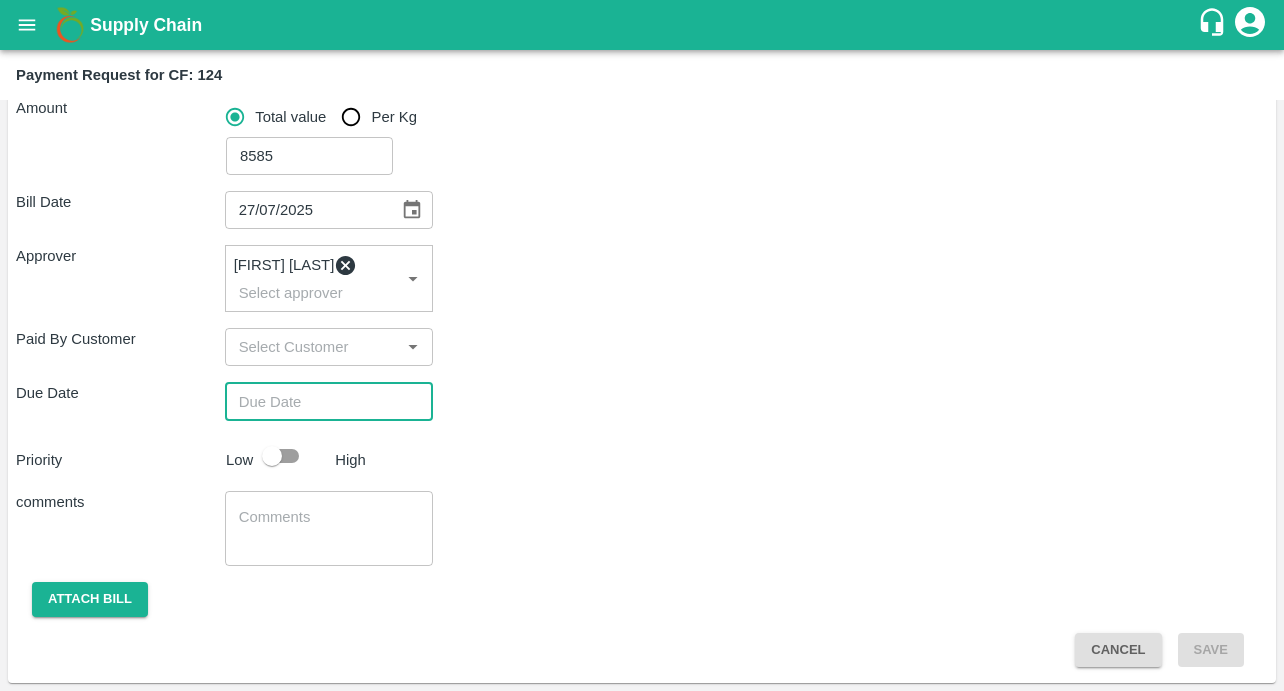 type on "DD/MM/YYYY hh:mm aa" 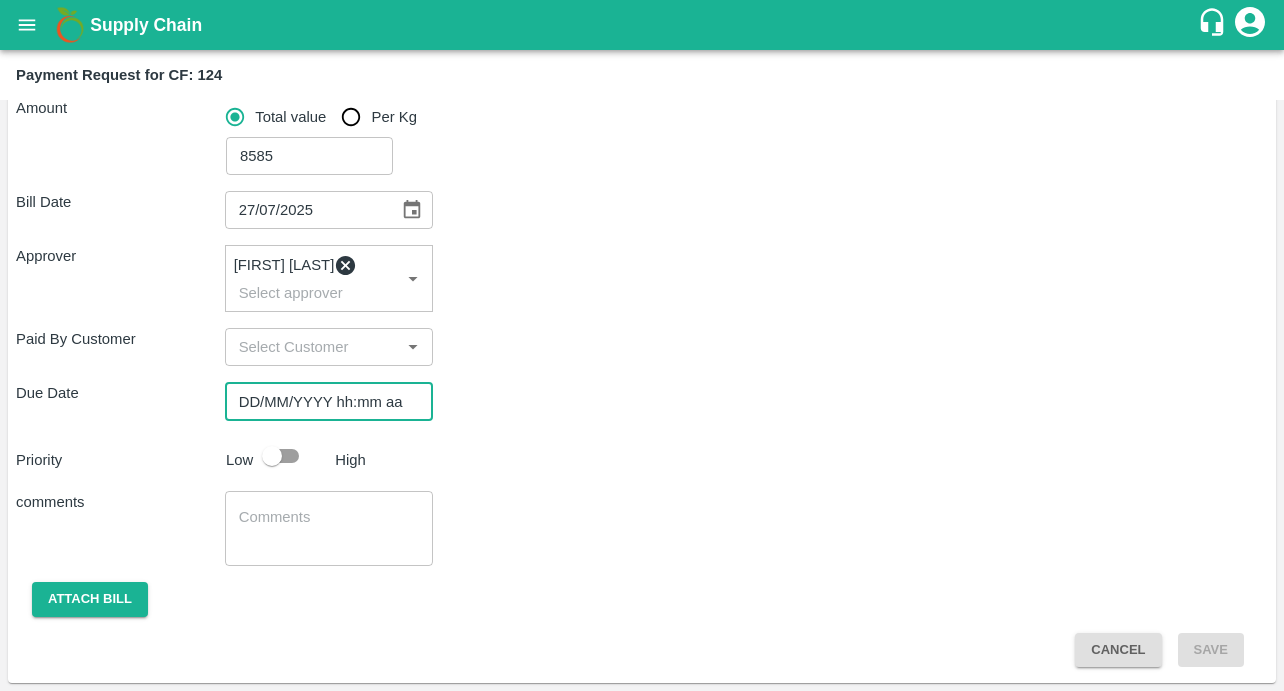 click on "DD/MM/YYYY hh:mm aa" at bounding box center [322, 401] 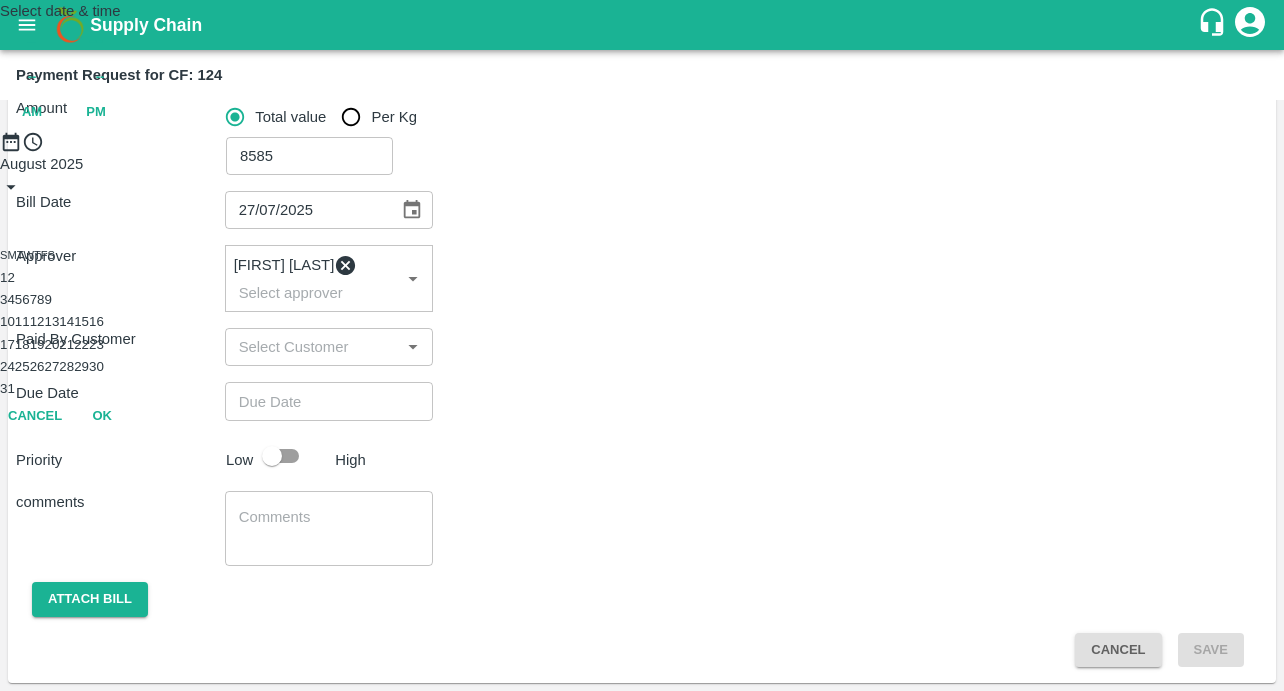 click on "8" at bounding box center (40, 299) 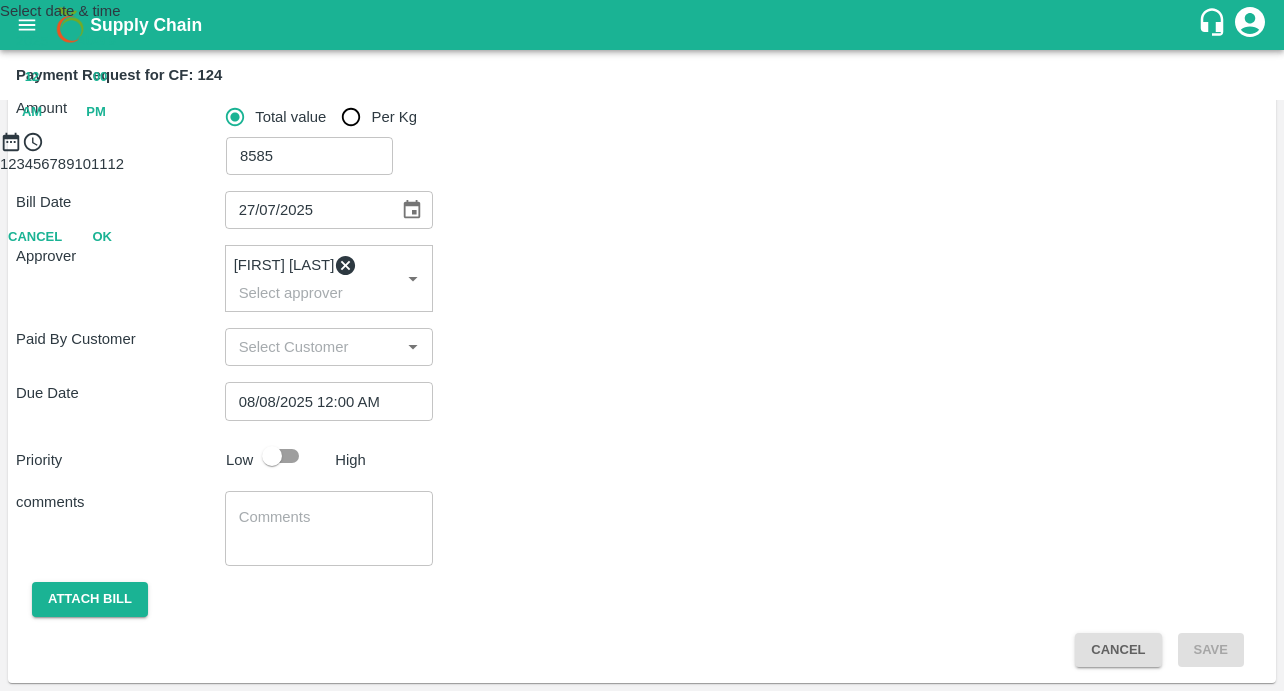 click on "12 : 00 AM PM" at bounding box center (642, 95) 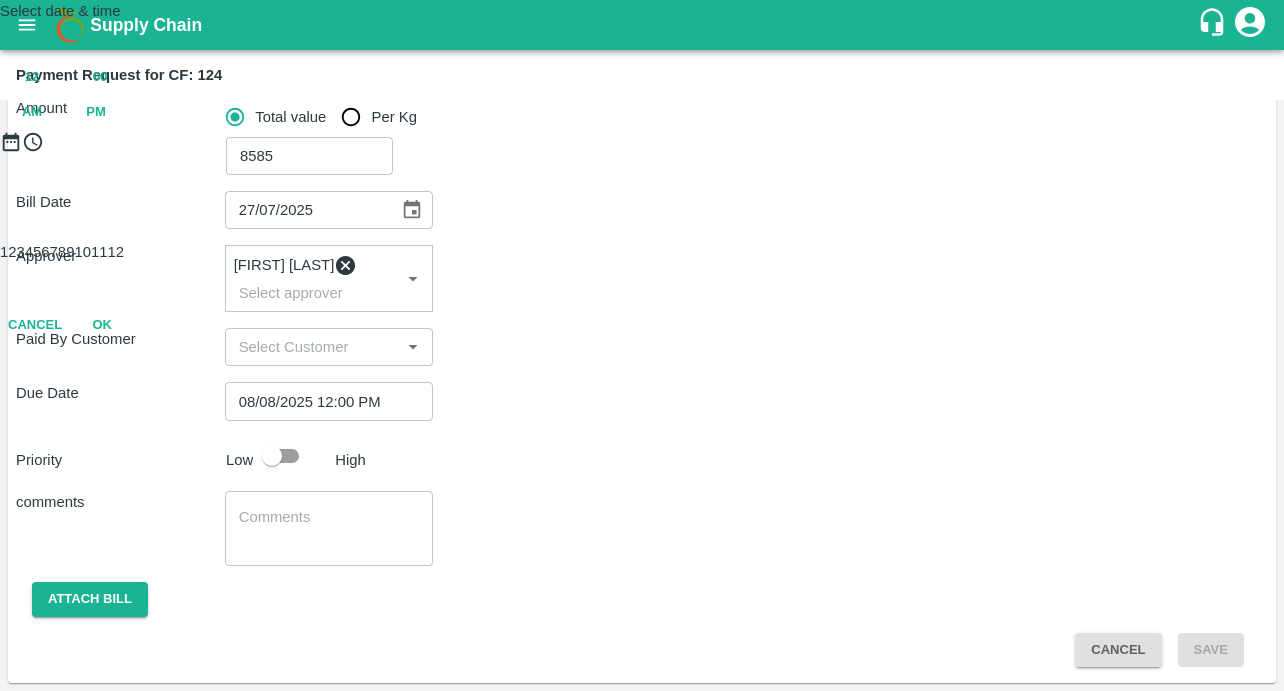 click at bounding box center [642, 153] 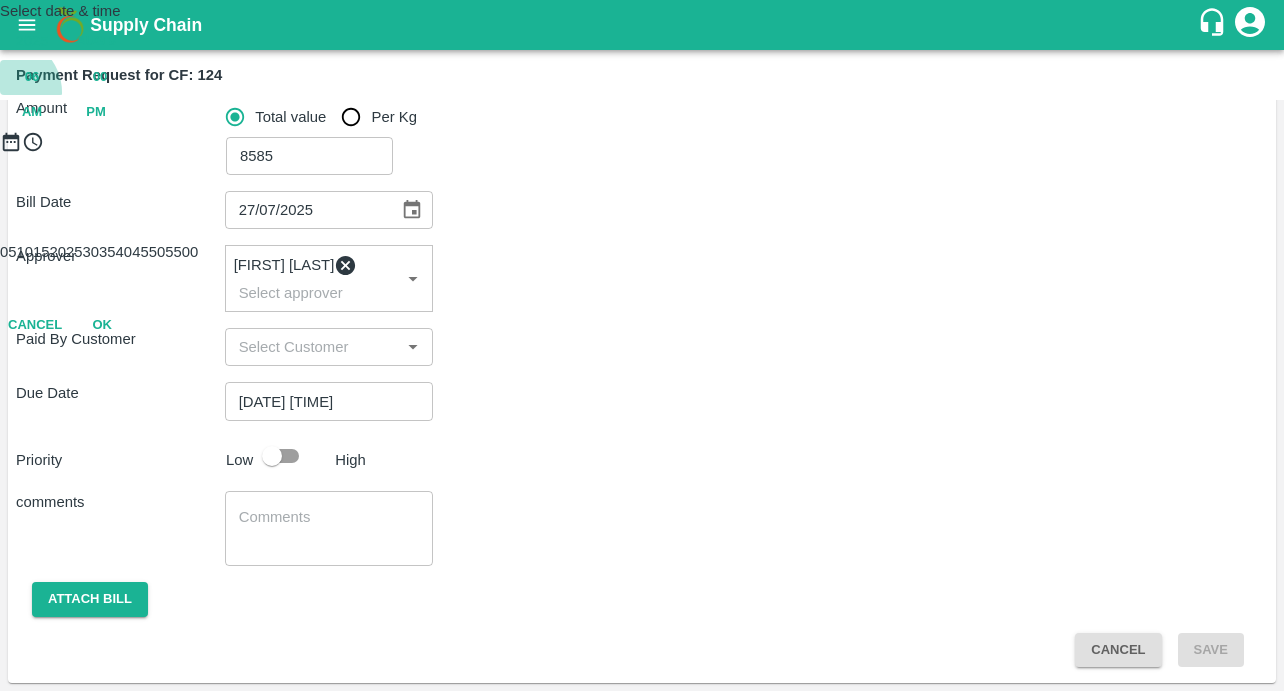 click on "06" at bounding box center [32, 77] 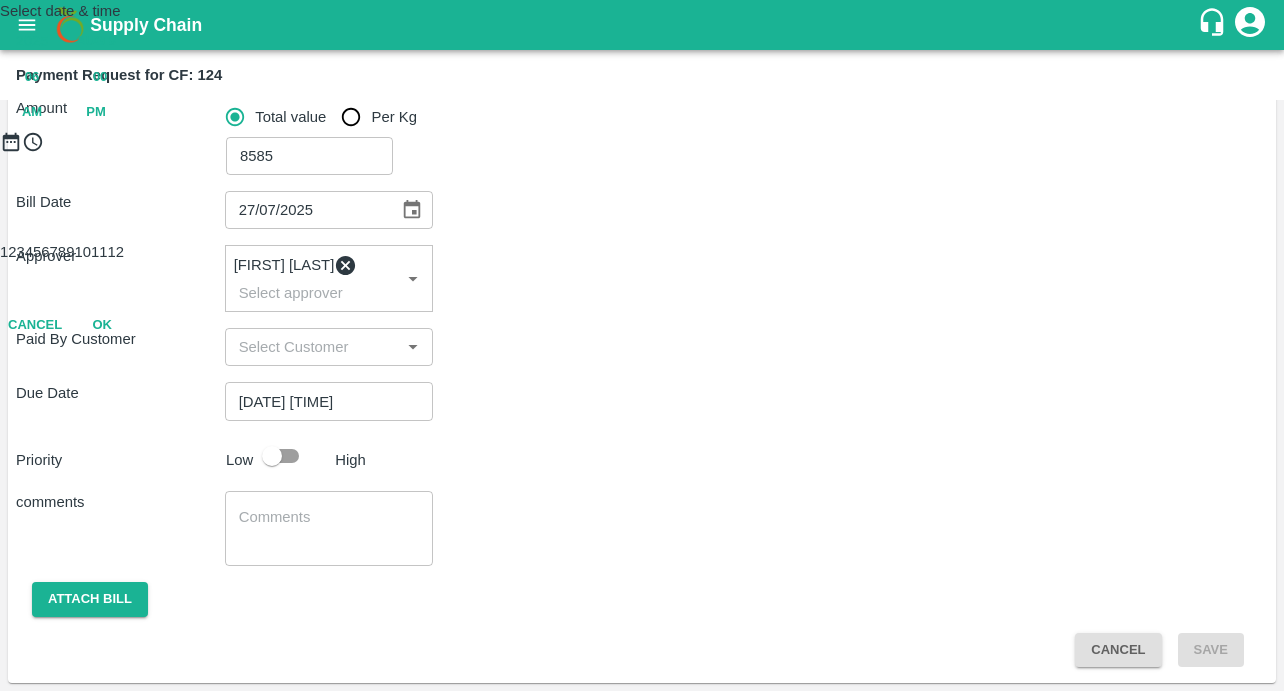 click at bounding box center (642, 153) 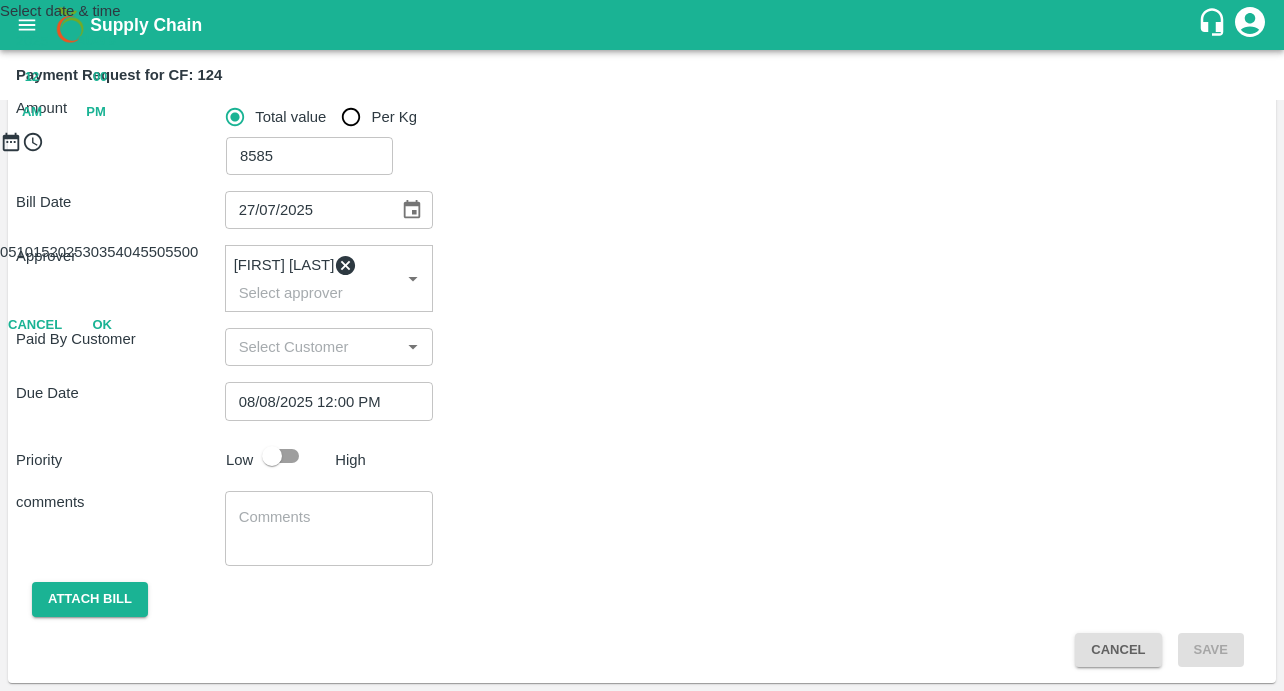 click on "OK" at bounding box center (102, 325) 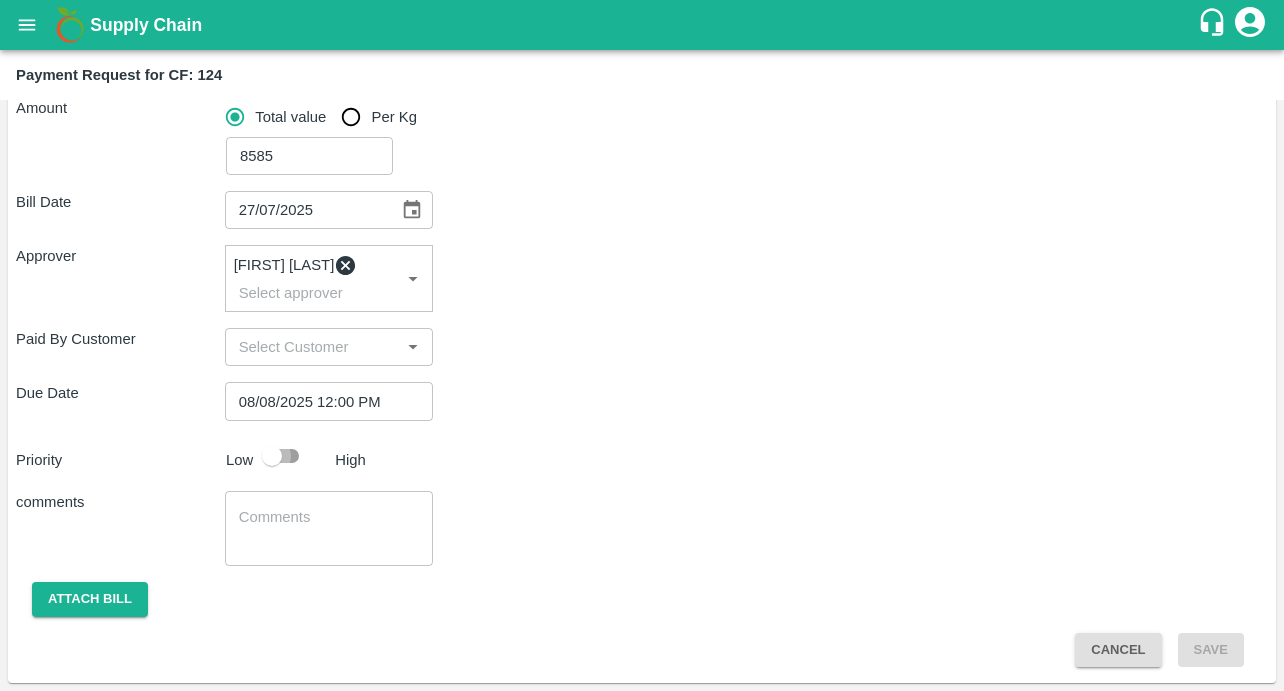 click at bounding box center [272, 456] 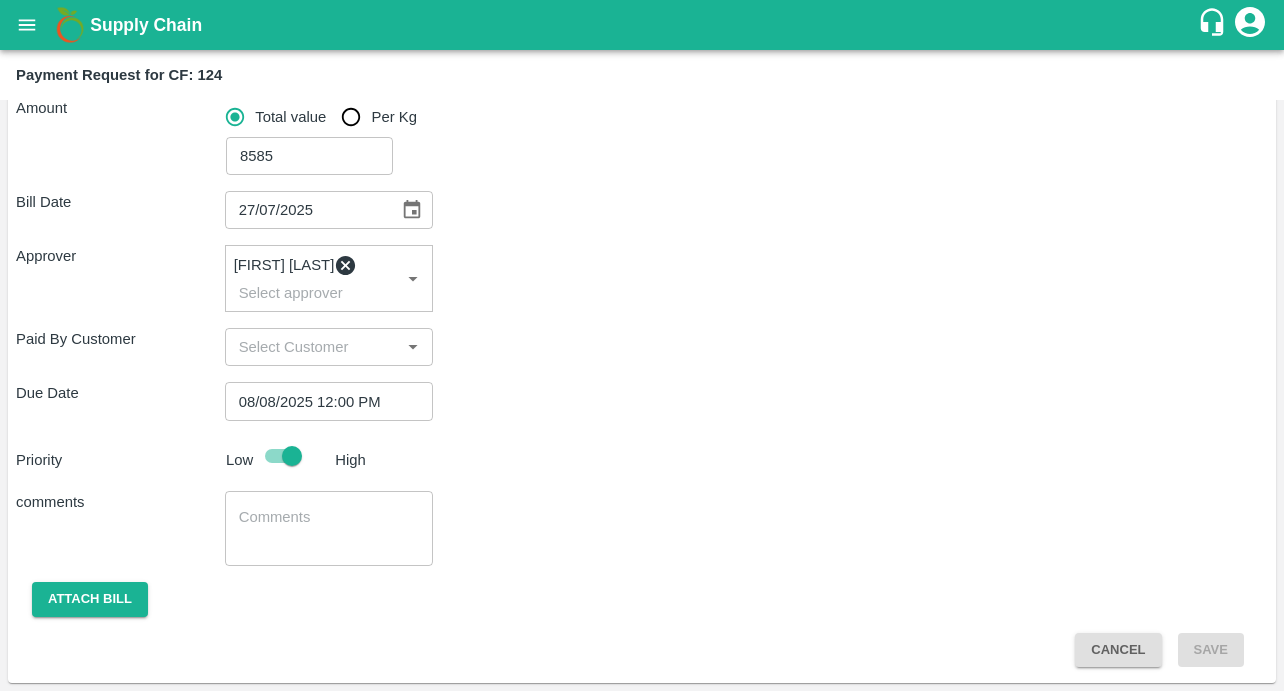 click at bounding box center (329, 528) 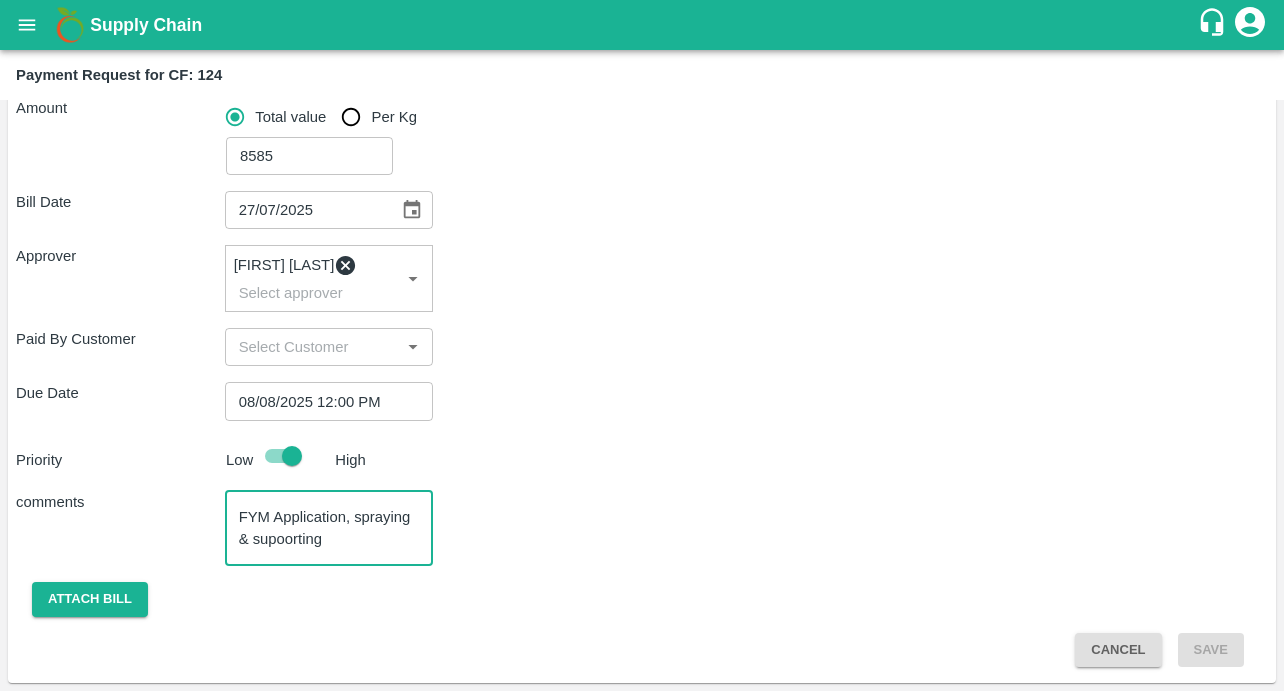 click on "FYM Application, spraying & supoorting" at bounding box center [329, 528] 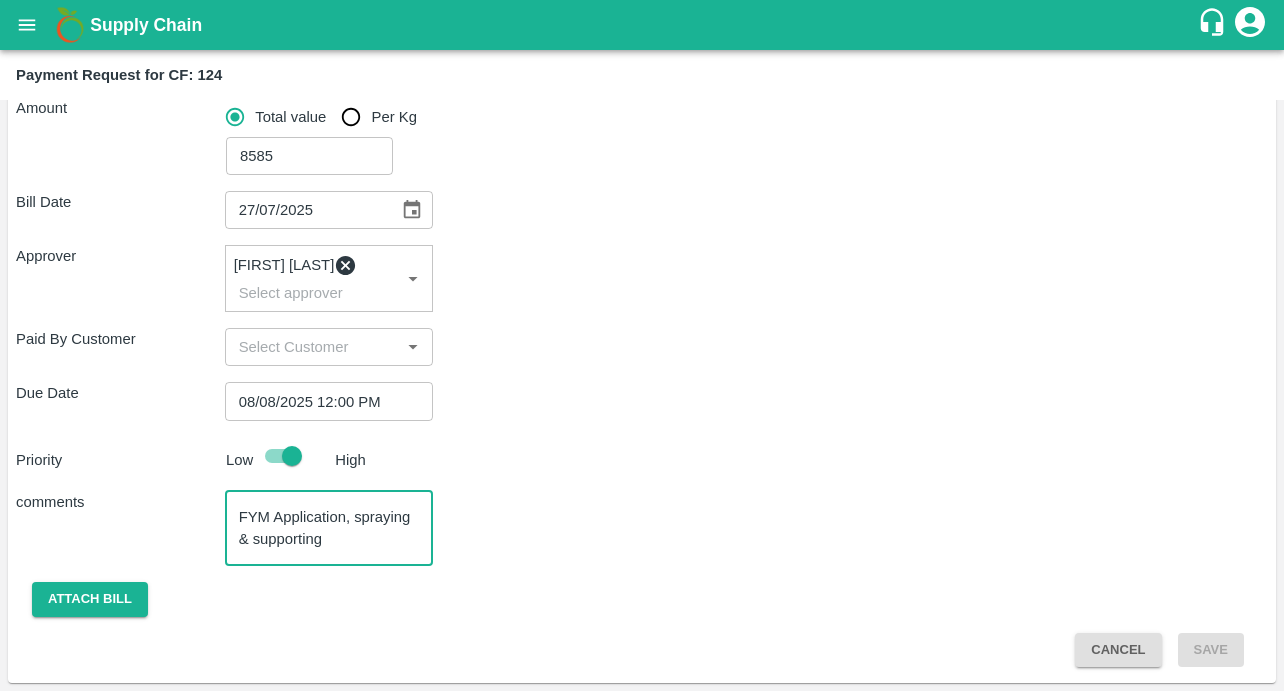 type on "FYM Application, spraying & supporting" 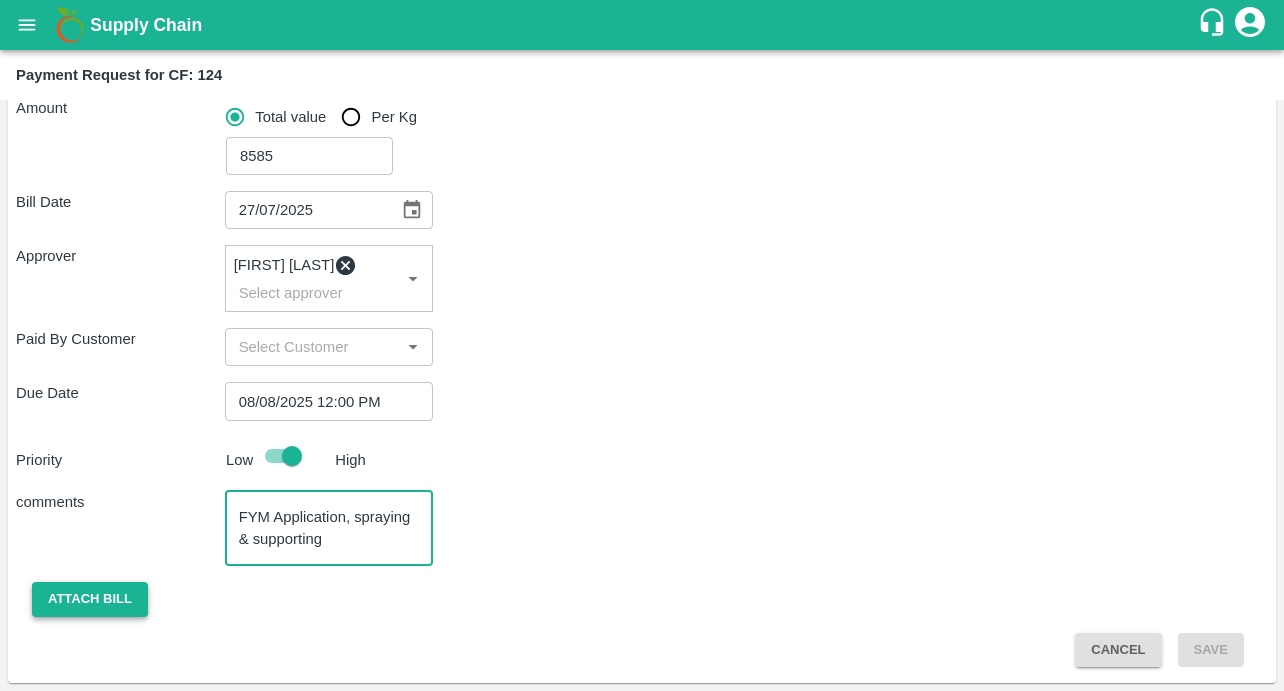 click on "Attach bill" at bounding box center (90, 599) 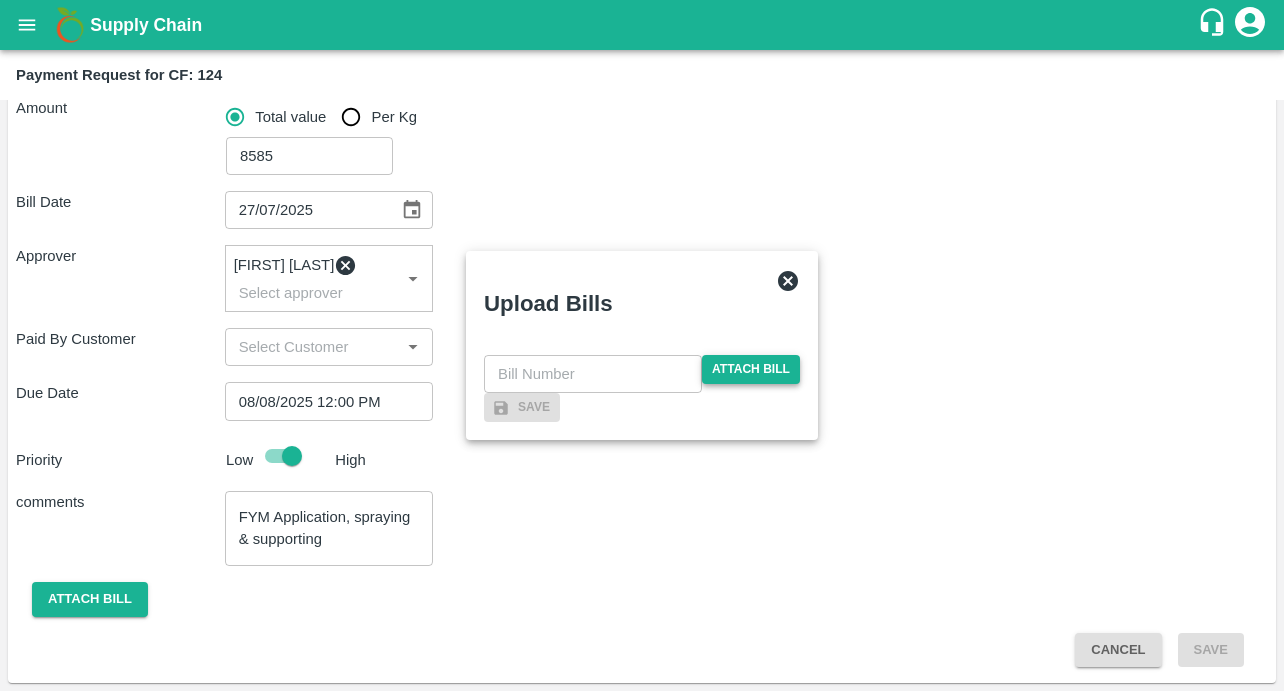 click on "Attach bill" at bounding box center [751, 369] 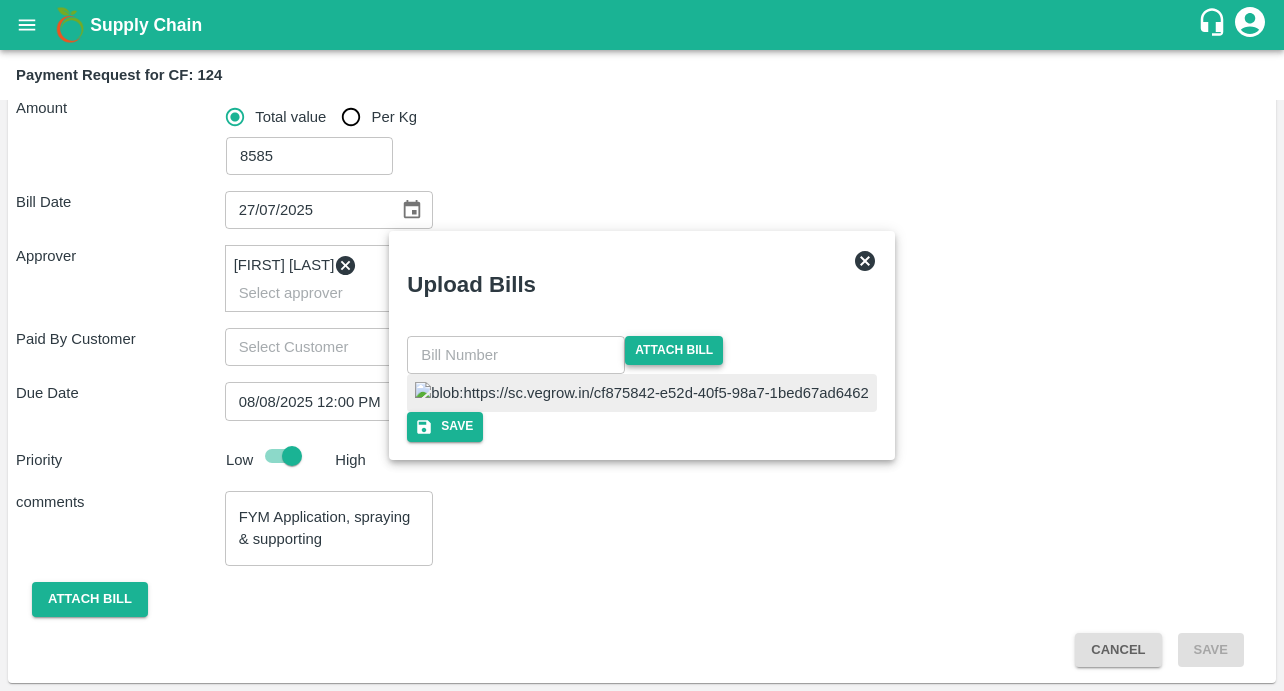 click at bounding box center [641, 393] 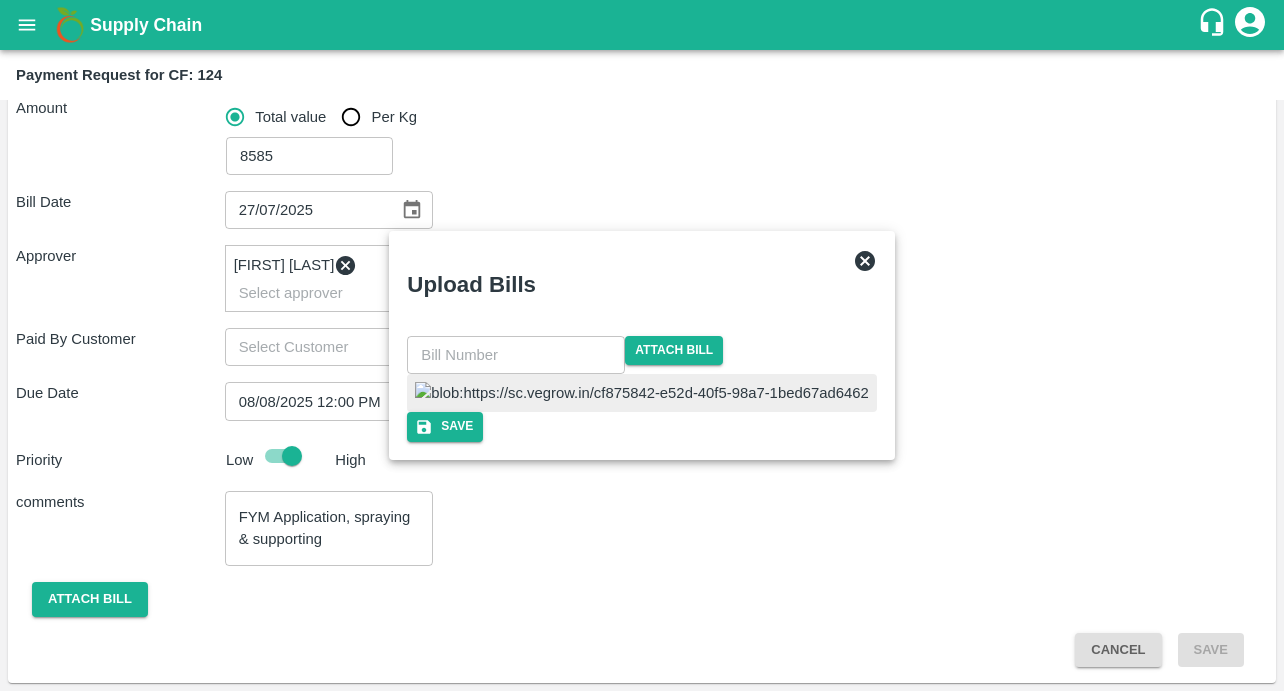 click at bounding box center [516, 355] 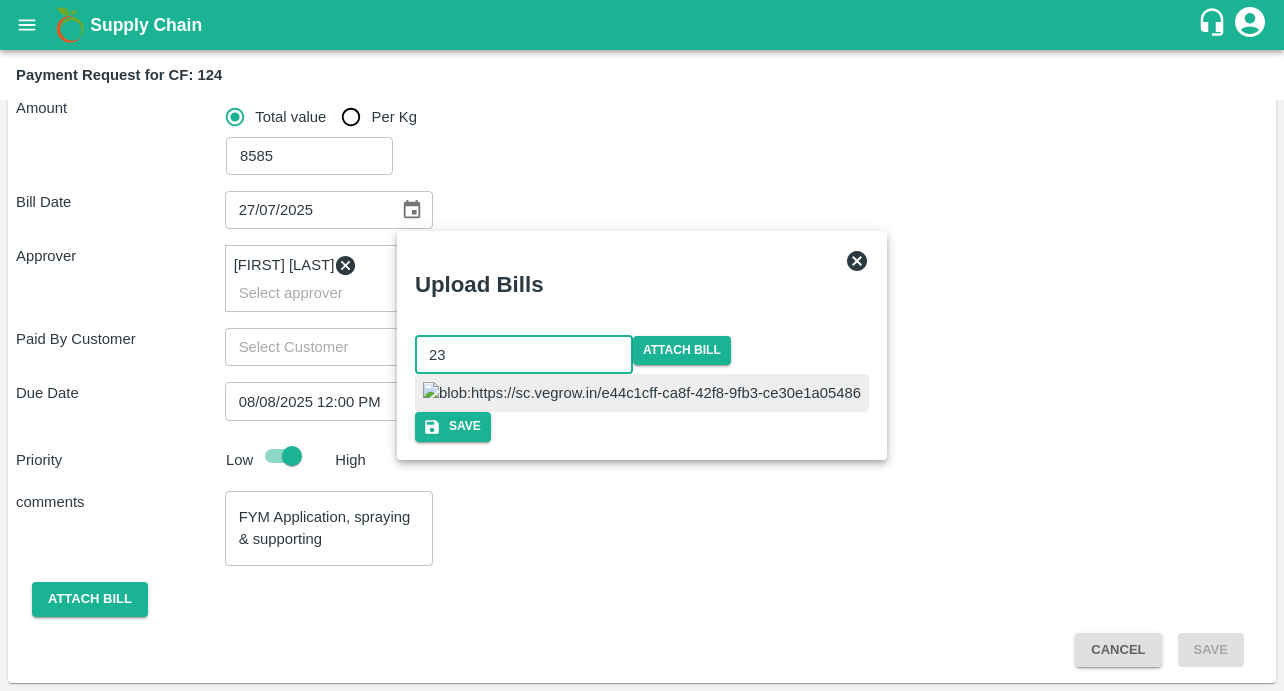 type on "23" 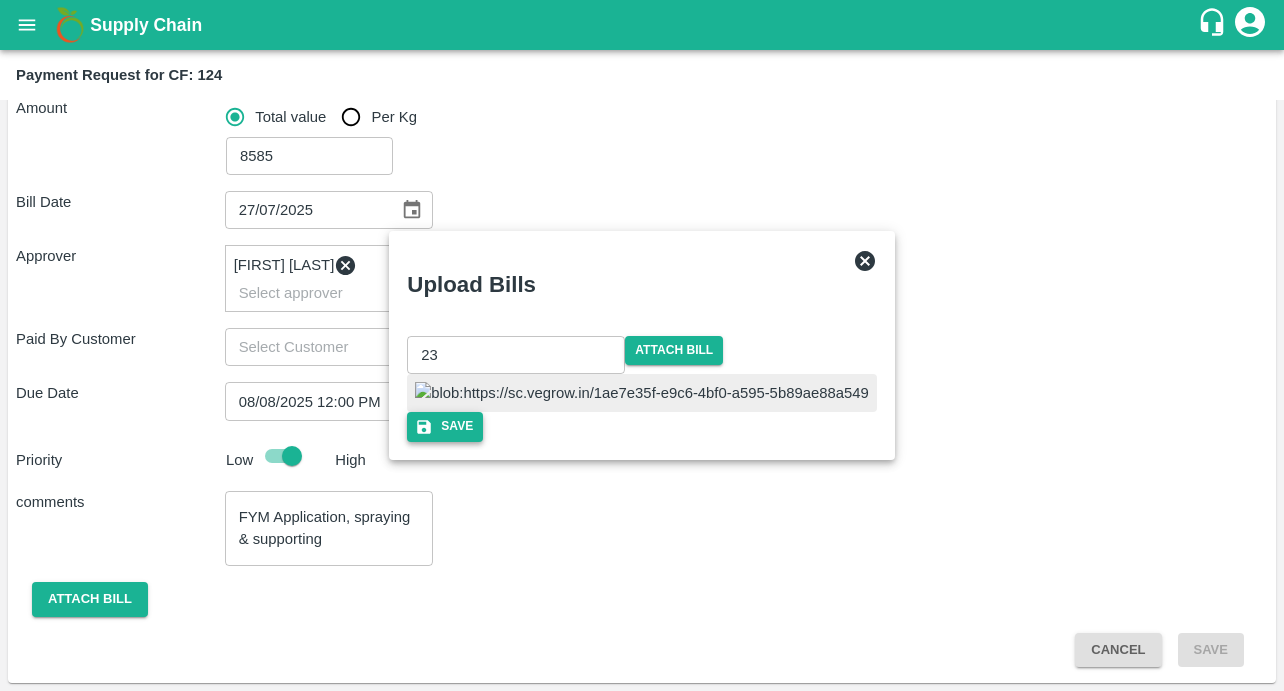 click on "Save" at bounding box center [445, 426] 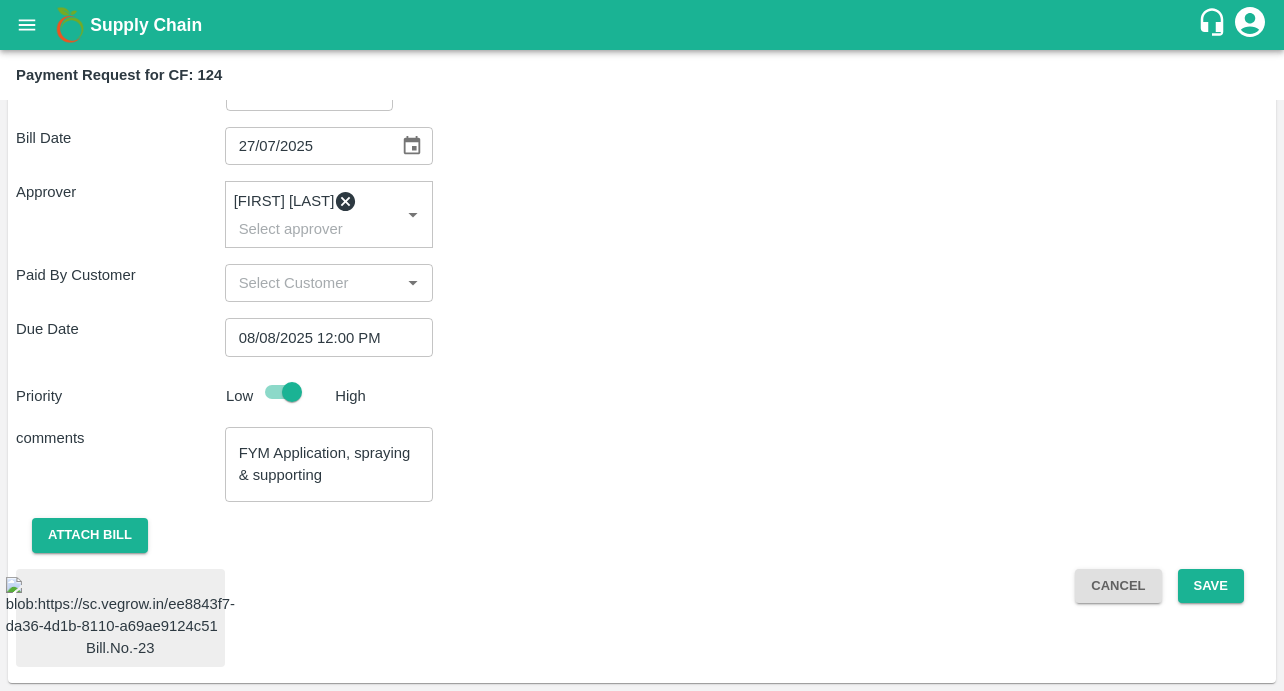 scroll, scrollTop: 523, scrollLeft: 0, axis: vertical 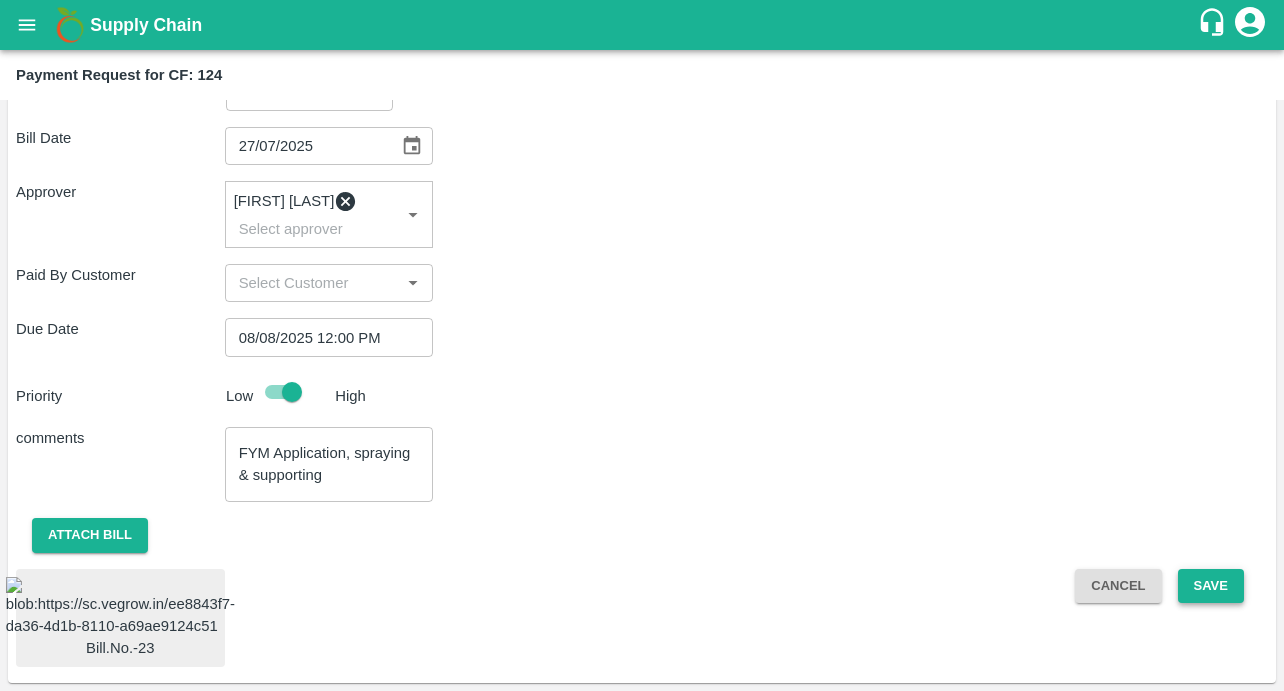 click on "Save" at bounding box center (1211, 586) 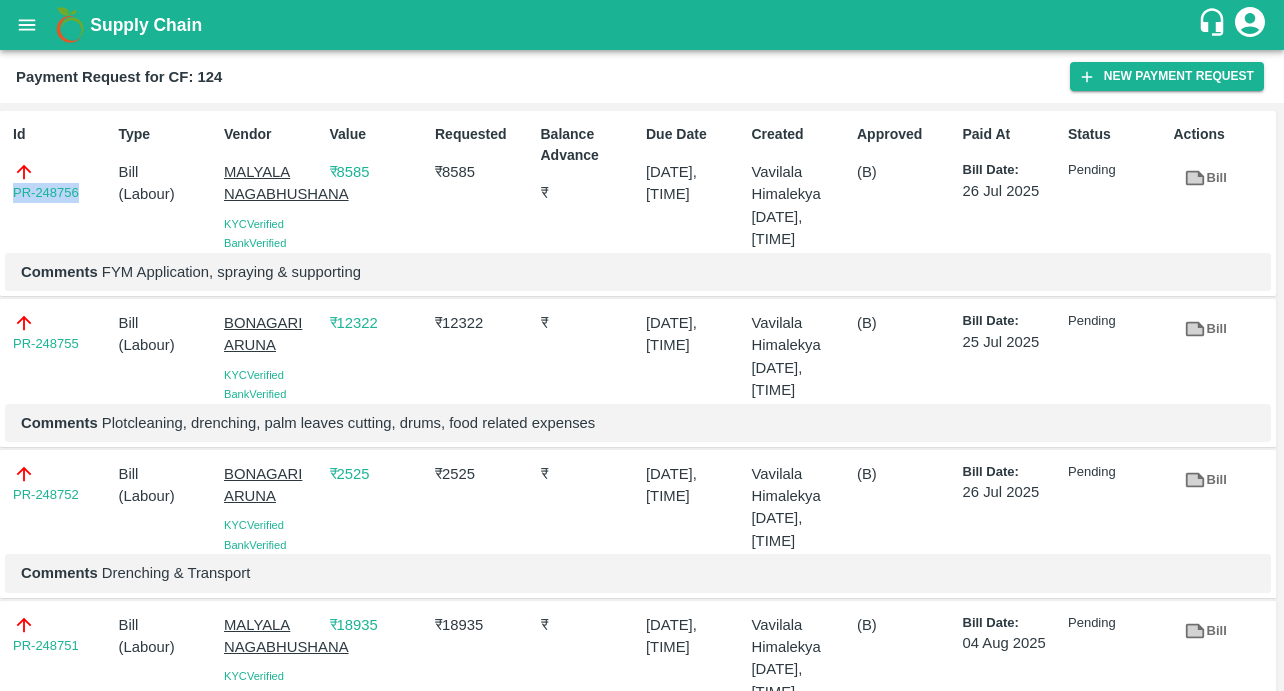 drag, startPoint x: 89, startPoint y: 191, endPoint x: -28, endPoint y: 191, distance: 117 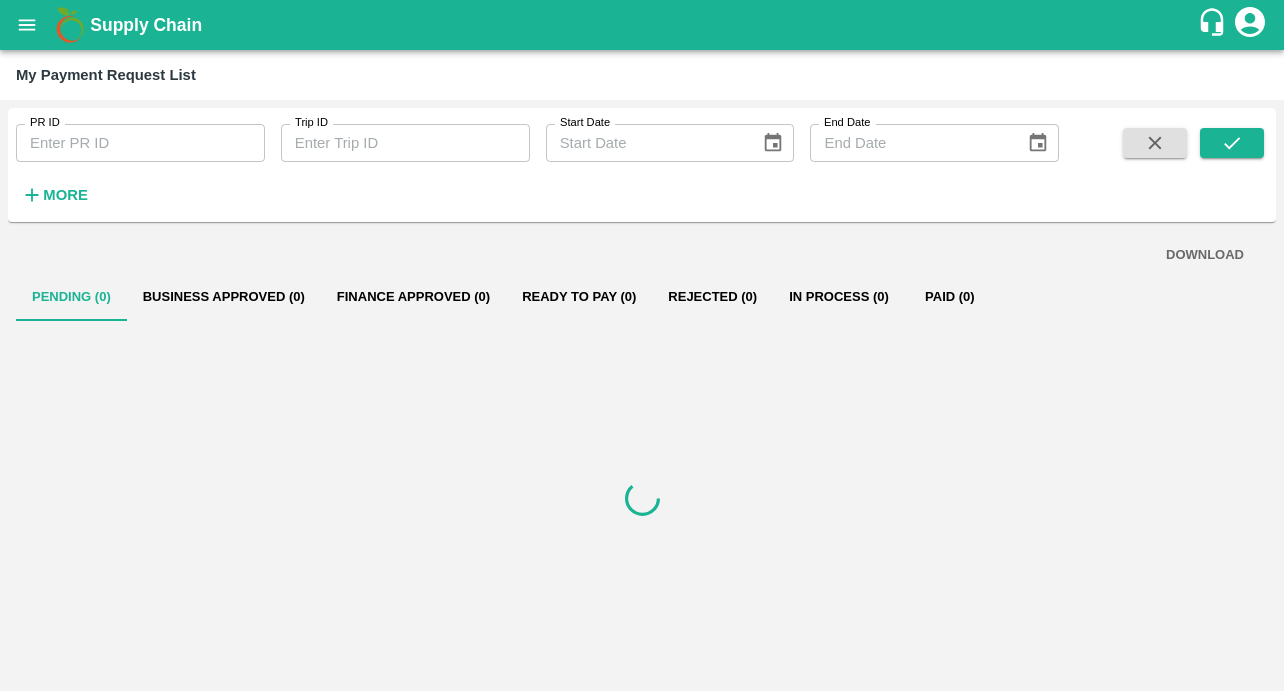 scroll, scrollTop: 0, scrollLeft: 0, axis: both 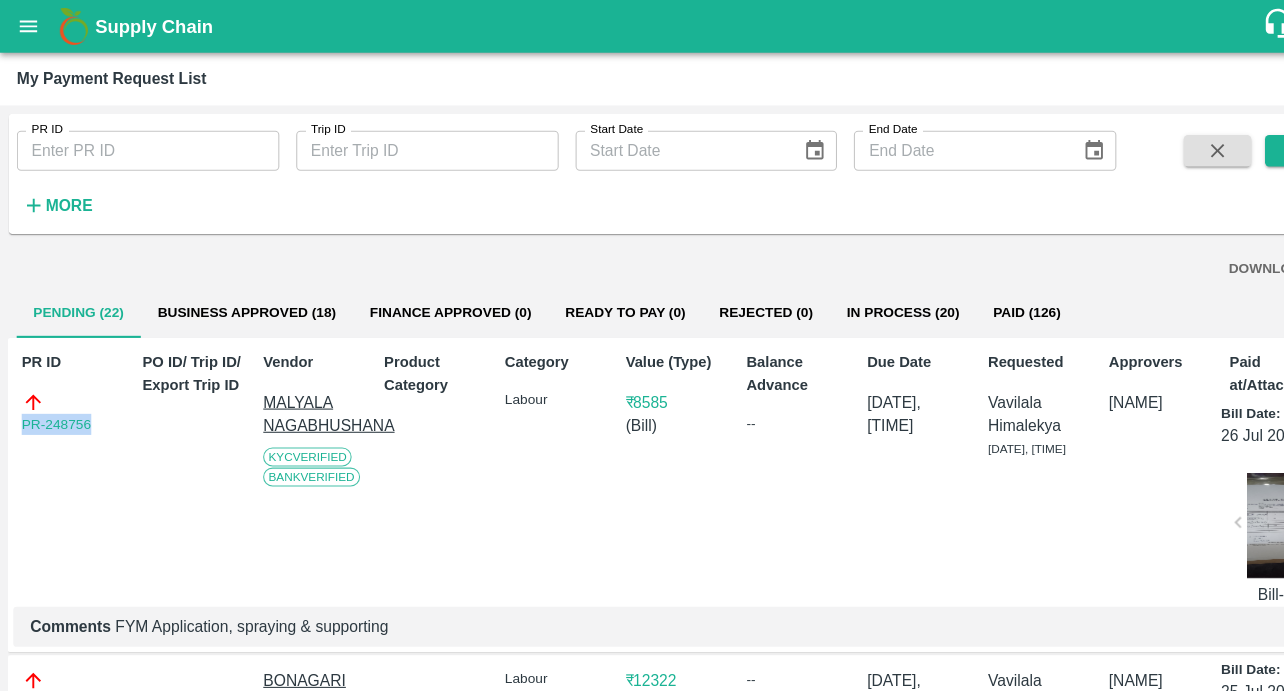drag, startPoint x: 95, startPoint y: 398, endPoint x: 8, endPoint y: 400, distance: 87.02299 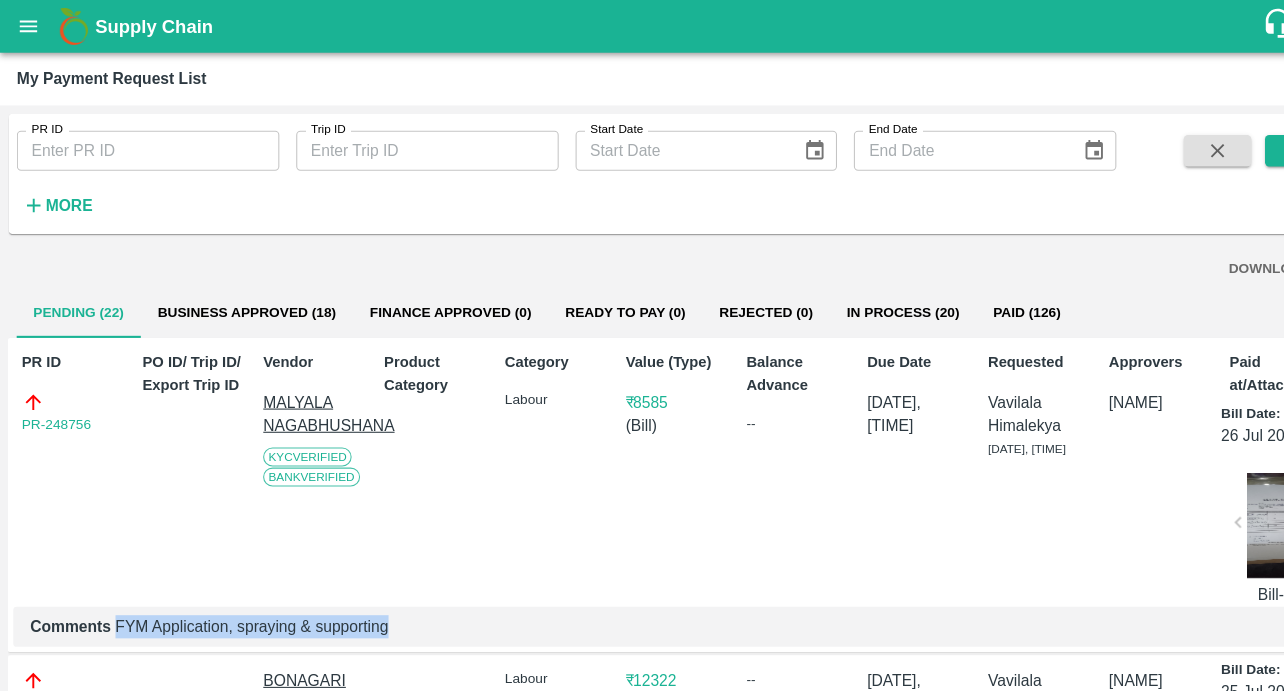 drag, startPoint x: 110, startPoint y: 600, endPoint x: 471, endPoint y: 600, distance: 361 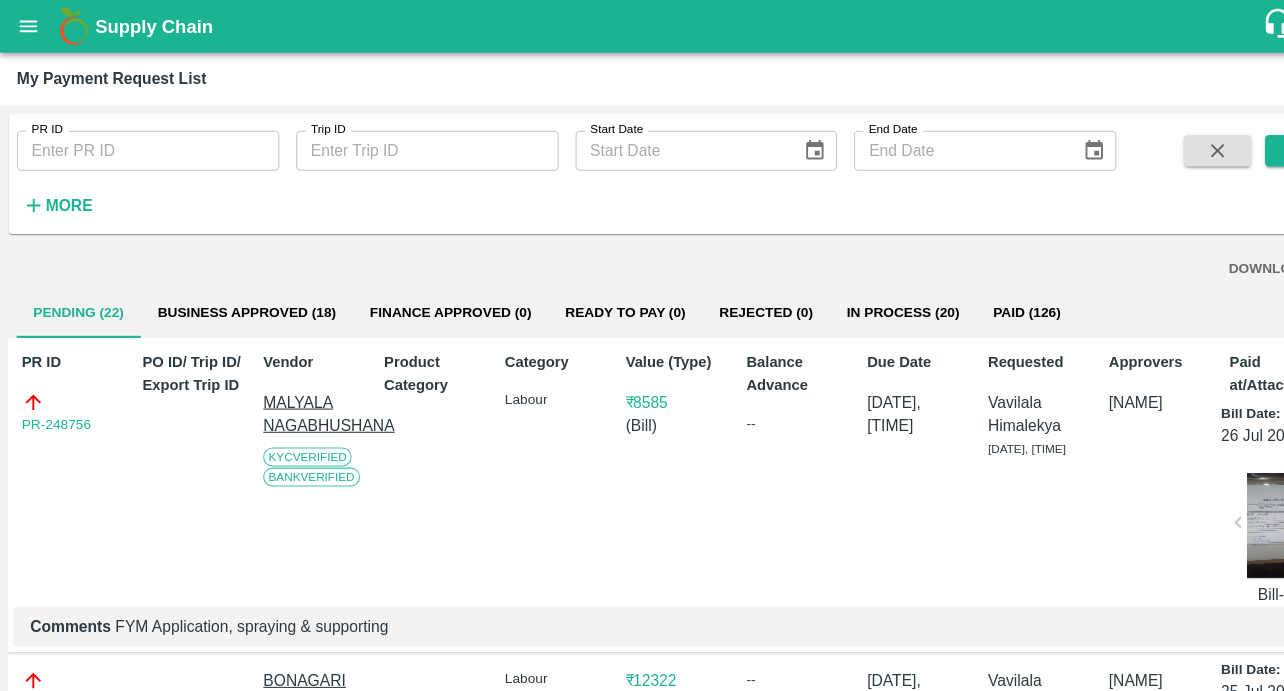 click at bounding box center [1214, 499] 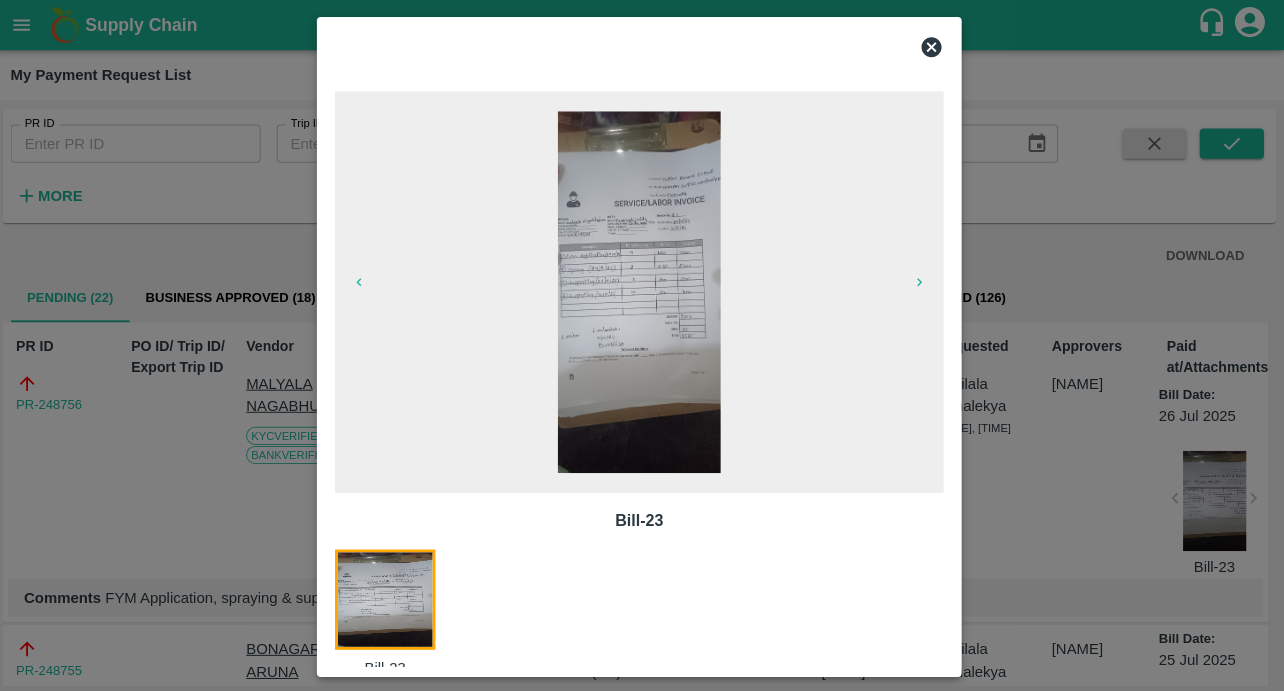scroll, scrollTop: 0, scrollLeft: 0, axis: both 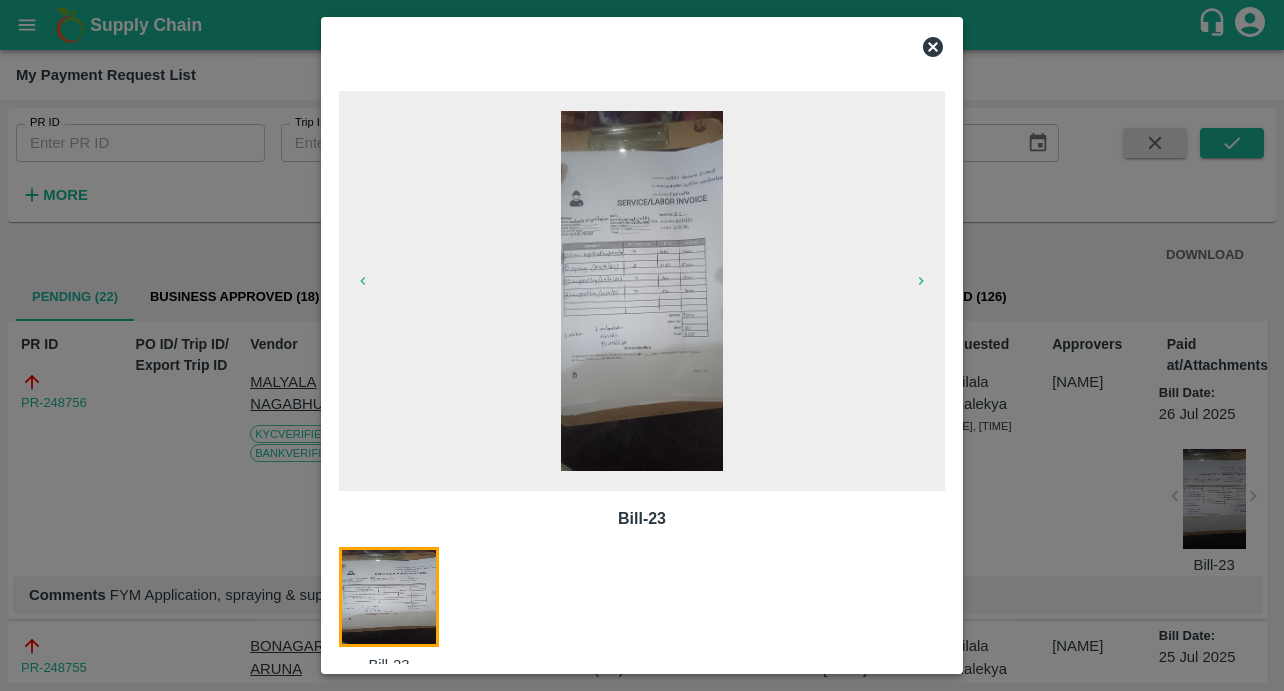 click 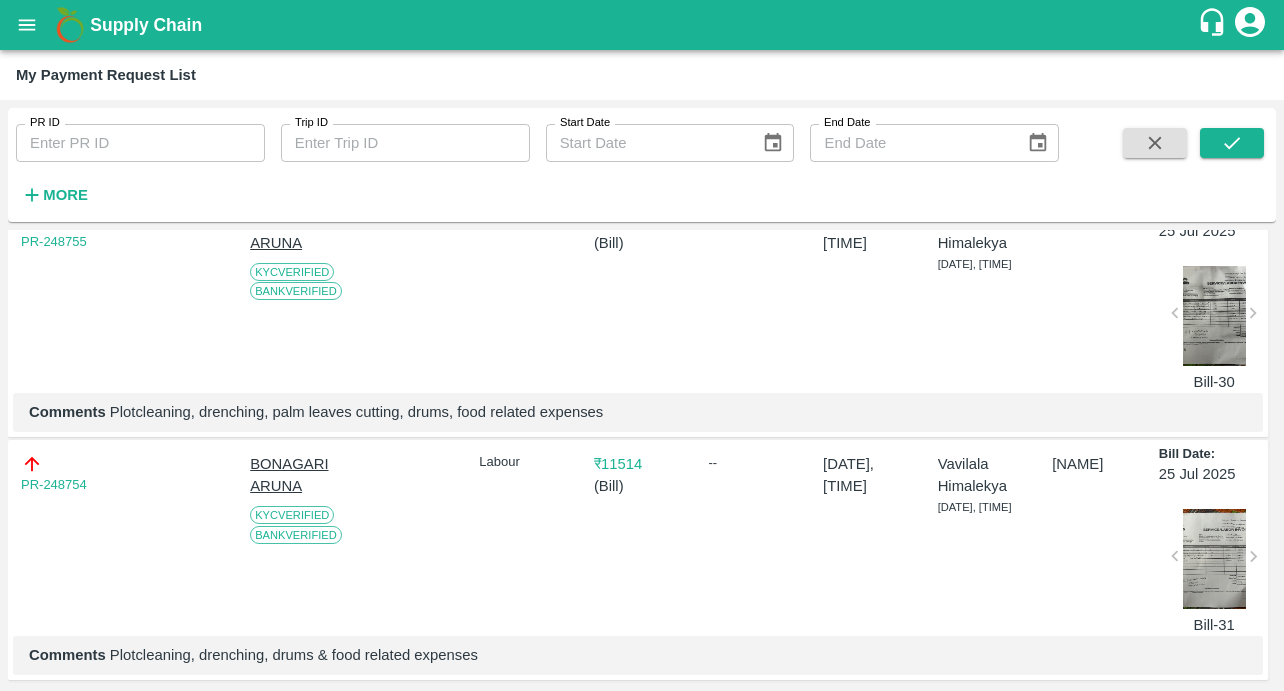 scroll, scrollTop: 378, scrollLeft: 0, axis: vertical 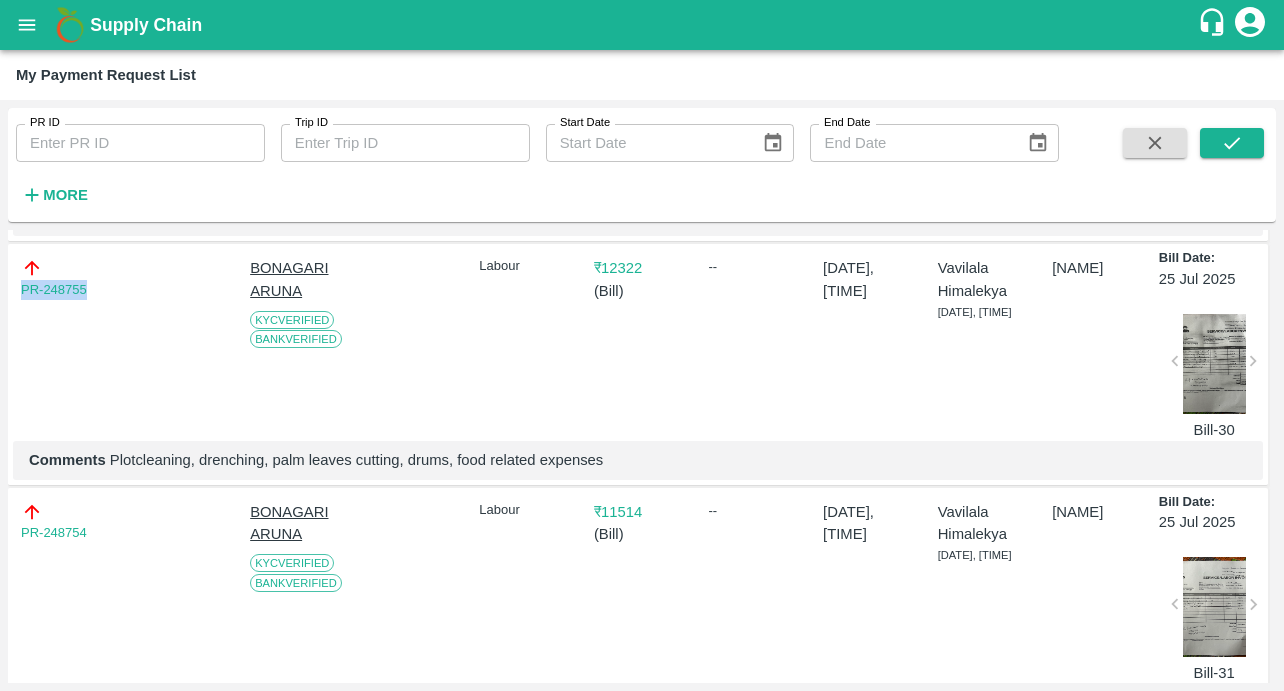 drag, startPoint x: 100, startPoint y: 292, endPoint x: -26, endPoint y: 299, distance: 126.1943 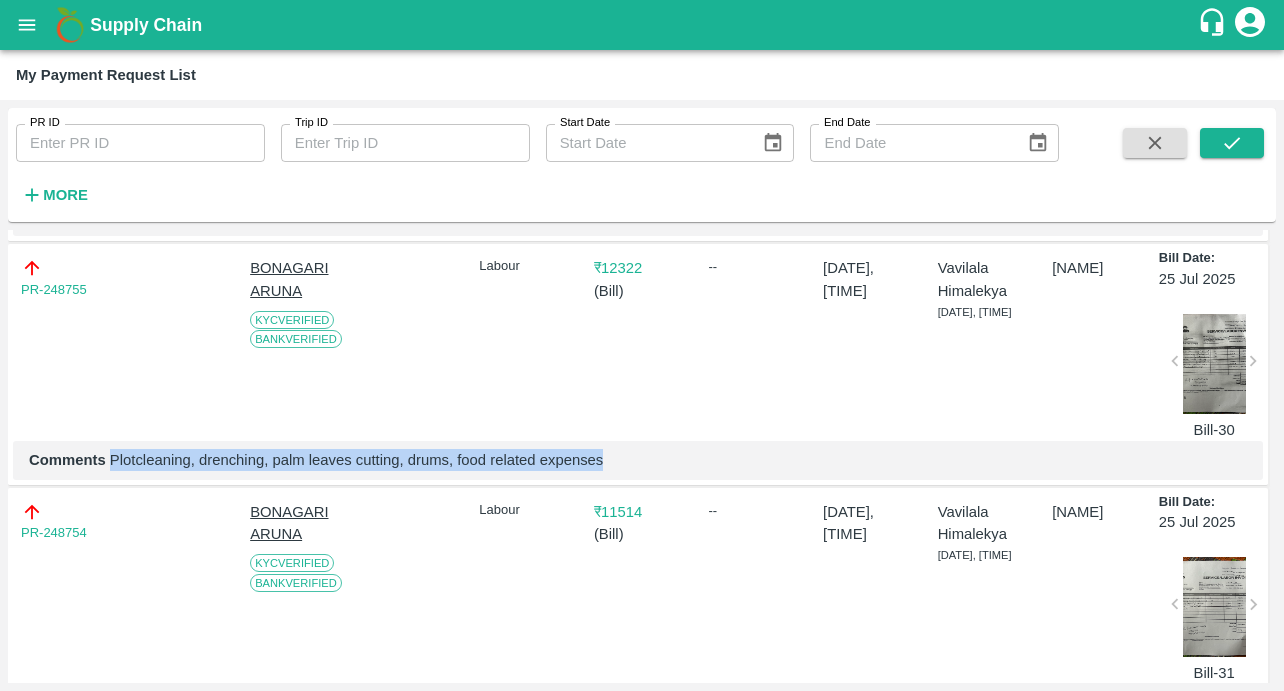 drag, startPoint x: 110, startPoint y: 470, endPoint x: 661, endPoint y: 466, distance: 551.0145 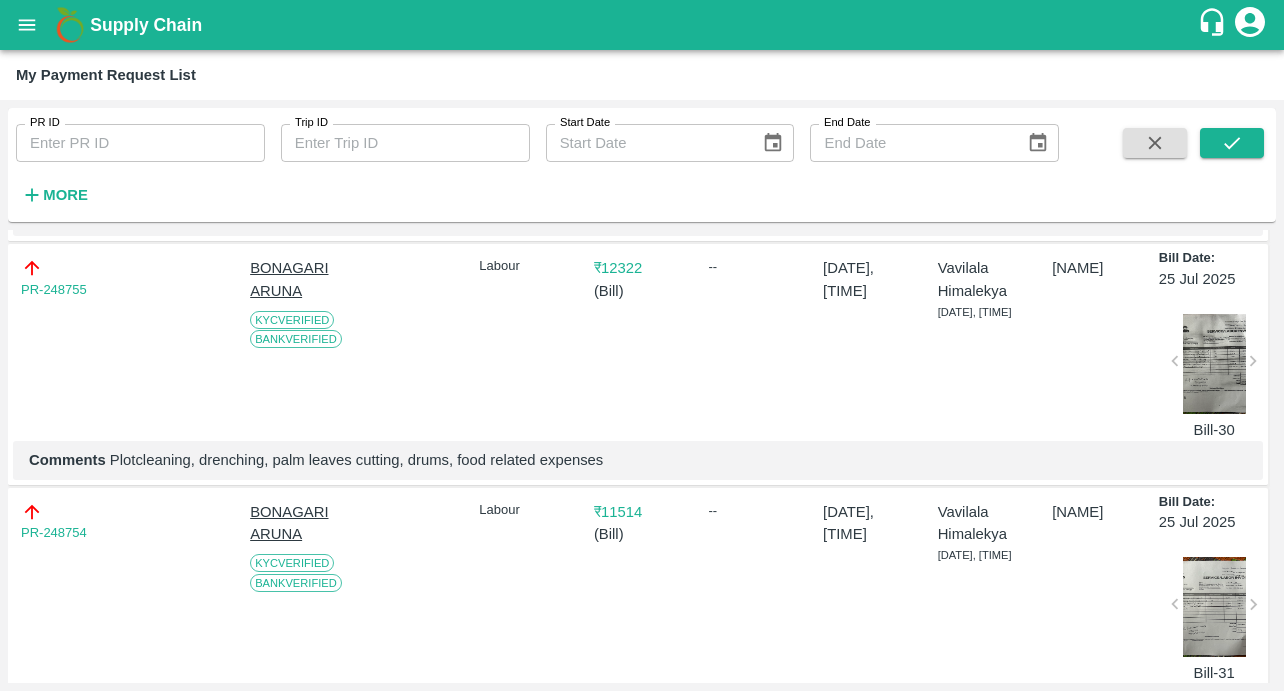 click at bounding box center [1214, 364] 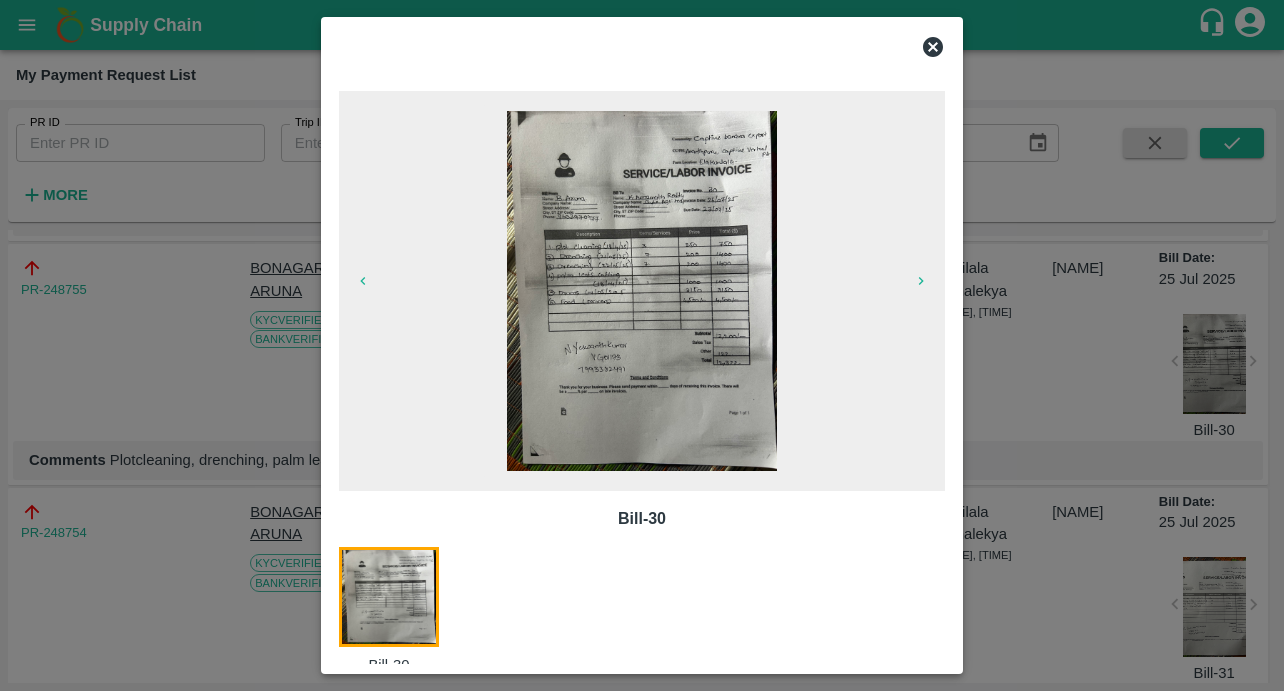 click 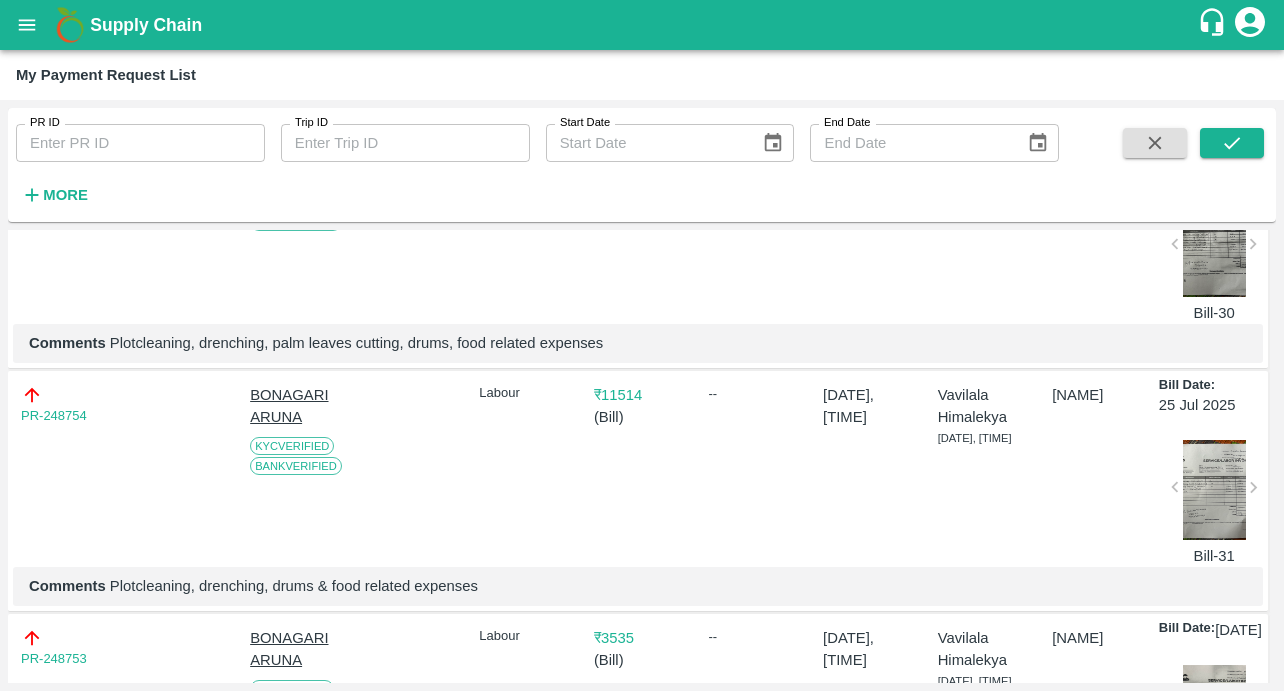 scroll, scrollTop: 526, scrollLeft: 0, axis: vertical 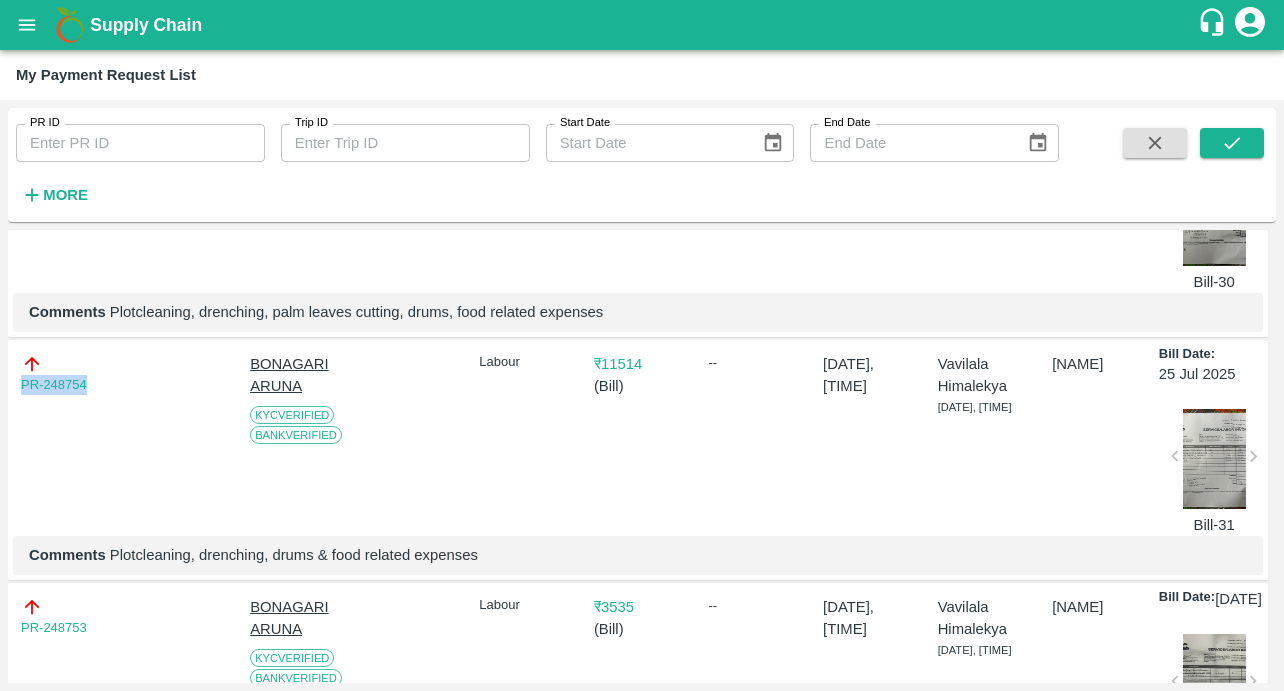 drag, startPoint x: 99, startPoint y: 401, endPoint x: 15, endPoint y: 401, distance: 84 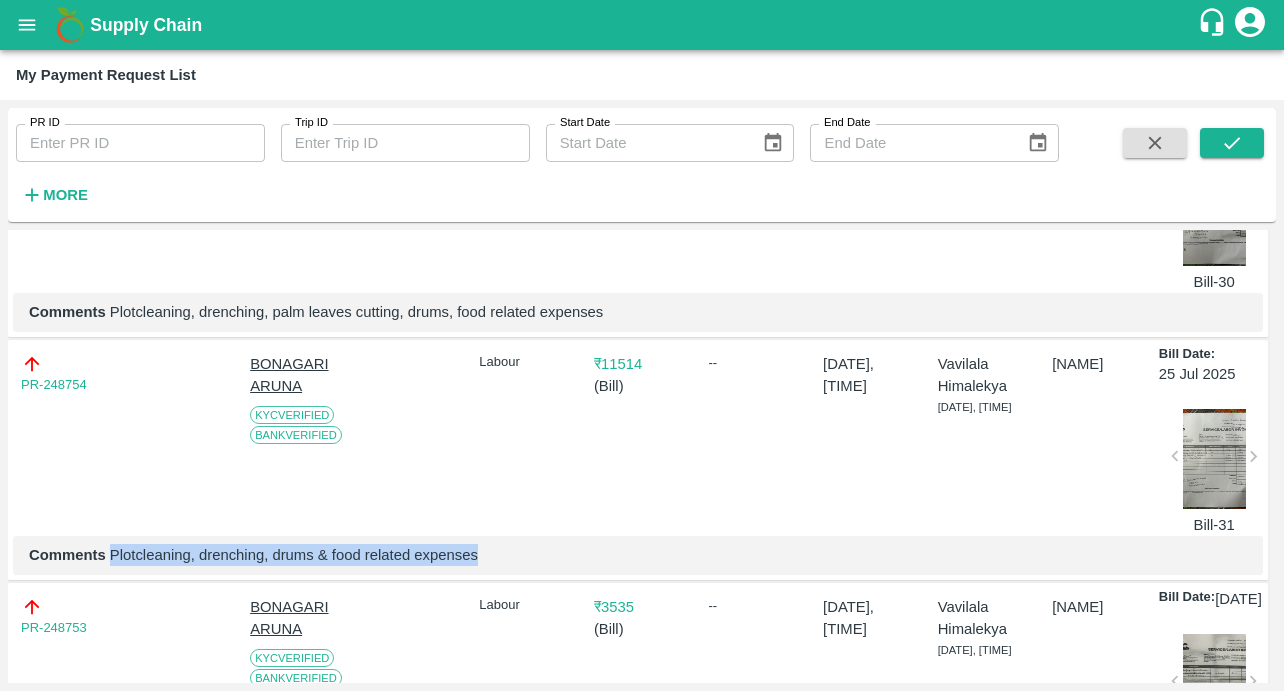 drag, startPoint x: 109, startPoint y: 575, endPoint x: 502, endPoint y: 598, distance: 393.67245 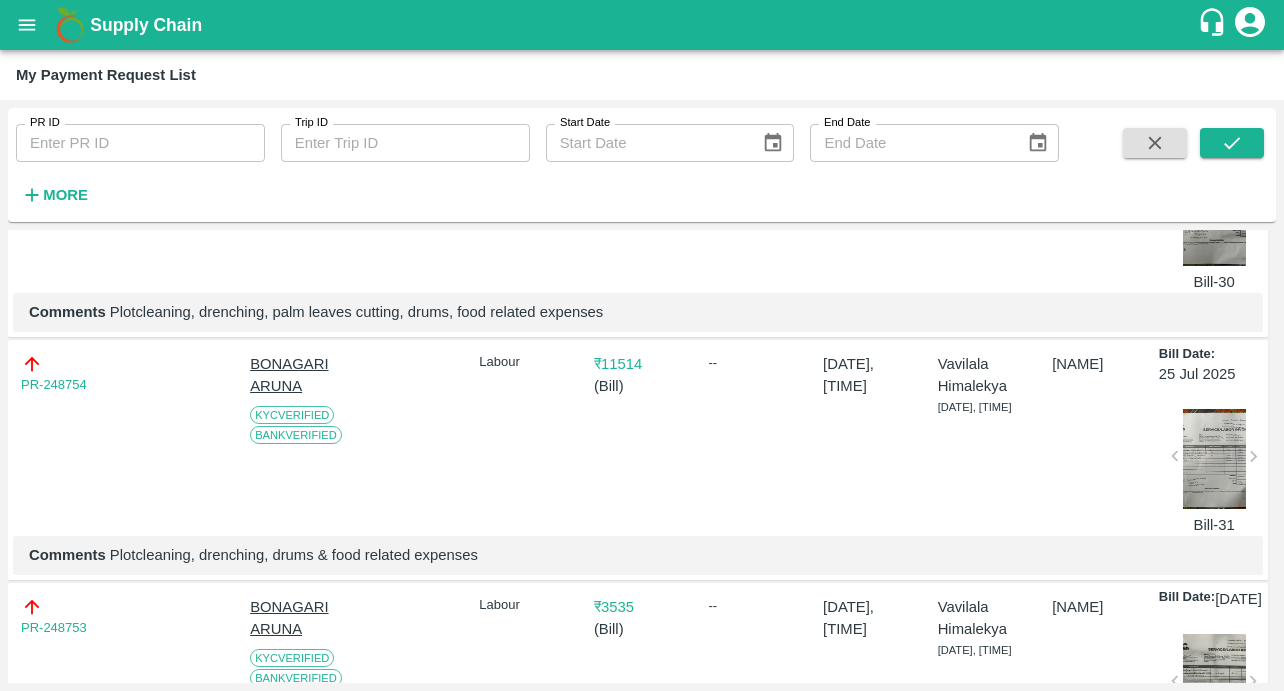 click at bounding box center [1214, 459] 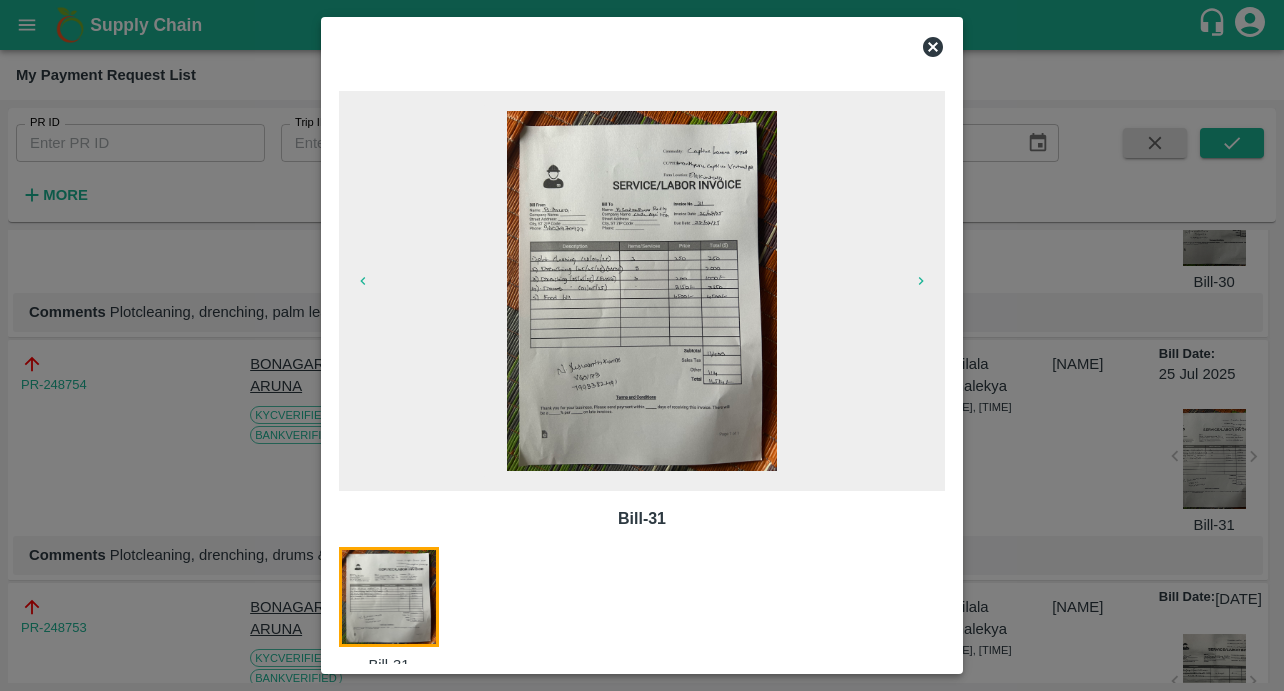 click 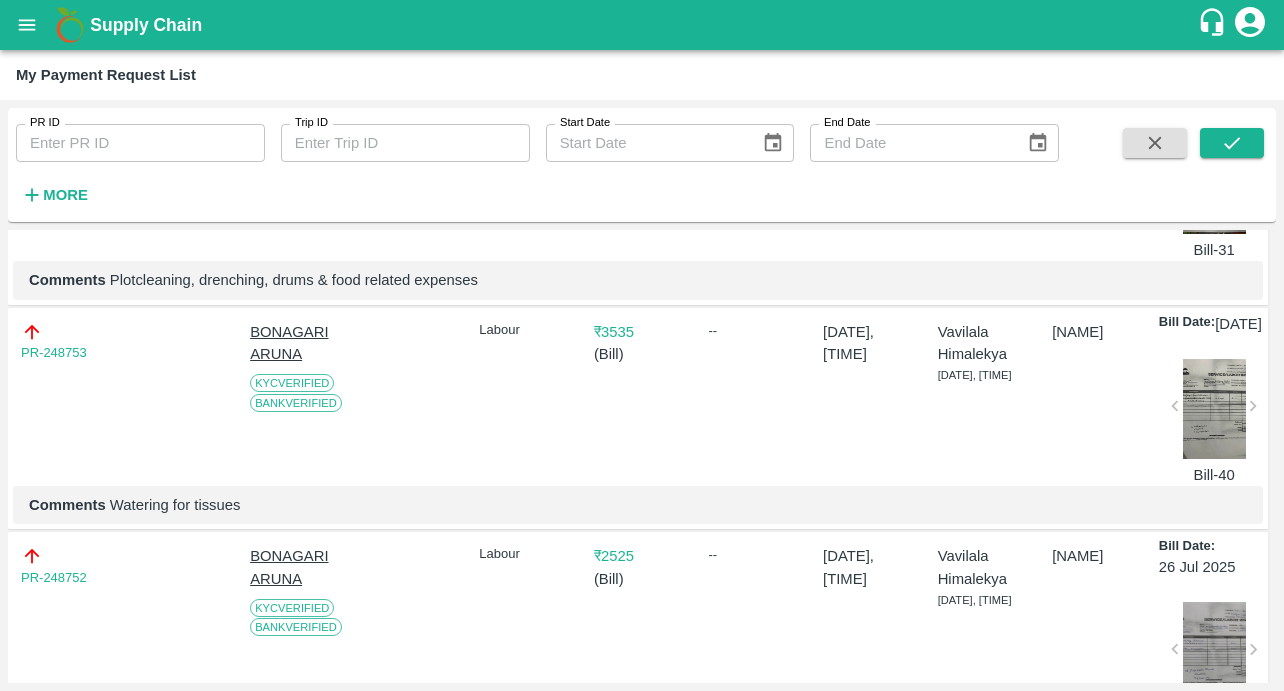 scroll, scrollTop: 802, scrollLeft: 0, axis: vertical 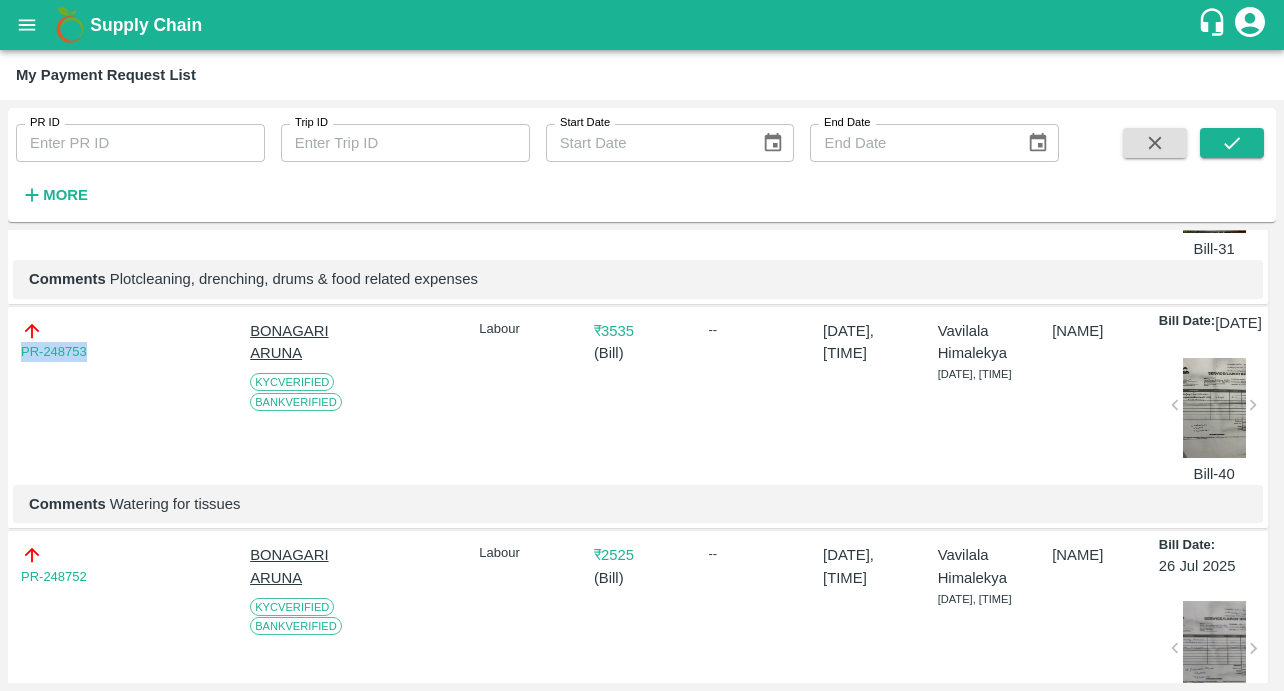 drag, startPoint x: 97, startPoint y: 370, endPoint x: -50, endPoint y: 370, distance: 147 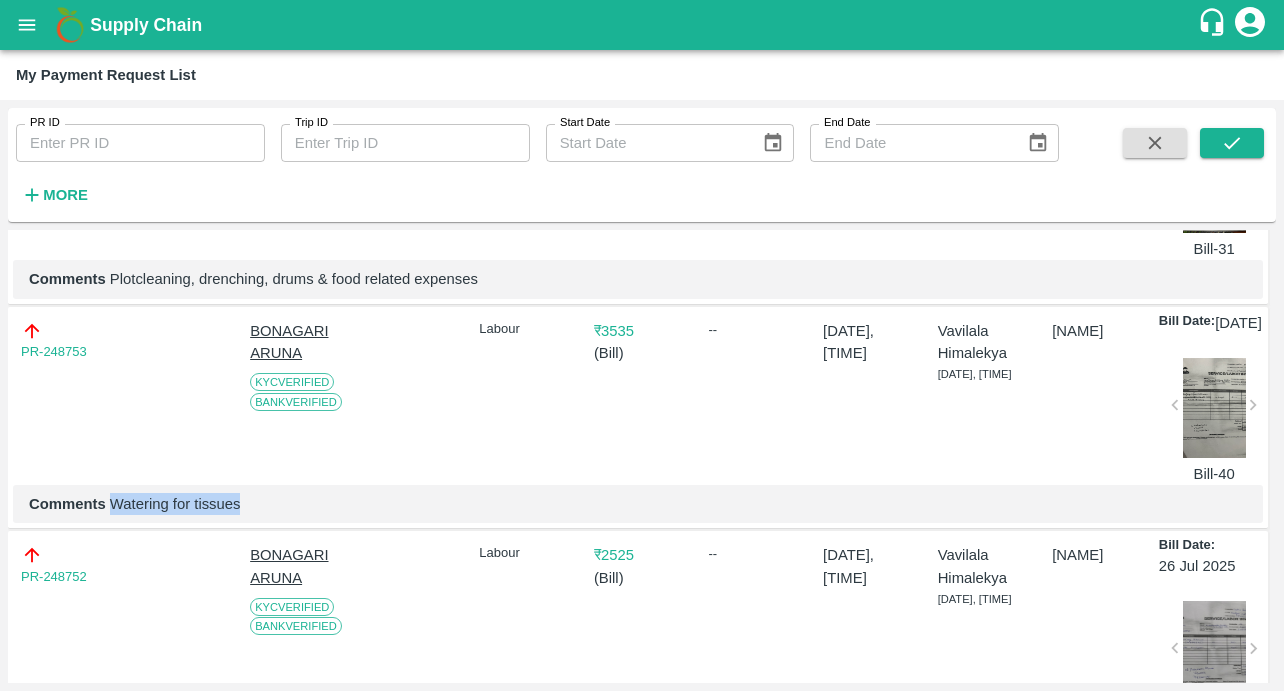 drag, startPoint x: 111, startPoint y: 558, endPoint x: 346, endPoint y: 553, distance: 235.05319 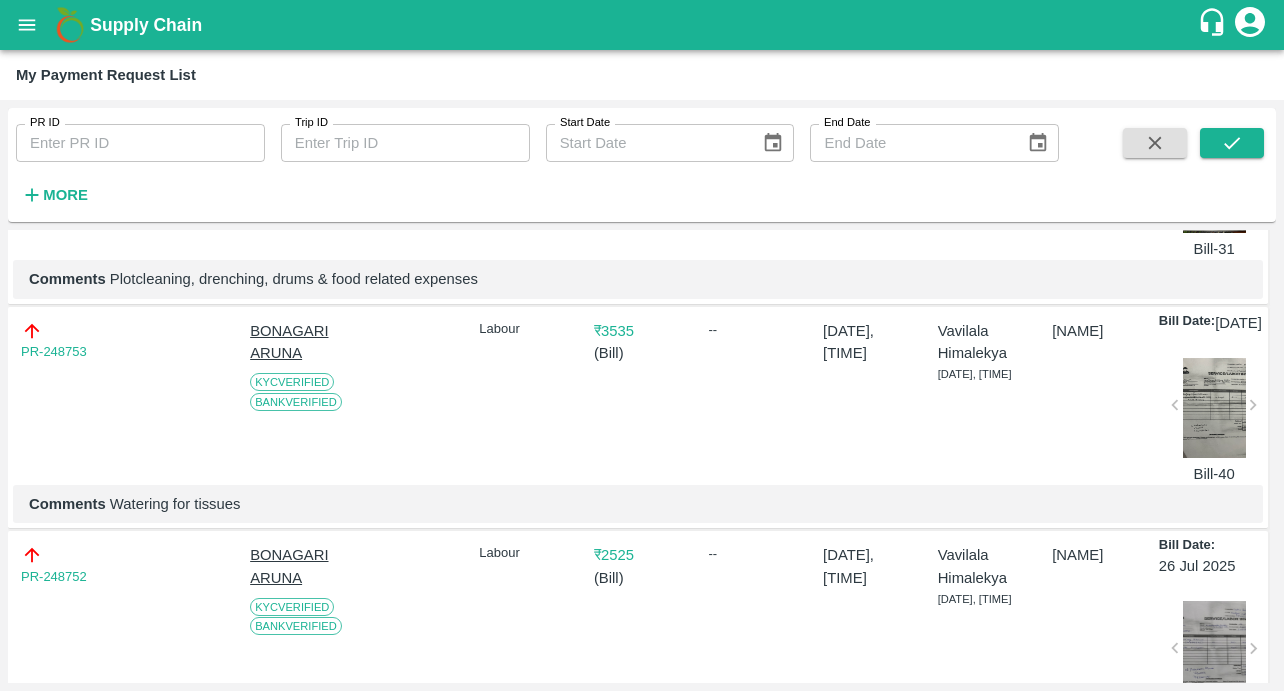 click at bounding box center [1214, 408] 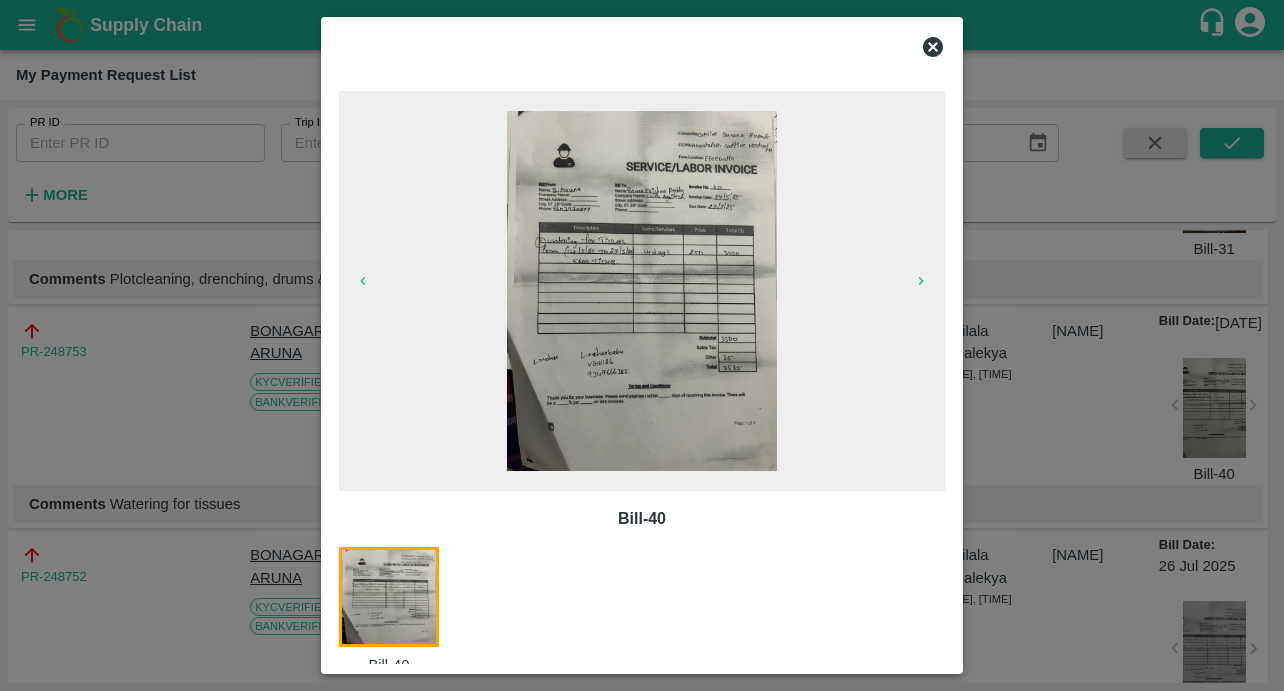 click 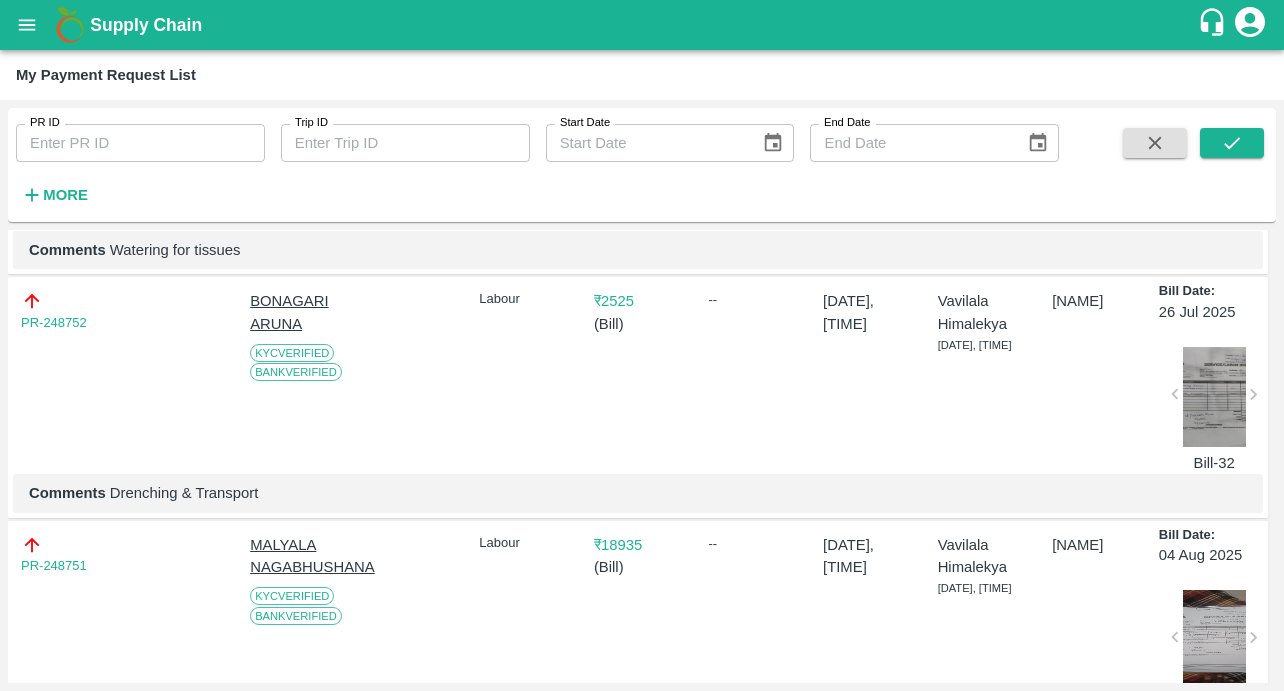 scroll, scrollTop: 1075, scrollLeft: 0, axis: vertical 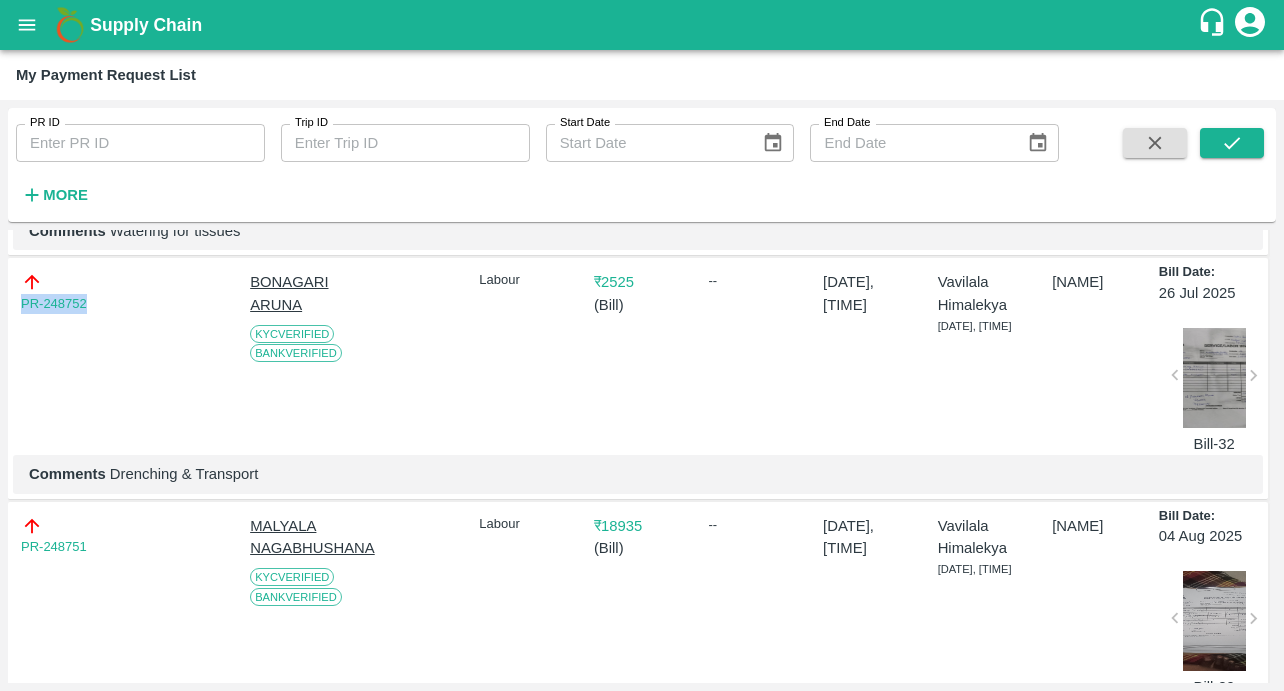 drag, startPoint x: 108, startPoint y: 360, endPoint x: -11, endPoint y: 360, distance: 119 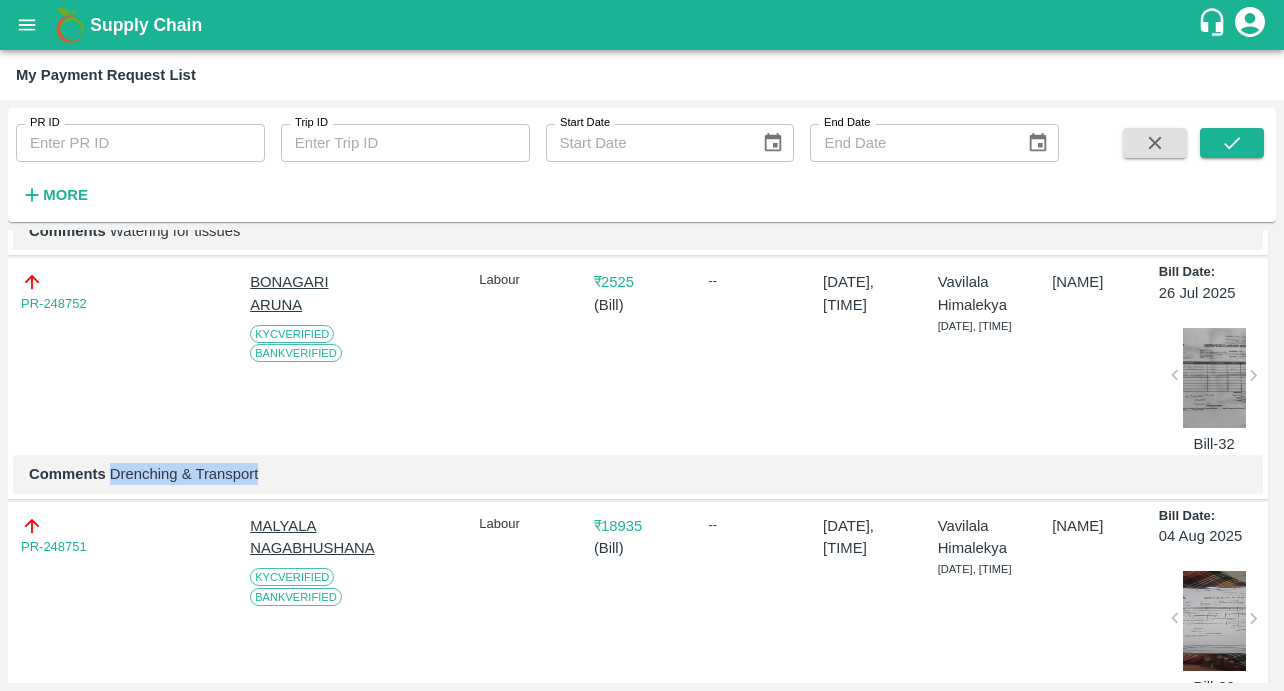 drag, startPoint x: 110, startPoint y: 531, endPoint x: 328, endPoint y: 530, distance: 218.00229 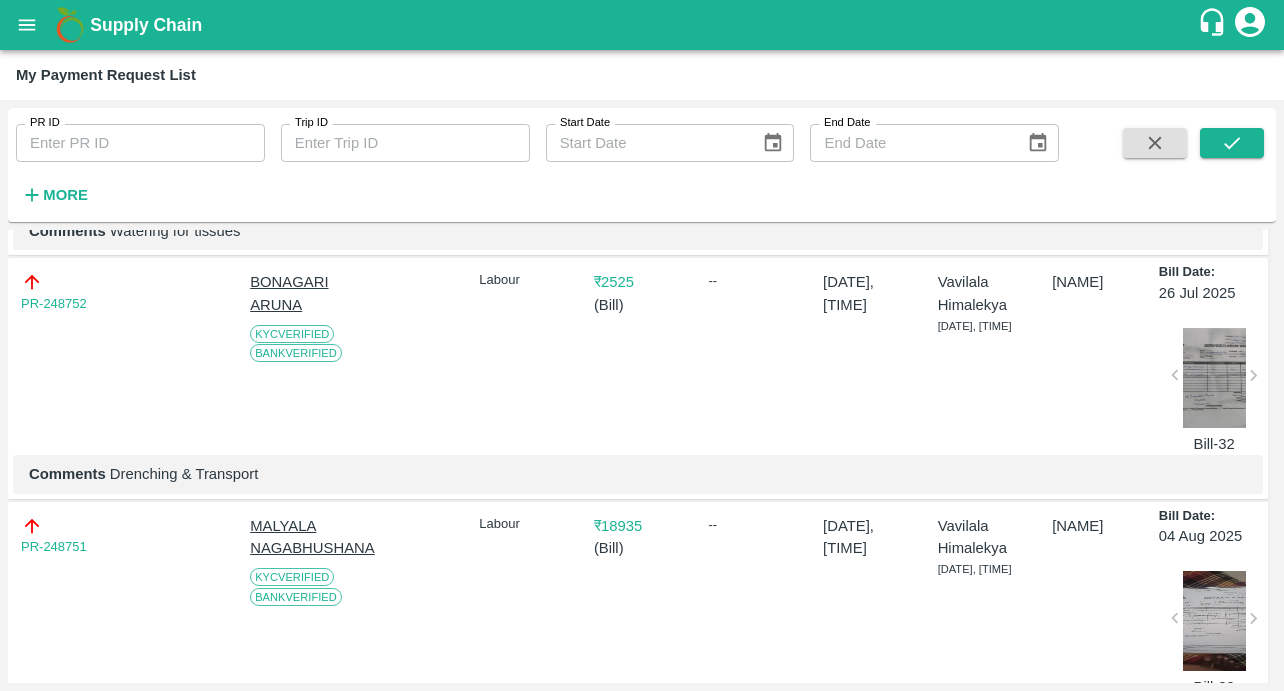click at bounding box center [1214, 378] 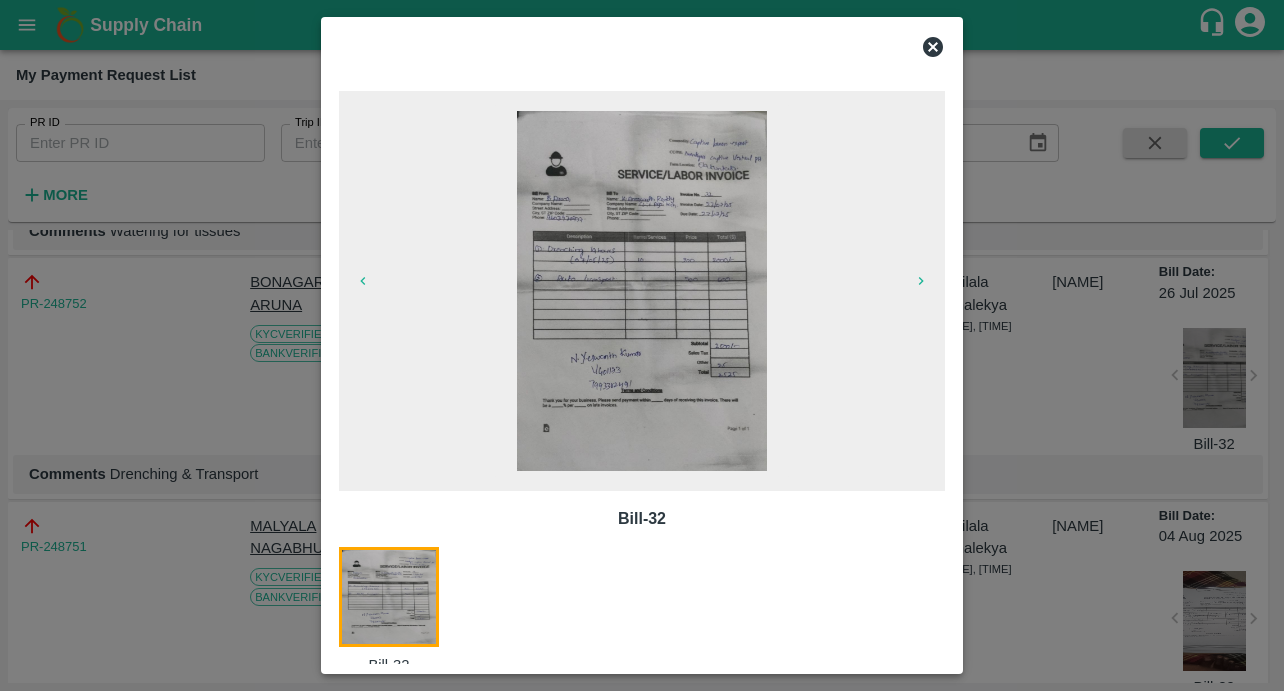 click 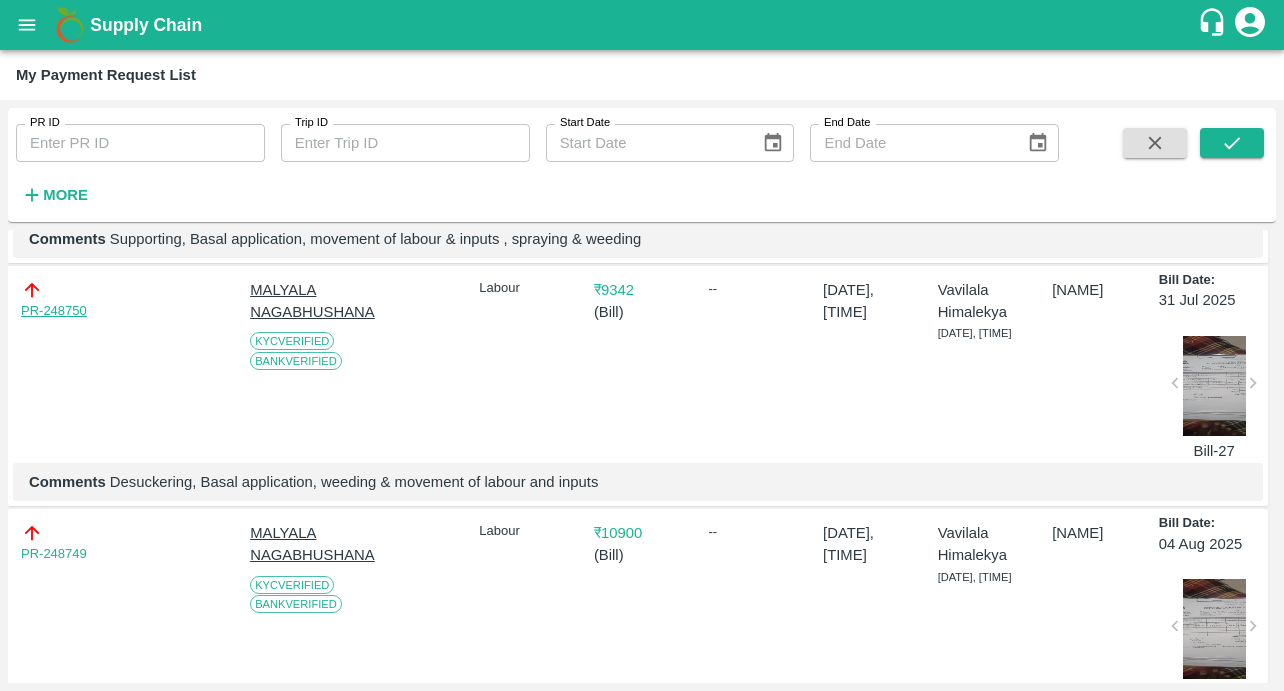 scroll, scrollTop: 1572, scrollLeft: 0, axis: vertical 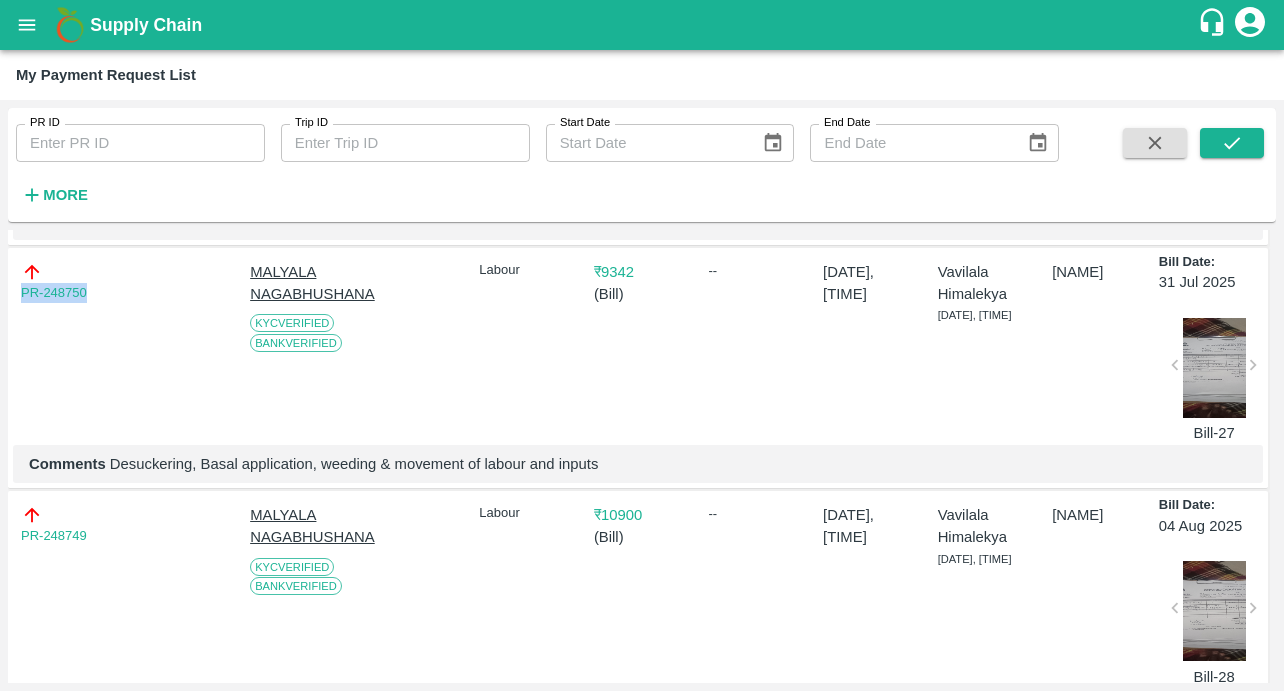 drag, startPoint x: 106, startPoint y: 361, endPoint x: -7, endPoint y: 361, distance: 113 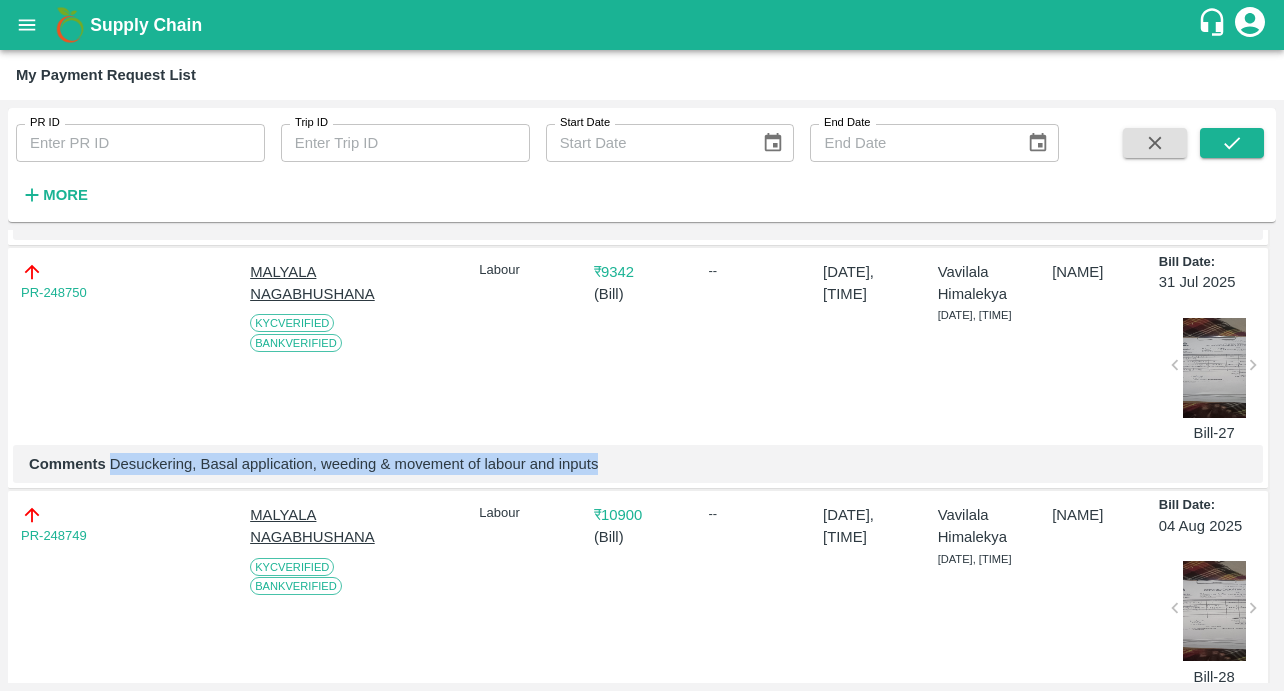 drag, startPoint x: 110, startPoint y: 532, endPoint x: 663, endPoint y: 542, distance: 553.0904 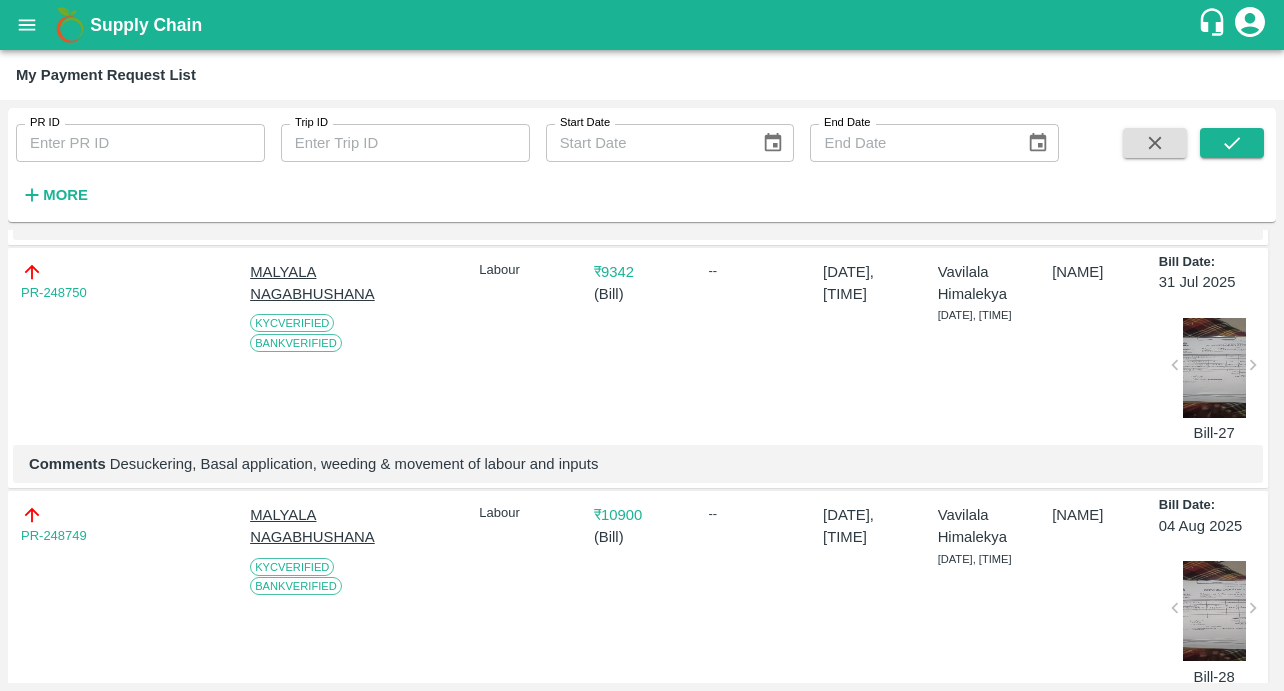 click at bounding box center (1214, 368) 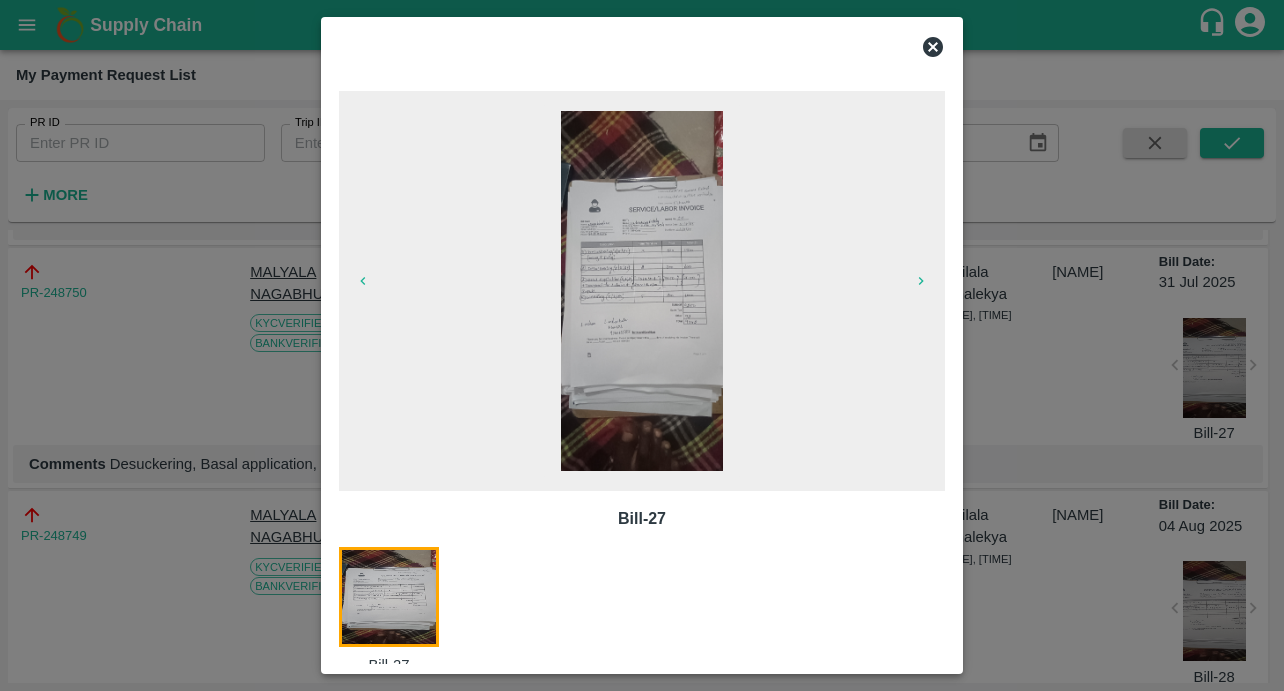 click at bounding box center [642, 47] 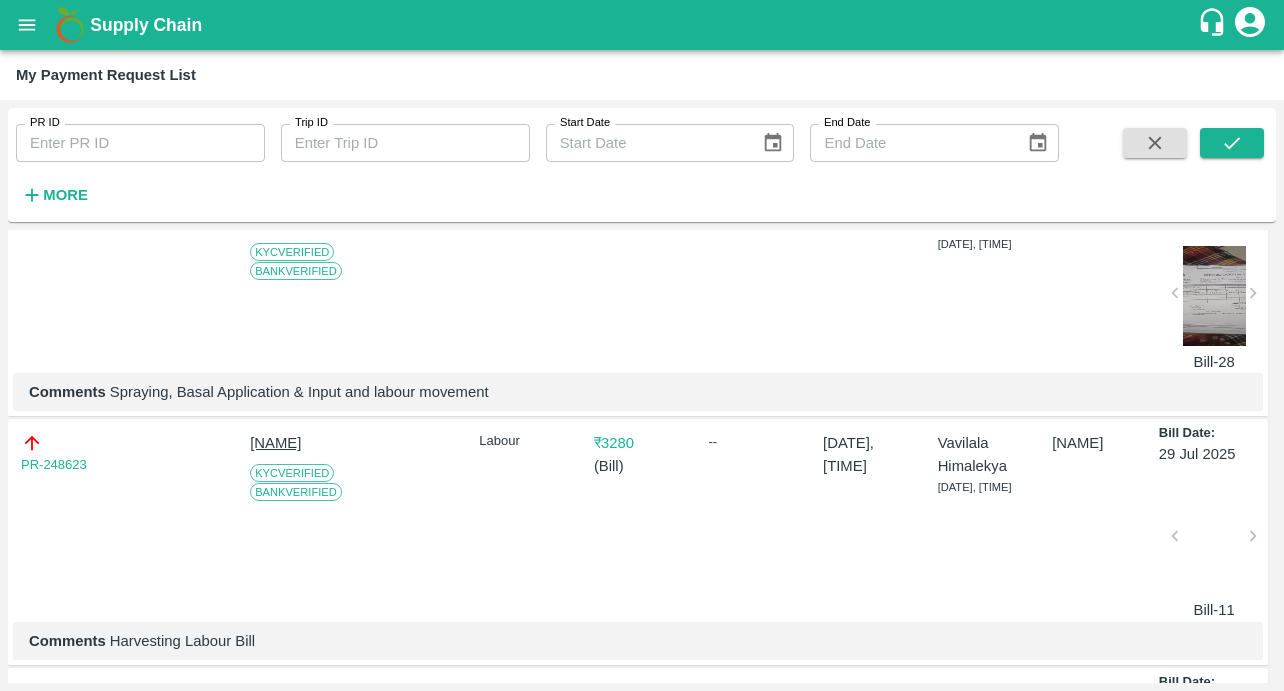scroll, scrollTop: 1889, scrollLeft: 0, axis: vertical 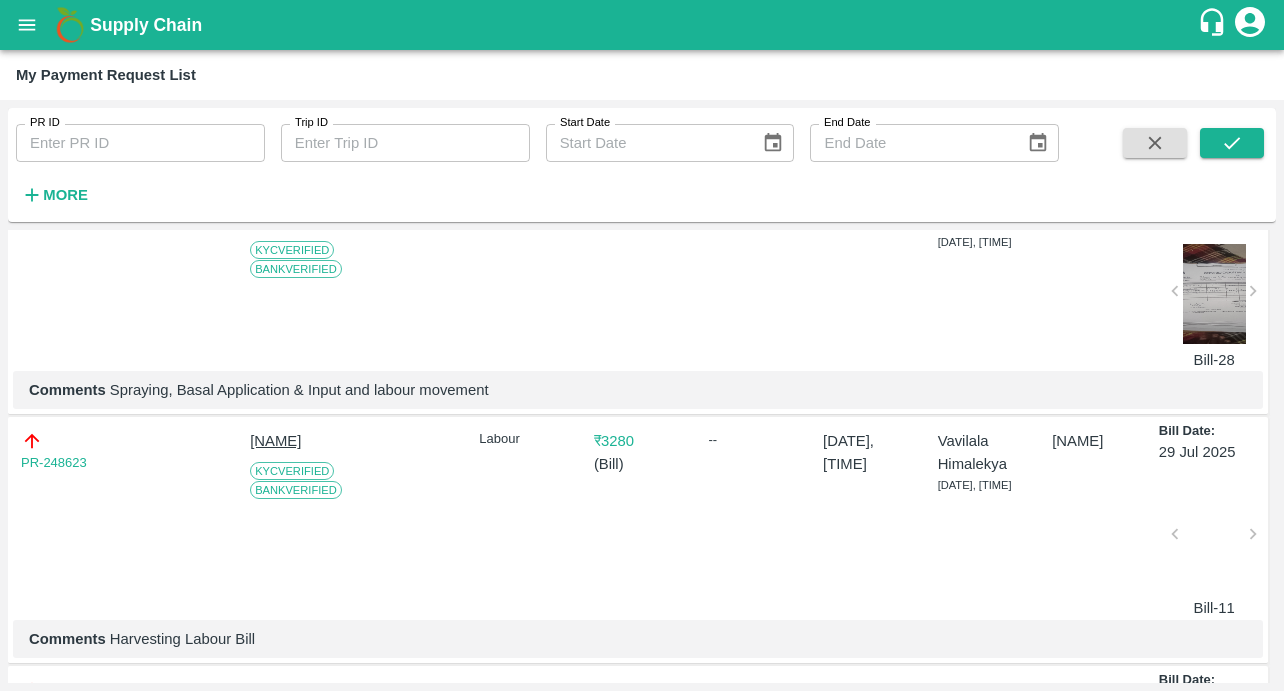 drag, startPoint x: 101, startPoint y: 287, endPoint x: -5, endPoint y: 287, distance: 106 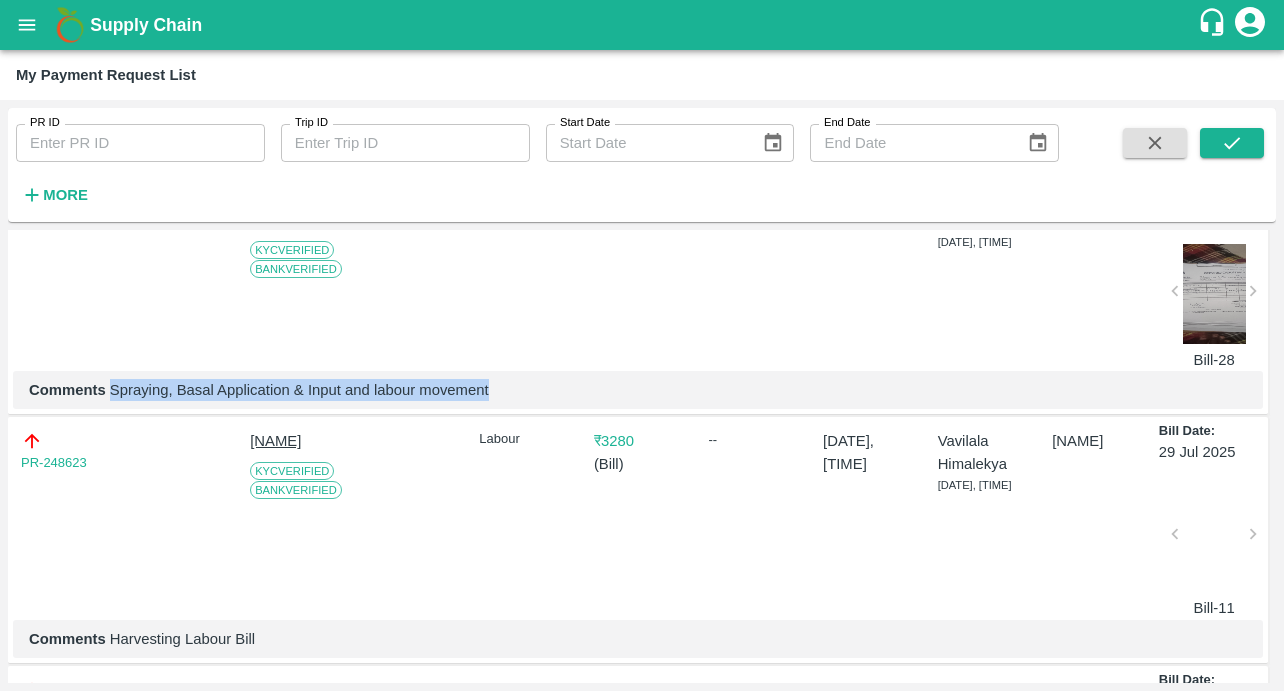 drag, startPoint x: 112, startPoint y: 476, endPoint x: 598, endPoint y: 475, distance: 486.00104 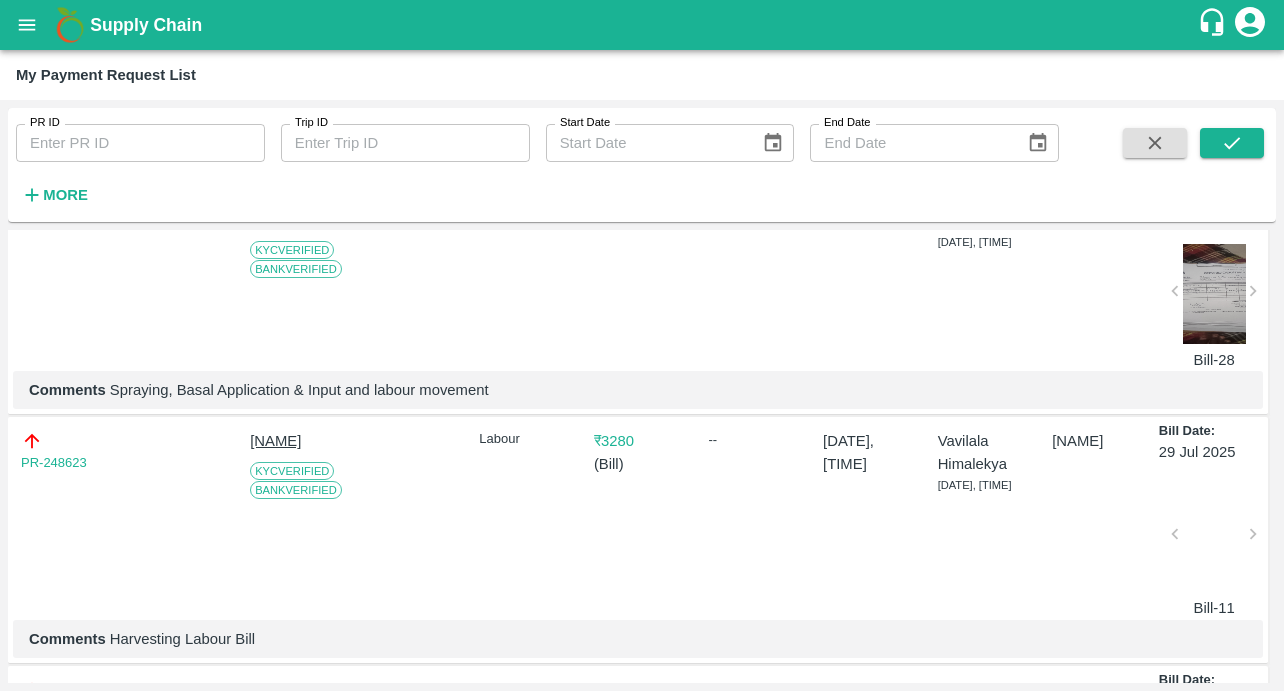 click at bounding box center (1214, 294) 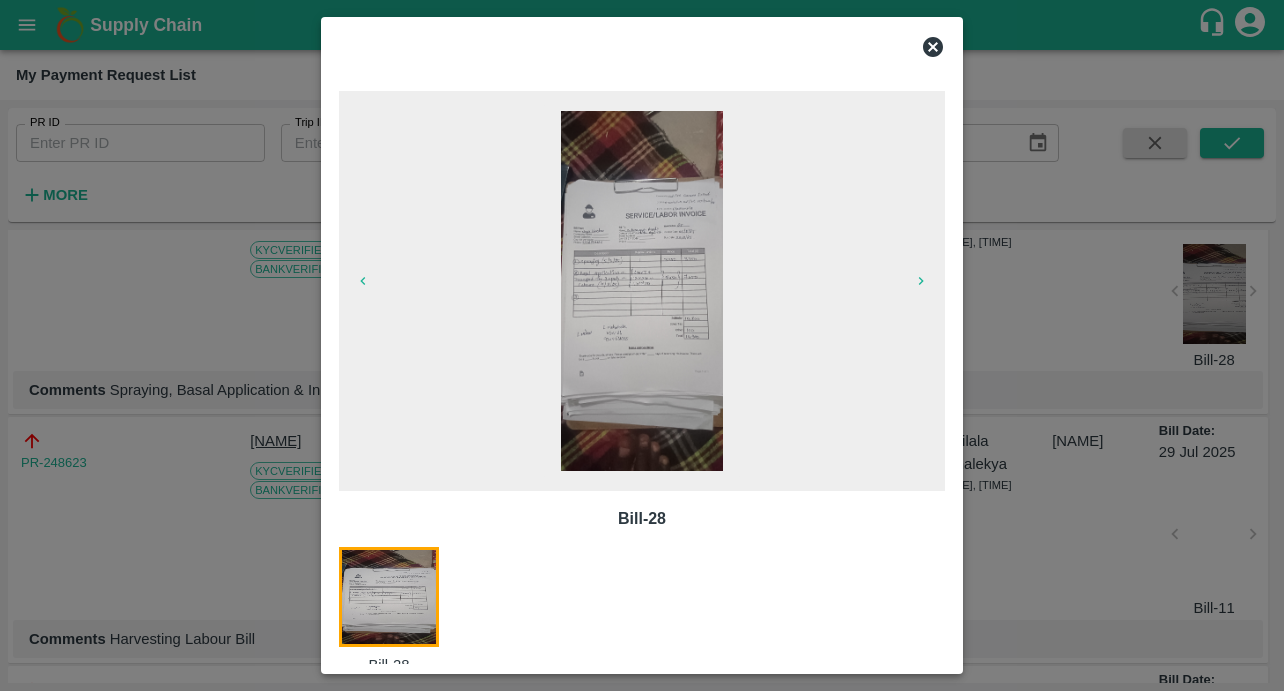 click 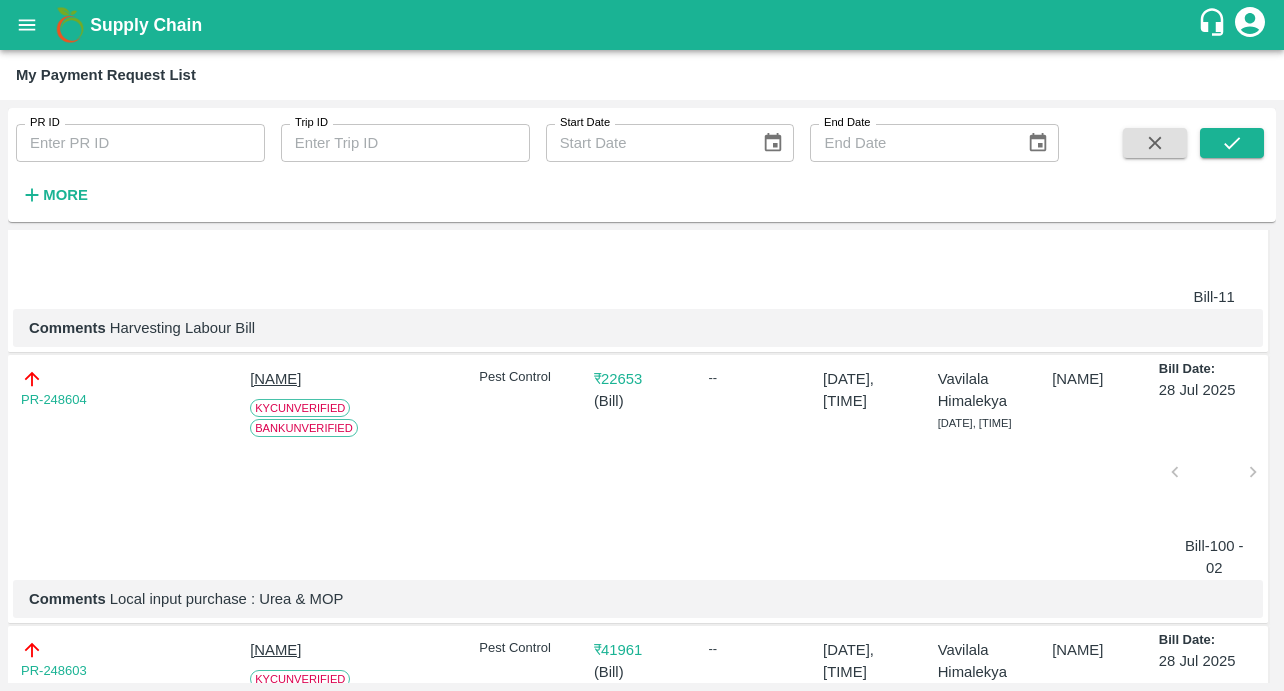 scroll, scrollTop: 2126, scrollLeft: 0, axis: vertical 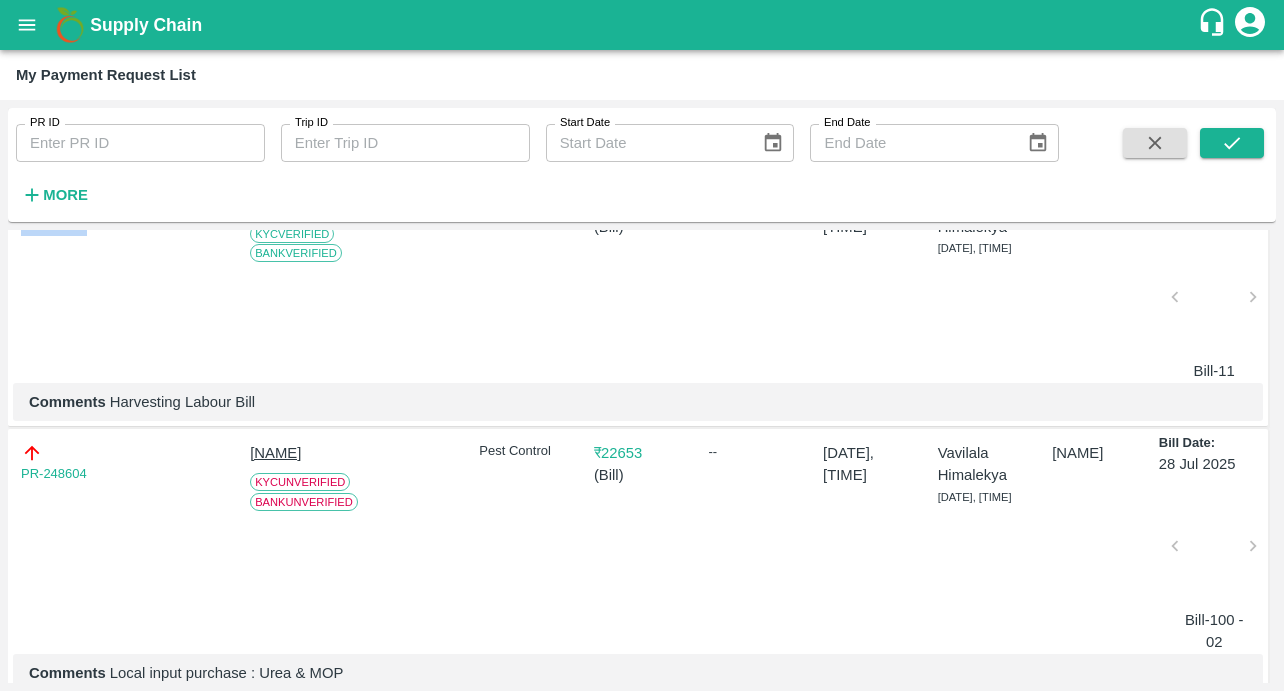 drag, startPoint x: 100, startPoint y: 304, endPoint x: -42, endPoint y: 304, distance: 142 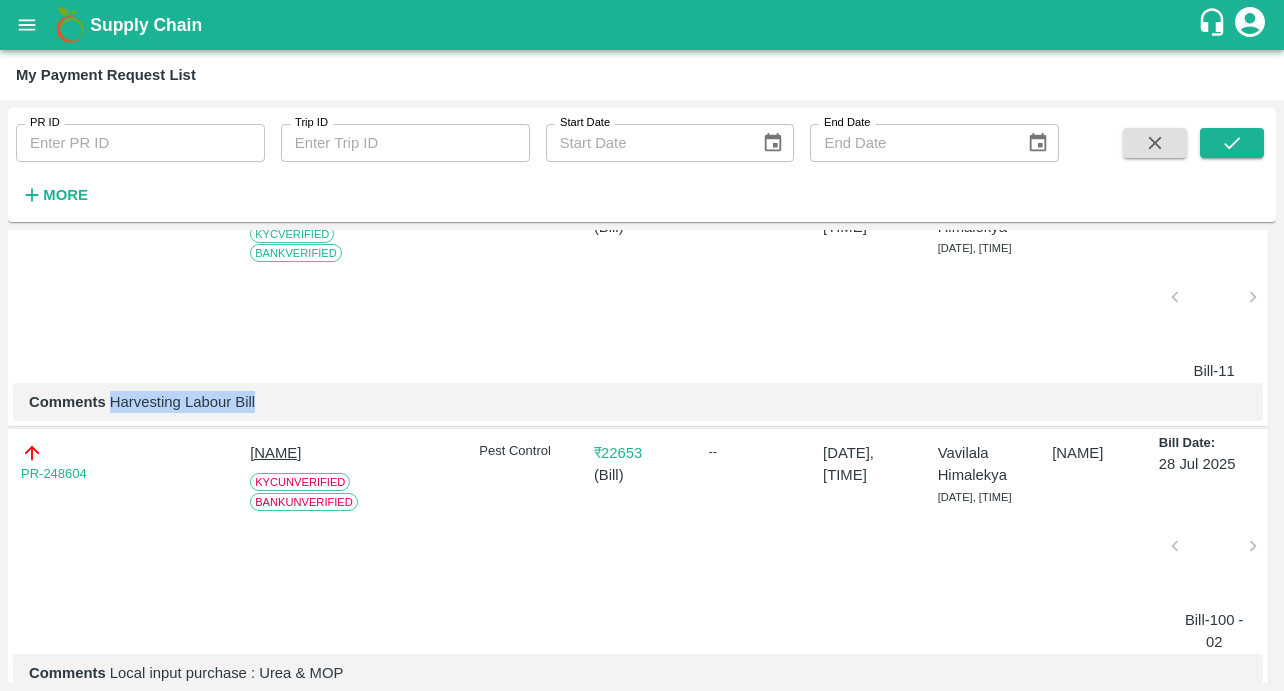 drag, startPoint x: 110, startPoint y: 486, endPoint x: 361, endPoint y: 486, distance: 251 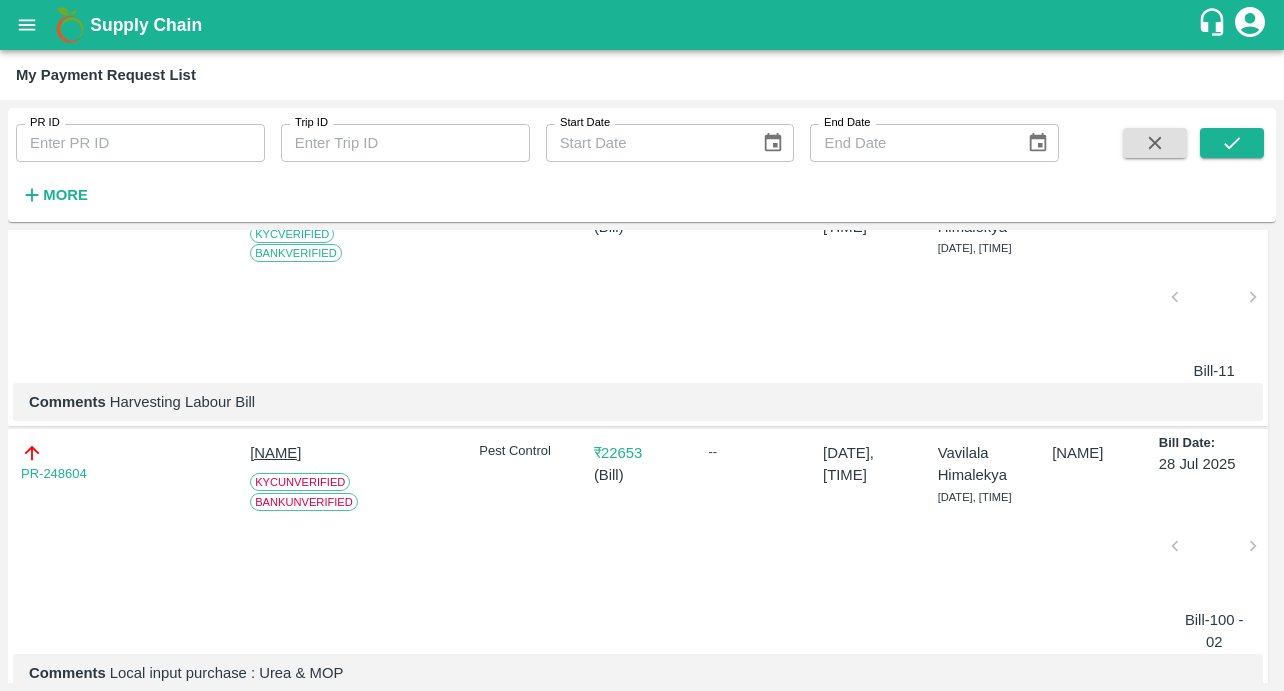 click at bounding box center [1214, 303] 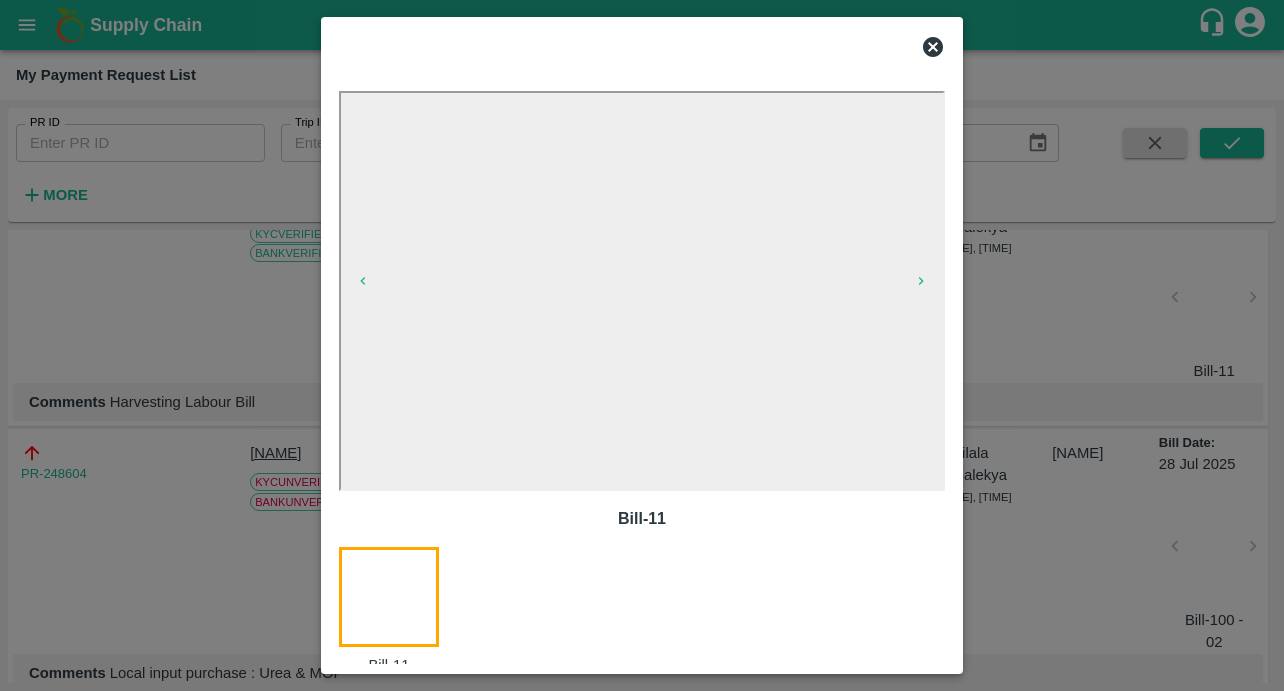 click 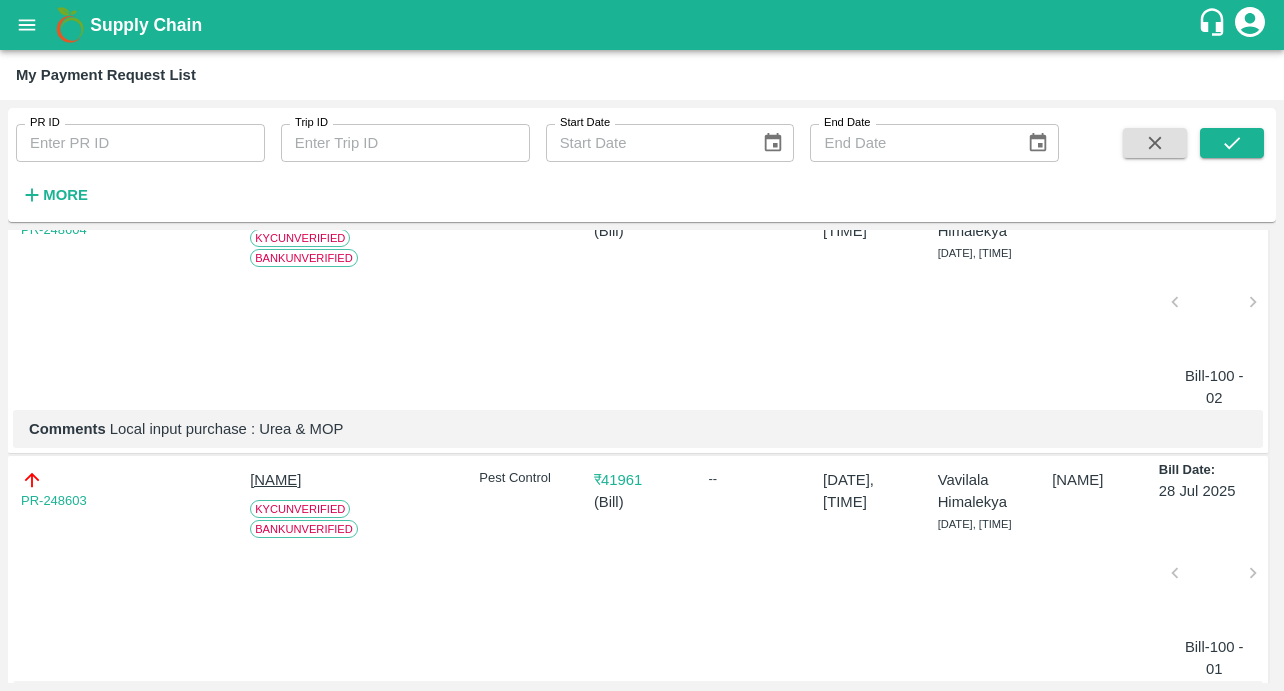scroll, scrollTop: 2374, scrollLeft: 0, axis: vertical 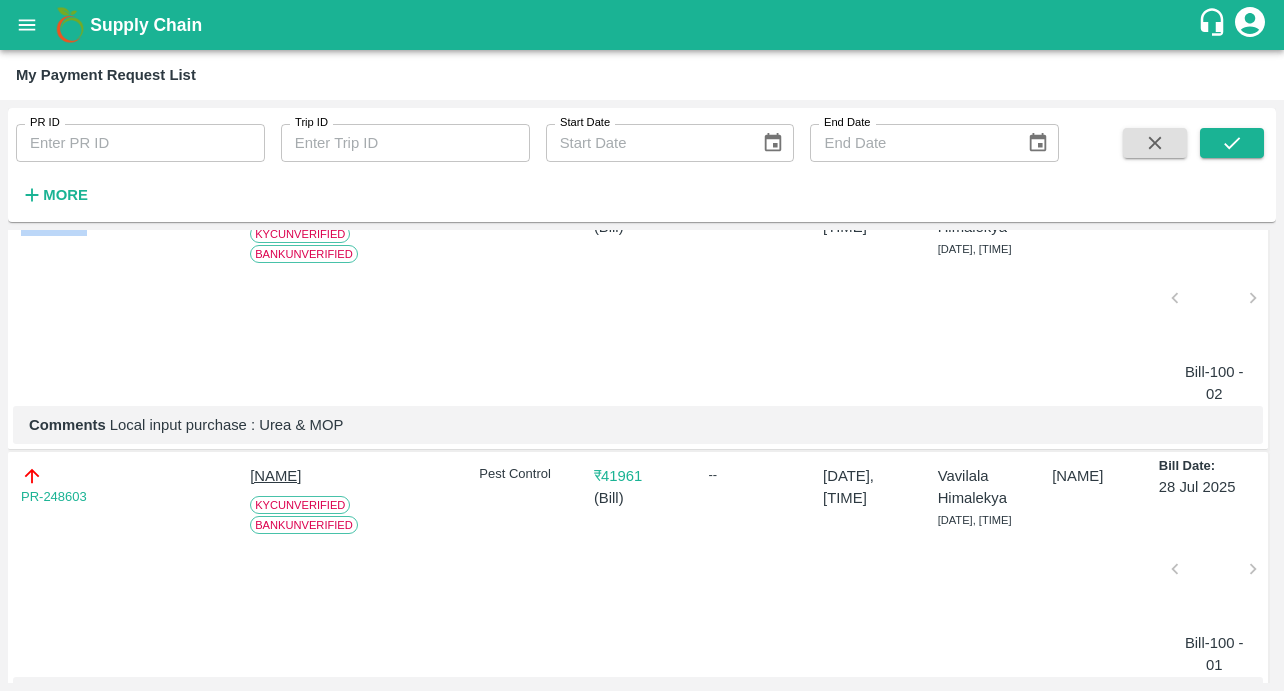 drag, startPoint x: 107, startPoint y: 313, endPoint x: -10, endPoint y: 313, distance: 117 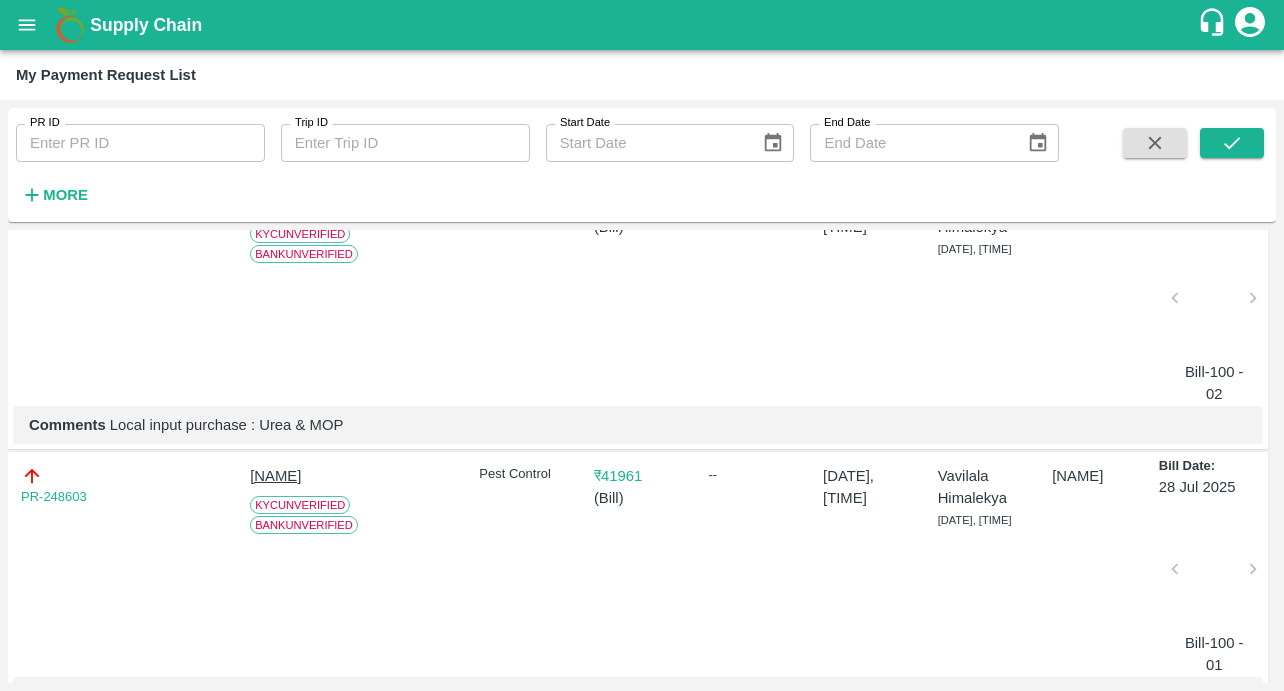 drag, startPoint x: 108, startPoint y: 506, endPoint x: 430, endPoint y: 505, distance: 322.00156 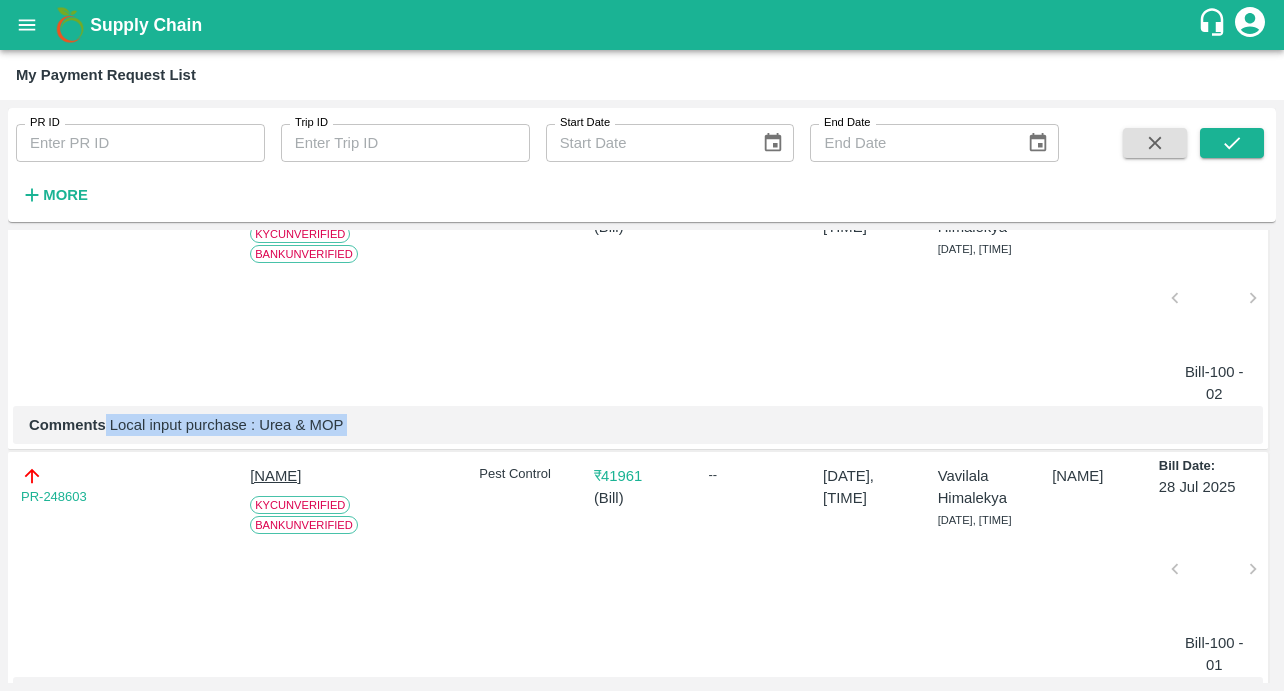 drag, startPoint x: 107, startPoint y: 509, endPoint x: 355, endPoint y: 508, distance: 248.00201 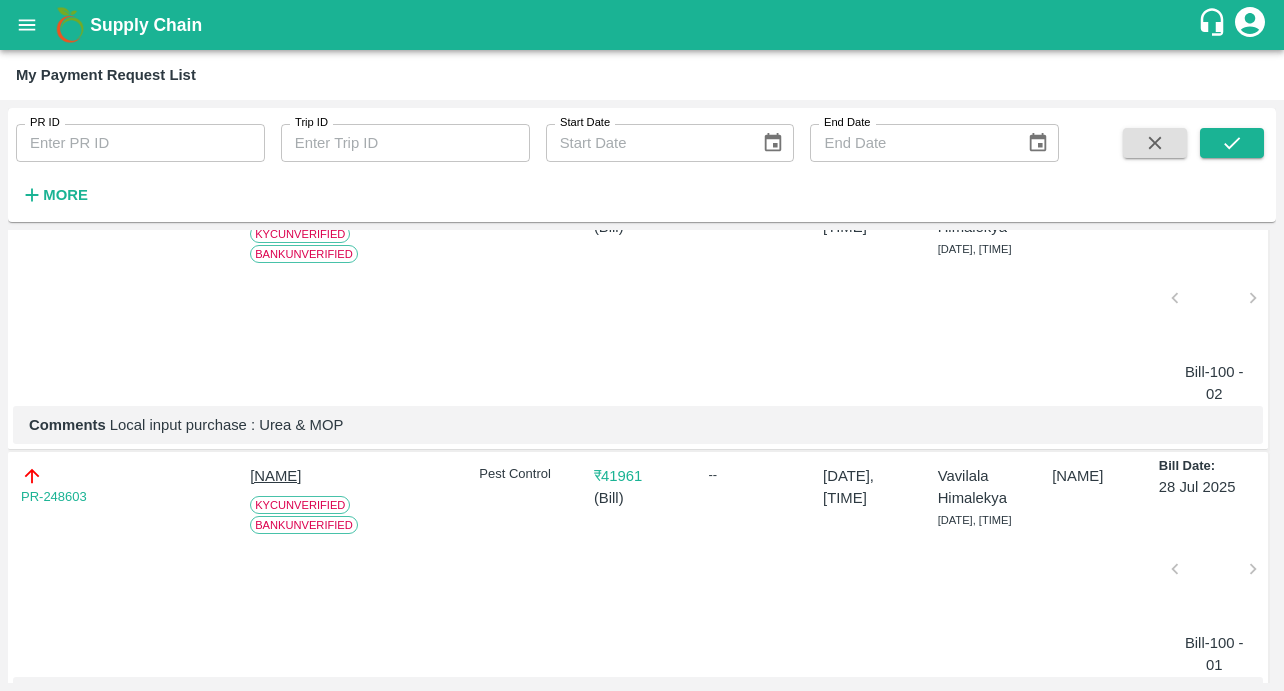 click at bounding box center [1214, 304] 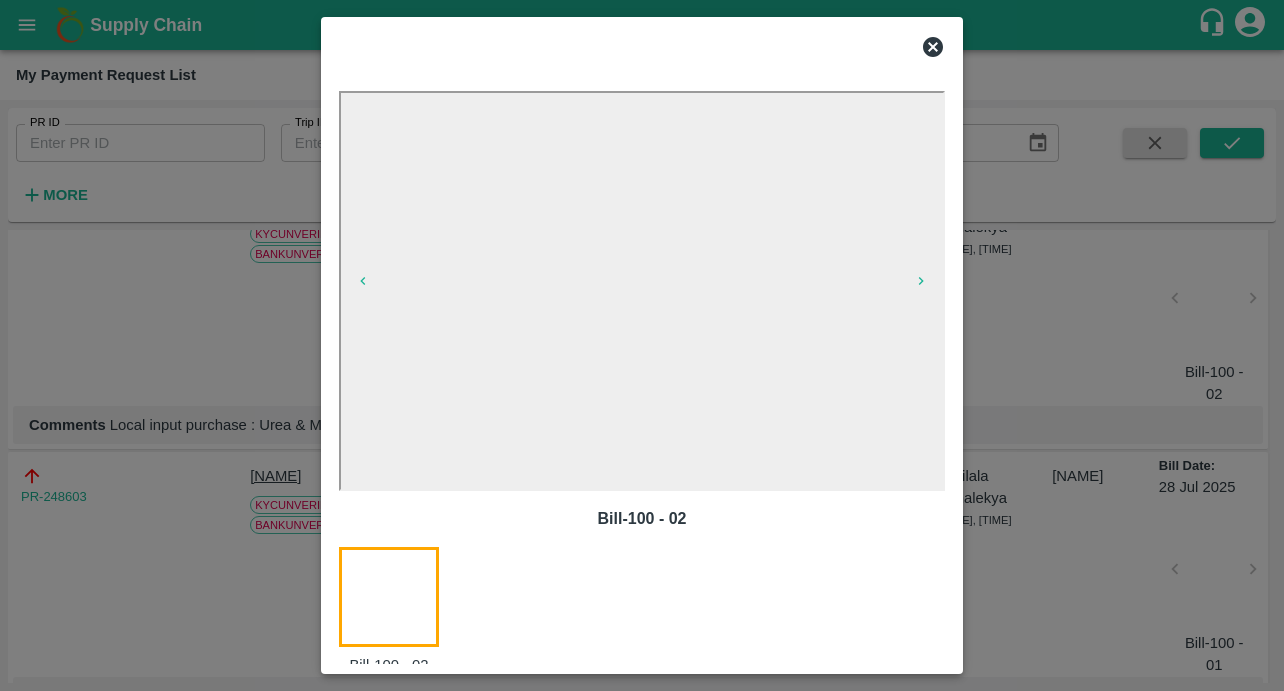 click 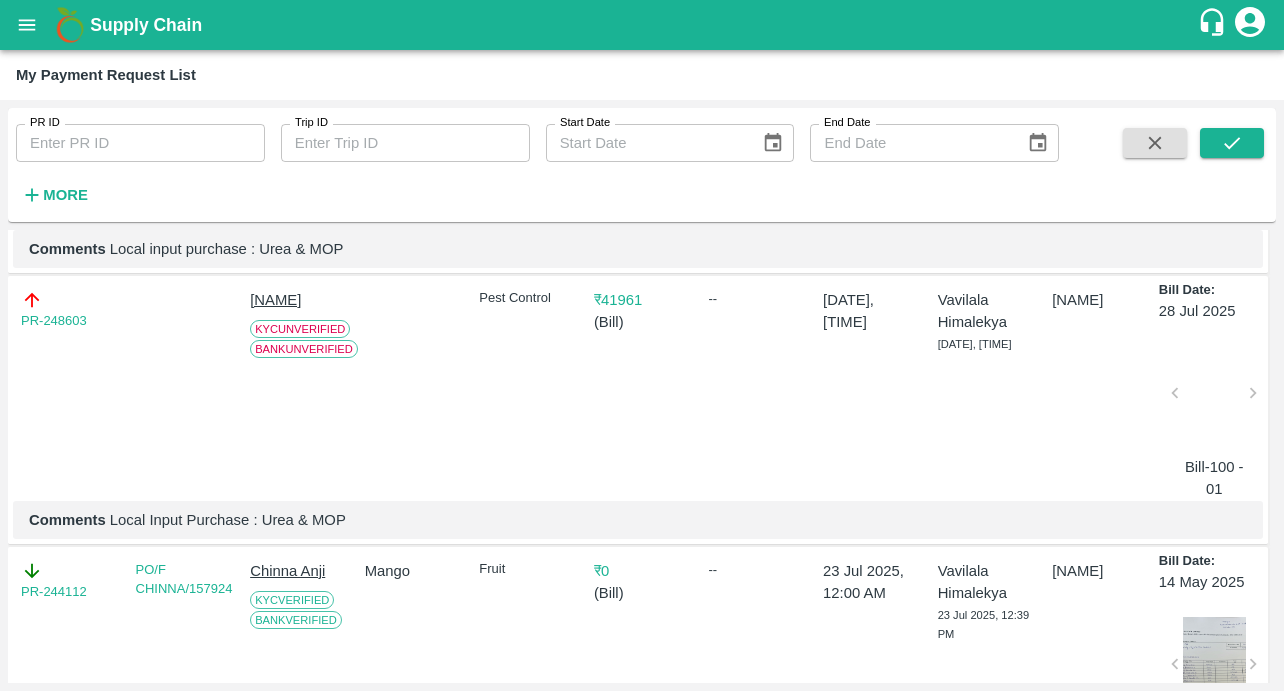scroll, scrollTop: 2626, scrollLeft: 0, axis: vertical 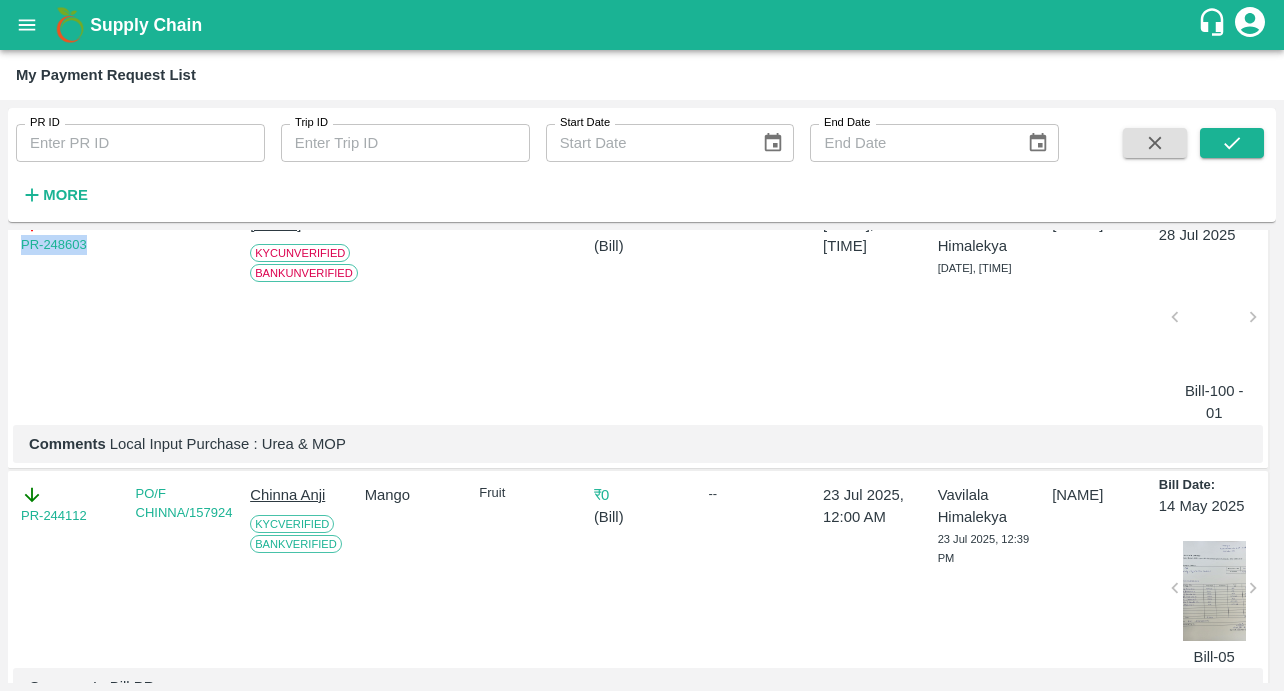 drag, startPoint x: 114, startPoint y: 329, endPoint x: -47, endPoint y: 329, distance: 161 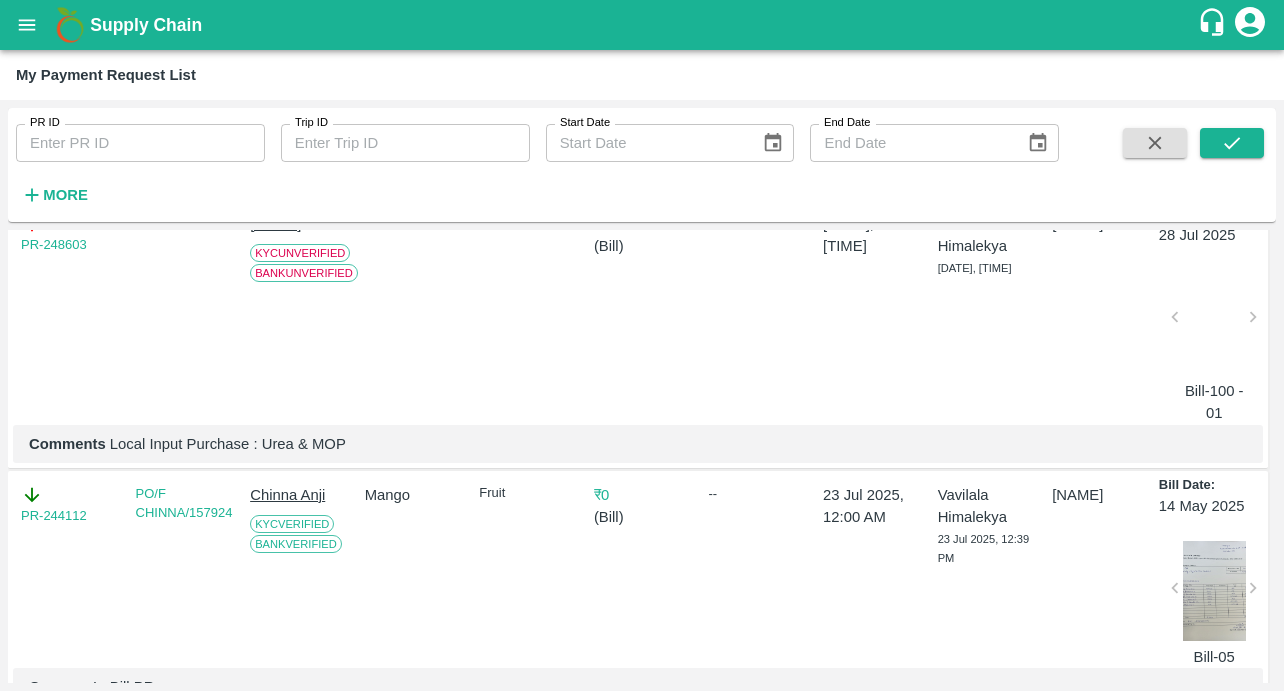 click at bounding box center (1214, 323) 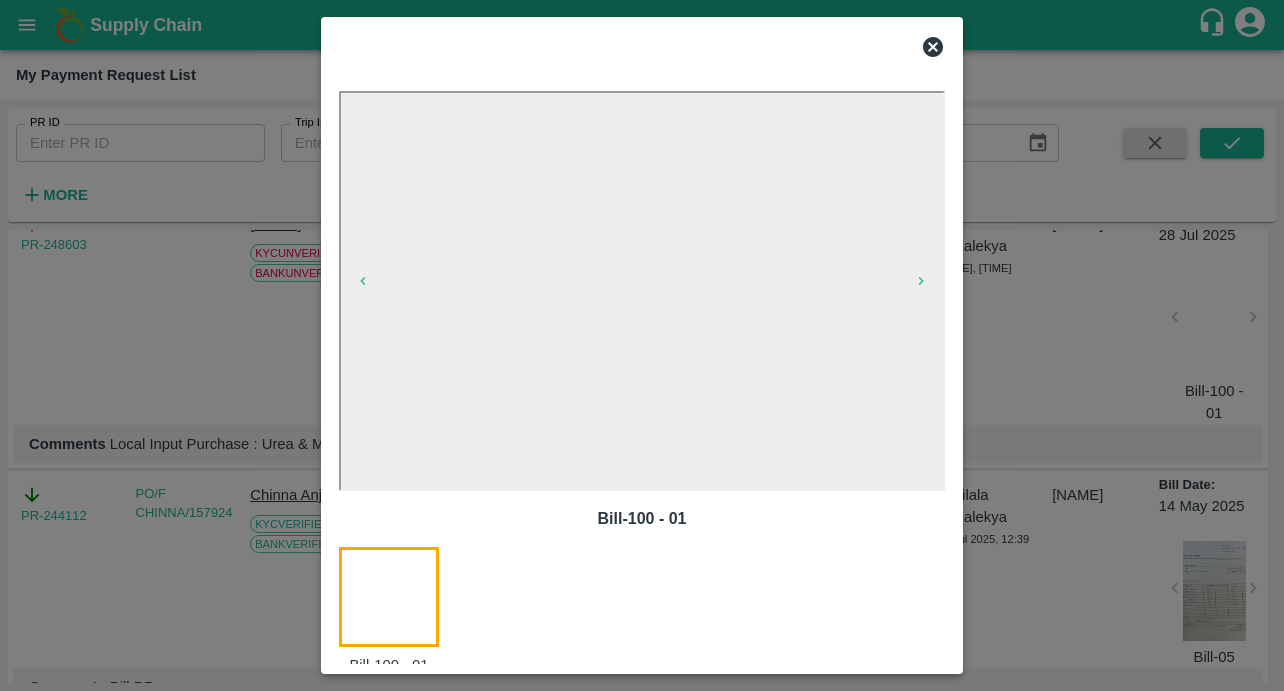 click 